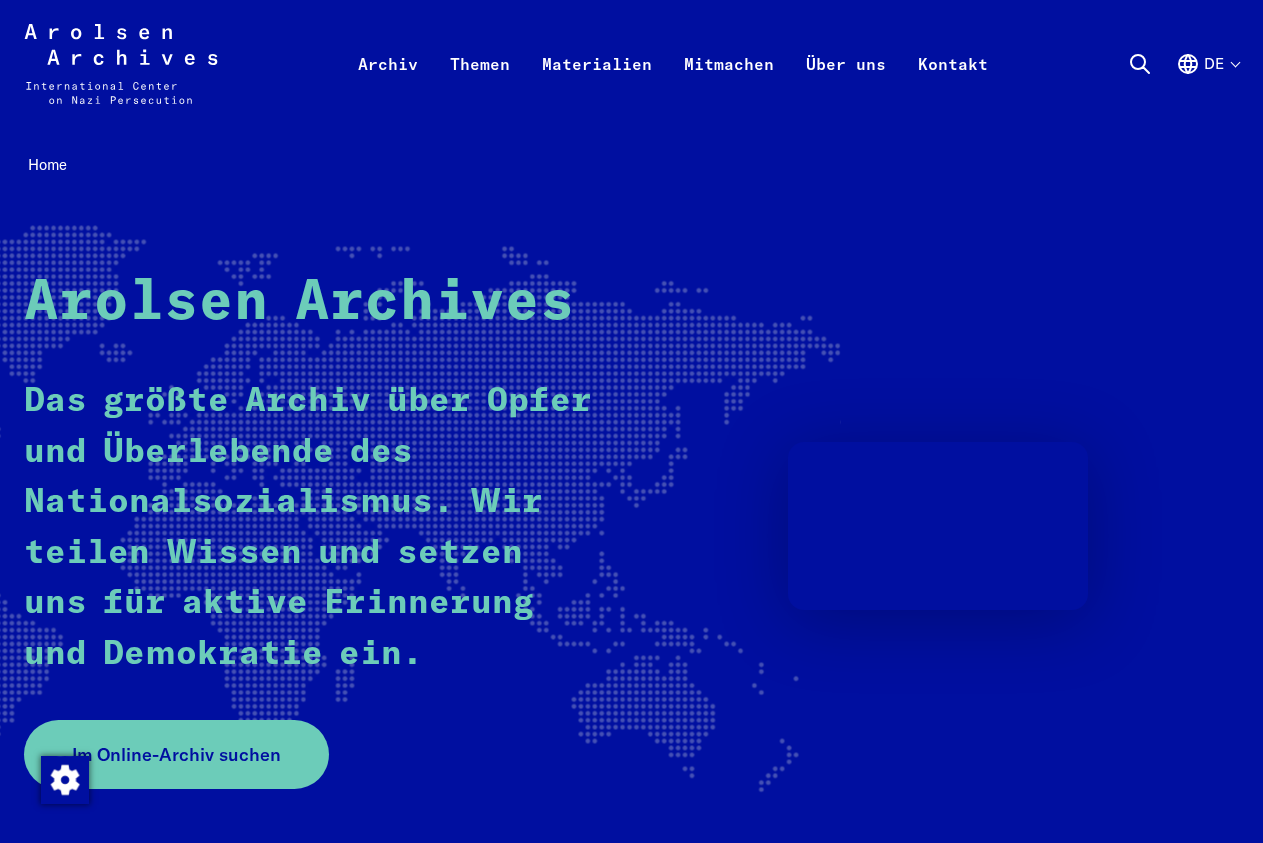 scroll, scrollTop: 0, scrollLeft: 0, axis: both 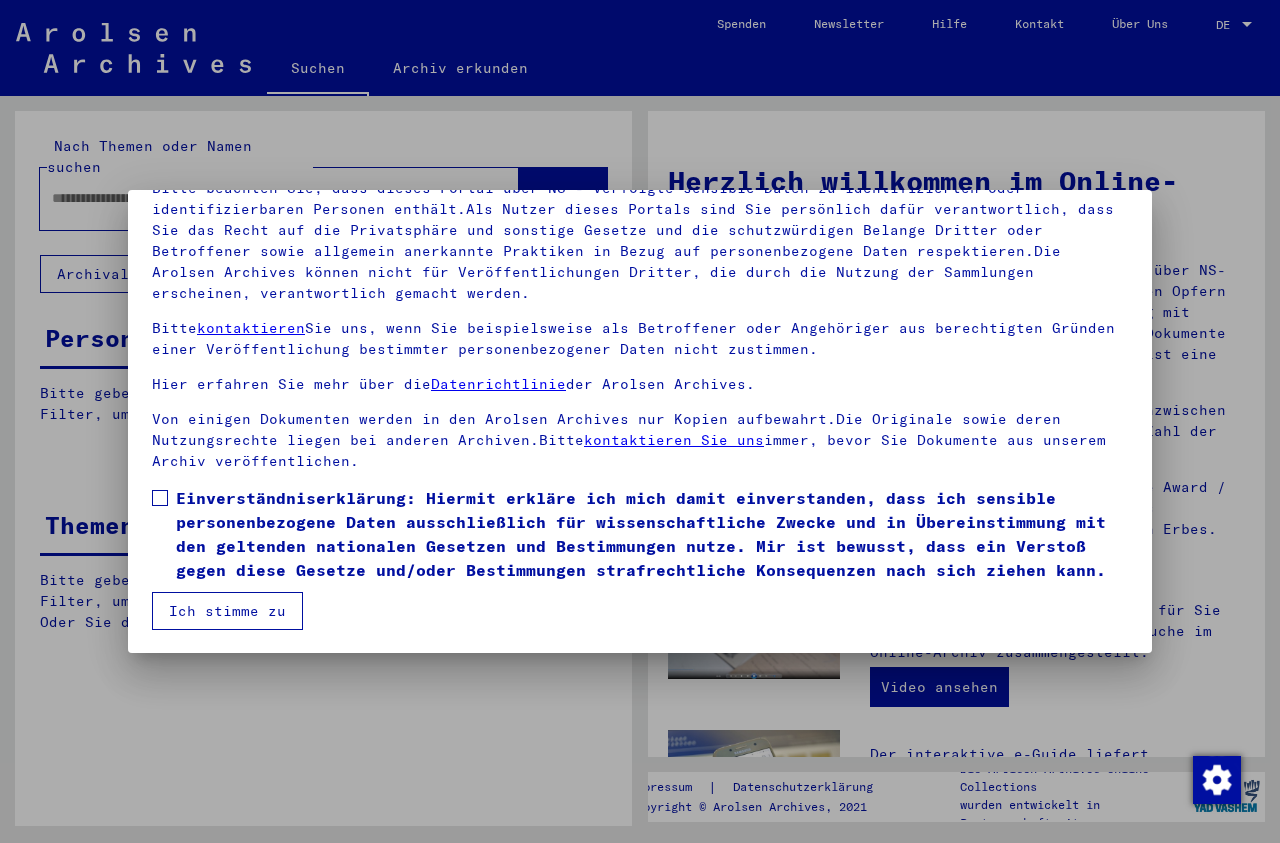 click at bounding box center (160, 498) 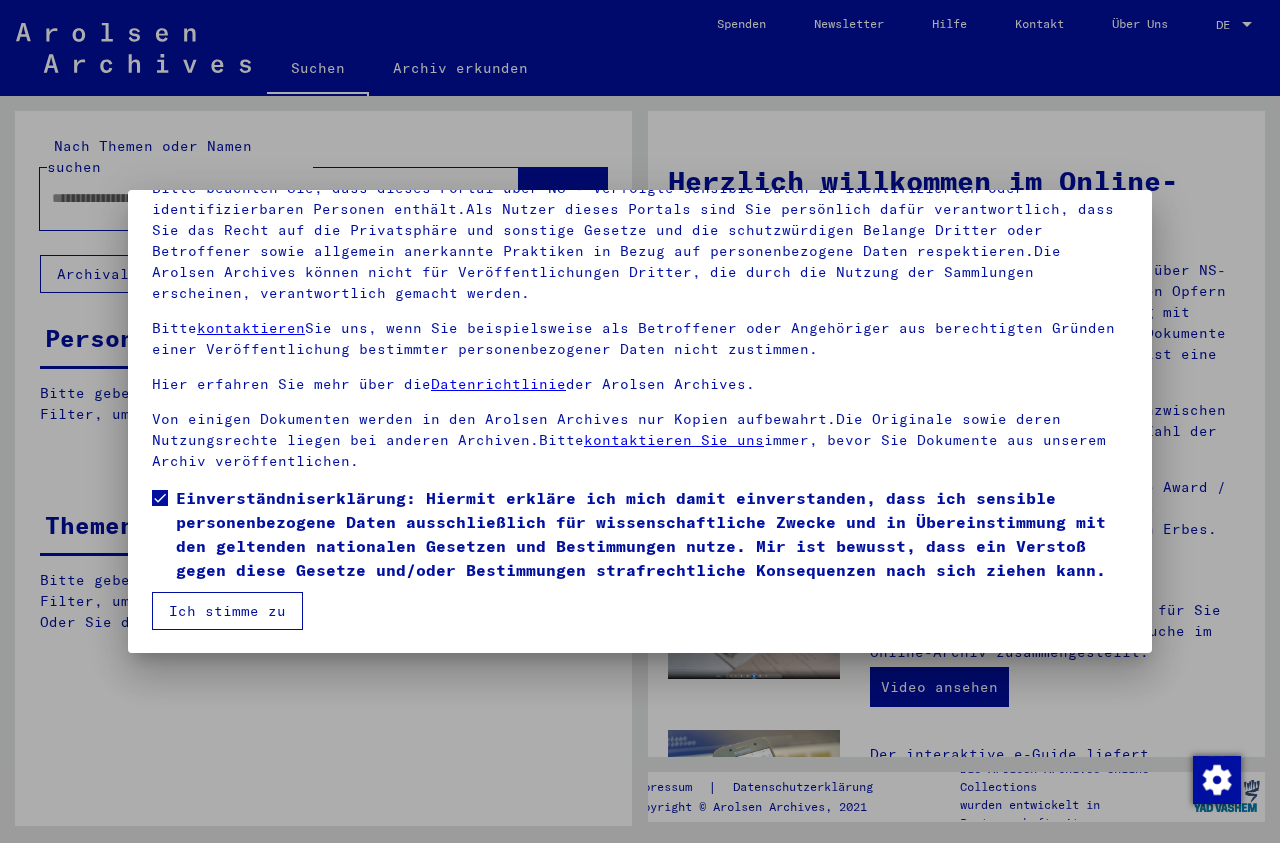 click on "Ich stimme zu" at bounding box center [227, 611] 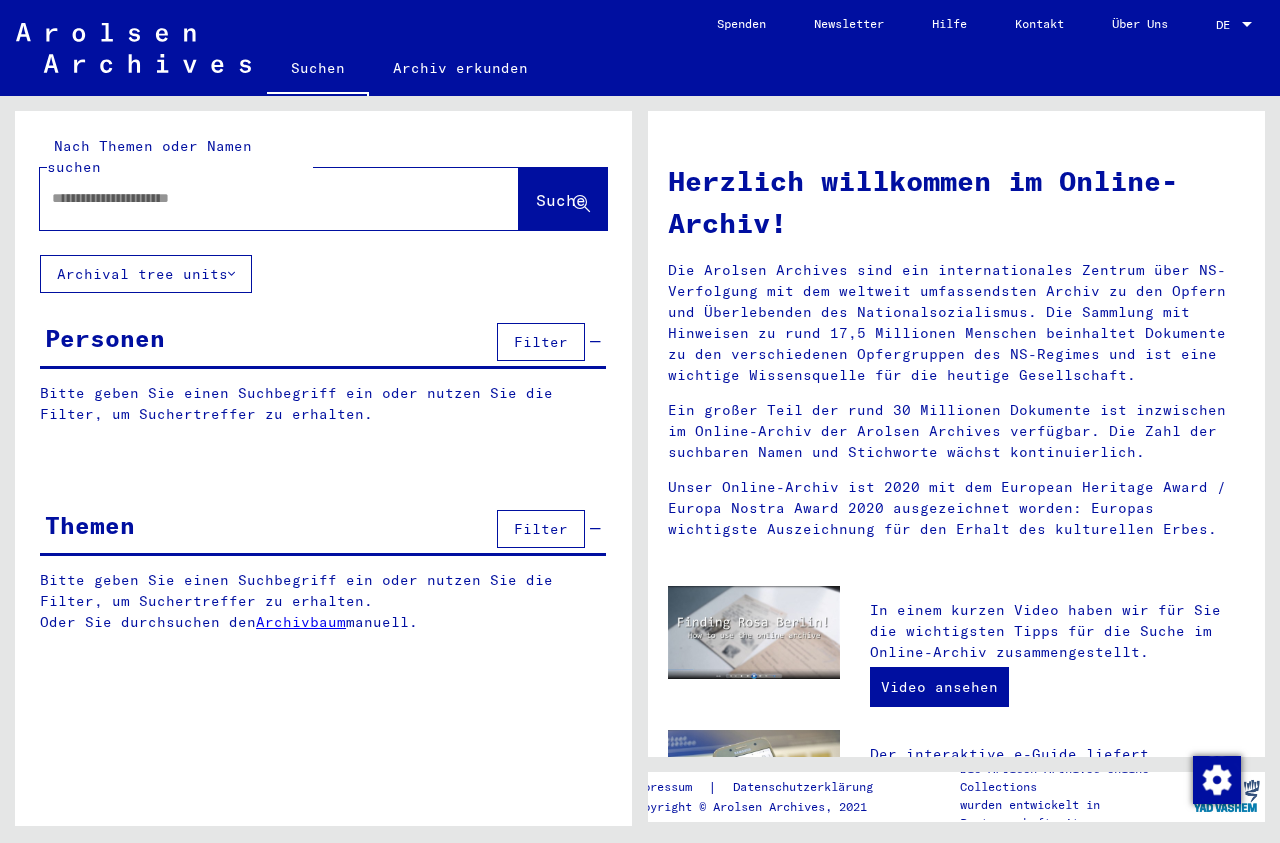 click at bounding box center (255, 198) 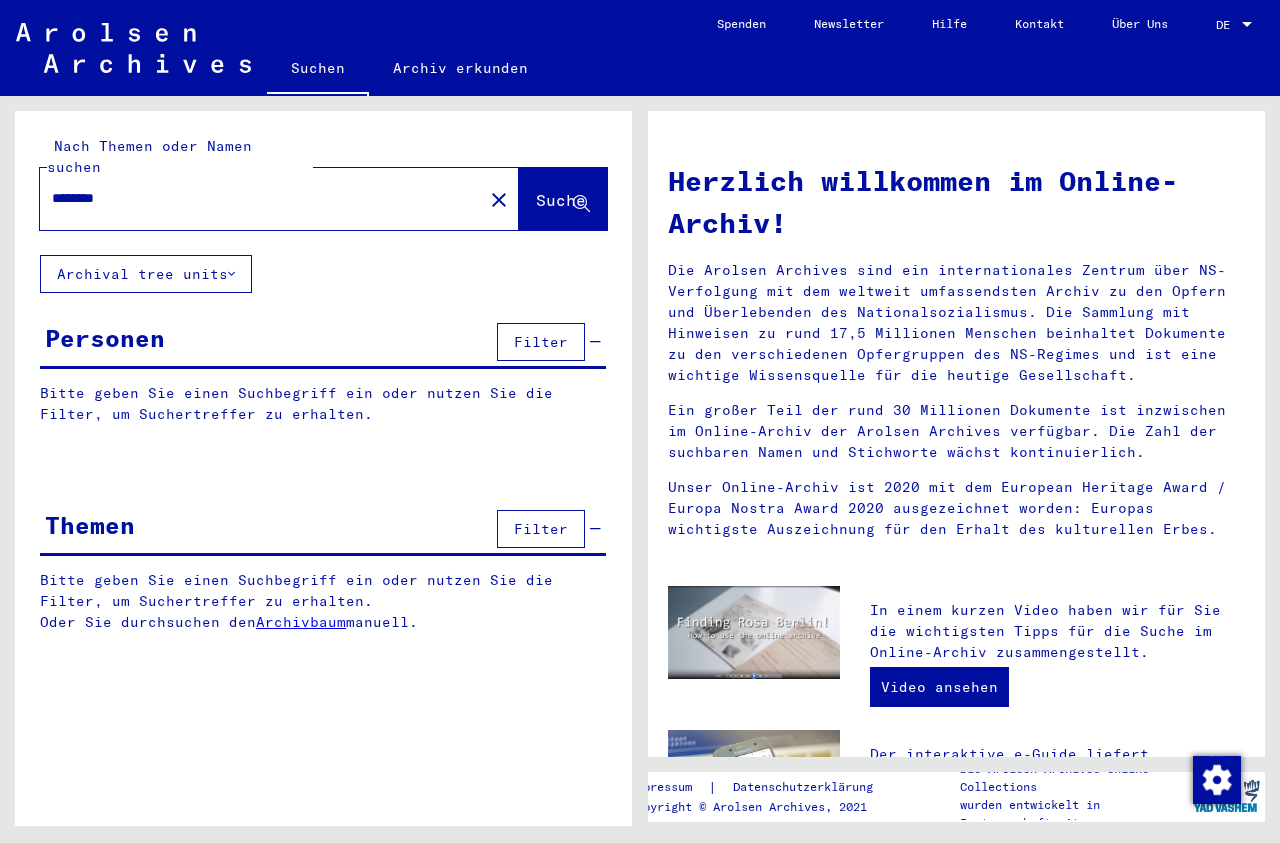 paste on "**********" 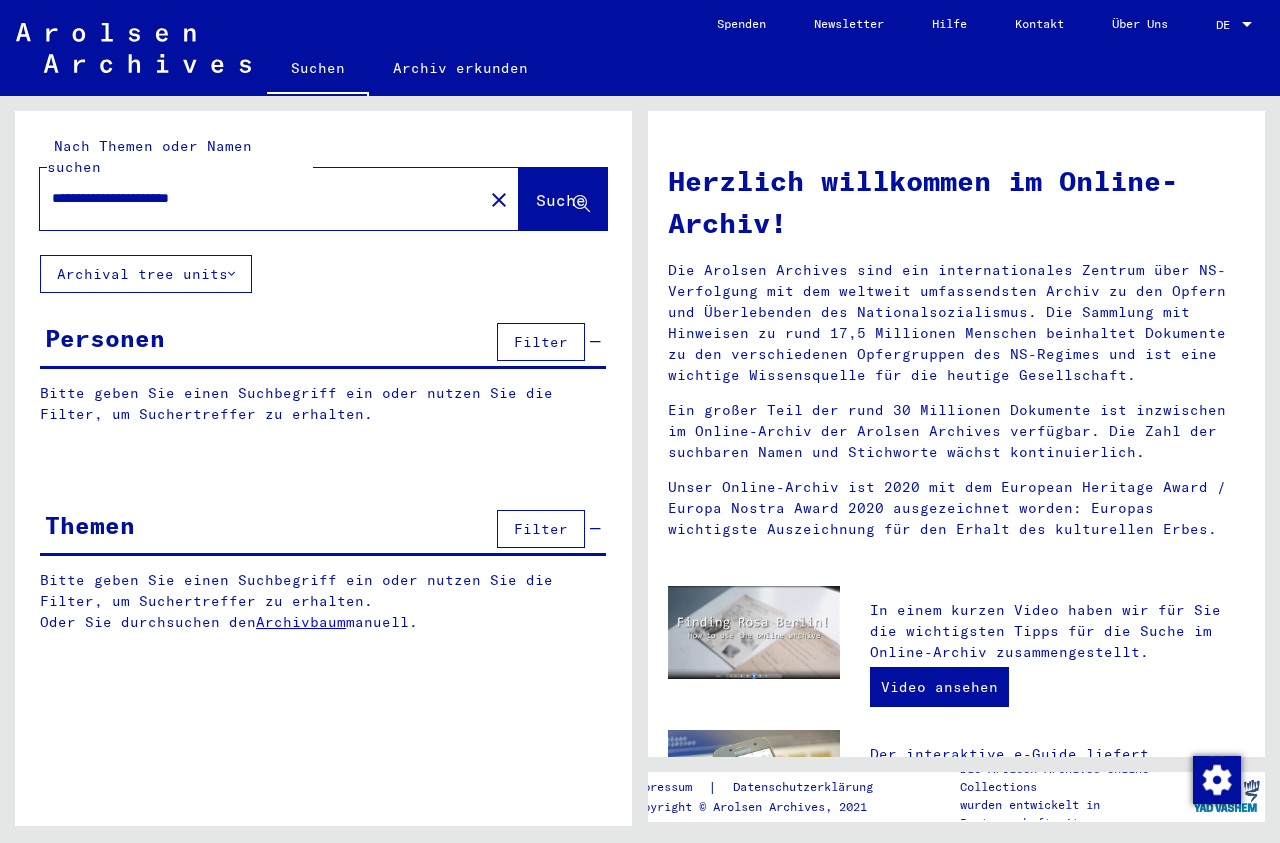 click on "**********" at bounding box center [255, 198] 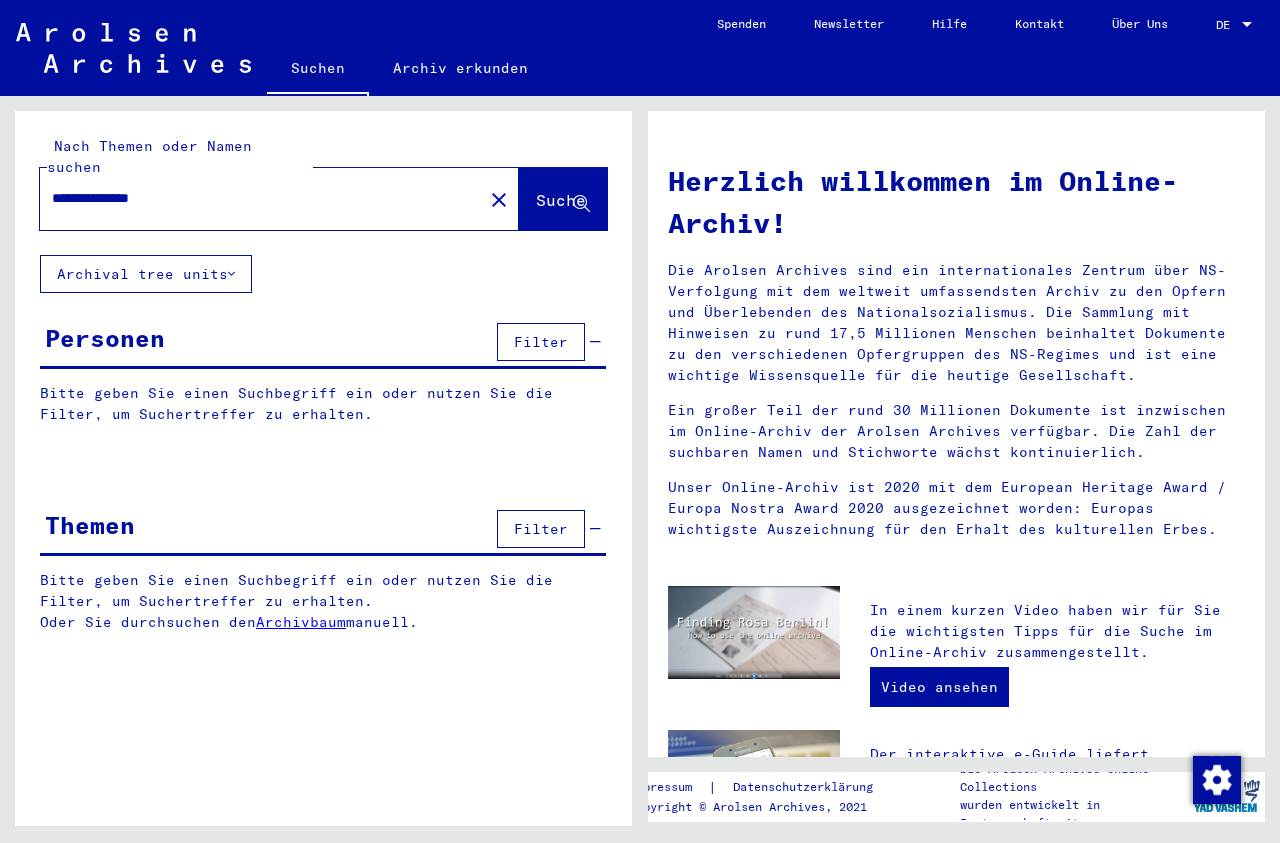 click on "Suche" 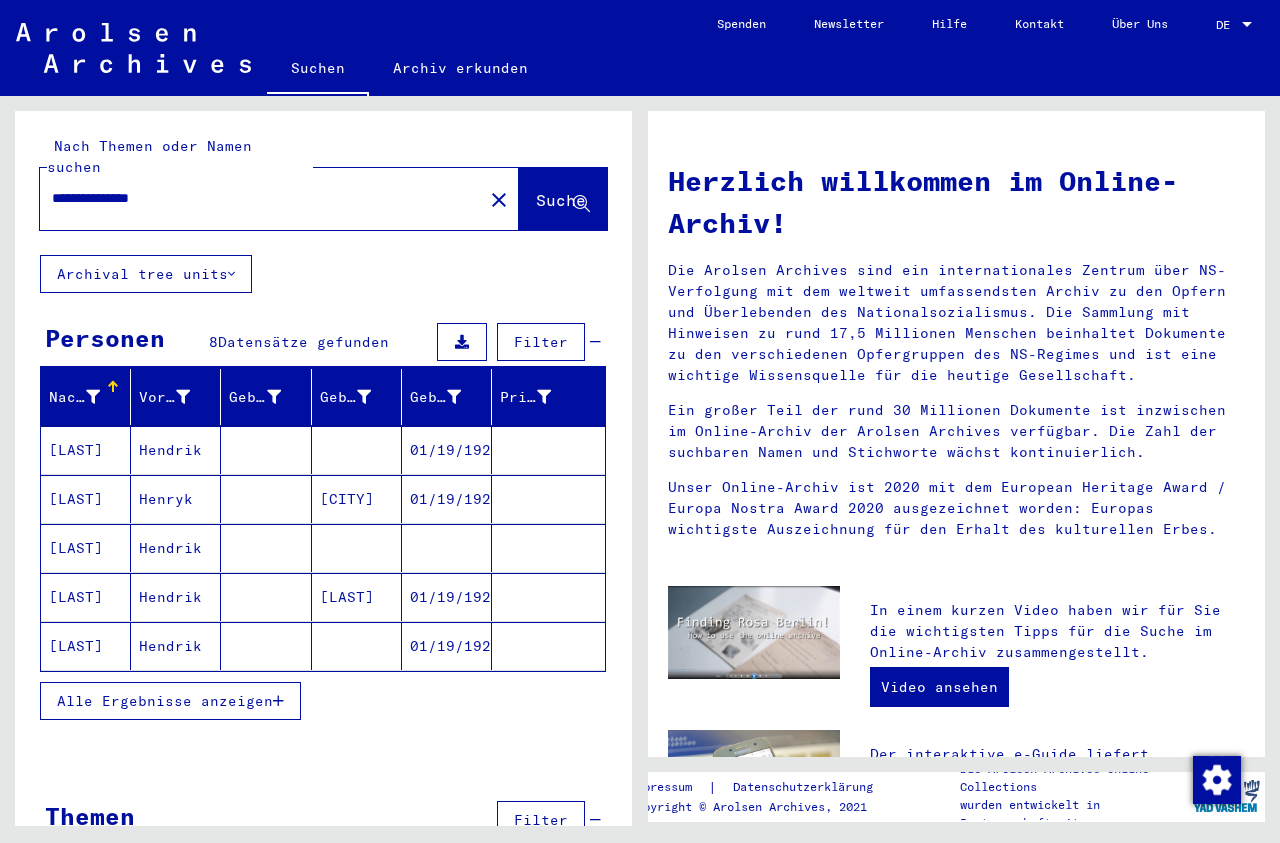 click on "Alle Ergebnisse anzeigen" at bounding box center (165, 701) 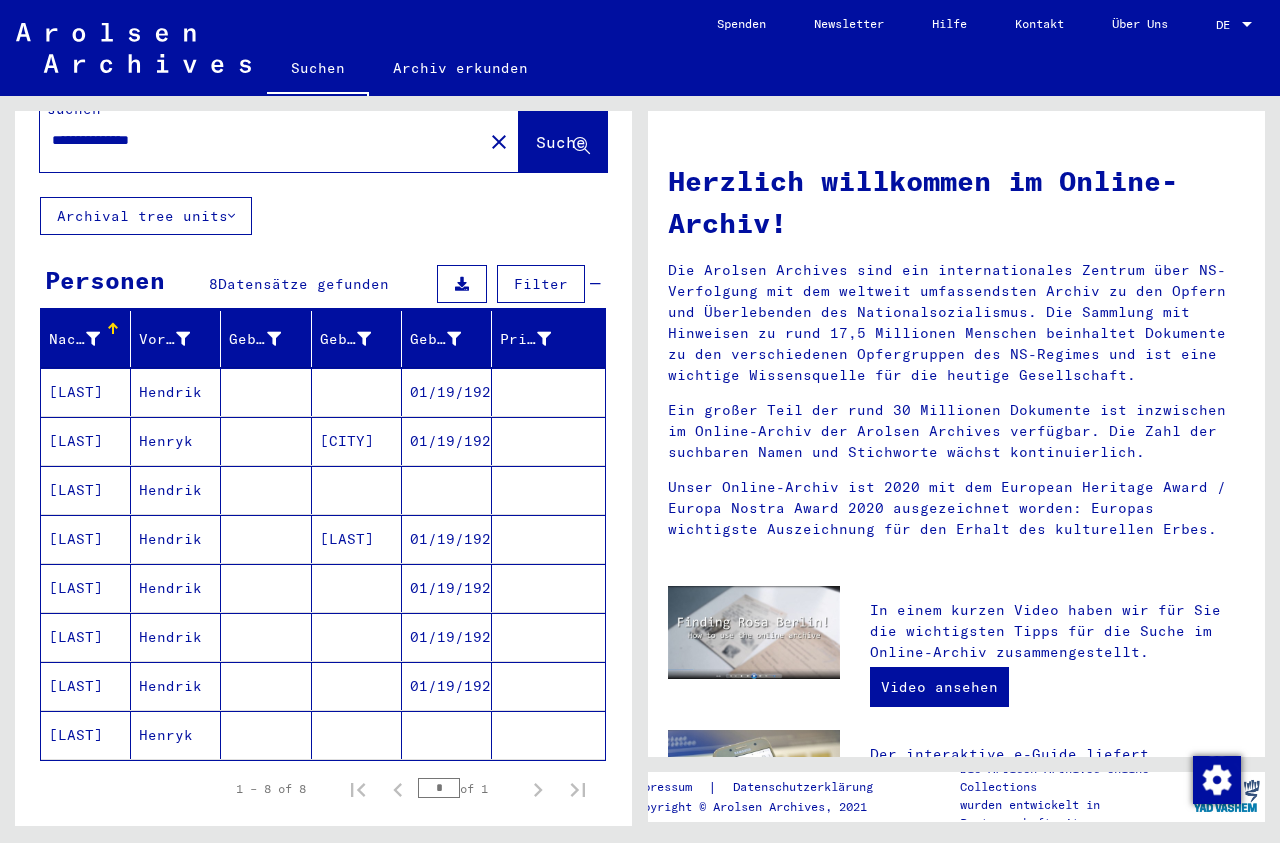scroll, scrollTop: 61, scrollLeft: 0, axis: vertical 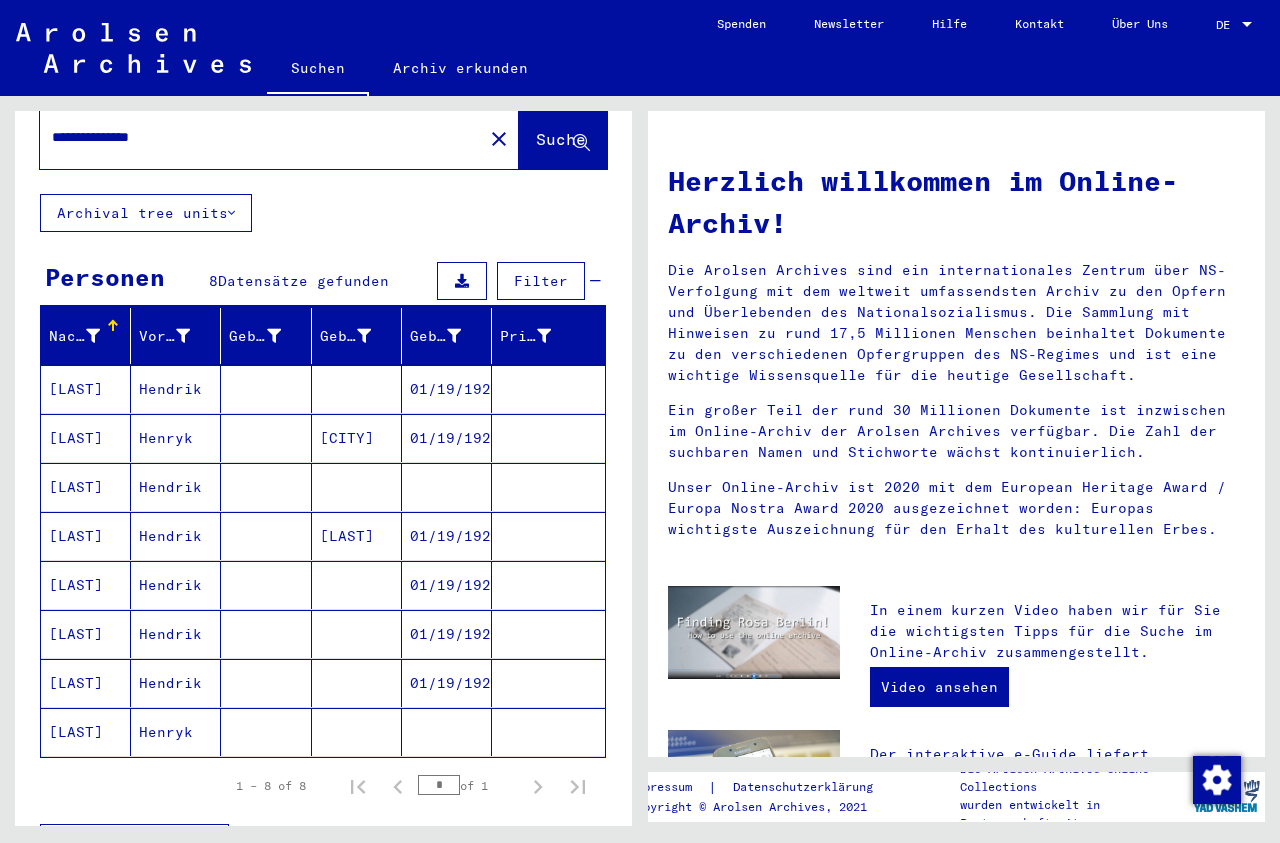 click on "01/19/1925" at bounding box center (447, 438) 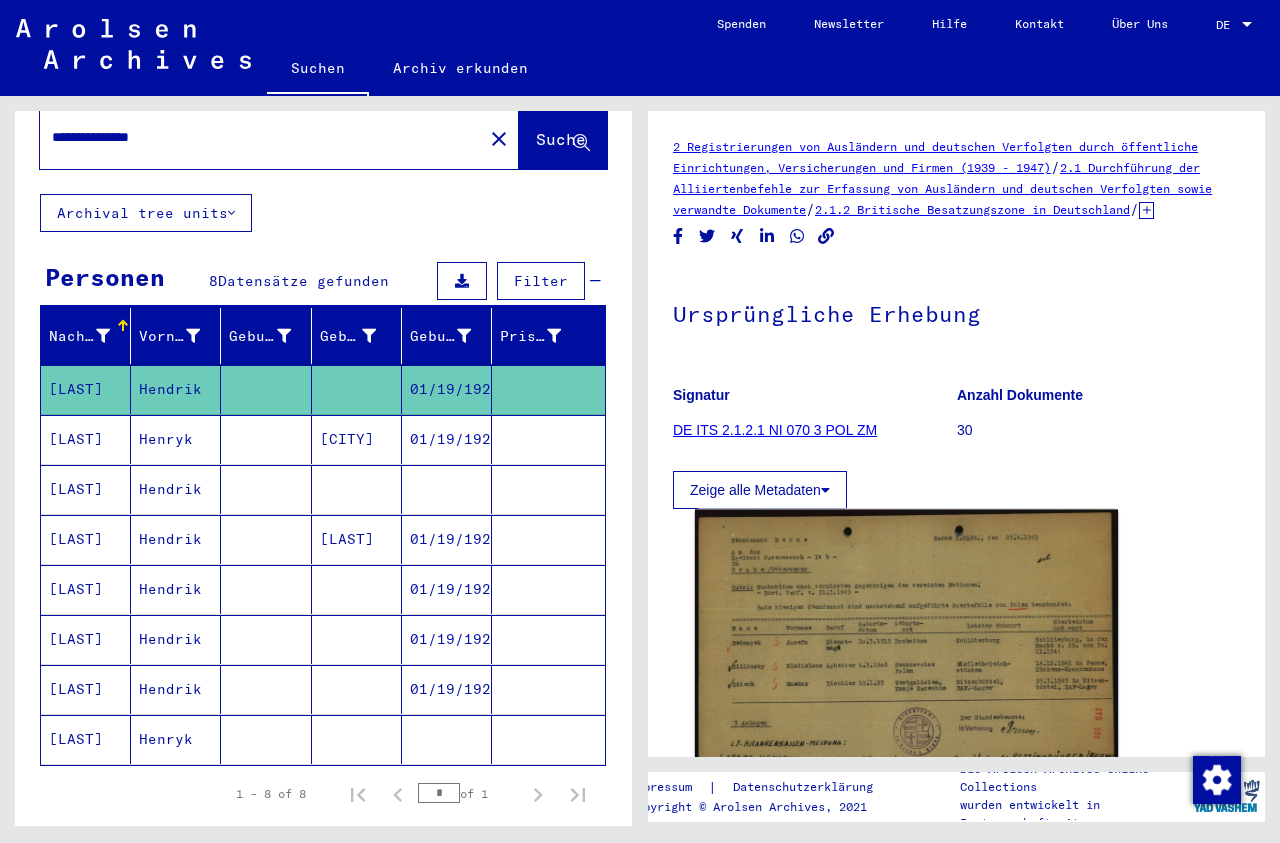 click 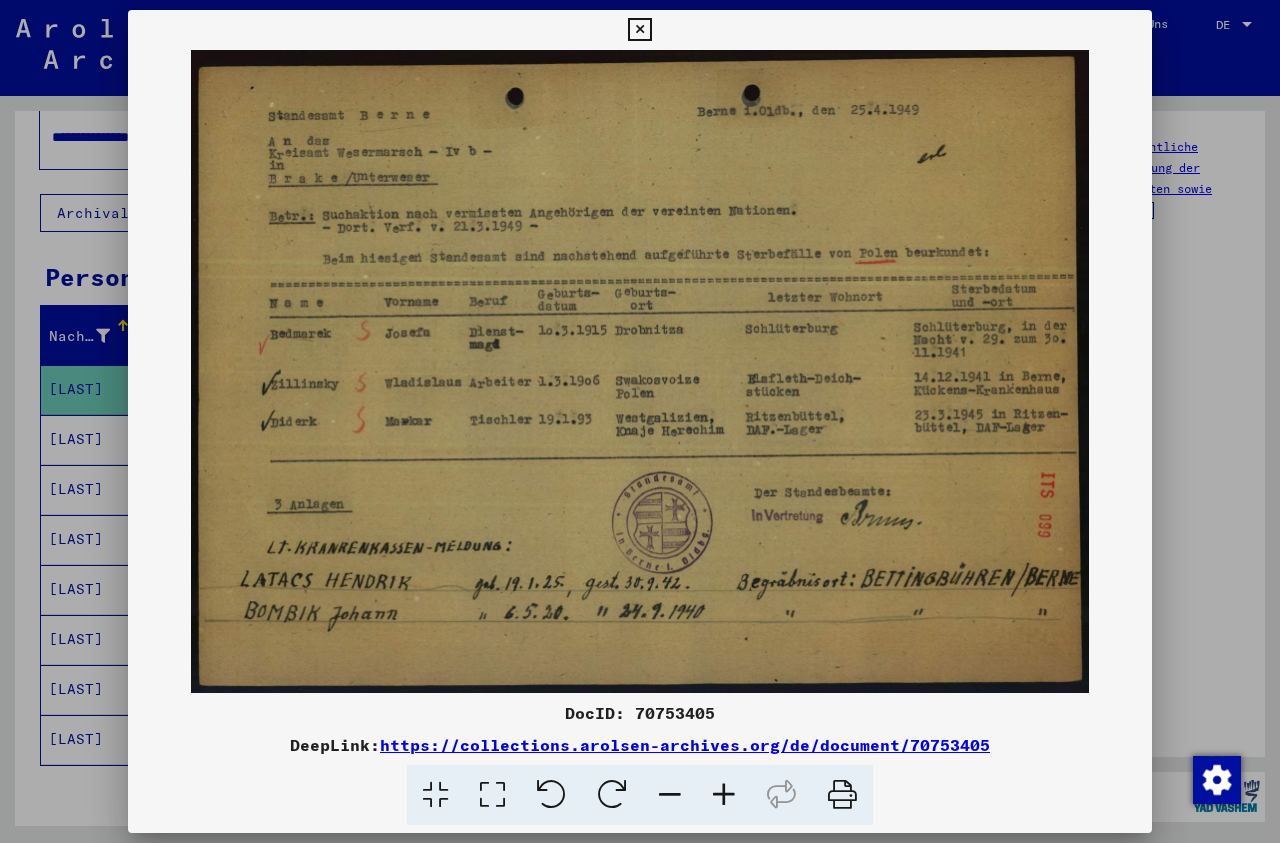 click at bounding box center (724, 795) 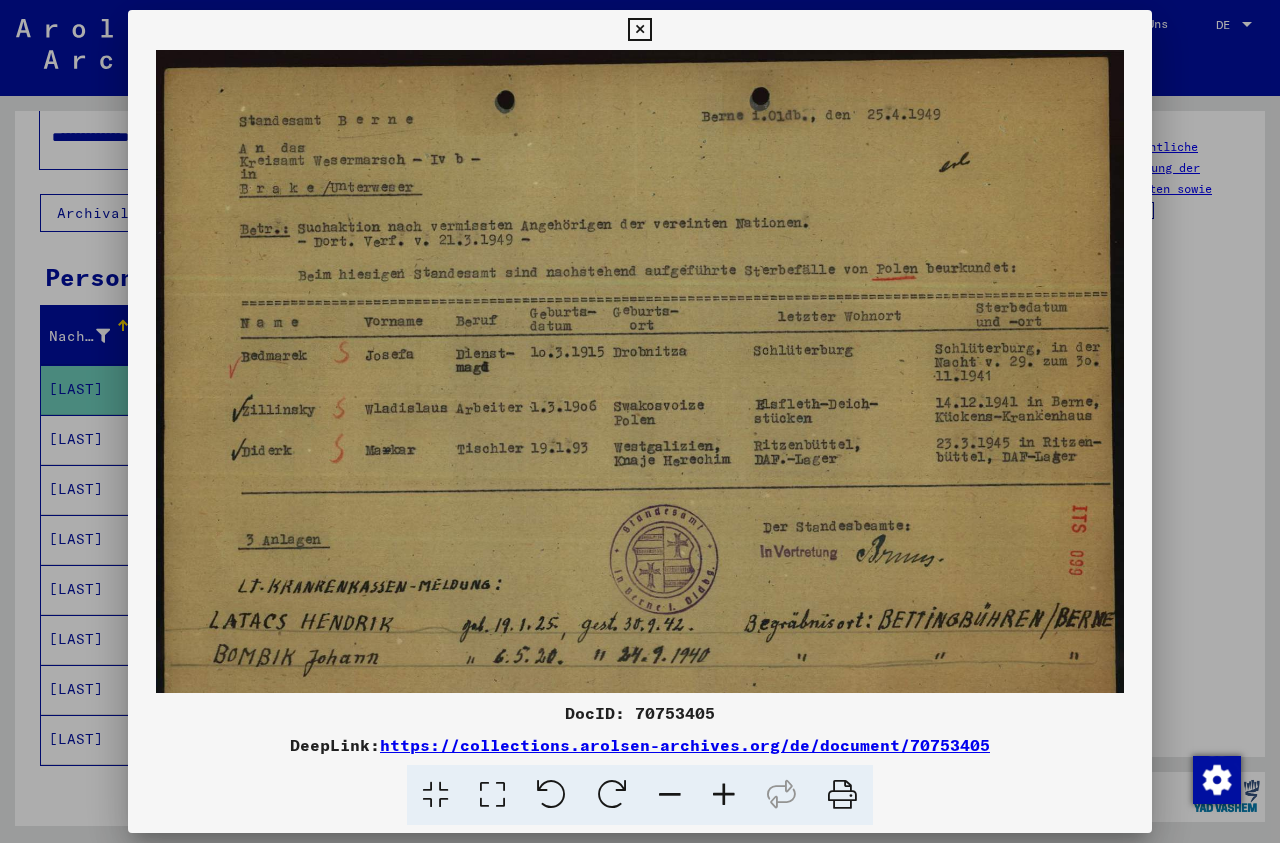 click at bounding box center (724, 795) 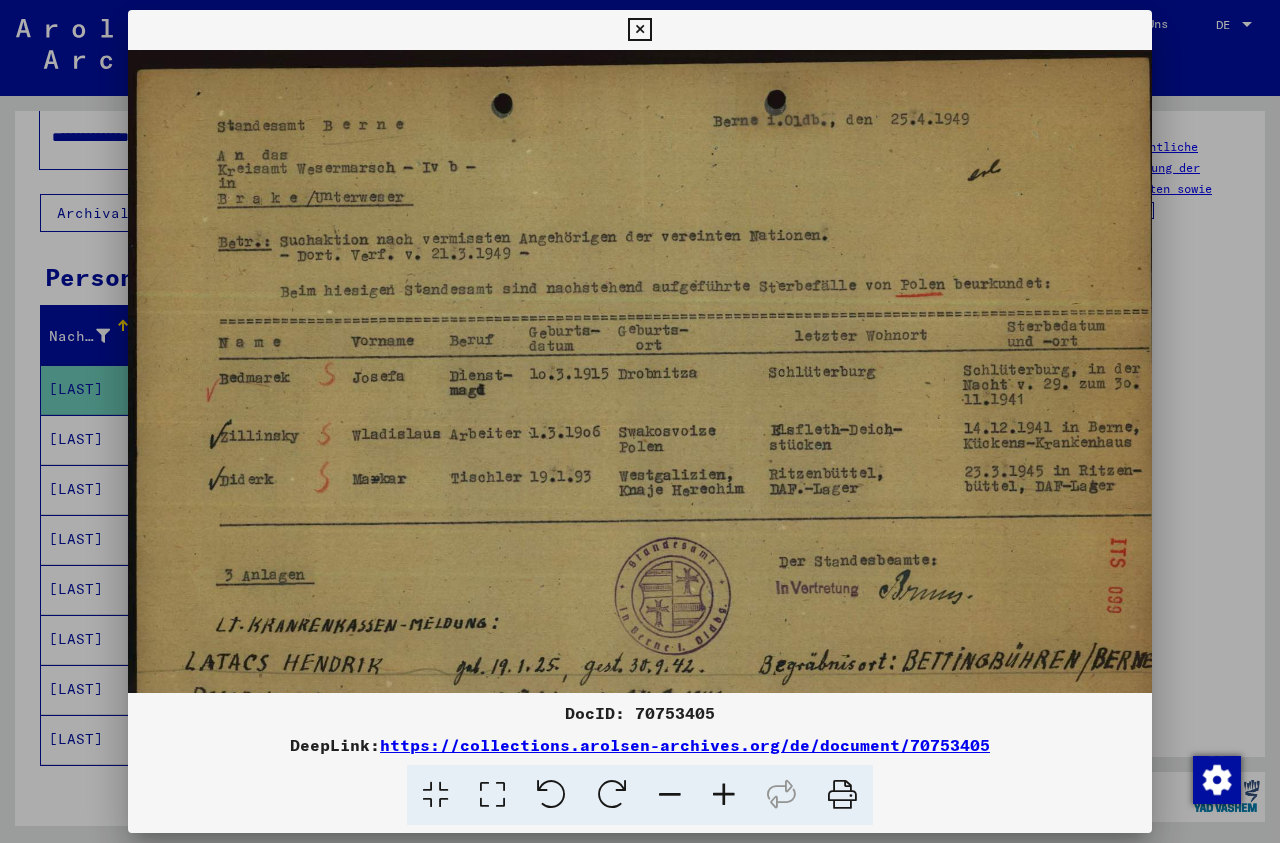 click at bounding box center [724, 795] 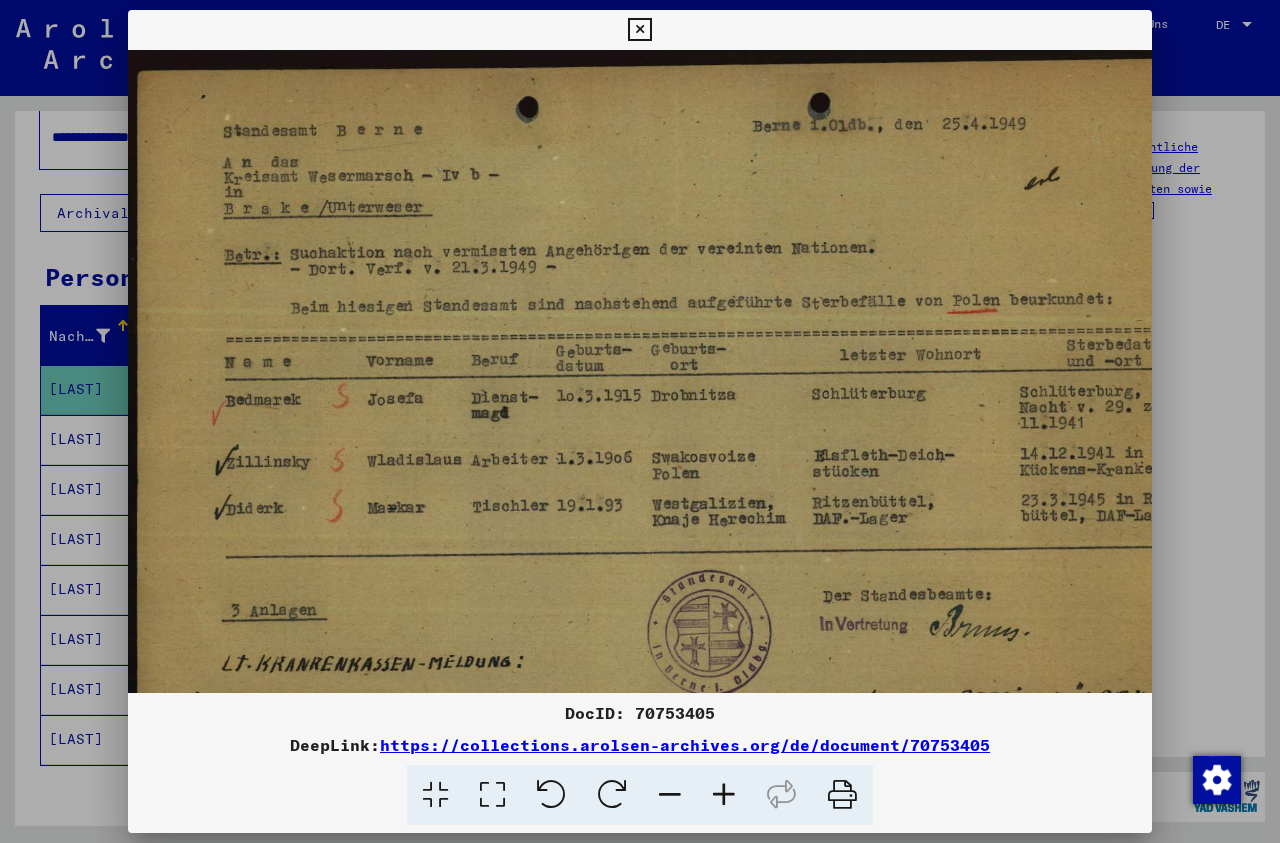 click at bounding box center (724, 795) 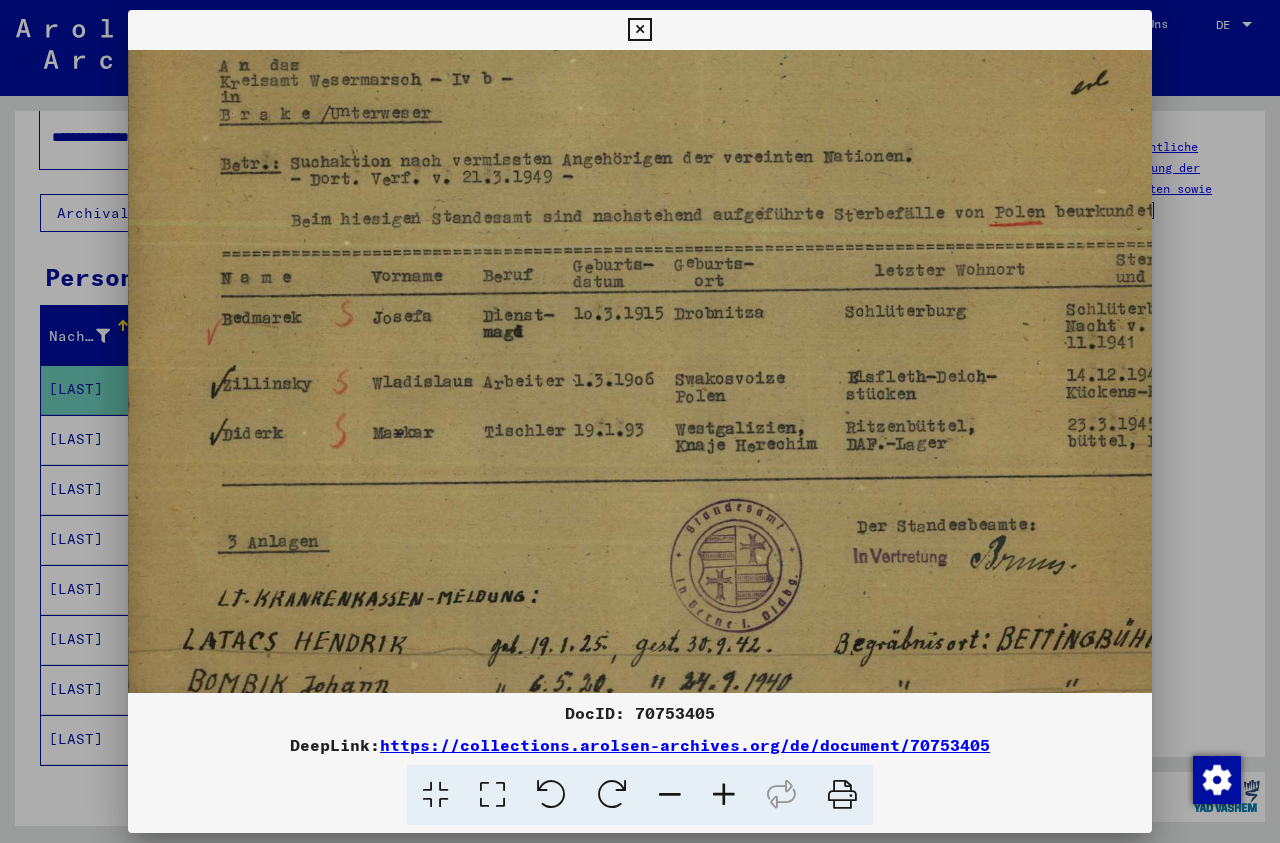 scroll, scrollTop: 200, scrollLeft: 12, axis: both 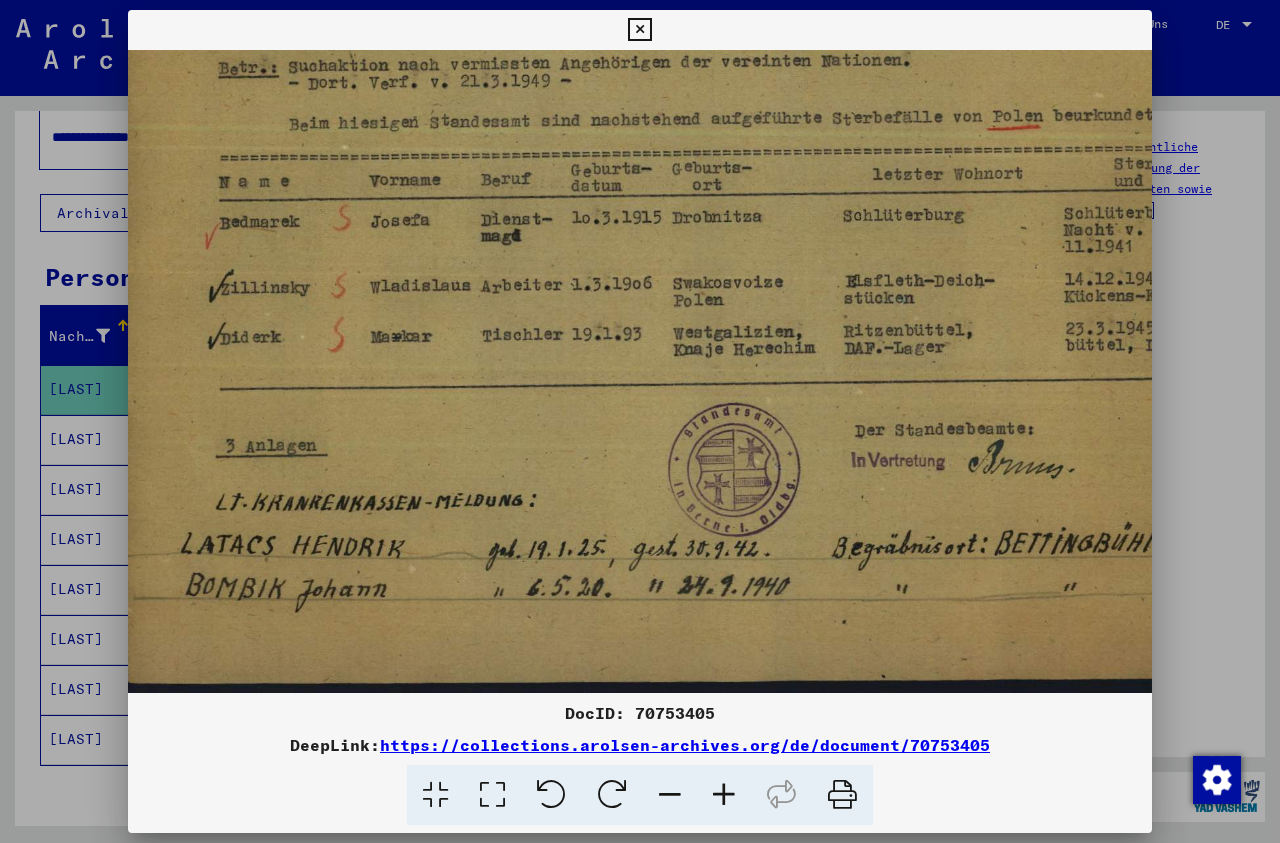 drag, startPoint x: 764, startPoint y: 620, endPoint x: 752, endPoint y: 258, distance: 362.19885 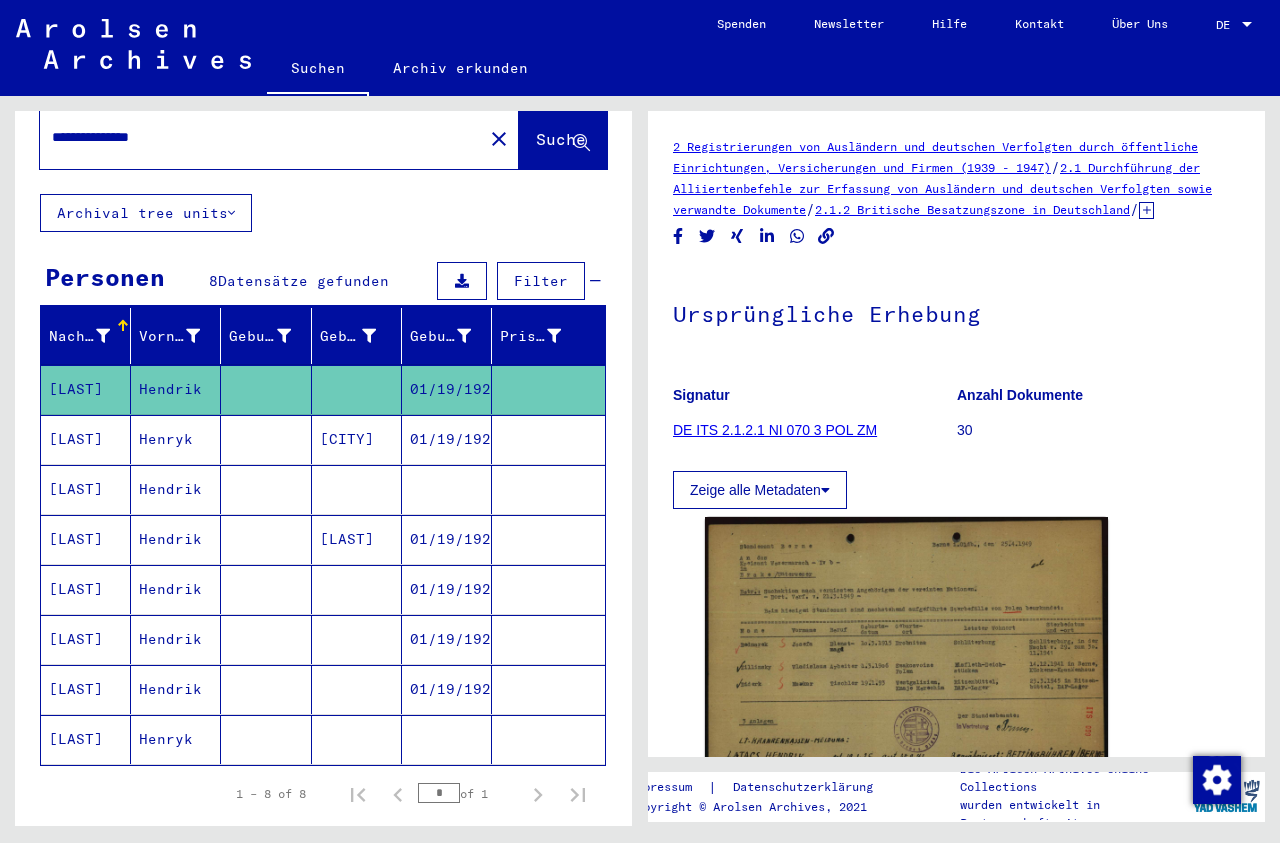 click on "[CITY]" at bounding box center (357, 489) 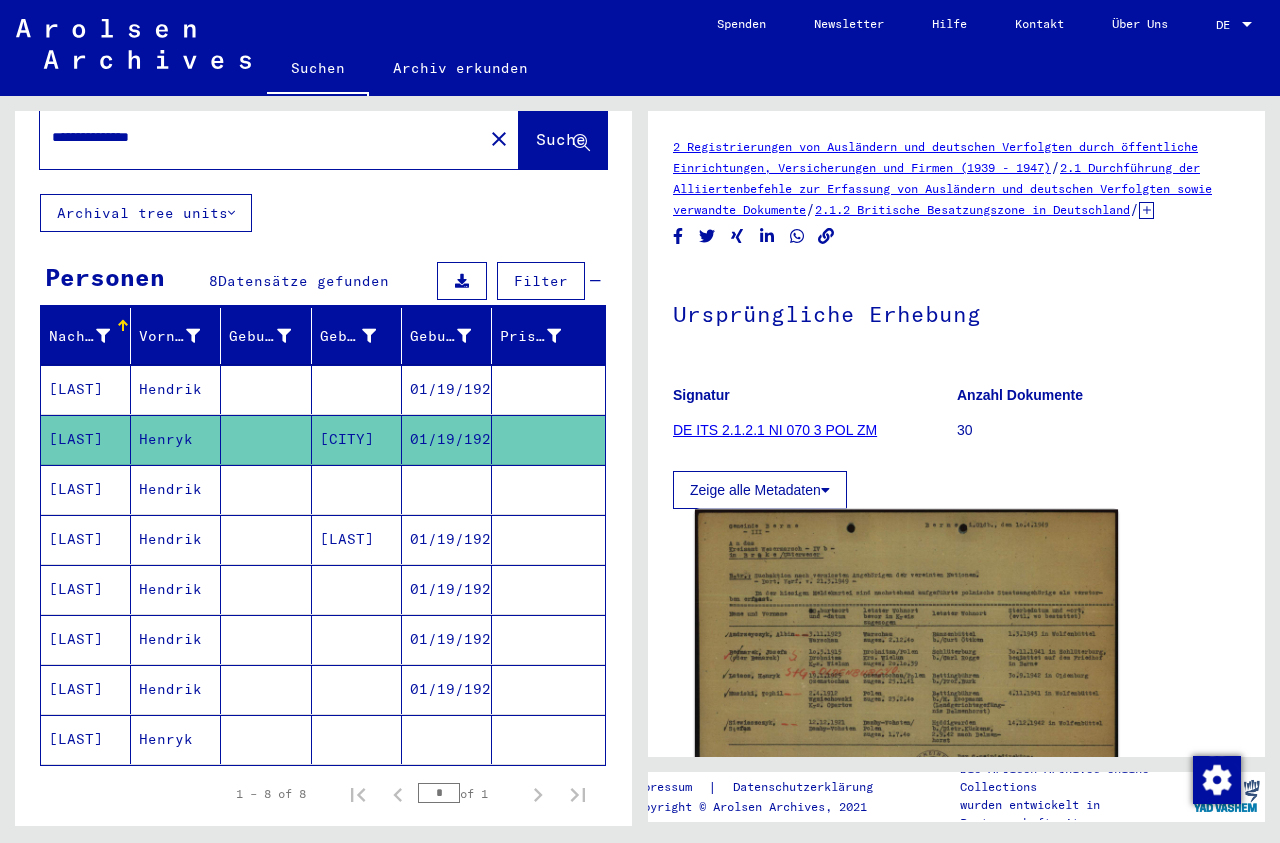 click 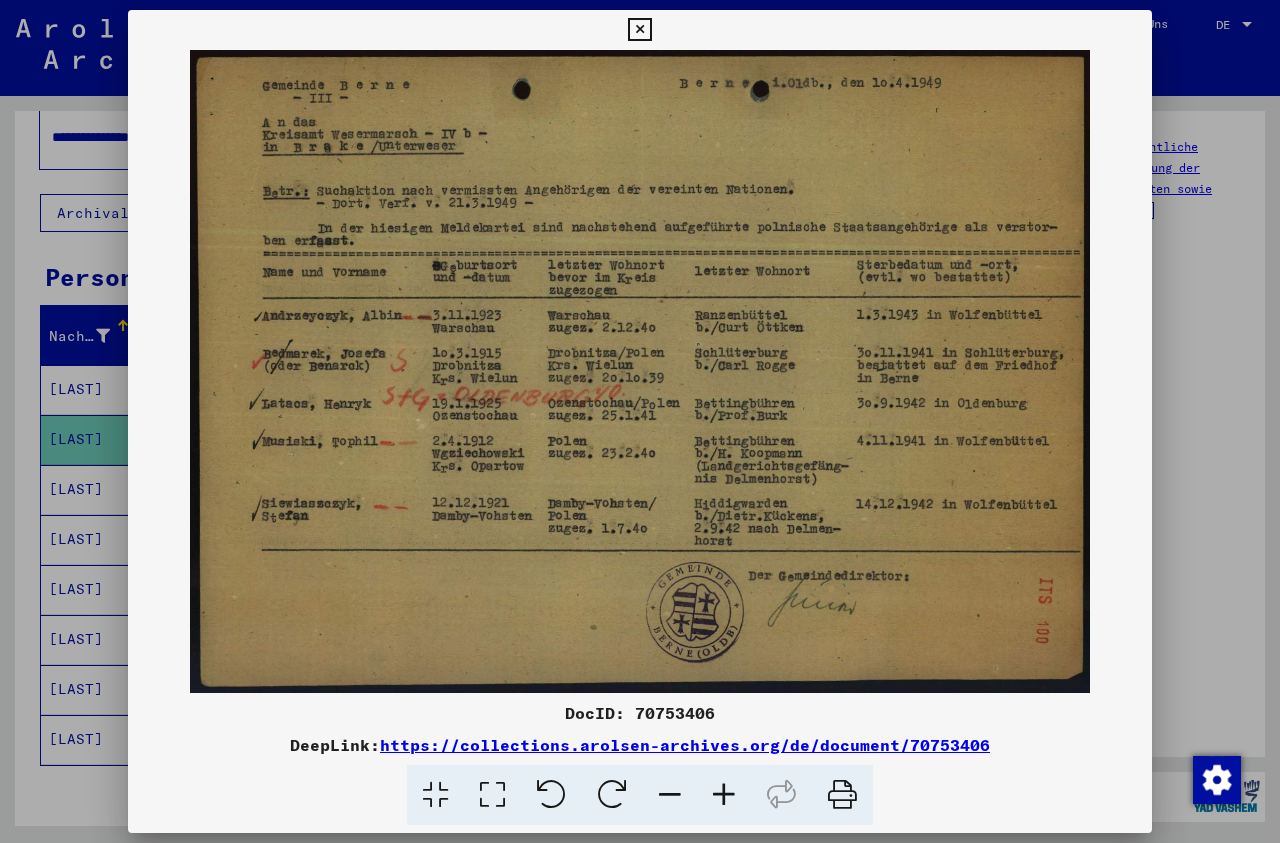 click at bounding box center (724, 795) 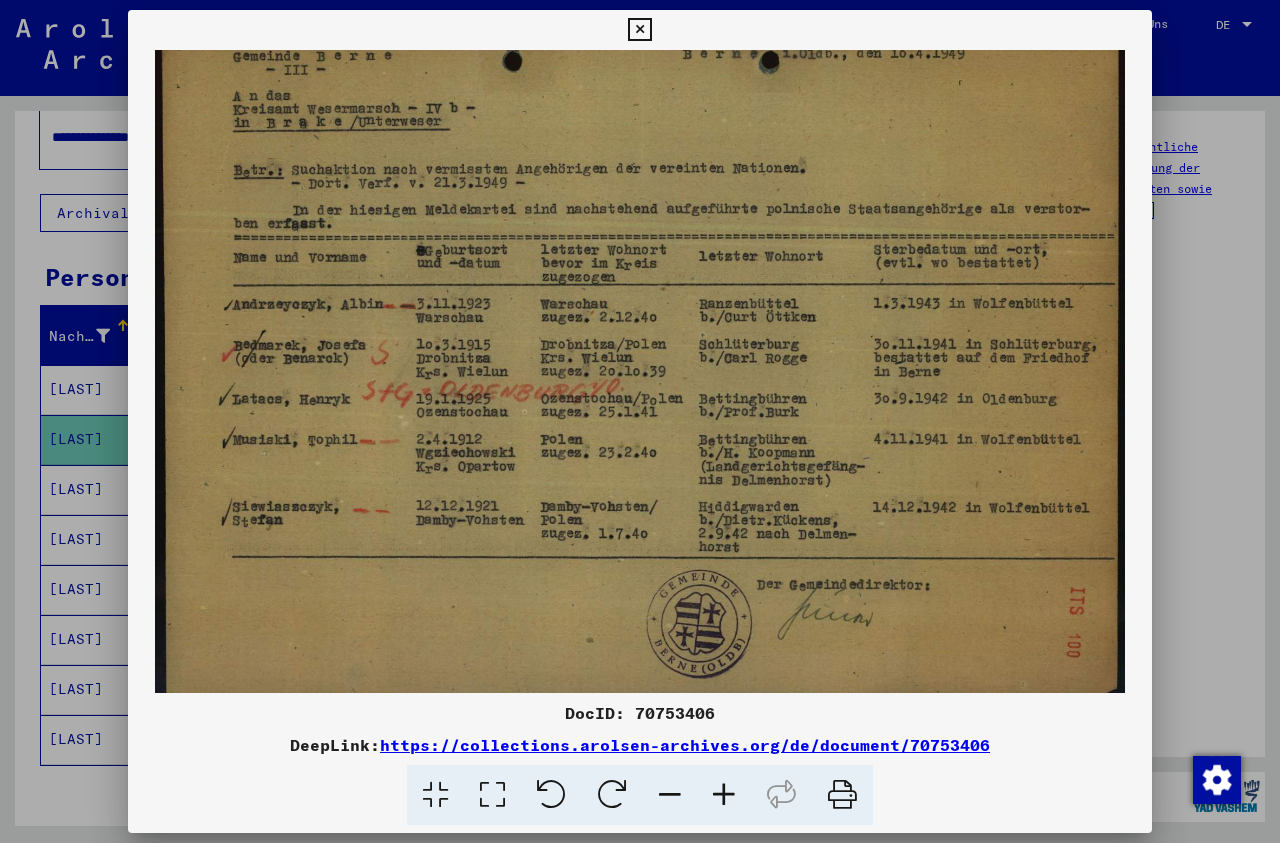 scroll, scrollTop: 50, scrollLeft: 0, axis: vertical 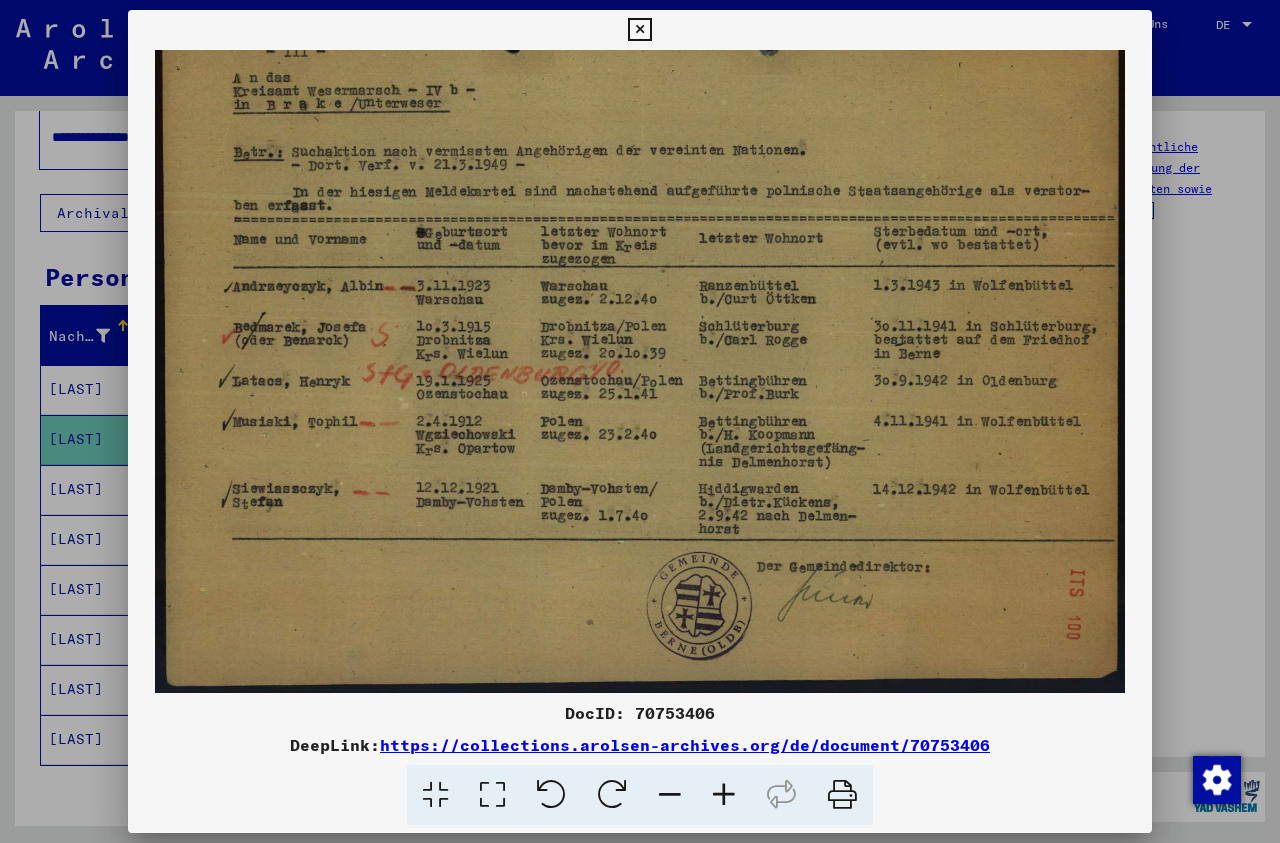 drag, startPoint x: 870, startPoint y: 644, endPoint x: 877, endPoint y: 352, distance: 292.0839 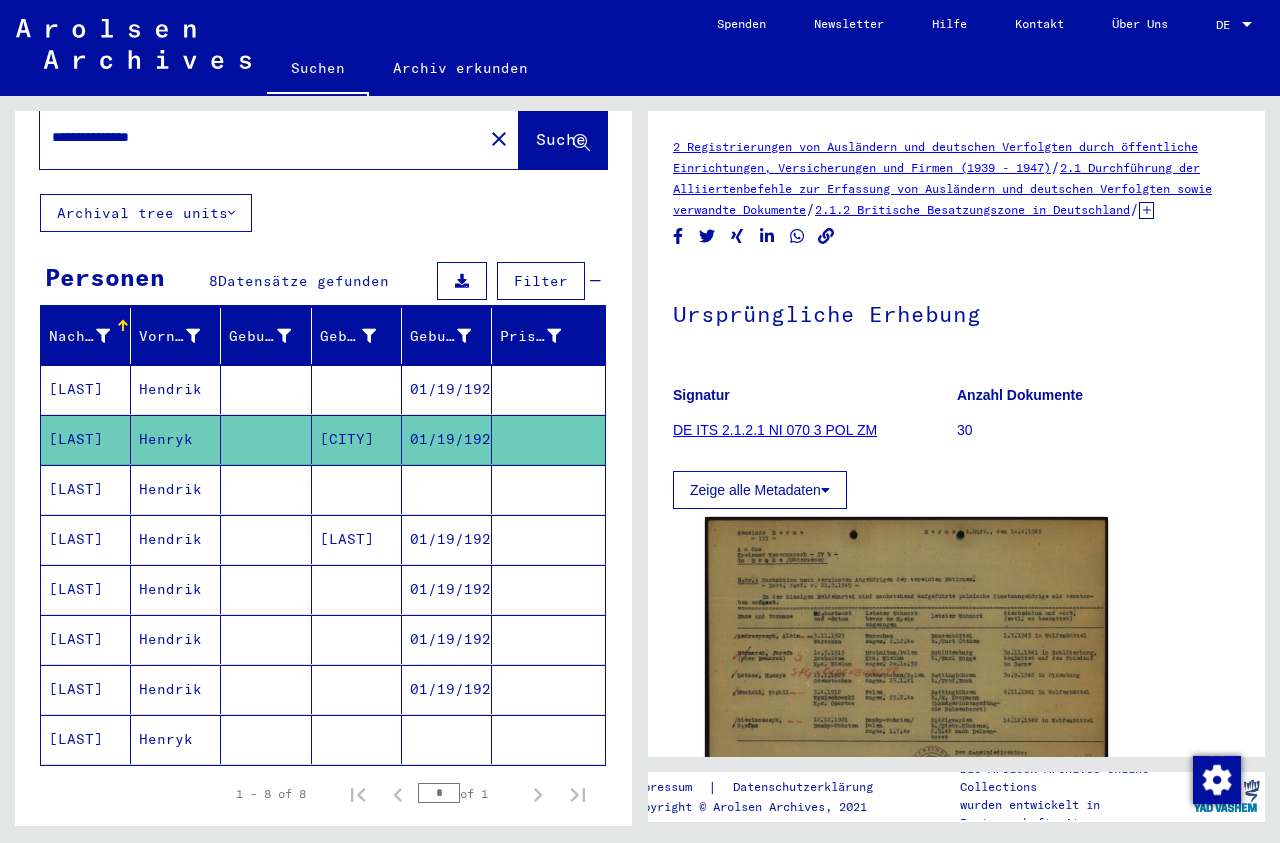 click at bounding box center (548, 539) 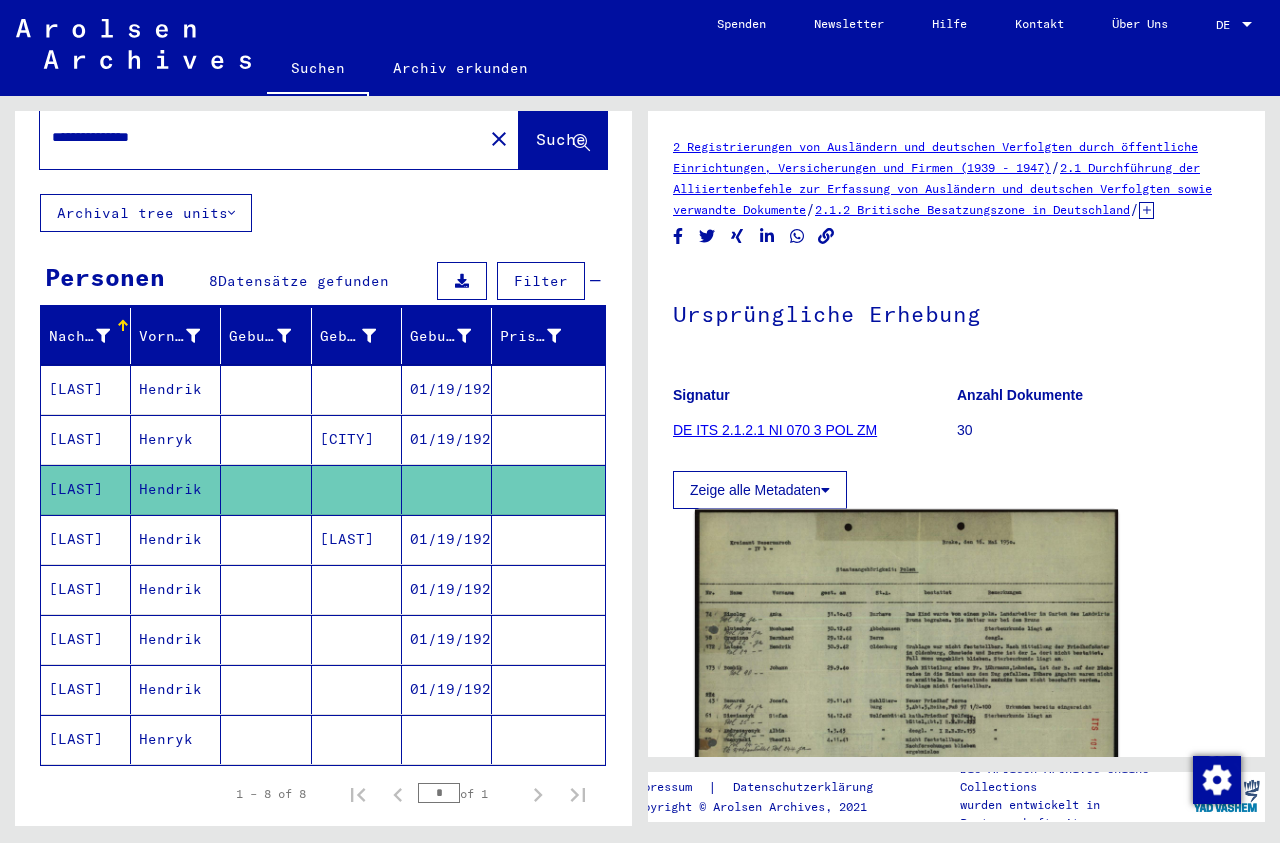 click 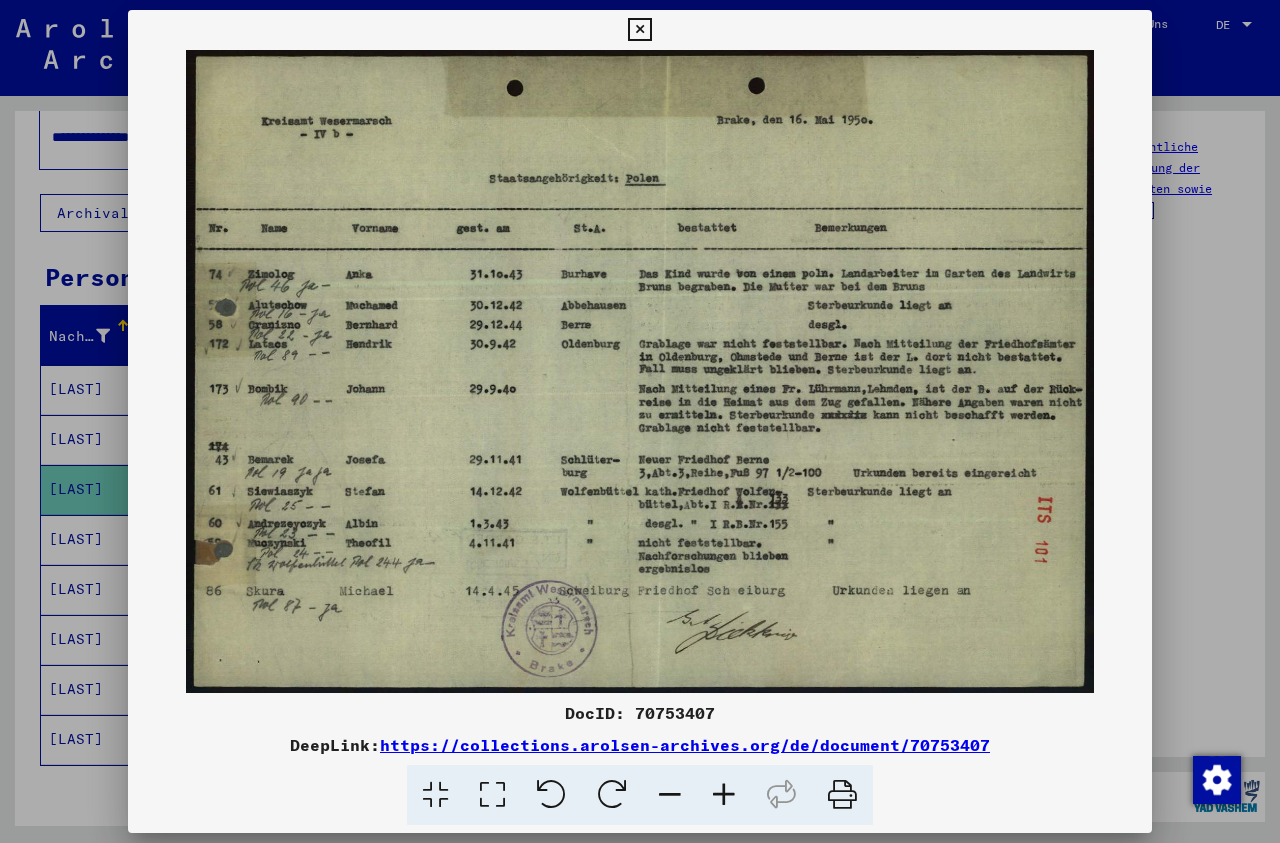 click at bounding box center [639, 30] 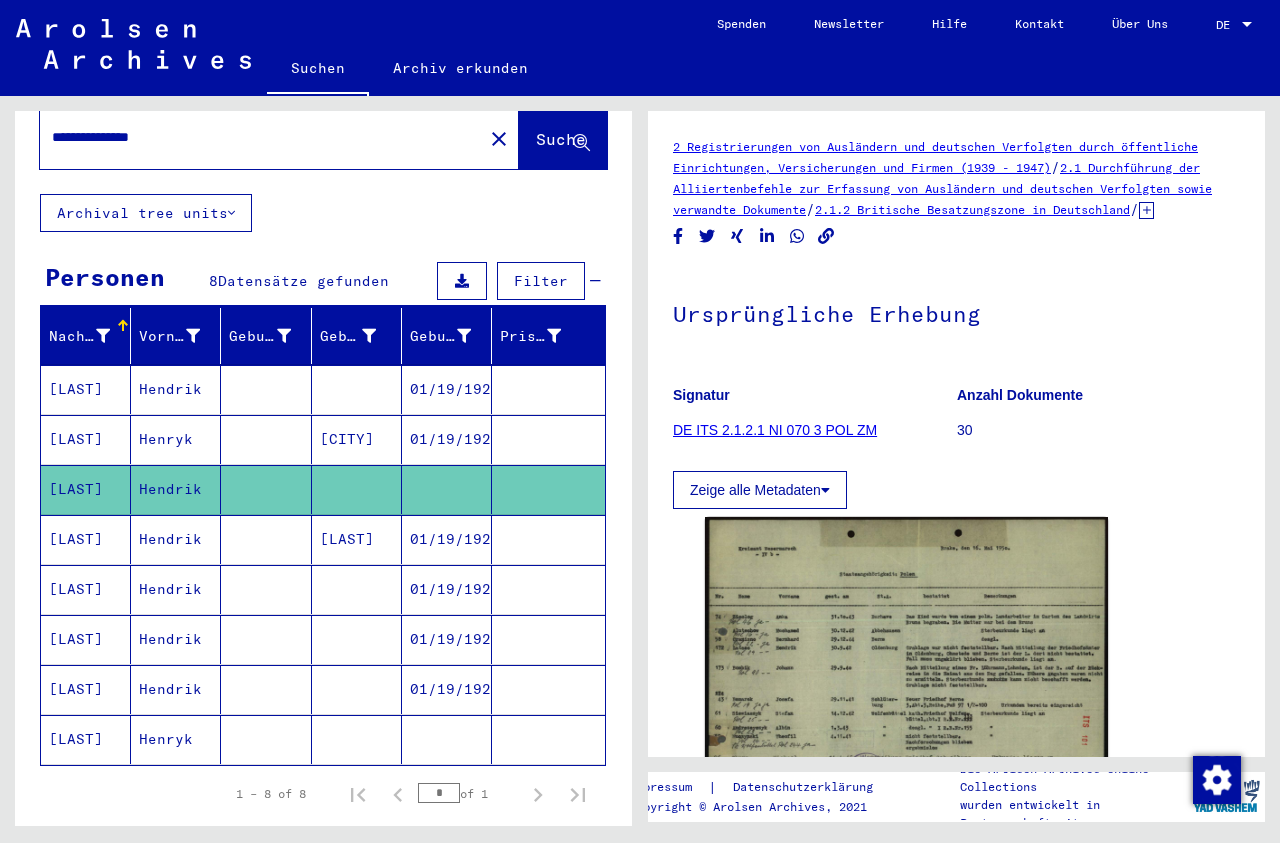 click on "[LAST]" at bounding box center [357, 589] 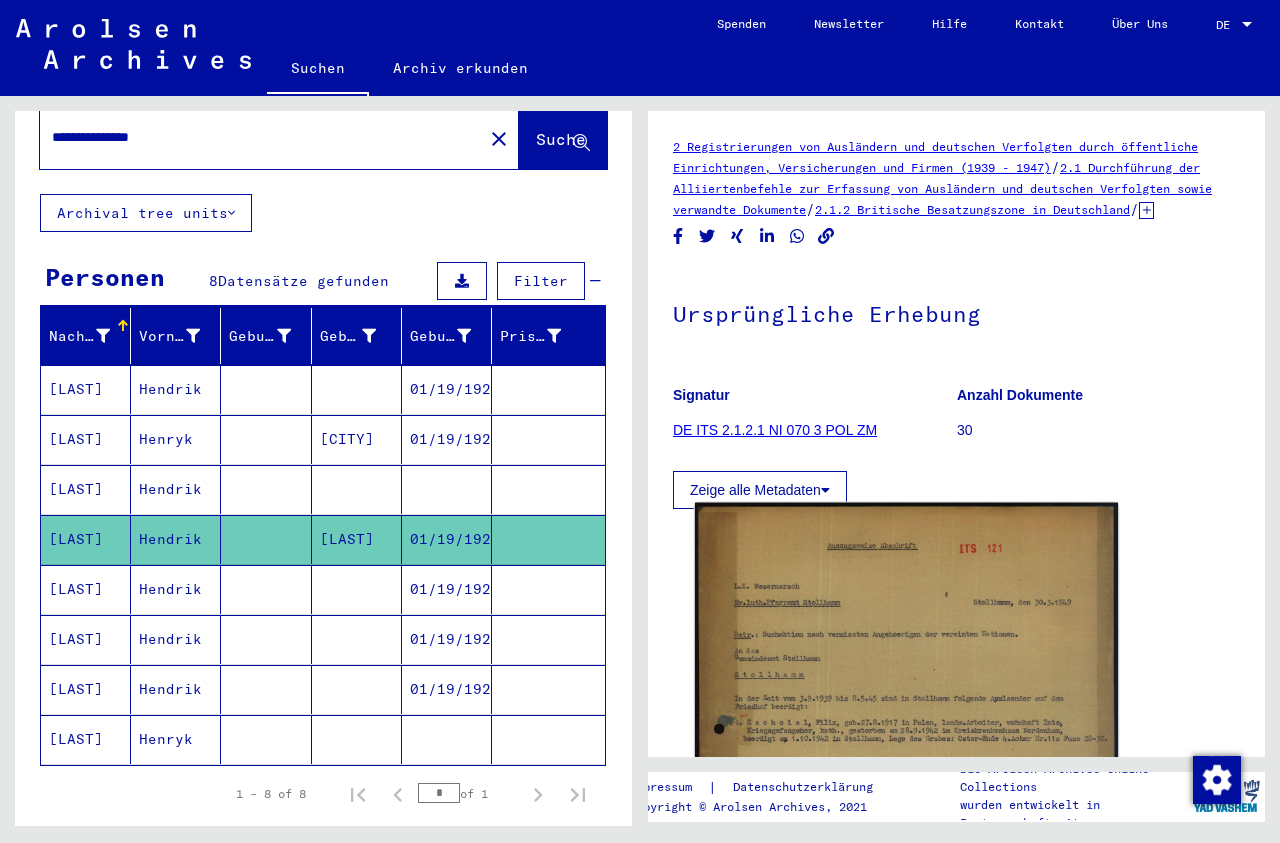 click 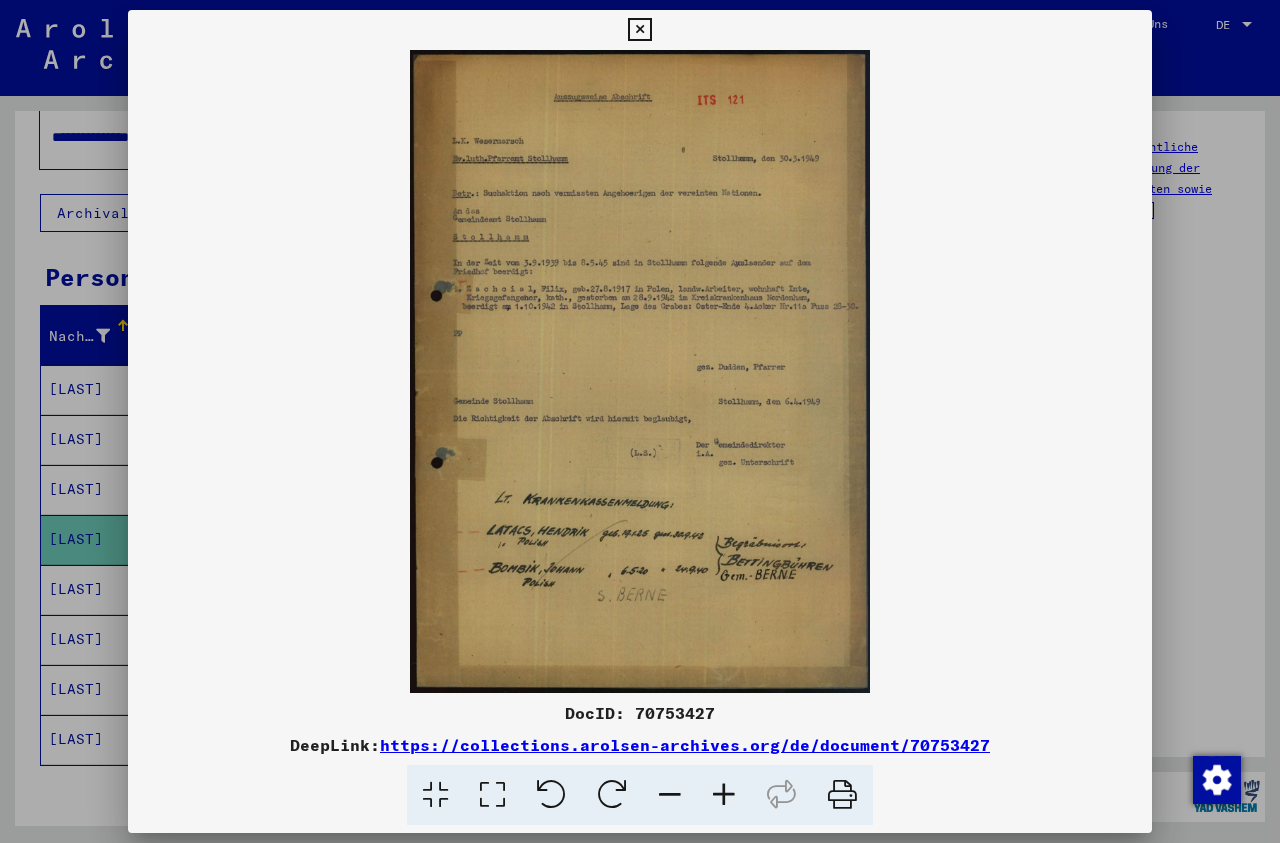 click at bounding box center (724, 795) 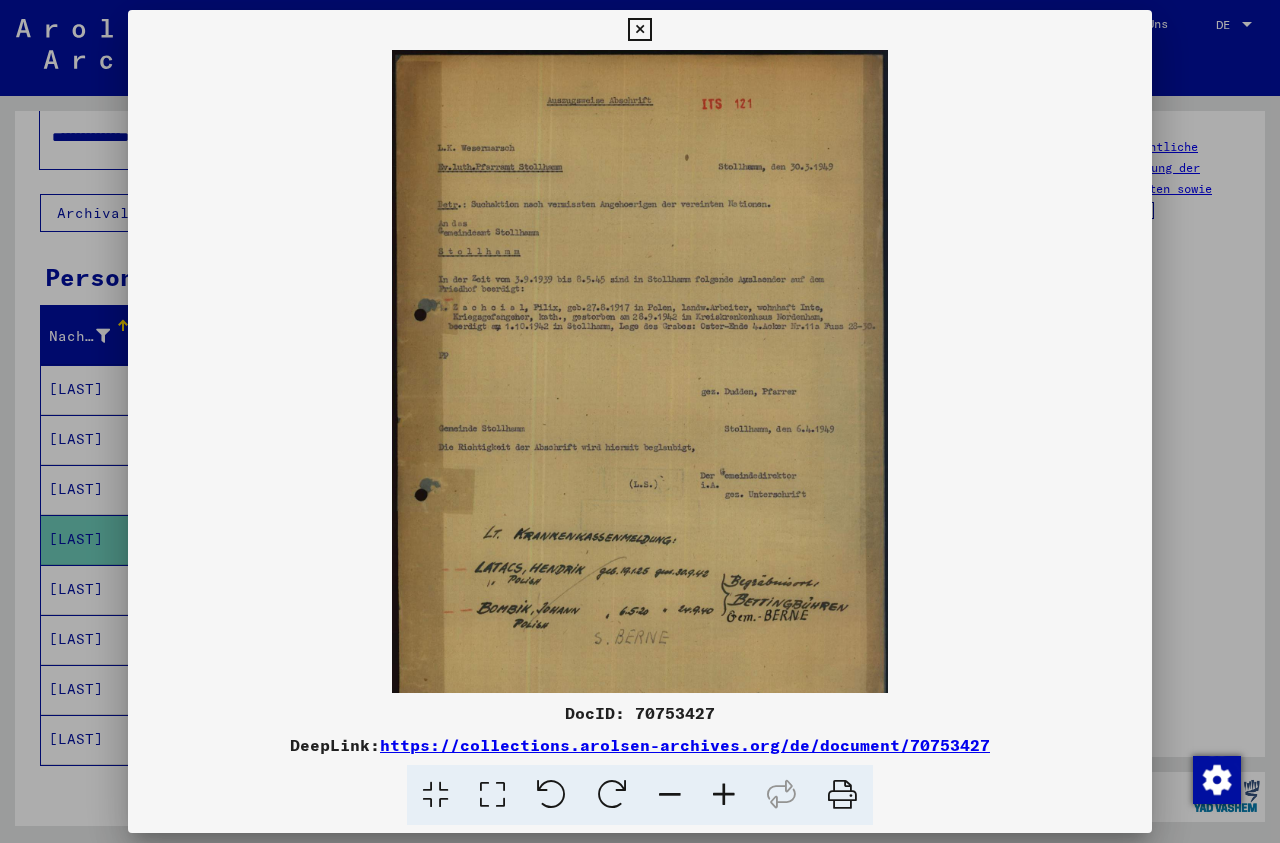click at bounding box center [724, 795] 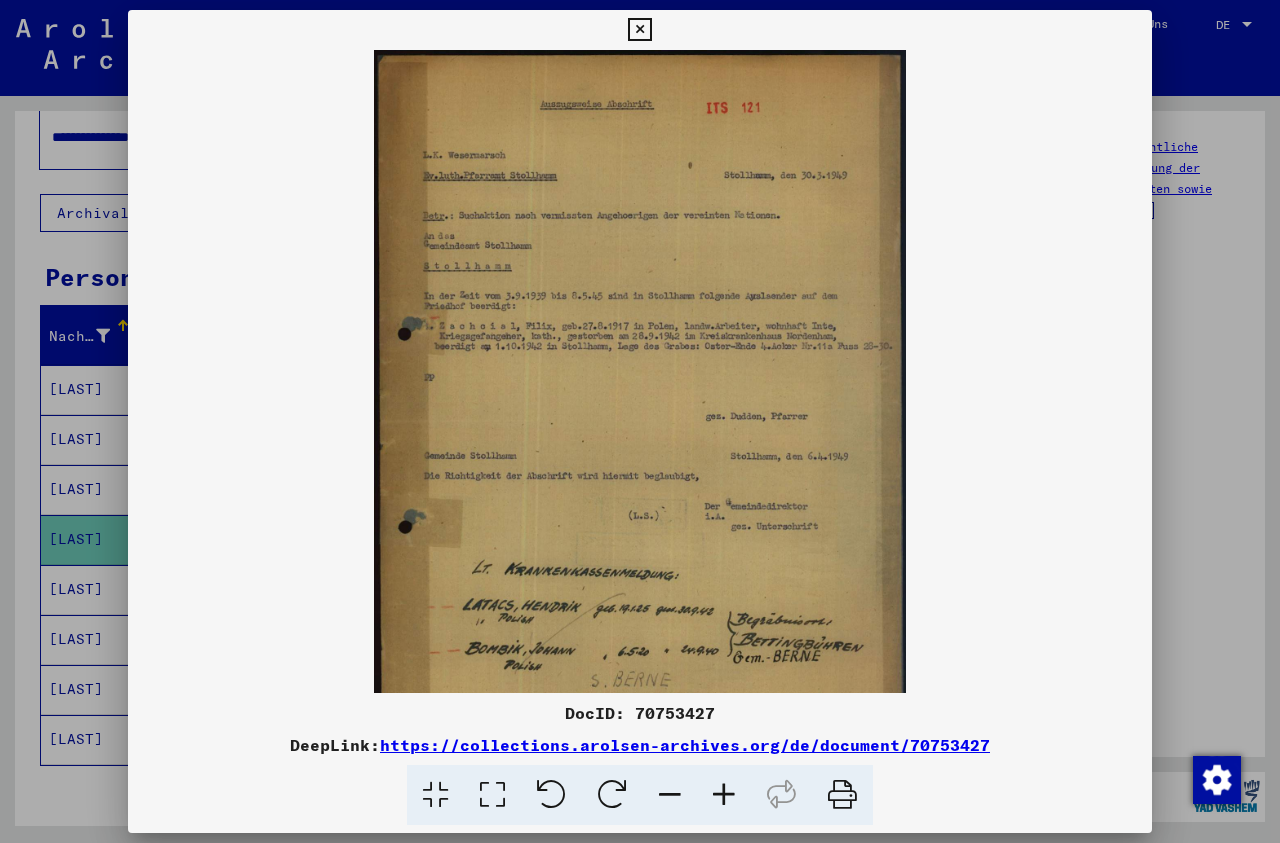click at bounding box center (724, 795) 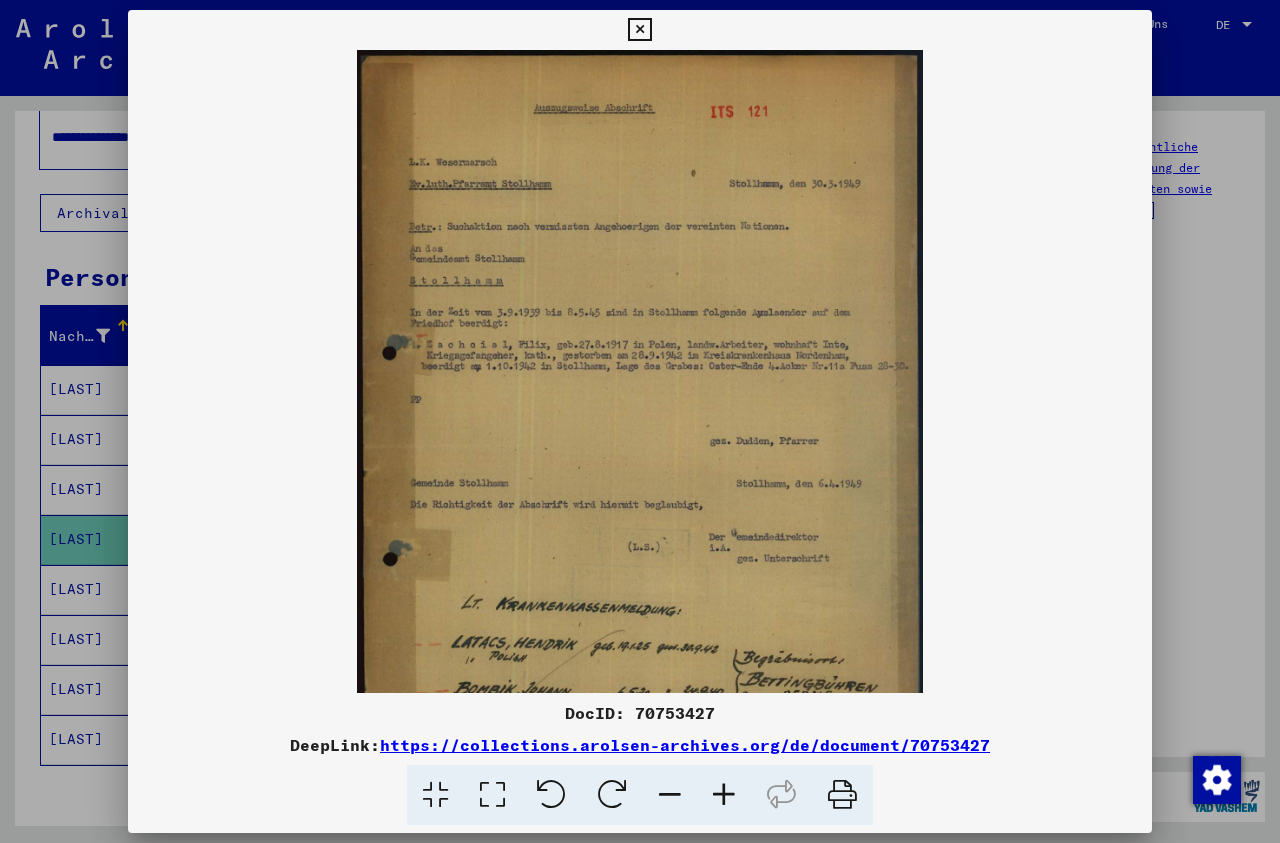 click at bounding box center (724, 795) 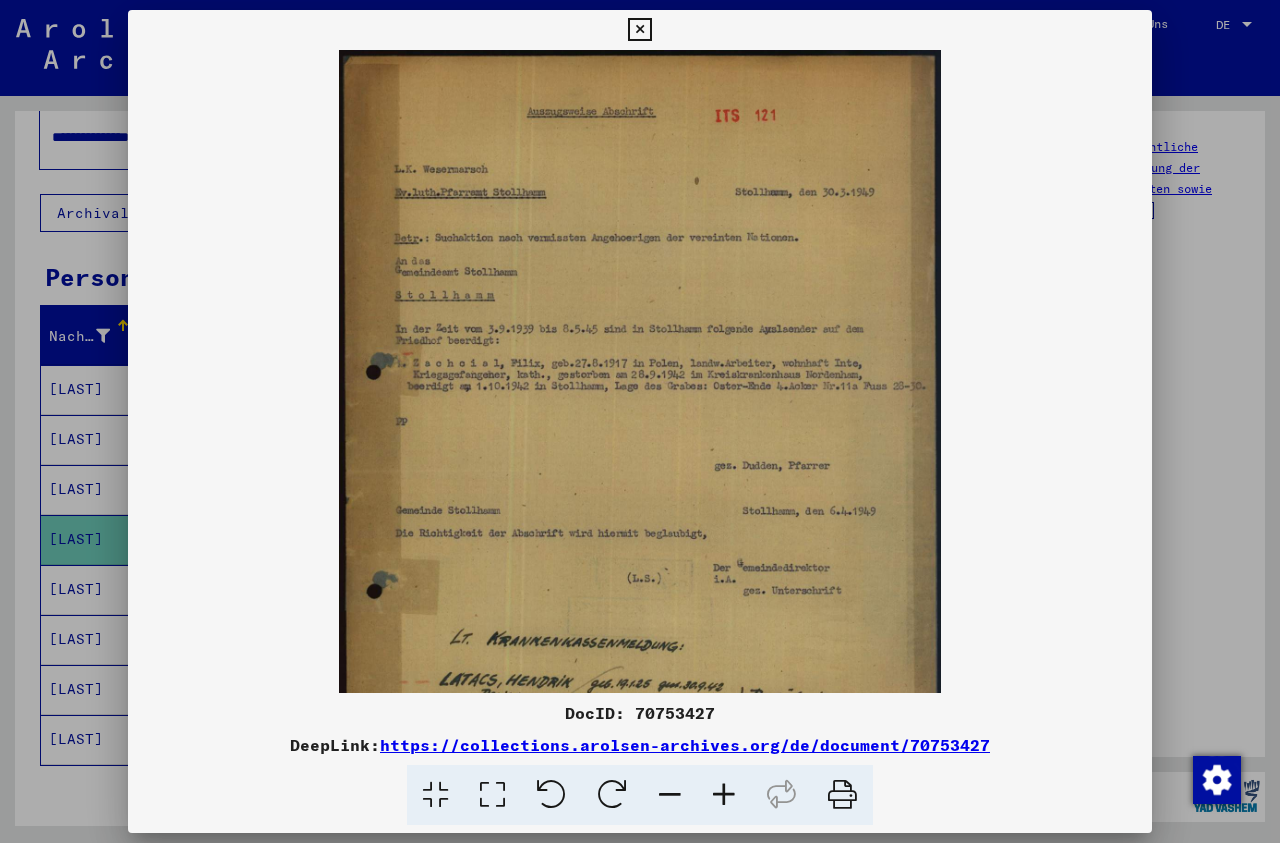 click at bounding box center [724, 795] 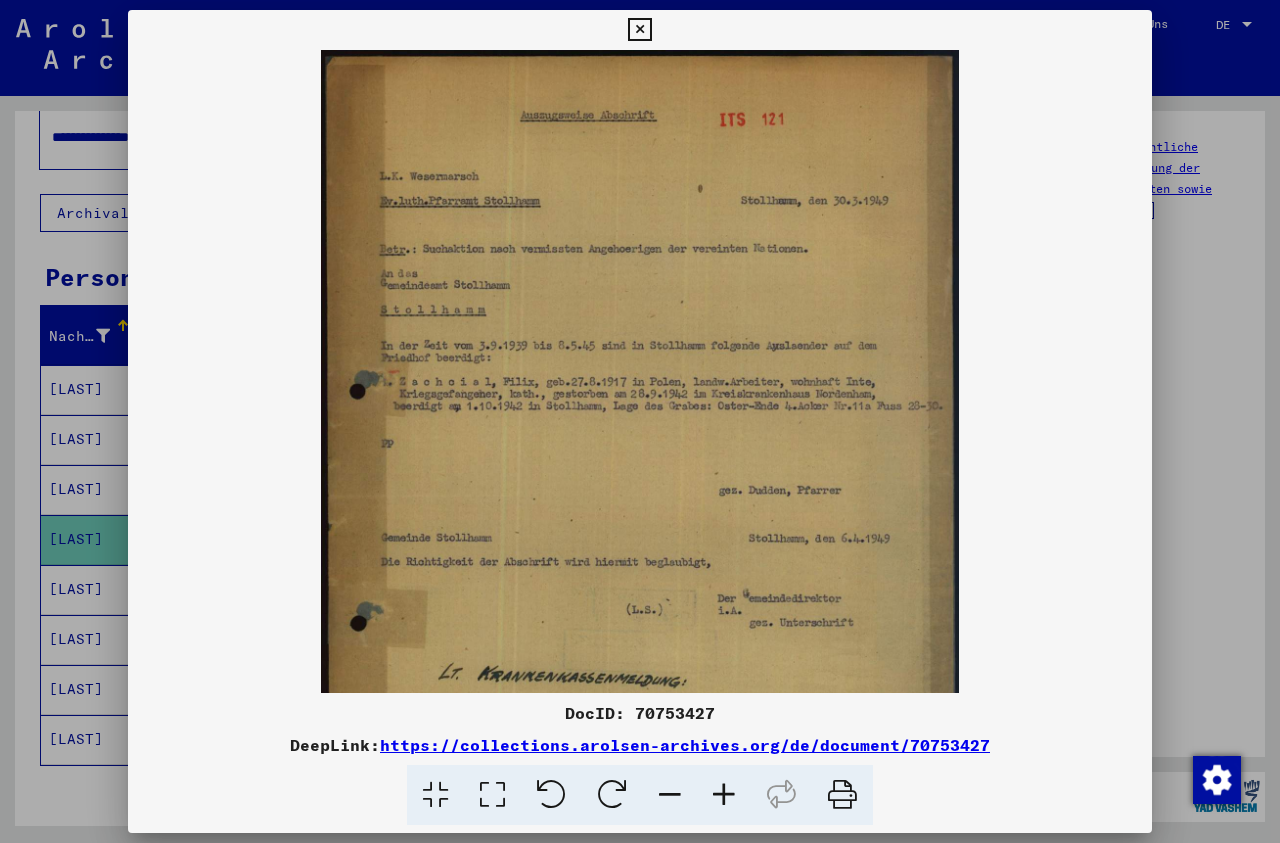 click at bounding box center (724, 795) 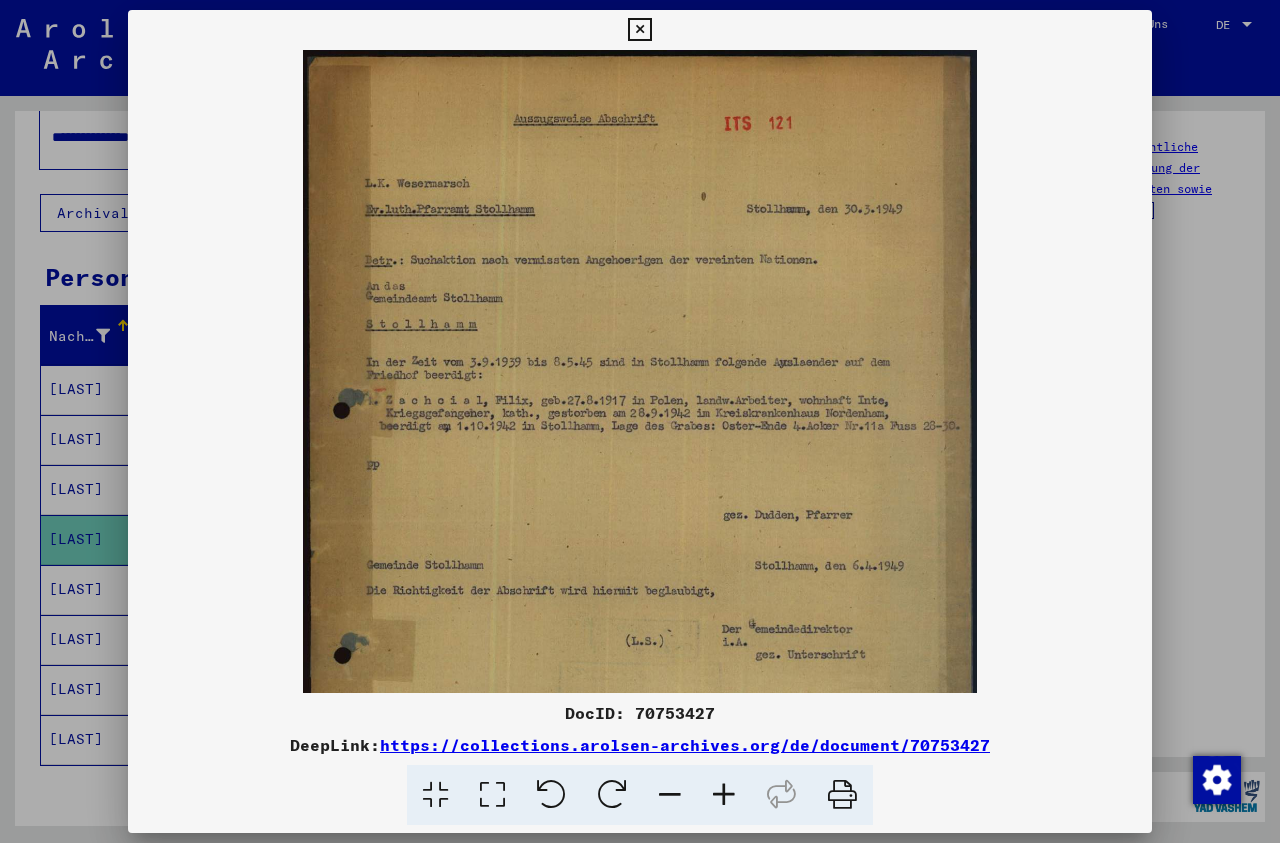 click at bounding box center (724, 795) 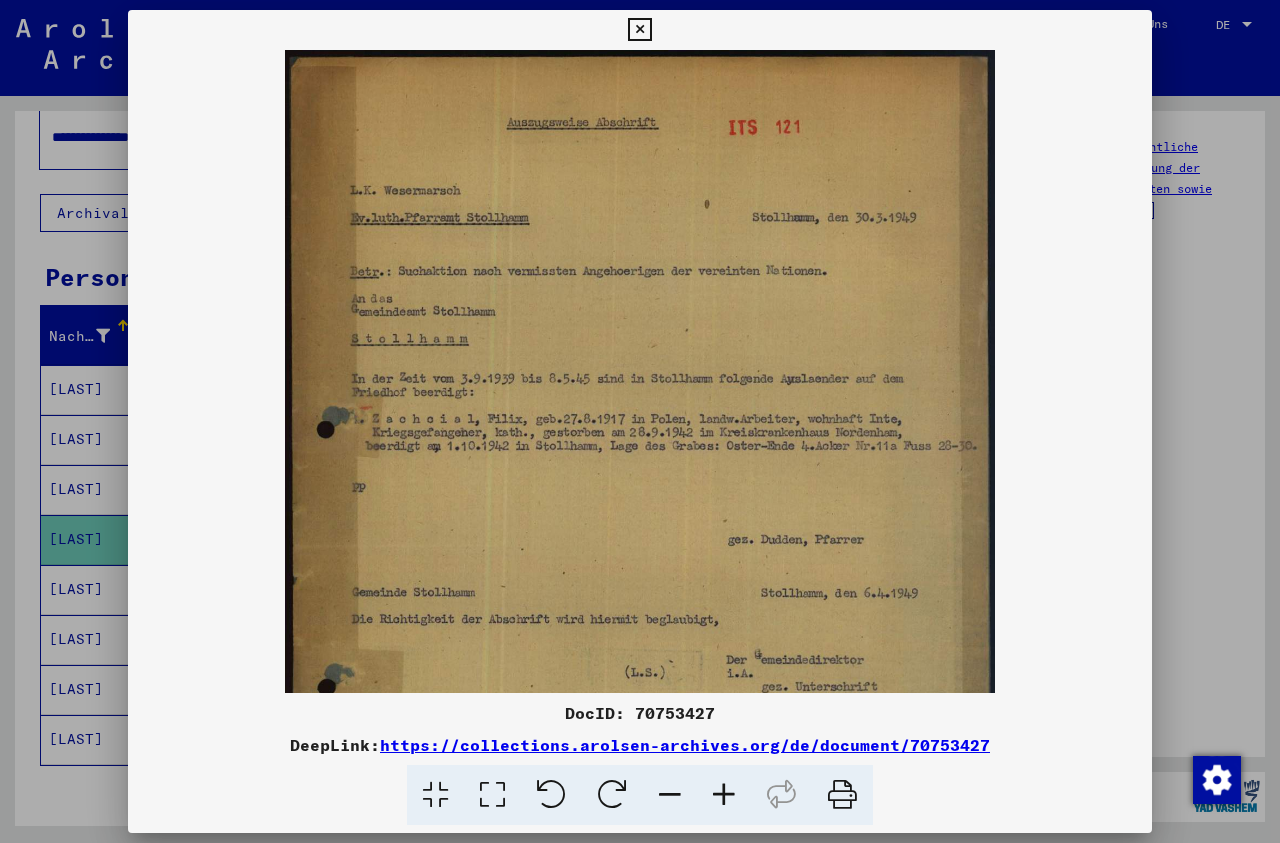 click at bounding box center [724, 795] 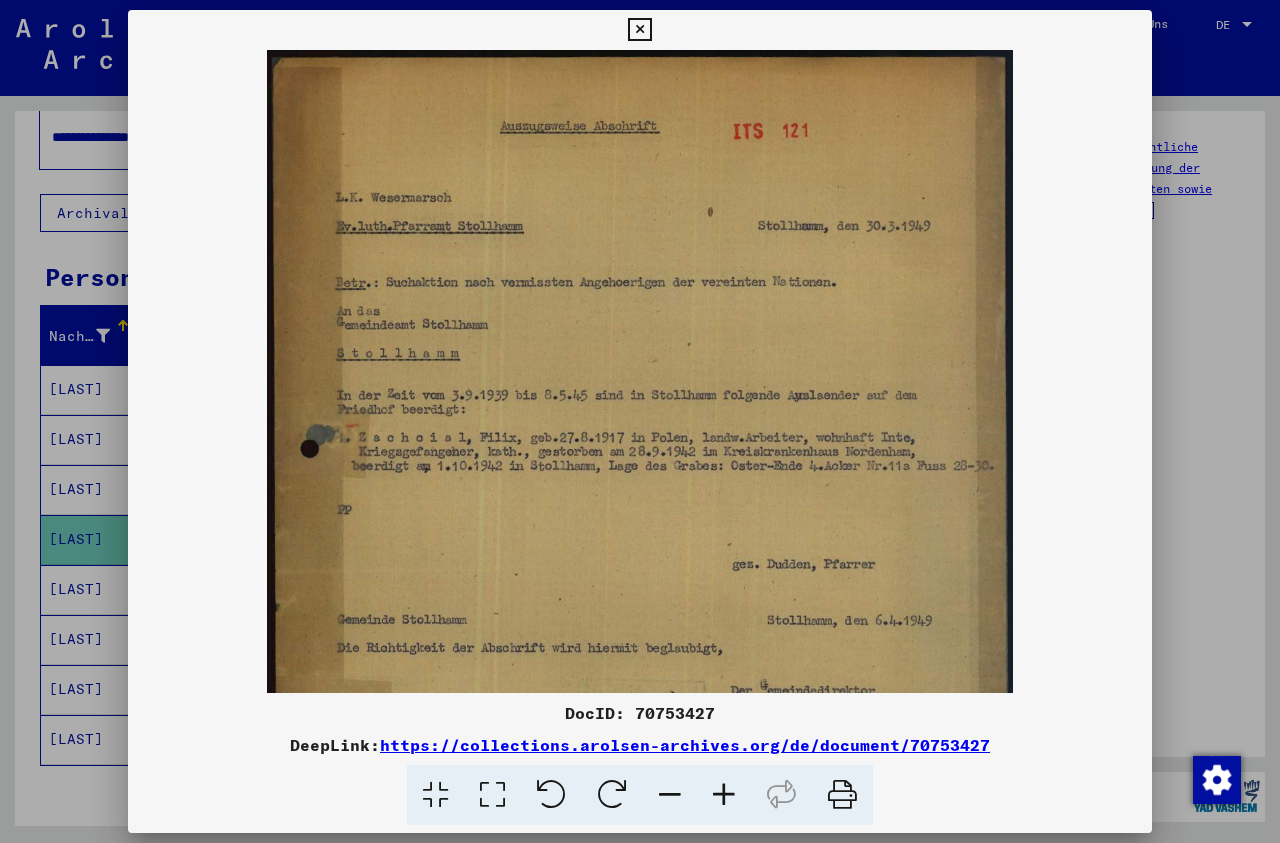 click at bounding box center [724, 795] 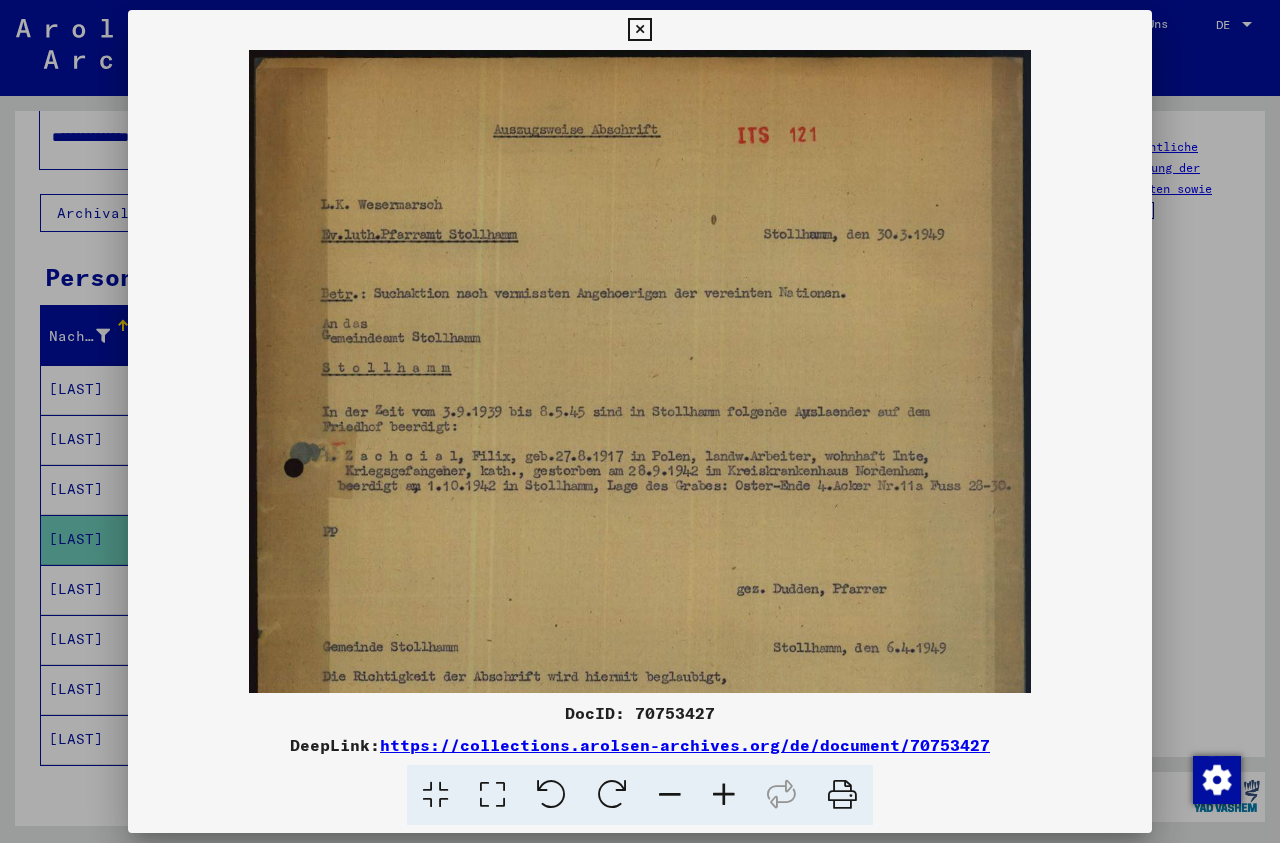 click at bounding box center [724, 795] 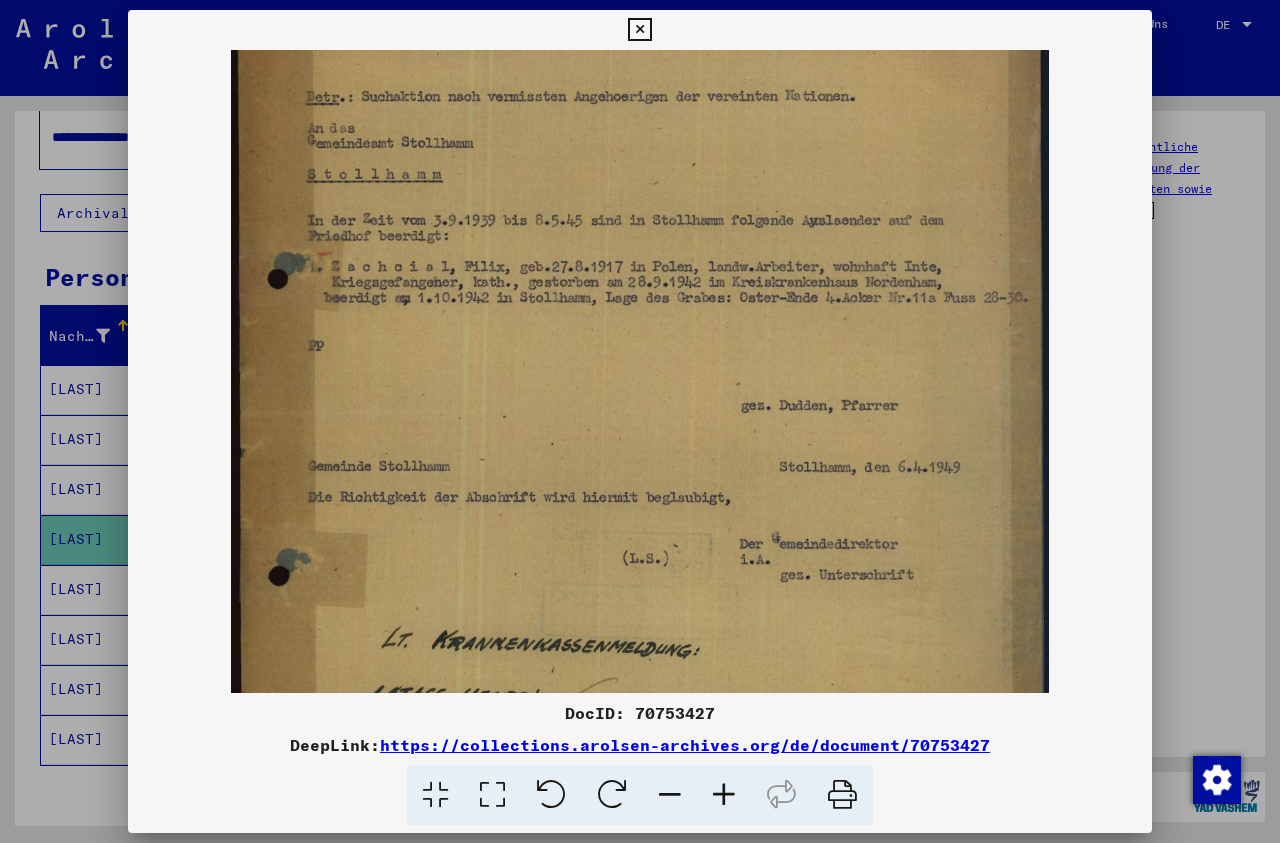 scroll, scrollTop: 212, scrollLeft: 0, axis: vertical 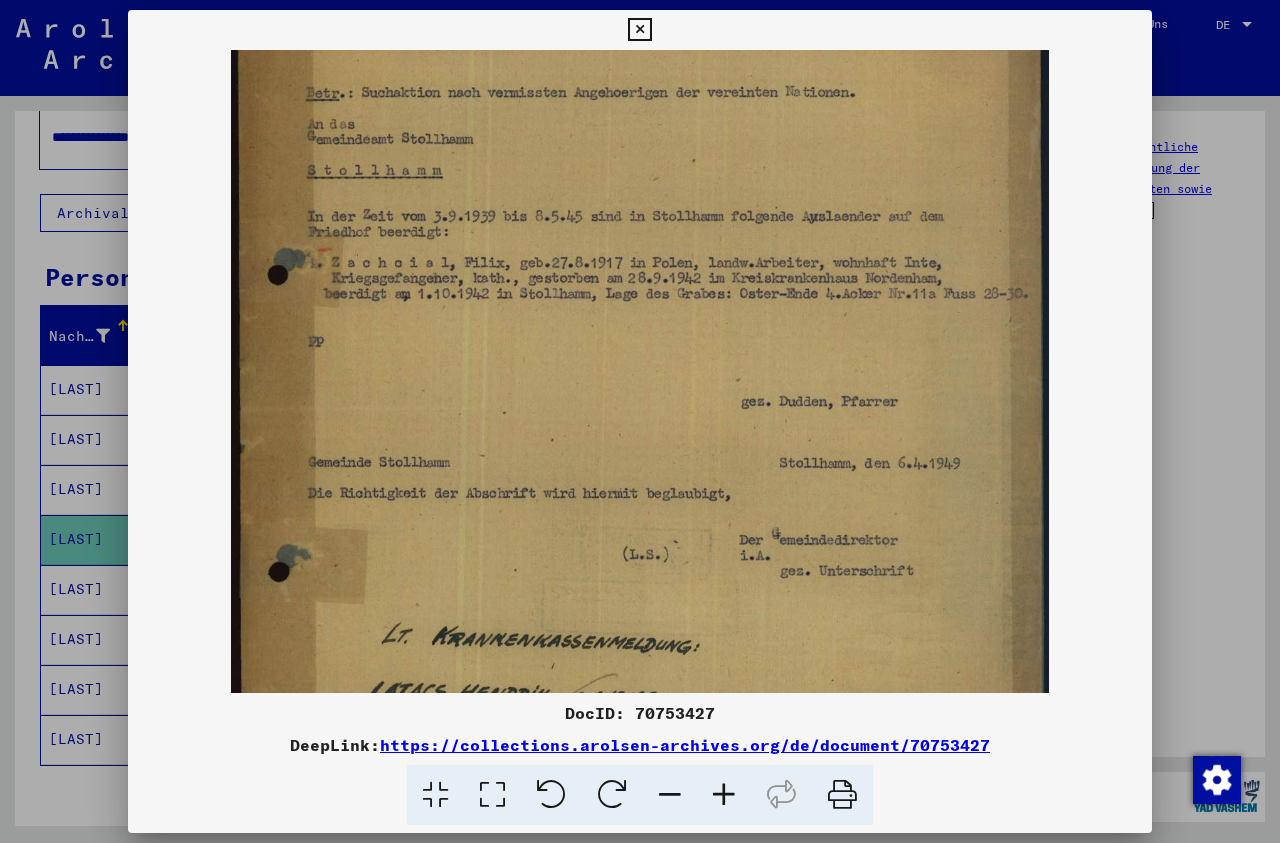 drag, startPoint x: 794, startPoint y: 670, endPoint x: 798, endPoint y: 458, distance: 212.03773 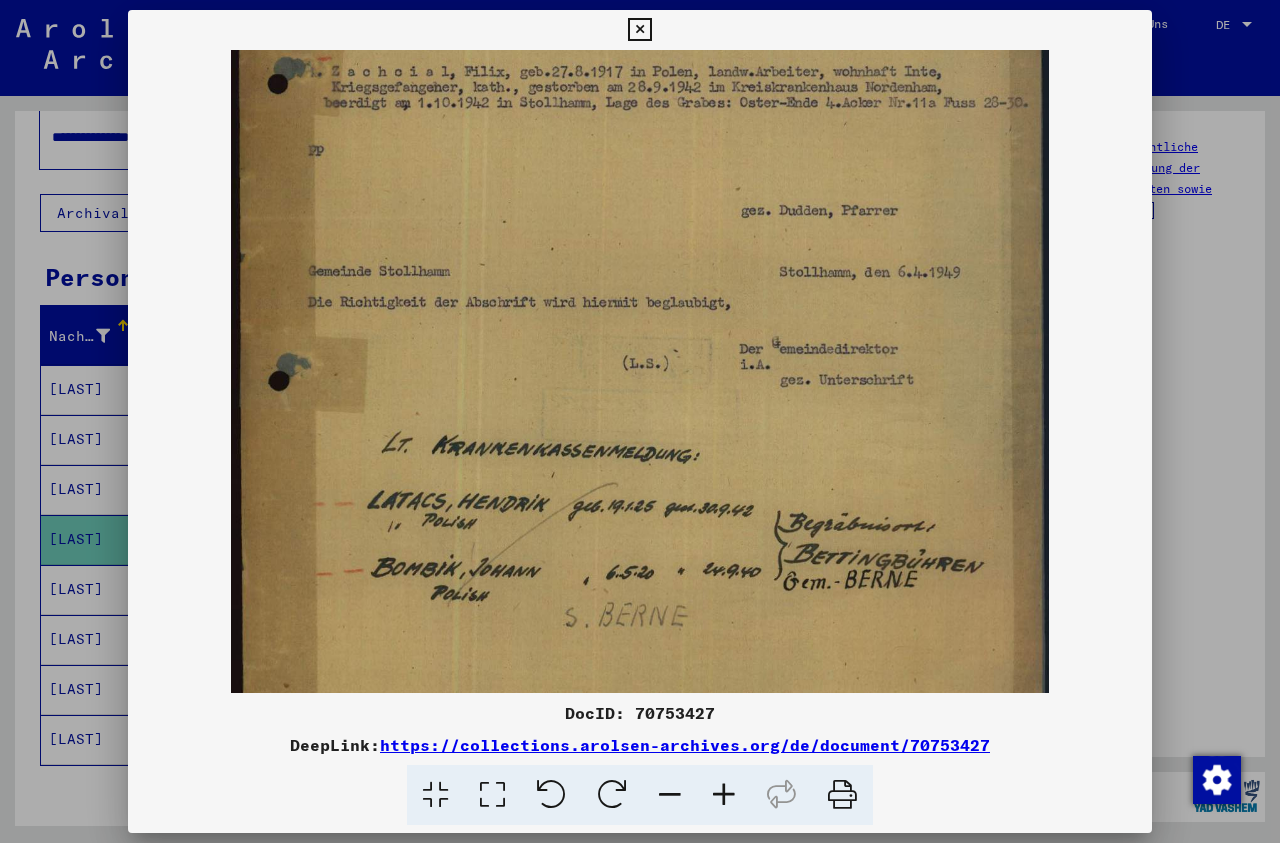 scroll, scrollTop: 407, scrollLeft: 0, axis: vertical 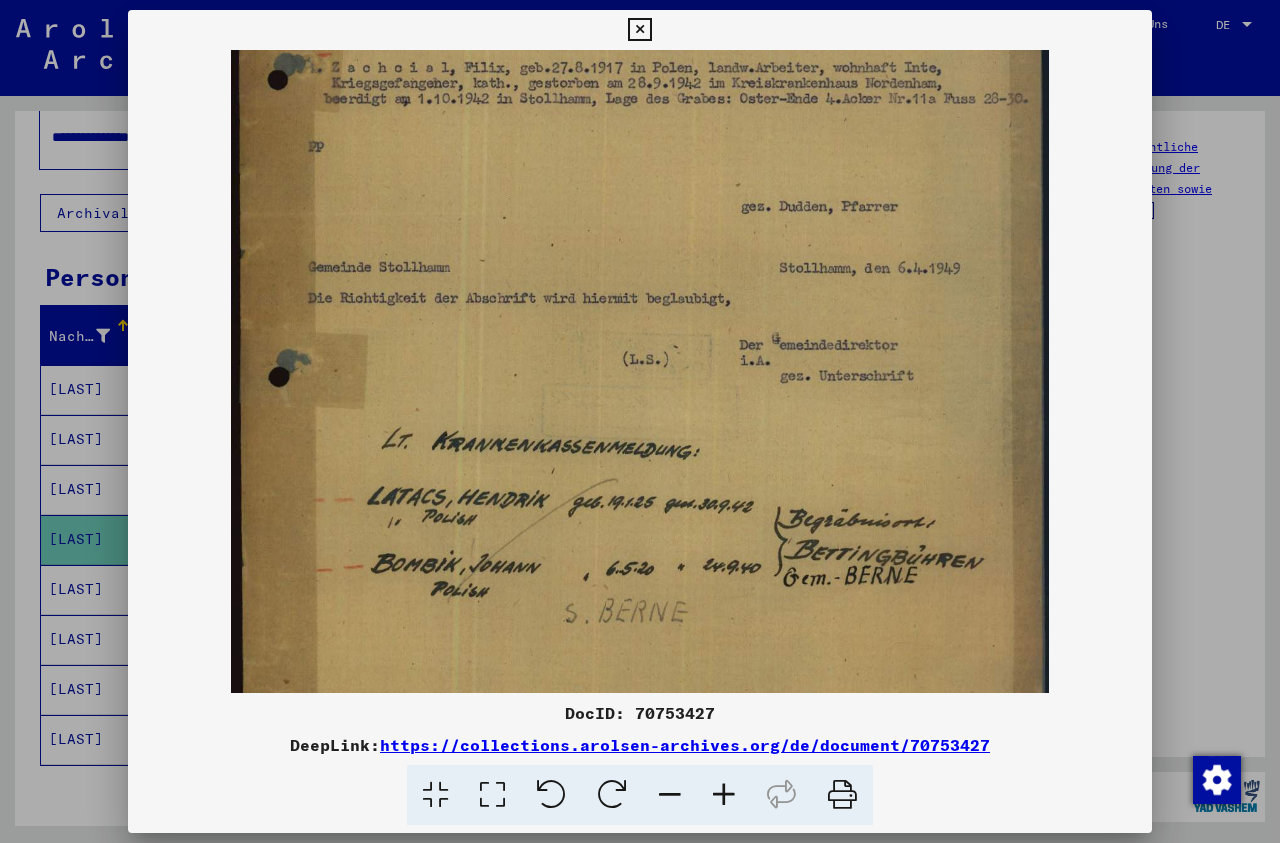 drag, startPoint x: 792, startPoint y: 639, endPoint x: 855, endPoint y: 444, distance: 204.92438 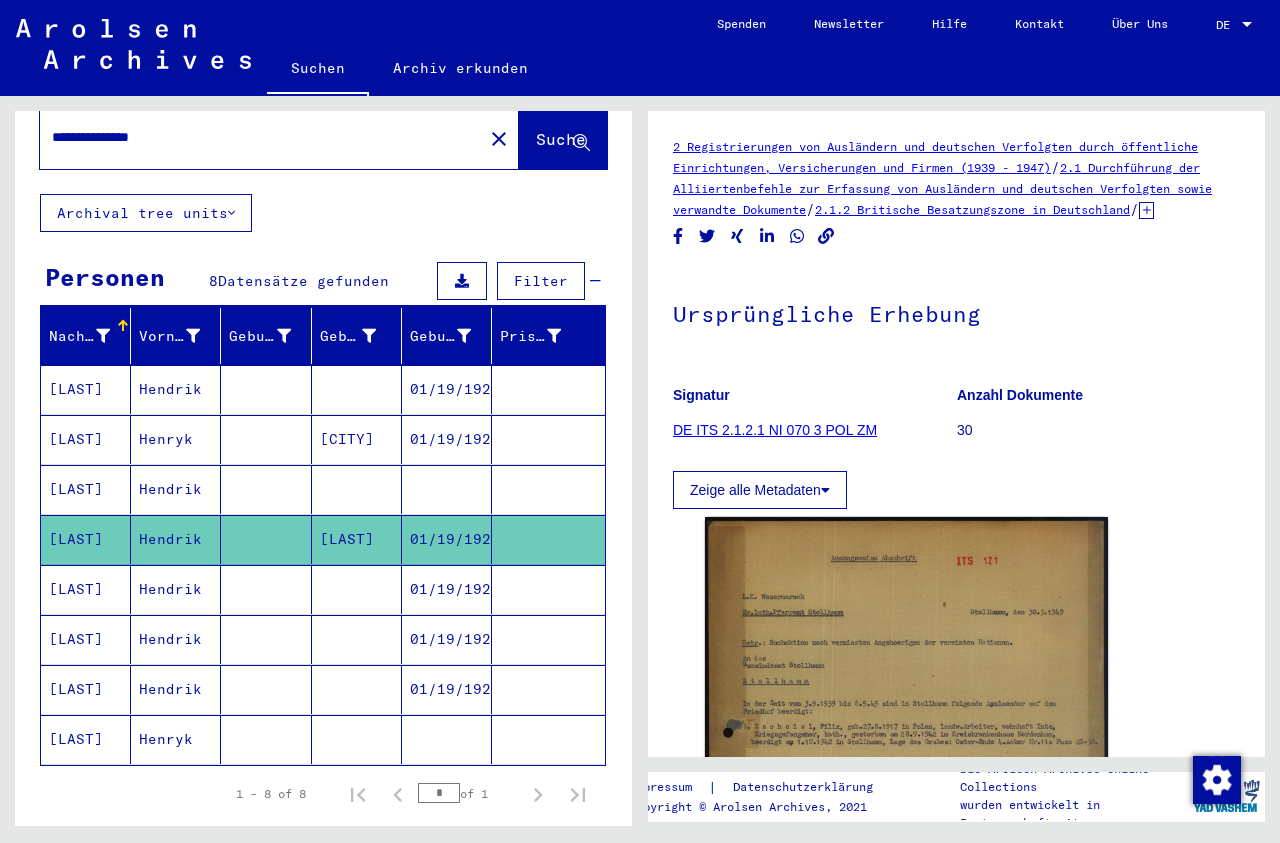 click on "01/19/1925" at bounding box center (447, 639) 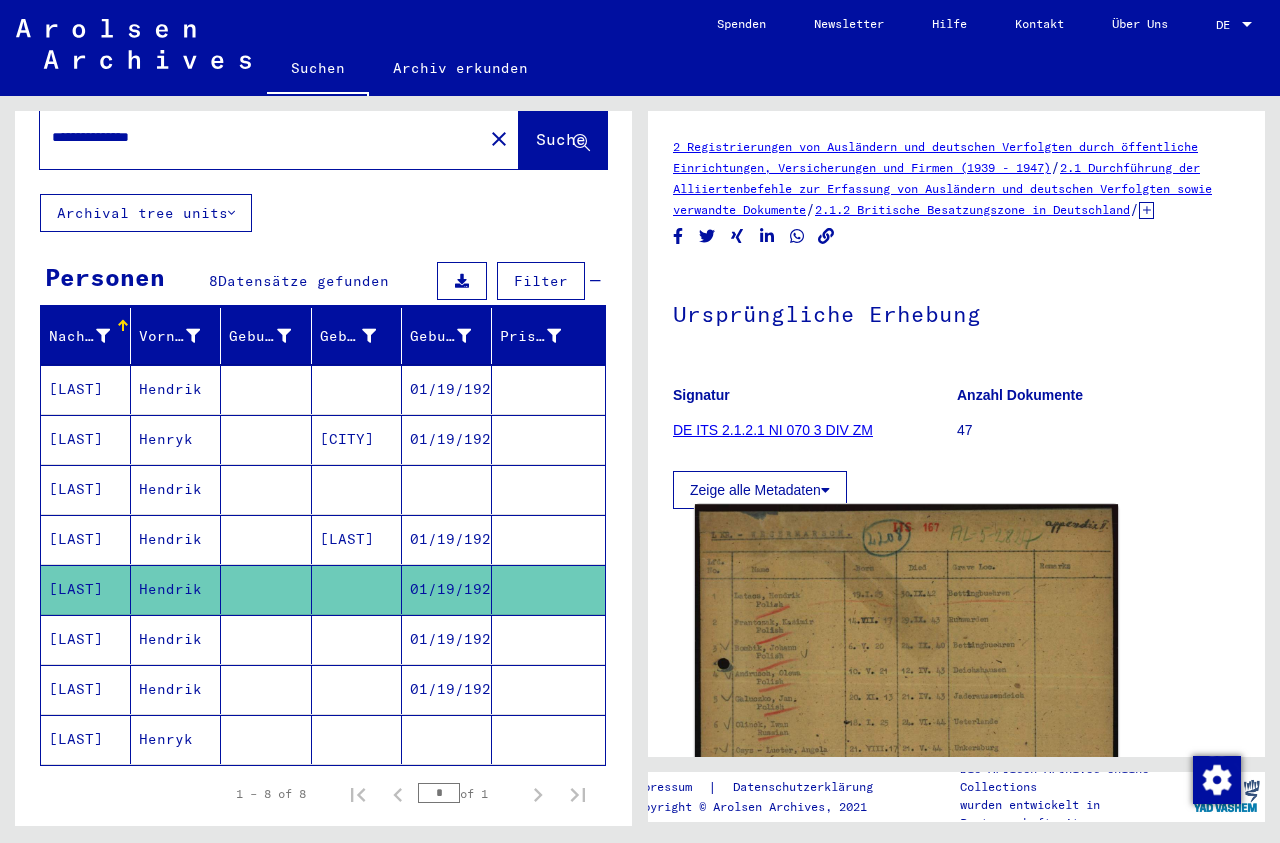click 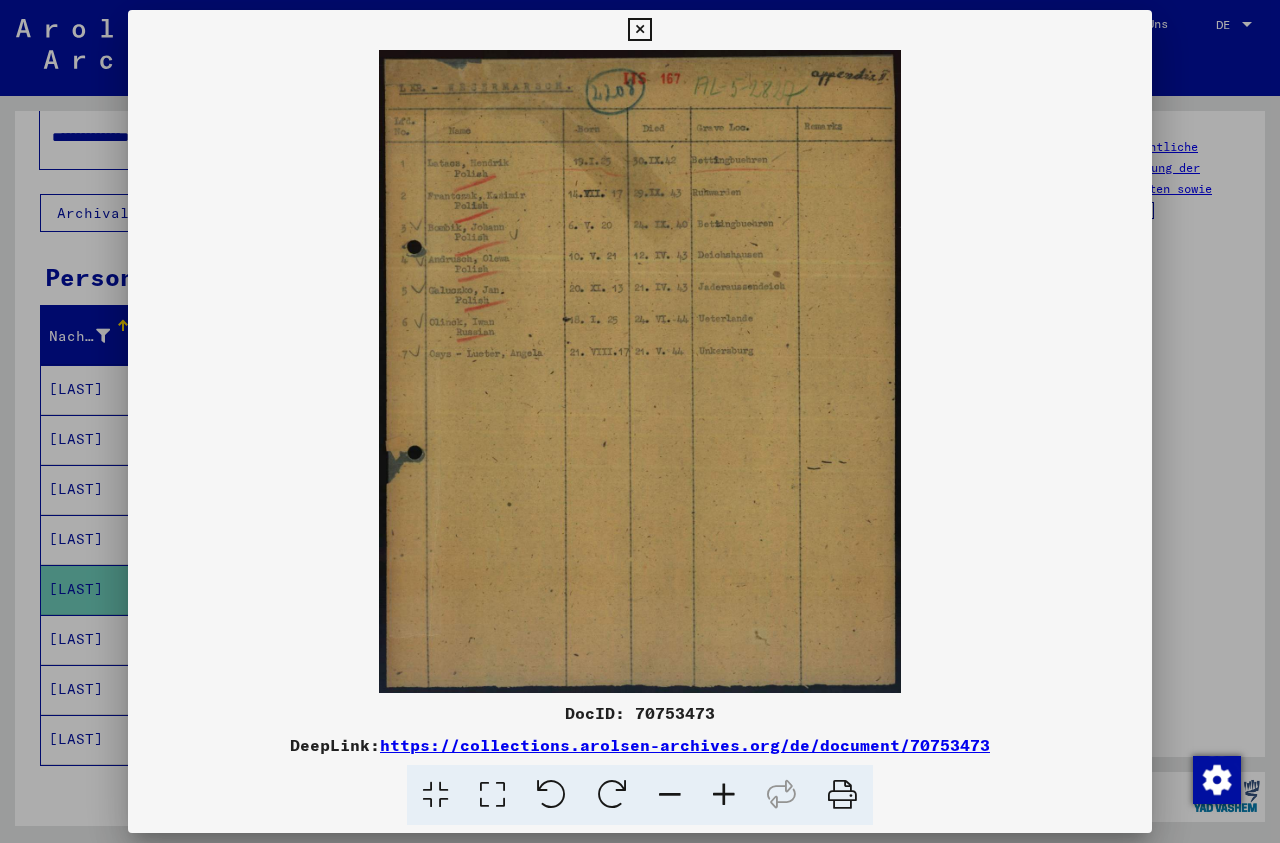 click at bounding box center [724, 795] 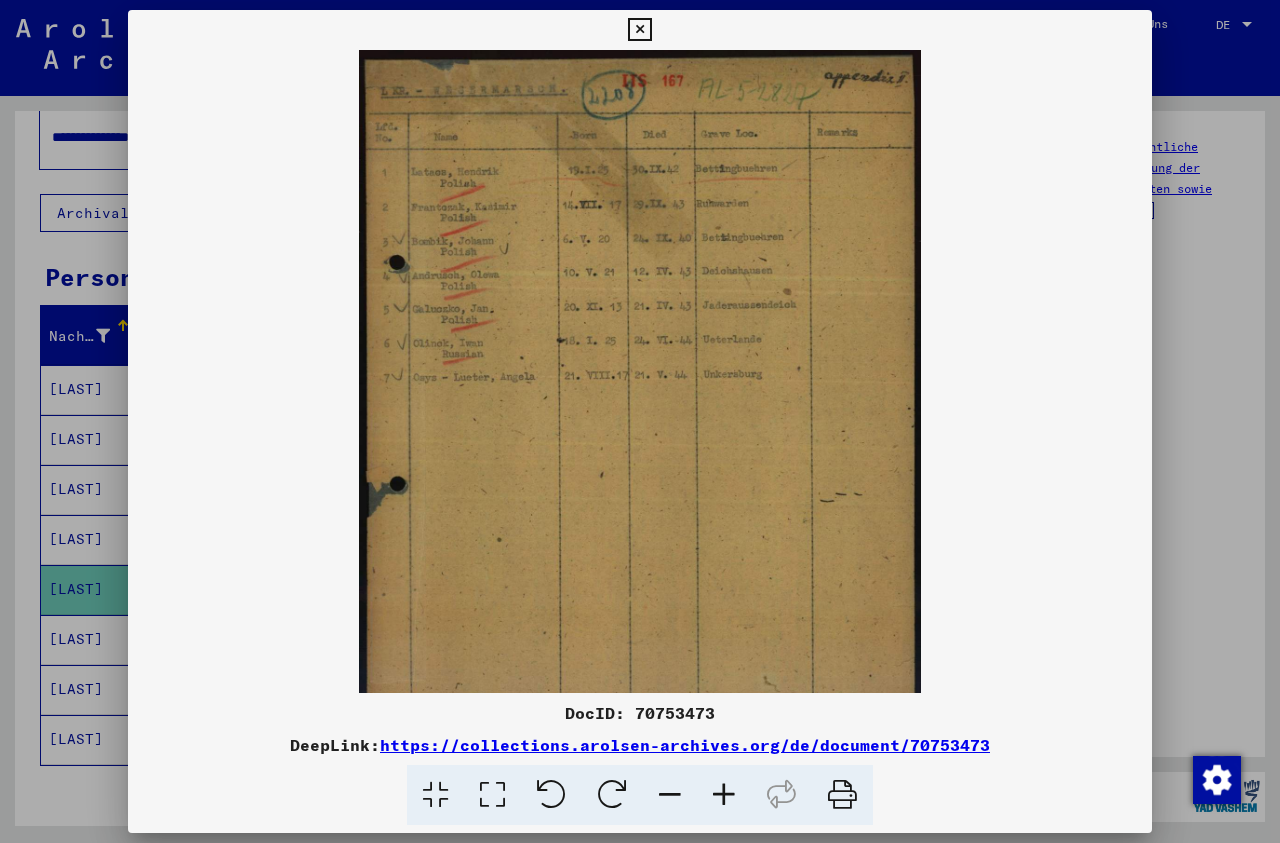 click at bounding box center (724, 795) 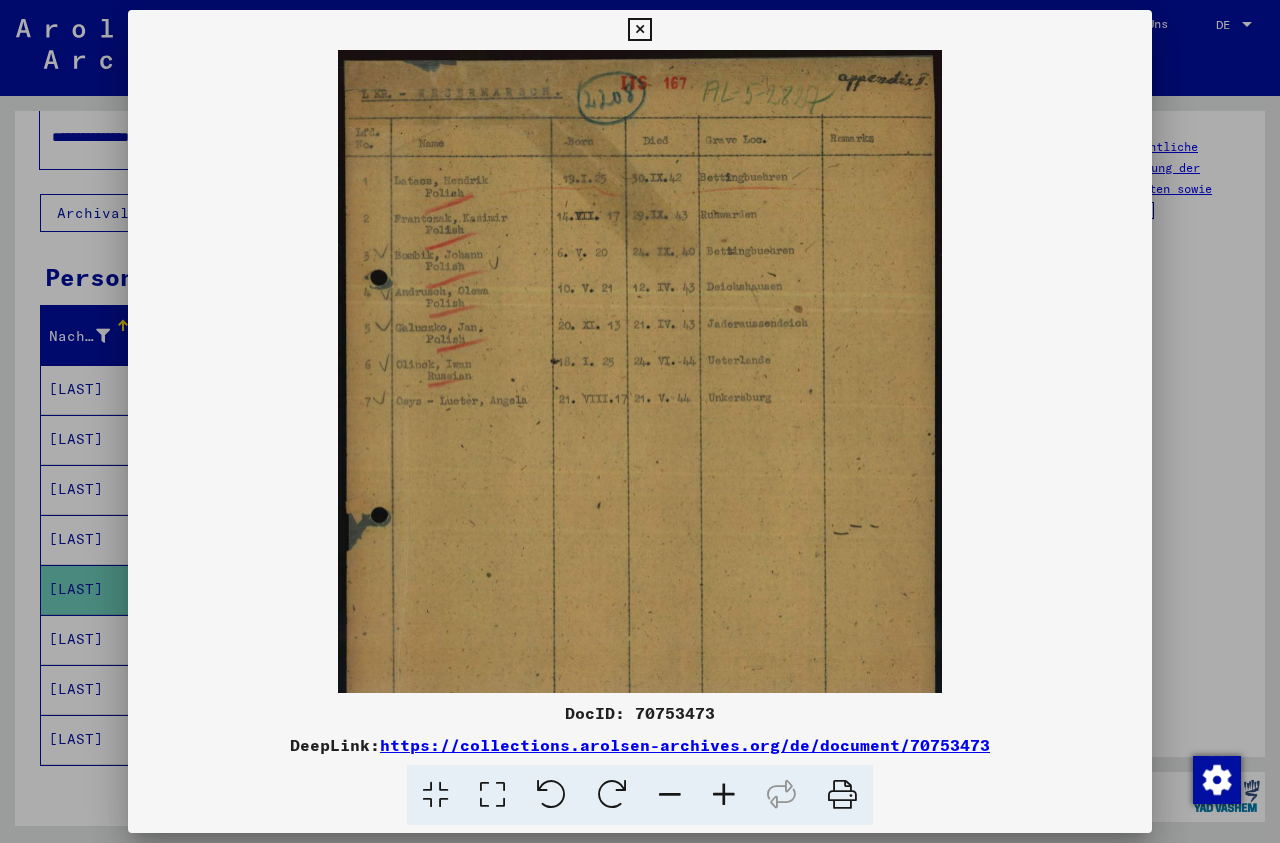 click at bounding box center (724, 795) 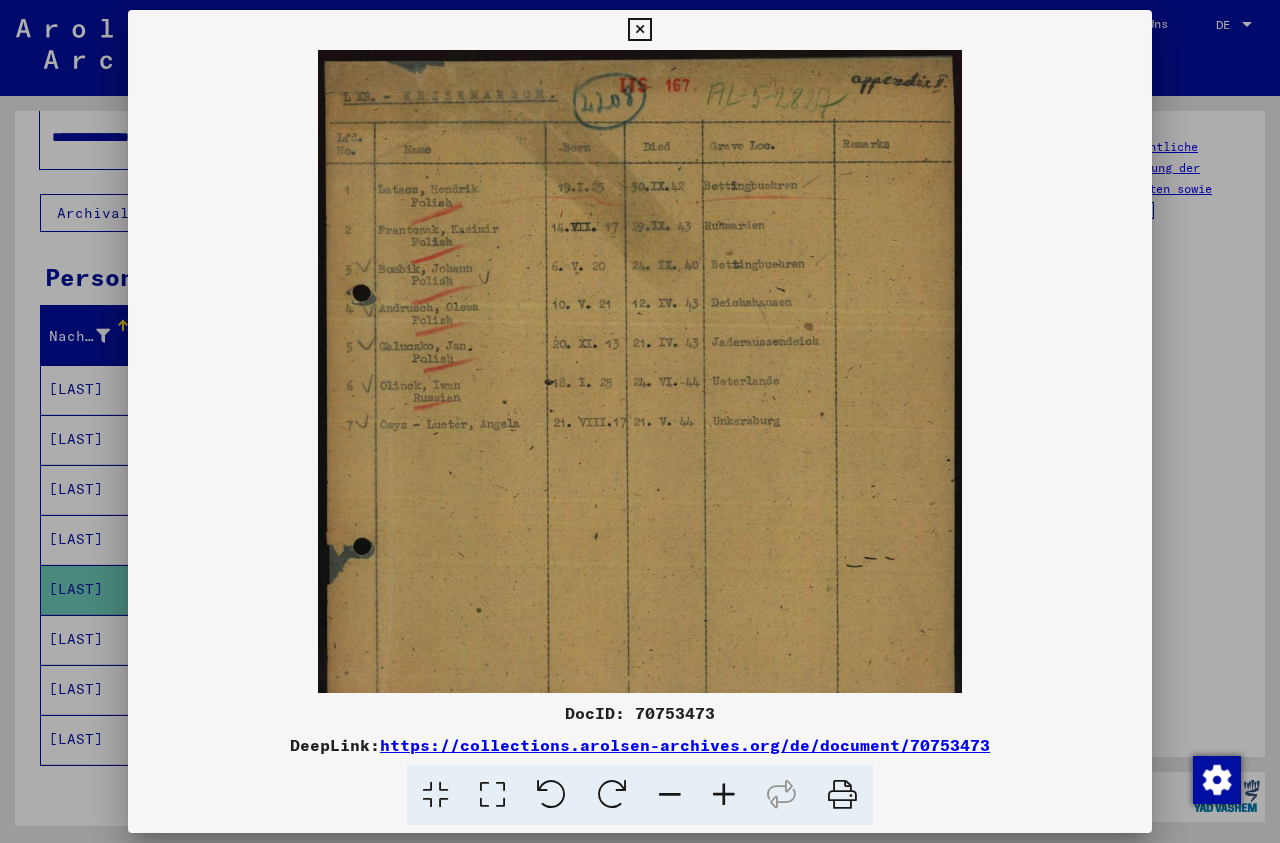 click at bounding box center [724, 795] 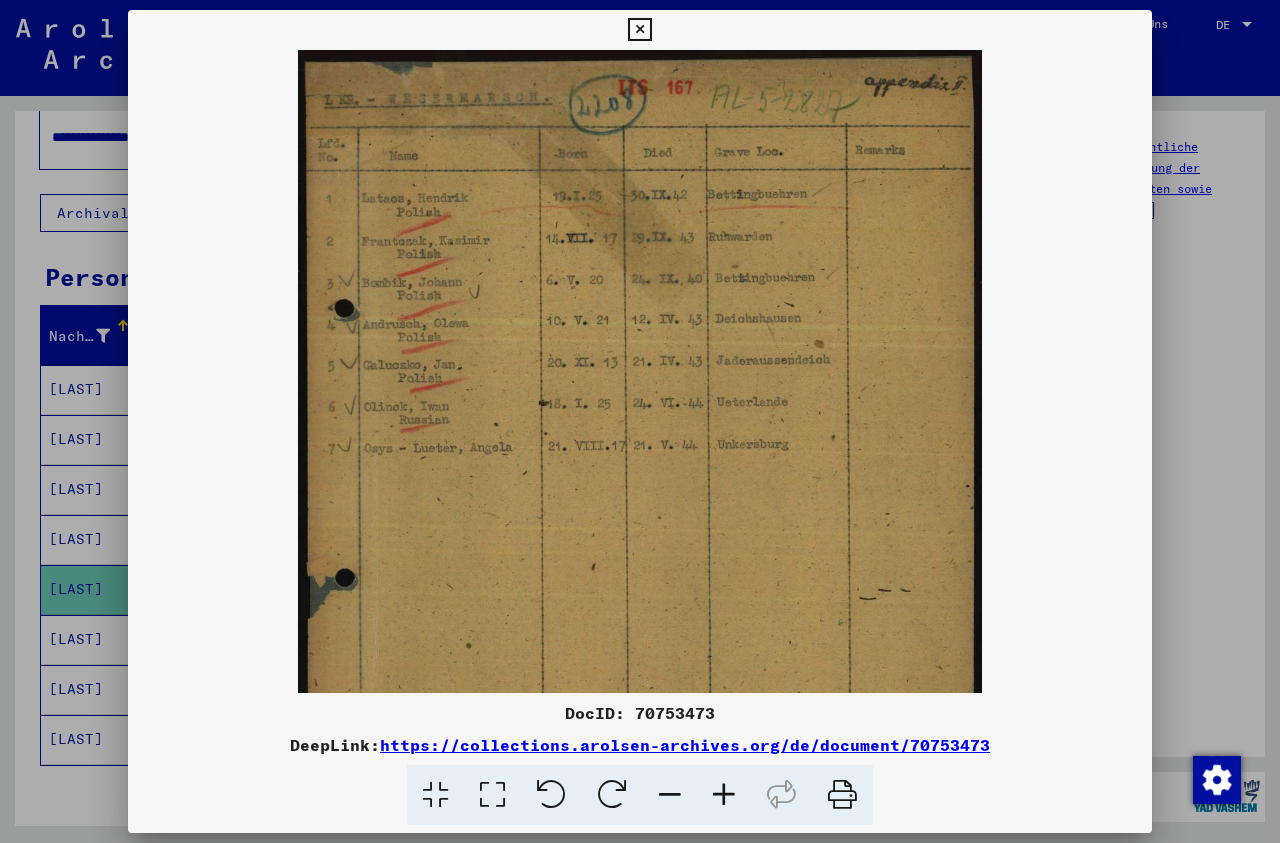 click at bounding box center [724, 795] 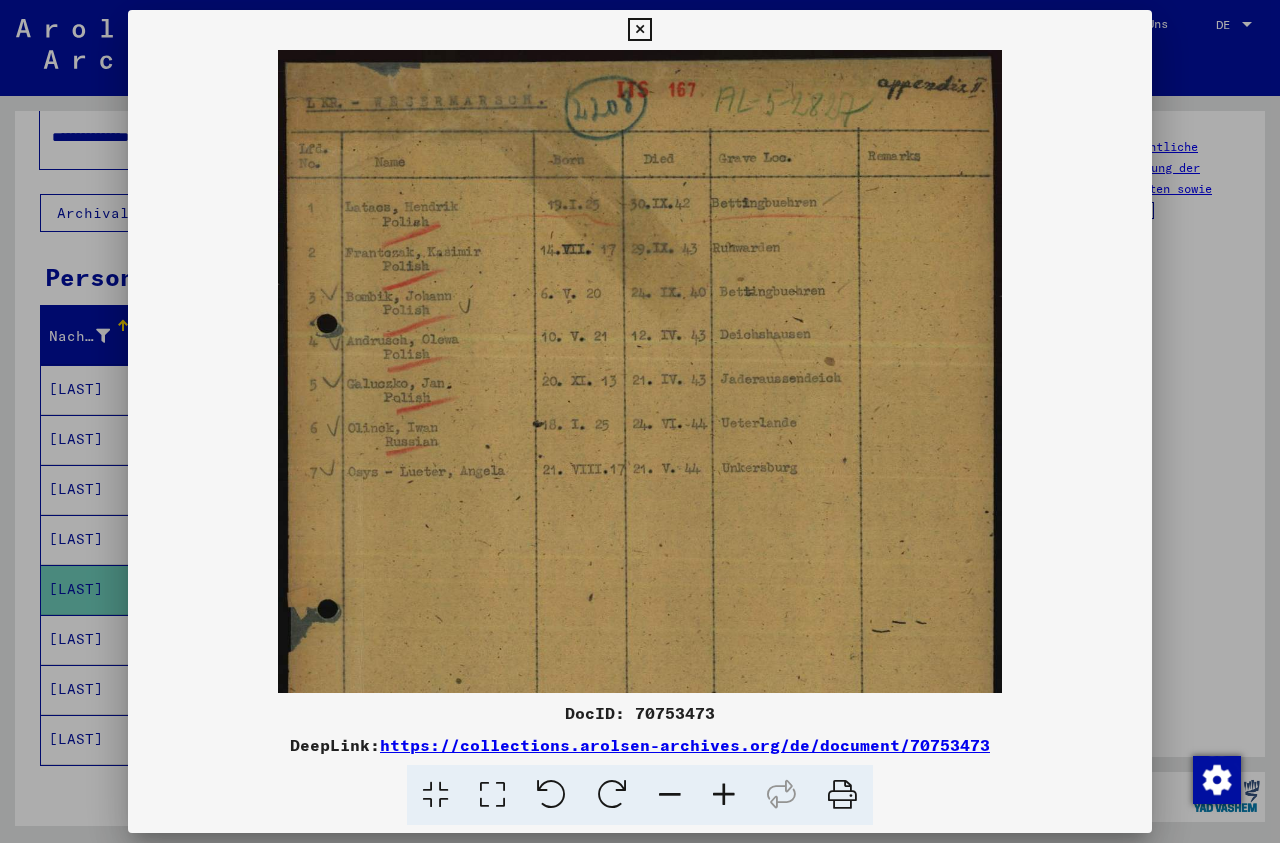 click at bounding box center [724, 795] 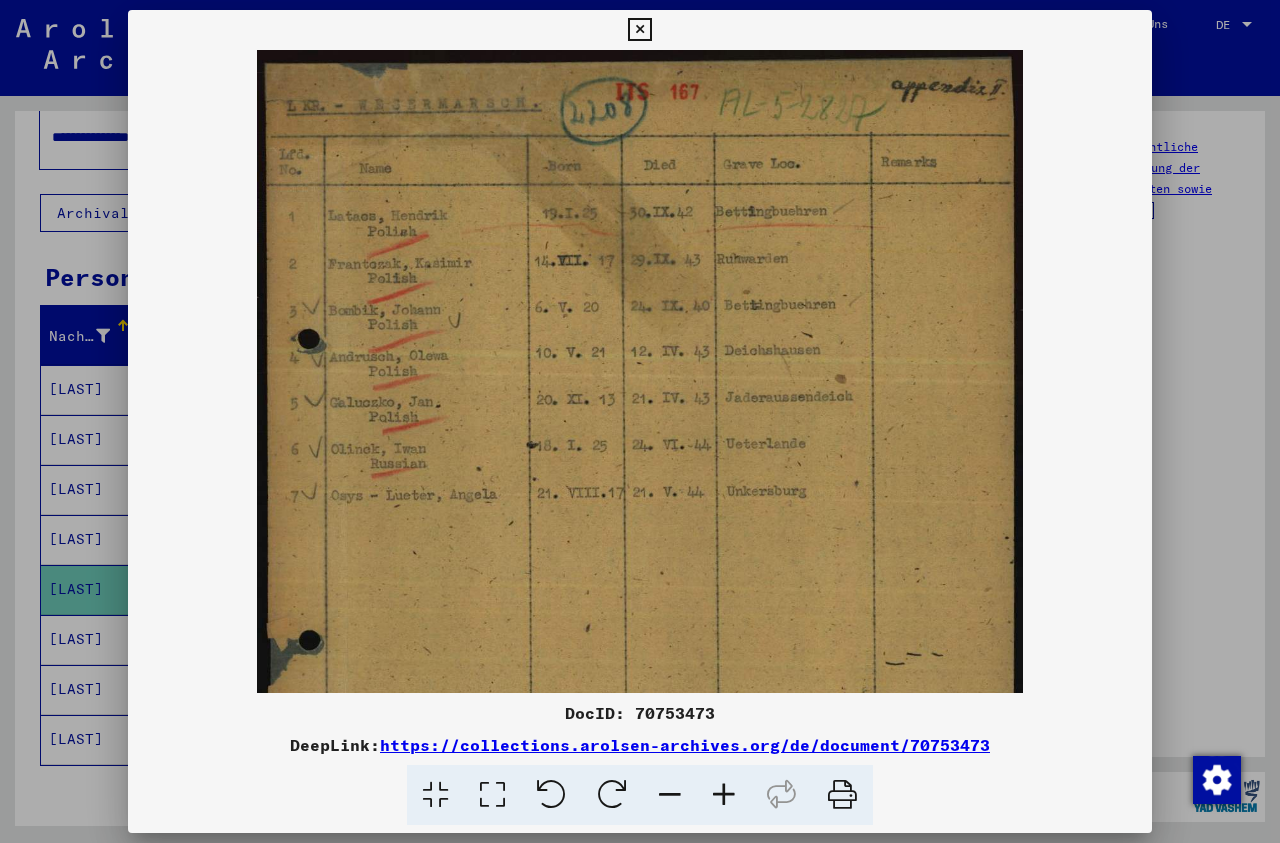 click at bounding box center (724, 795) 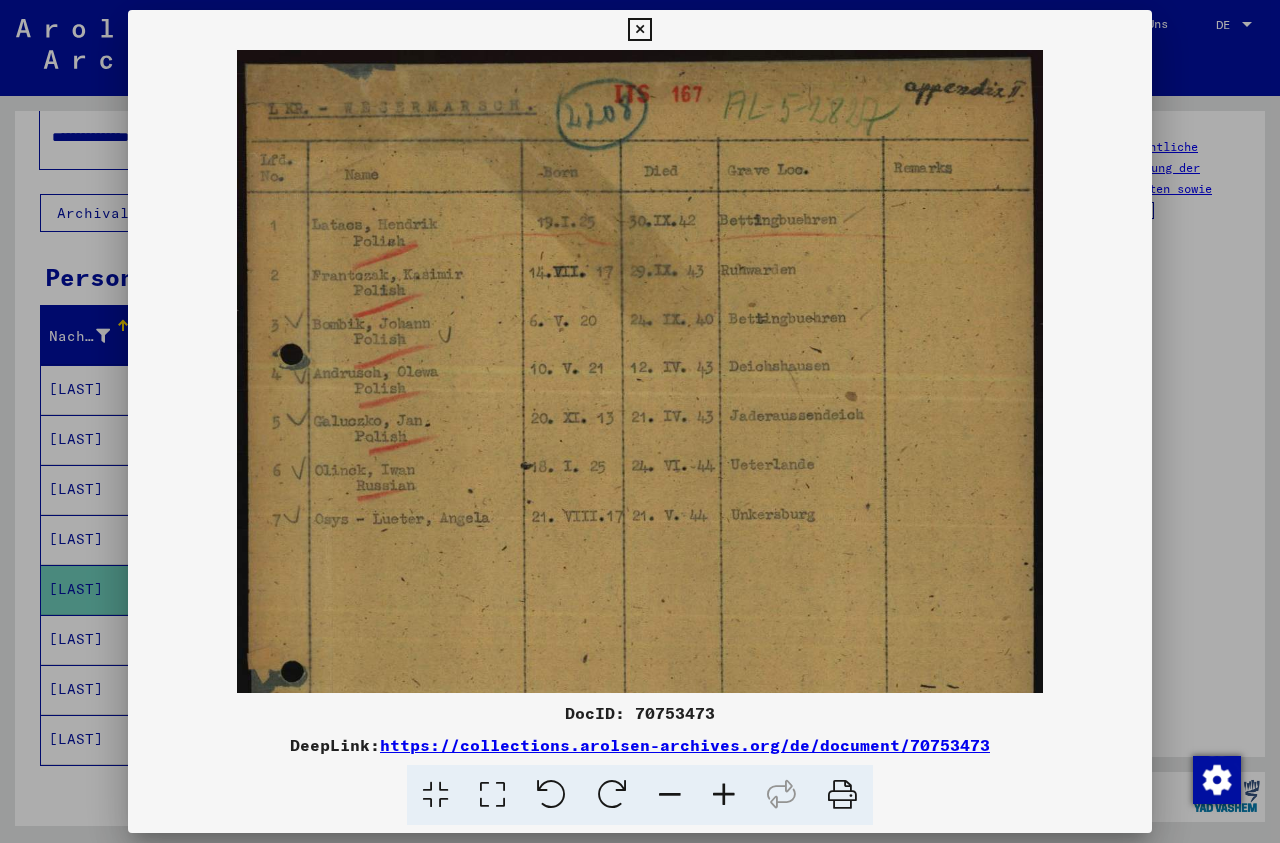 click at bounding box center (724, 795) 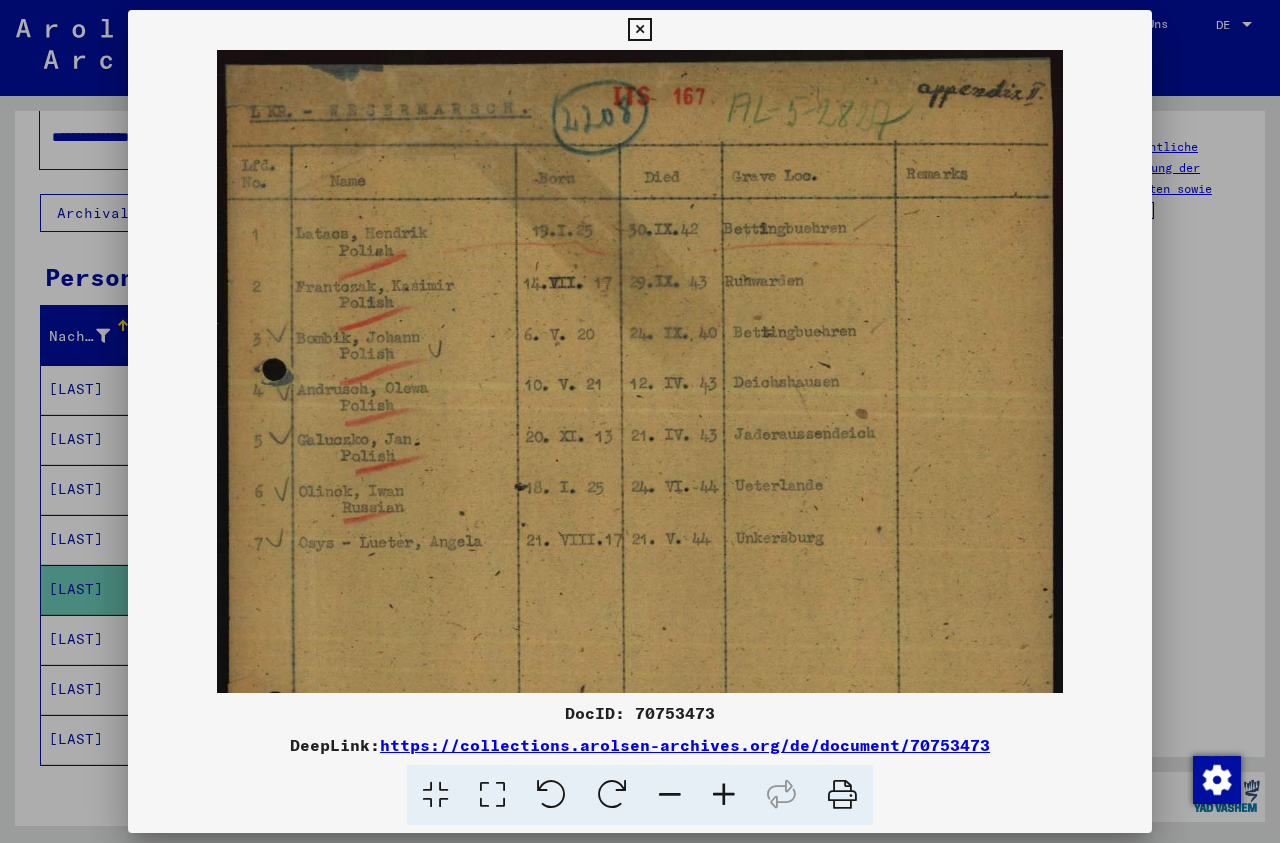 click at bounding box center [724, 795] 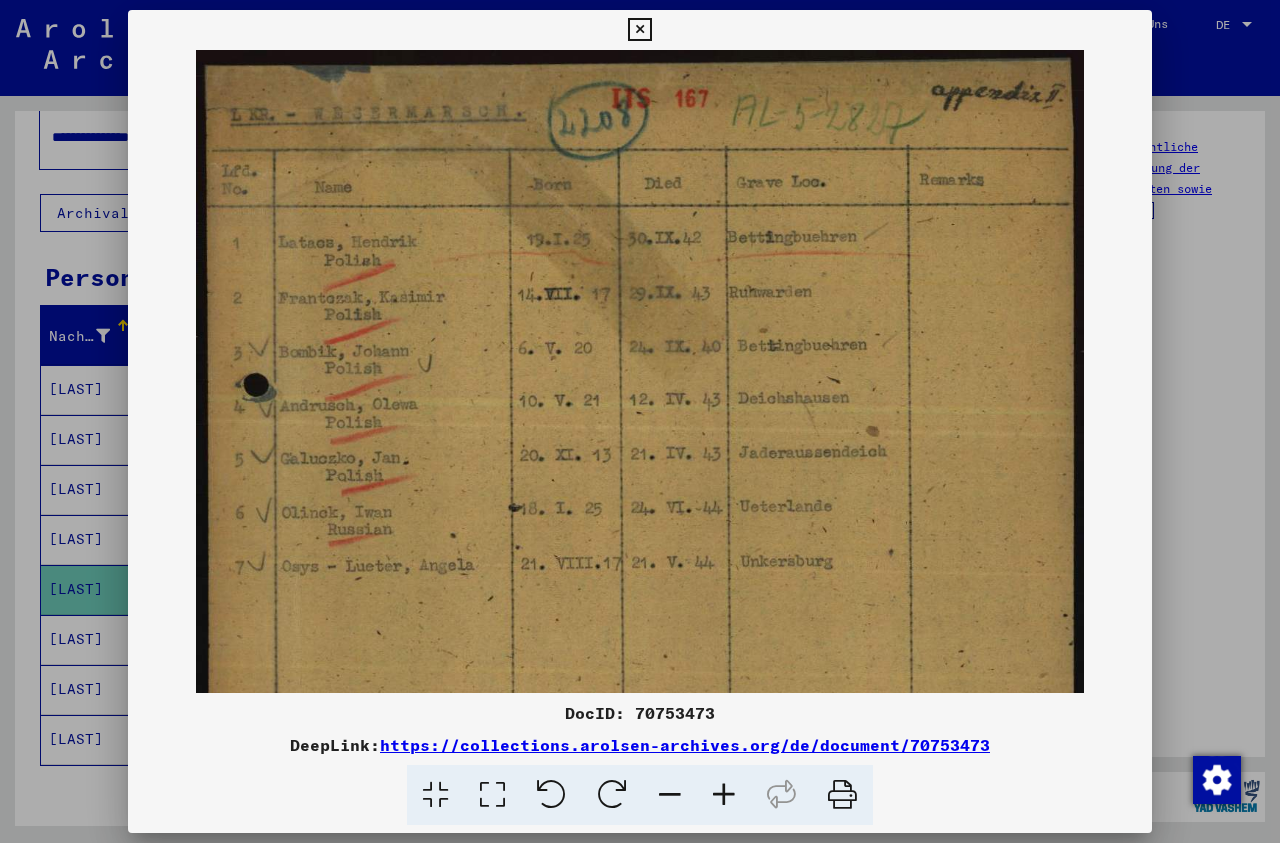 click at bounding box center (639, 30) 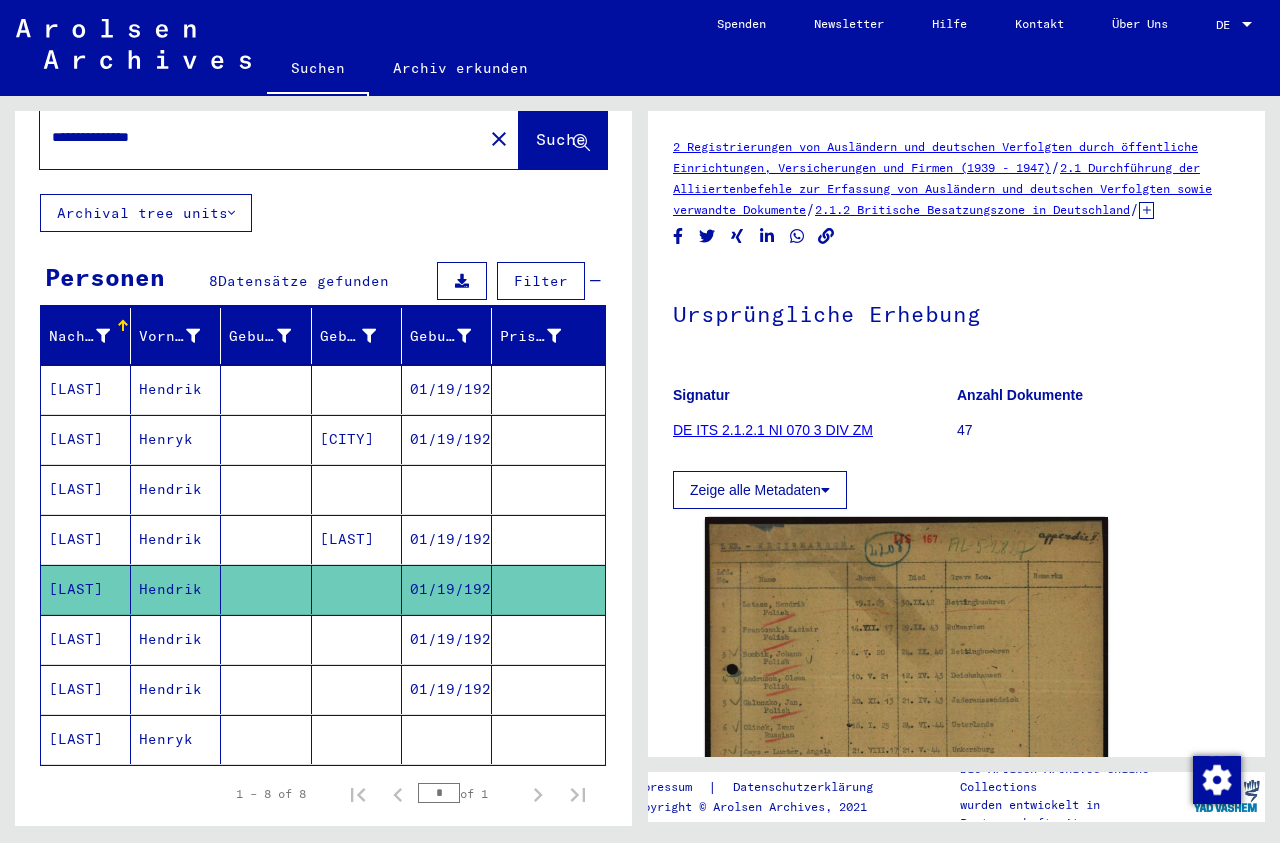 click at bounding box center (357, 689) 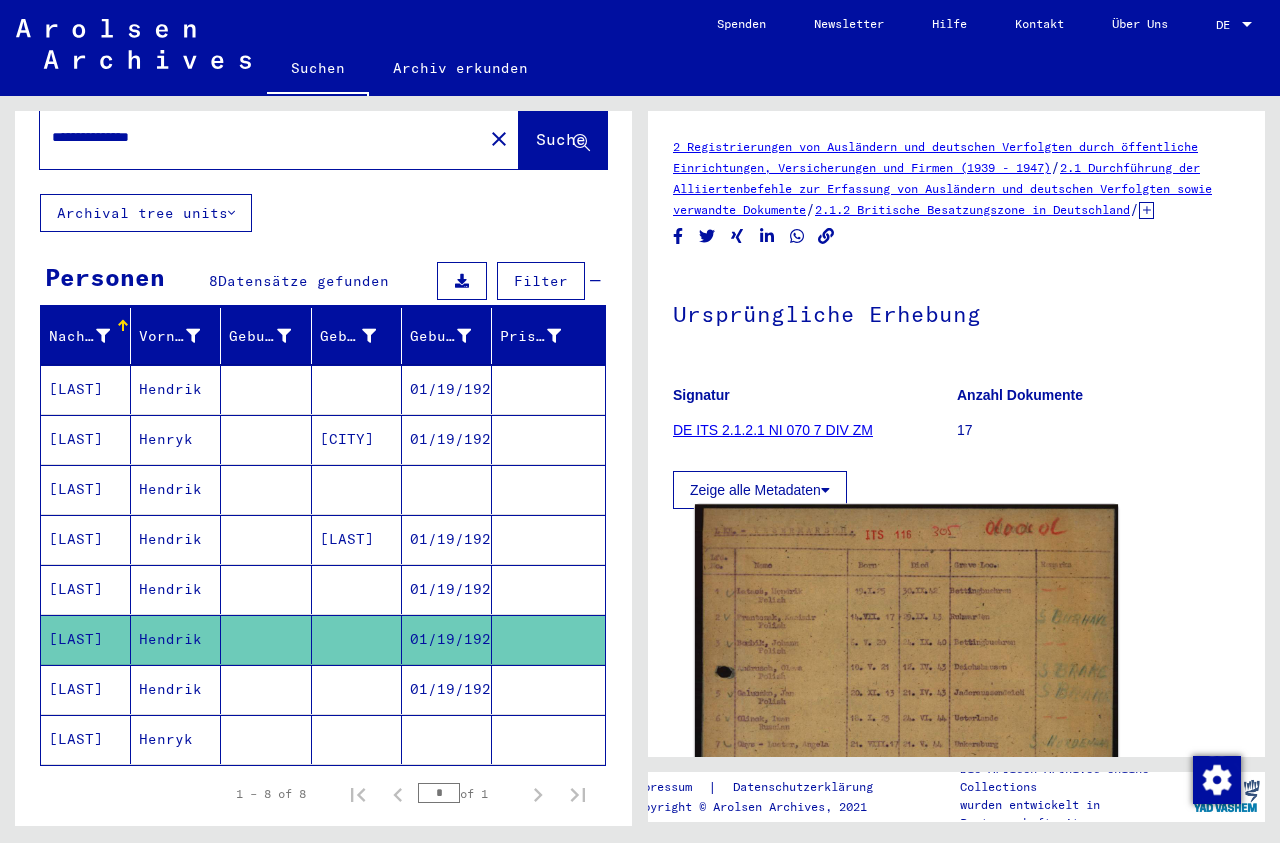 click 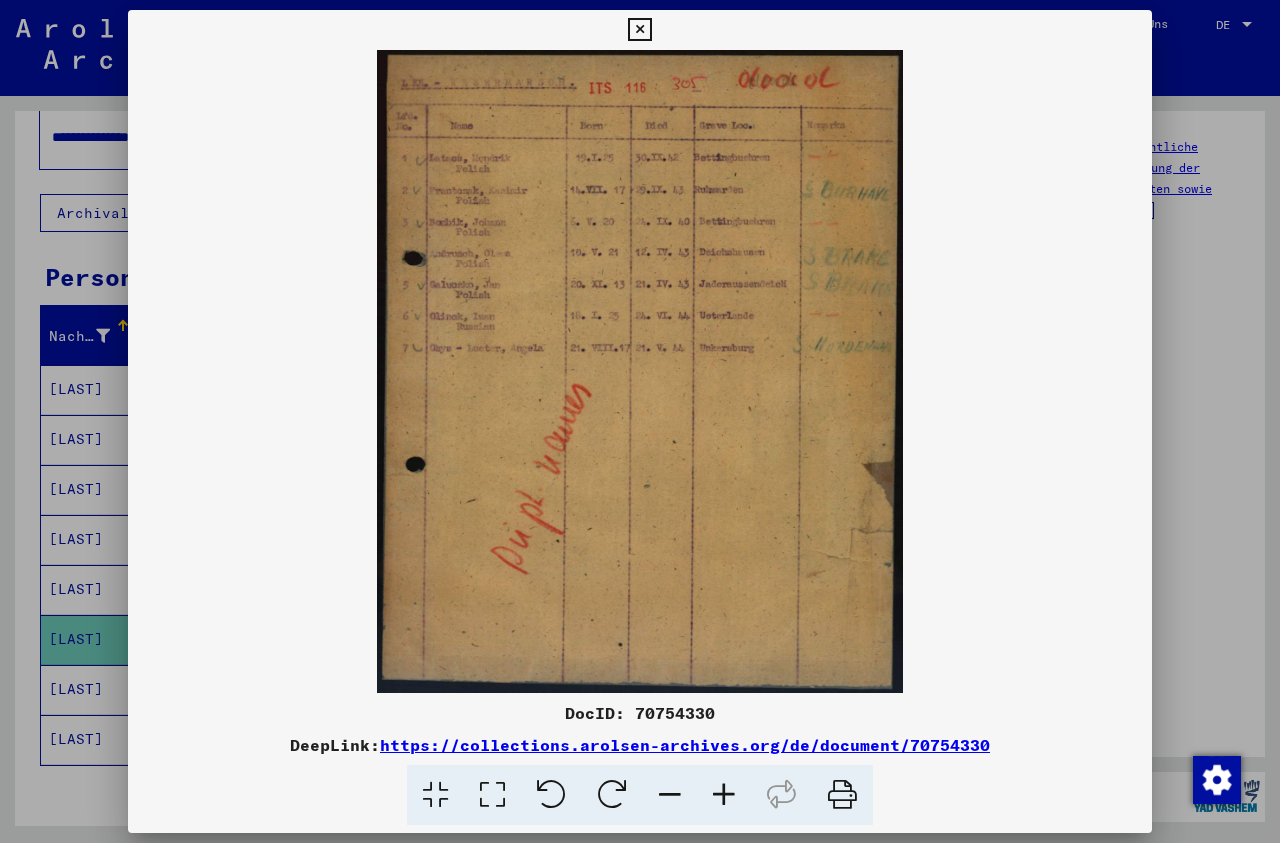 click at bounding box center [724, 795] 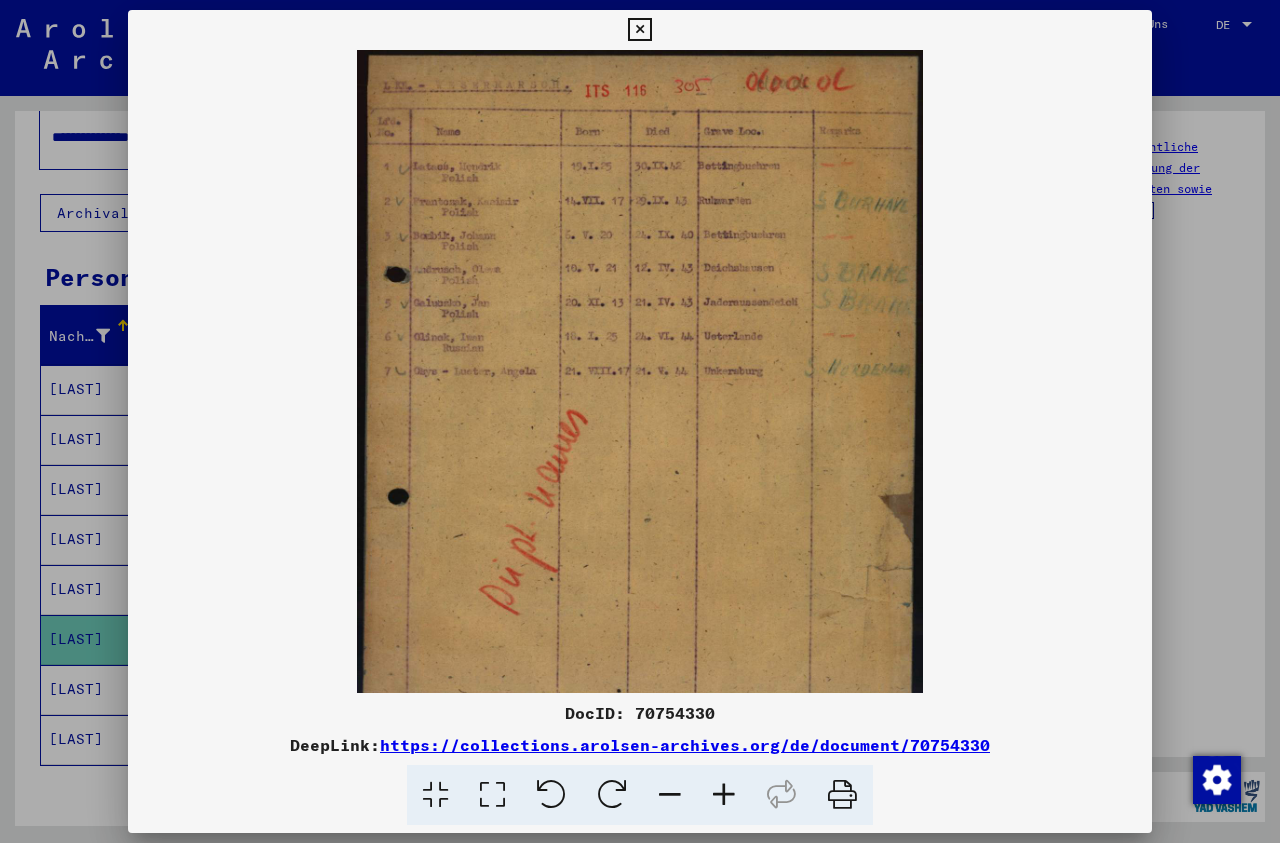 click at bounding box center [724, 795] 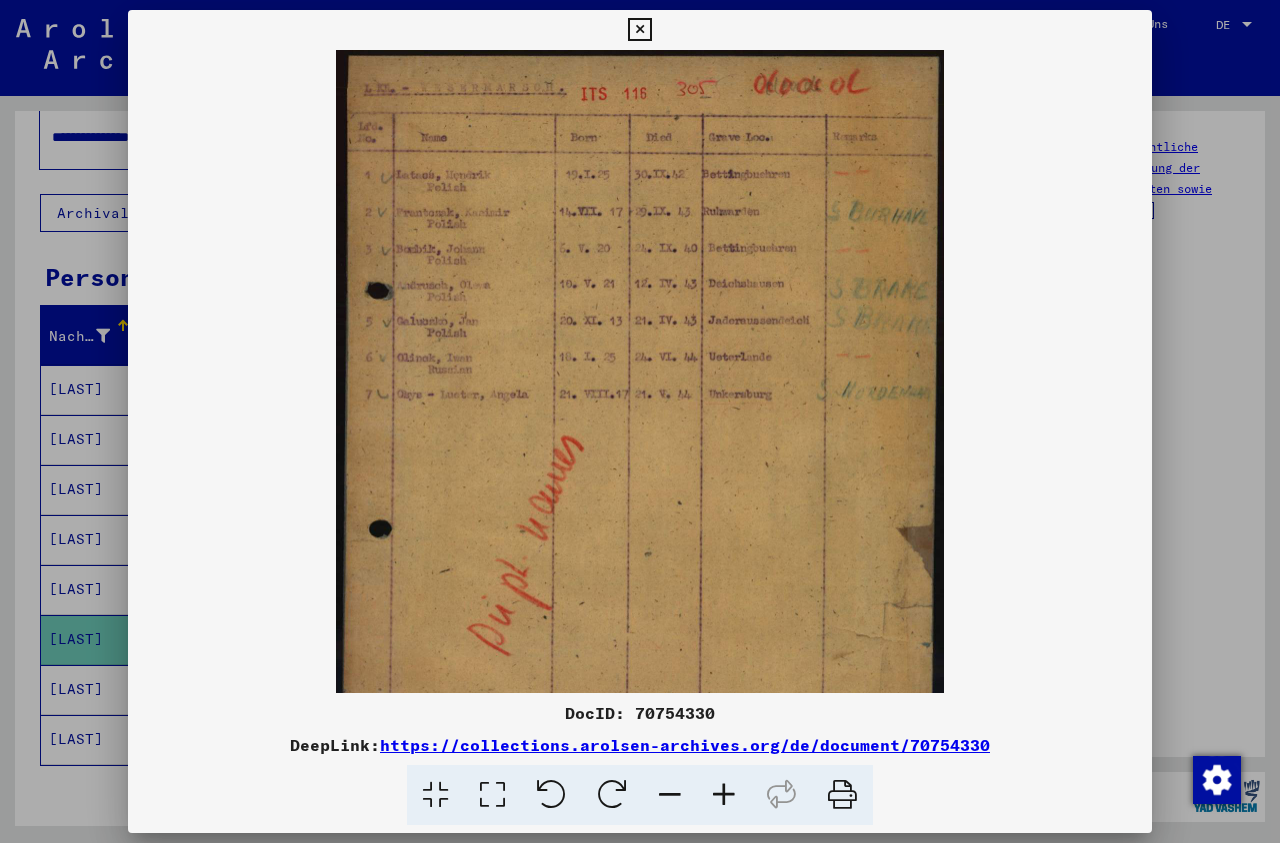 click at bounding box center (724, 795) 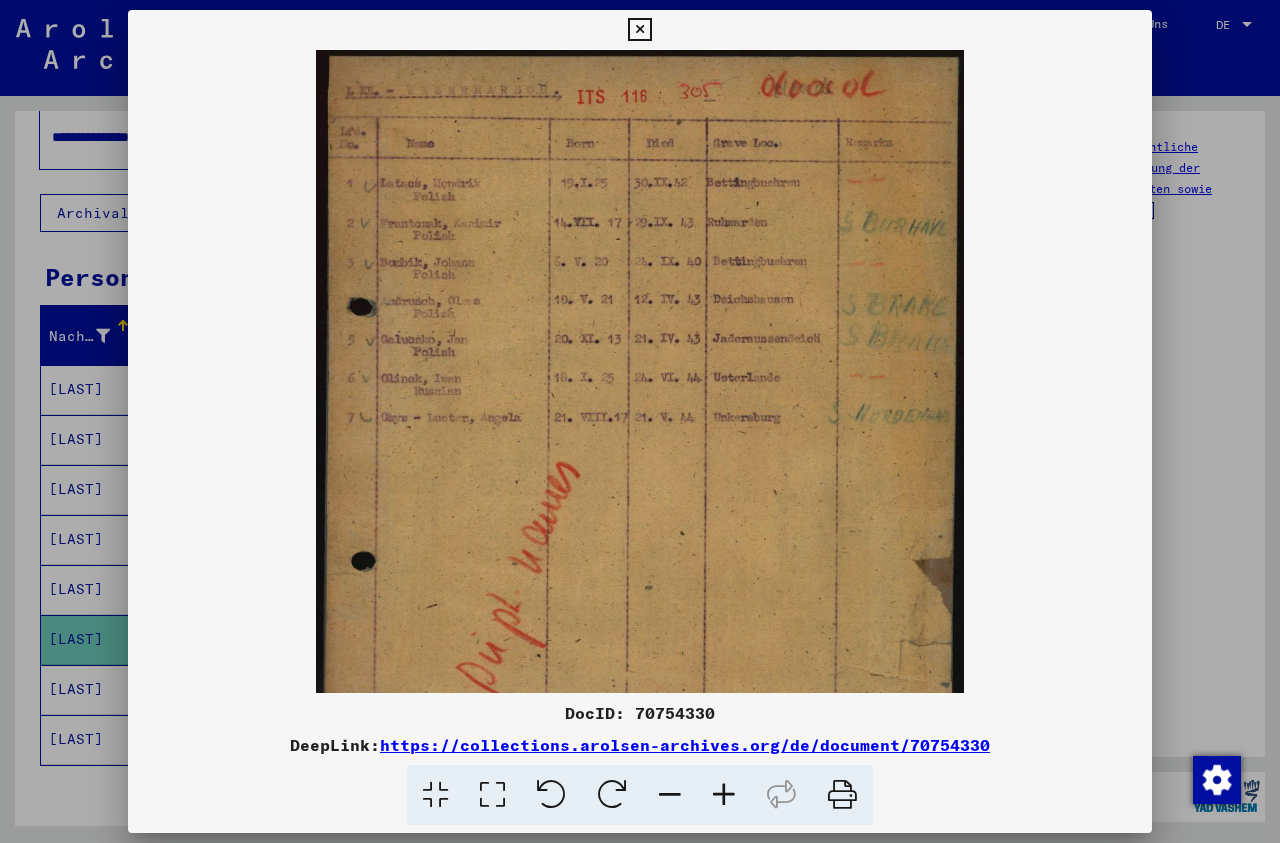 click at bounding box center (724, 795) 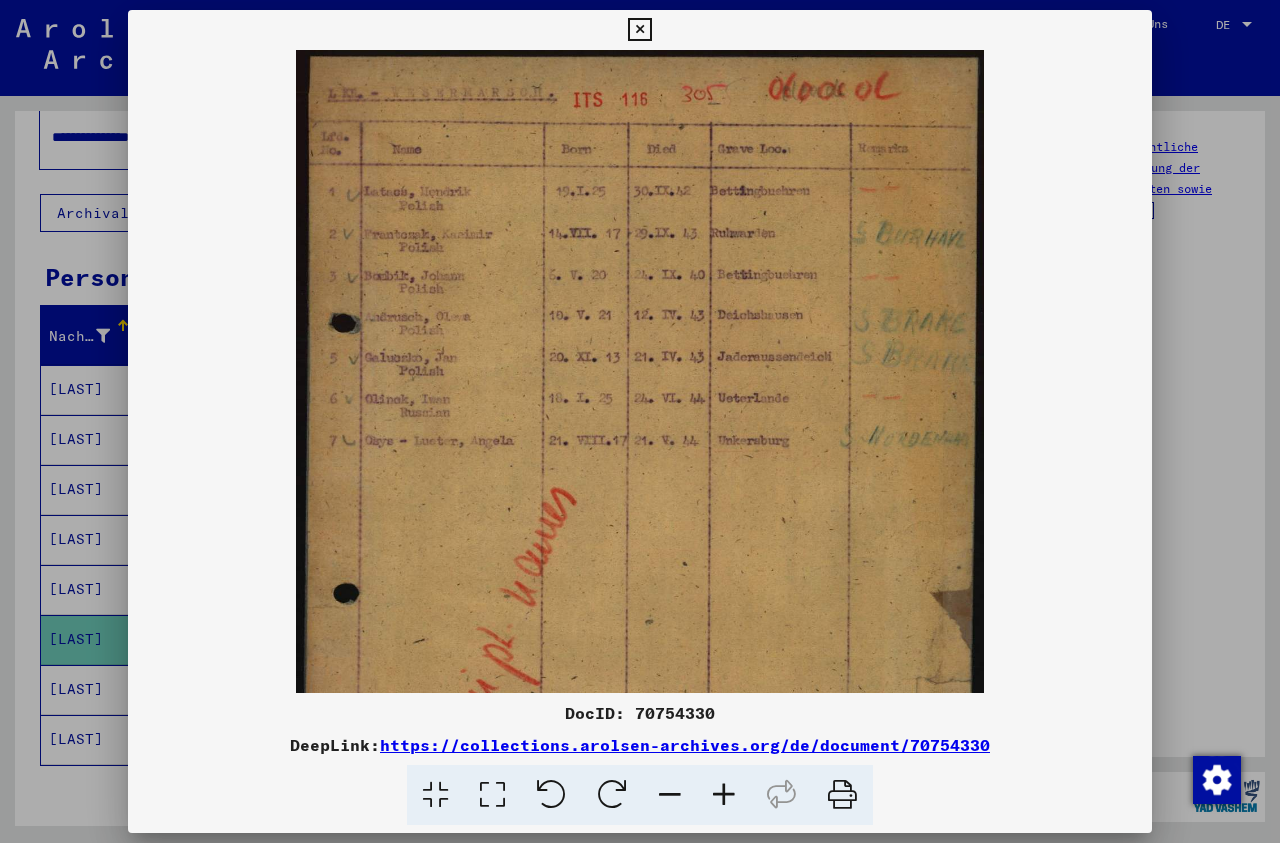 click at bounding box center (724, 795) 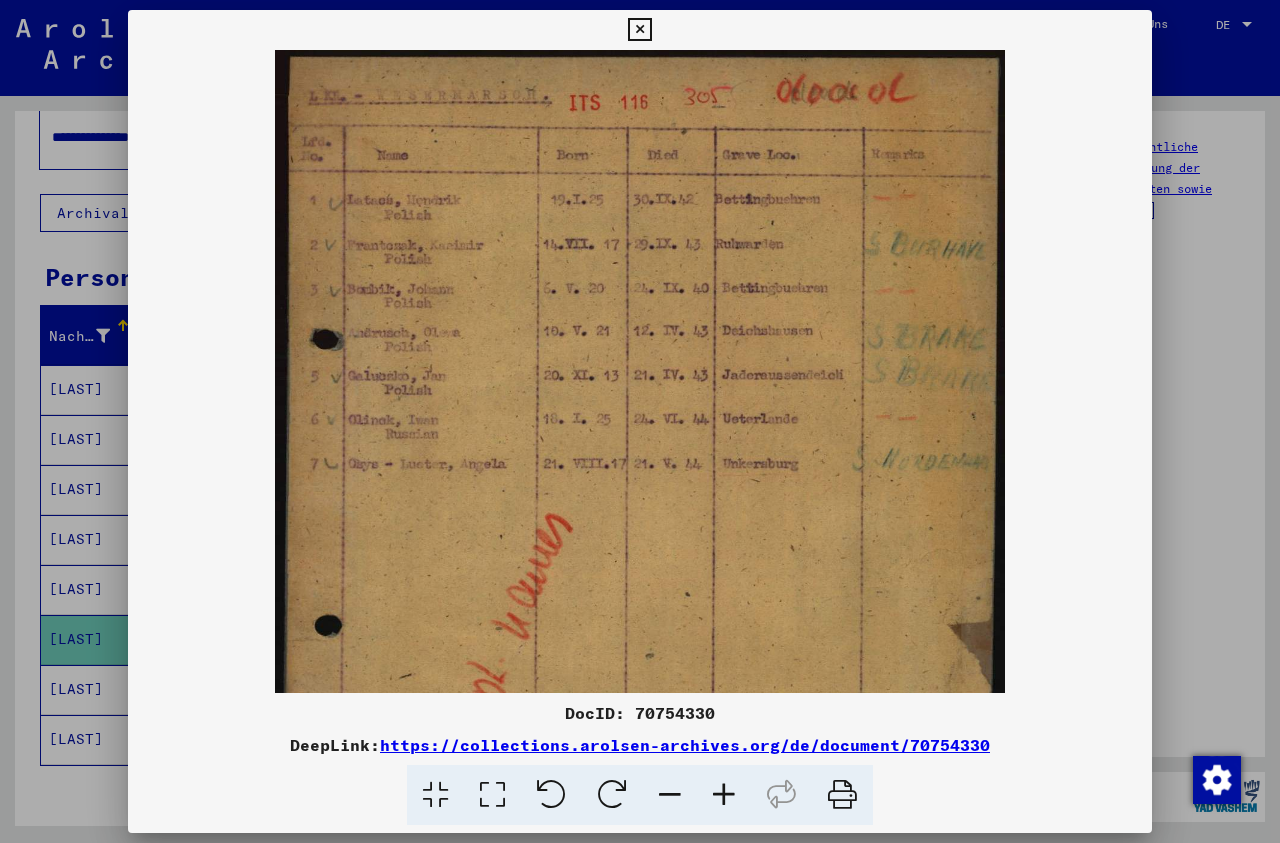 click at bounding box center [724, 795] 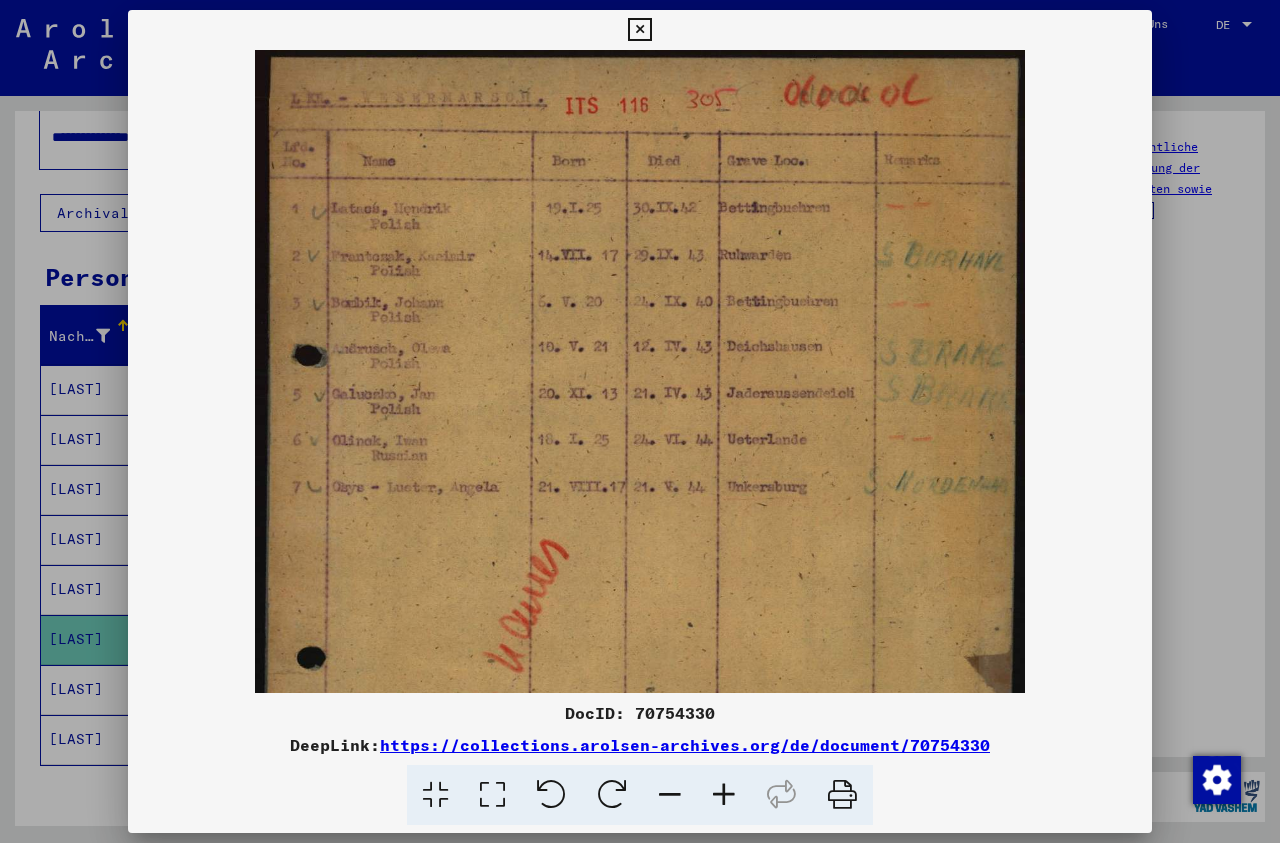 click at bounding box center [724, 795] 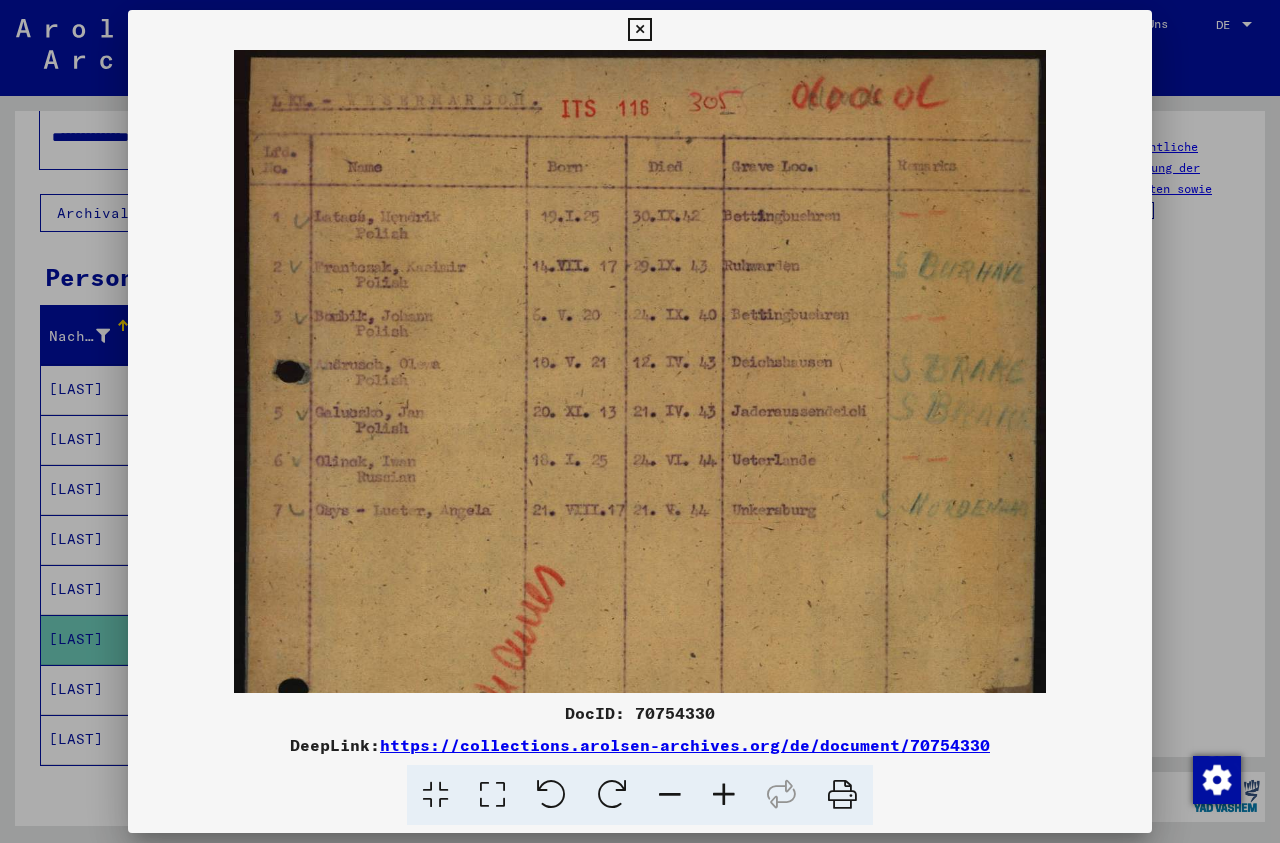 click at bounding box center (724, 795) 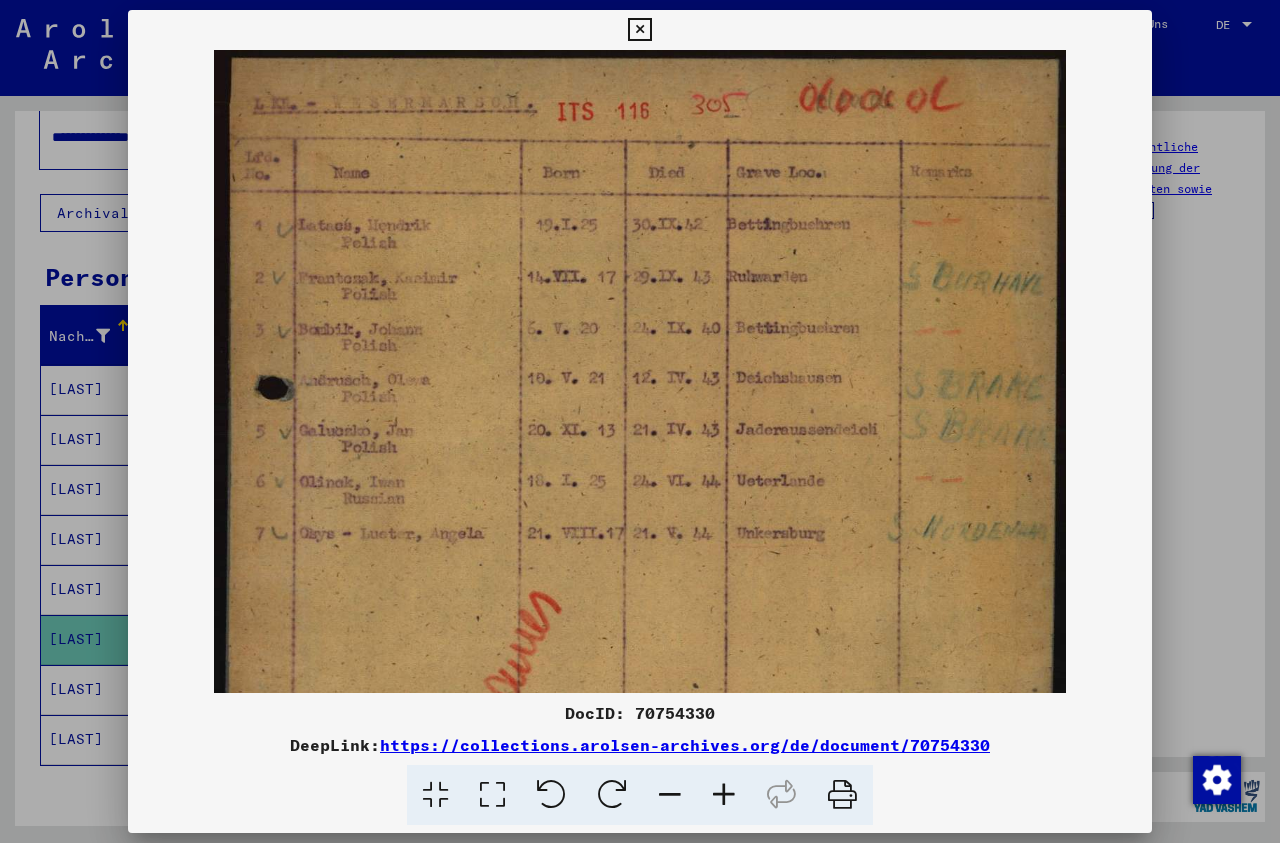 click at bounding box center (639, 30) 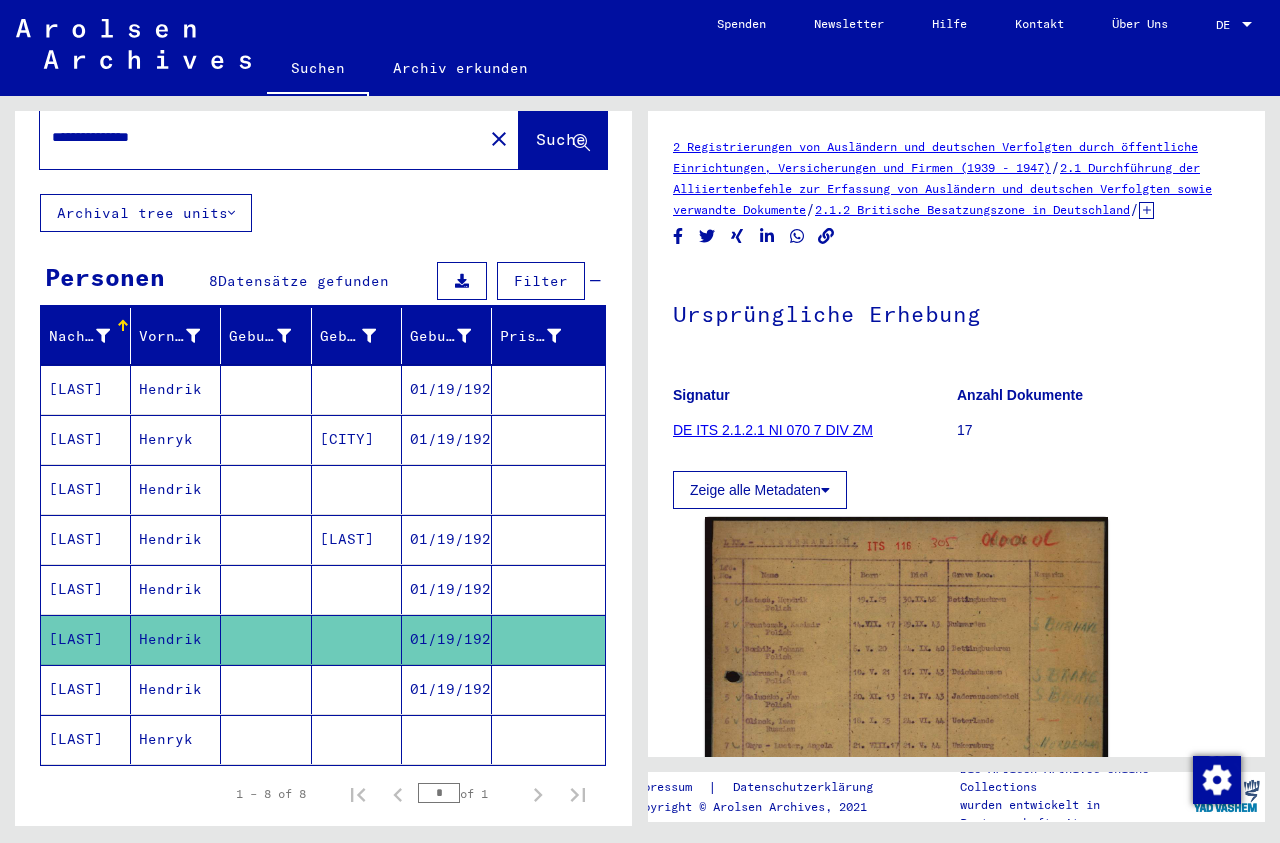 click on "01/19/1925" at bounding box center (447, 739) 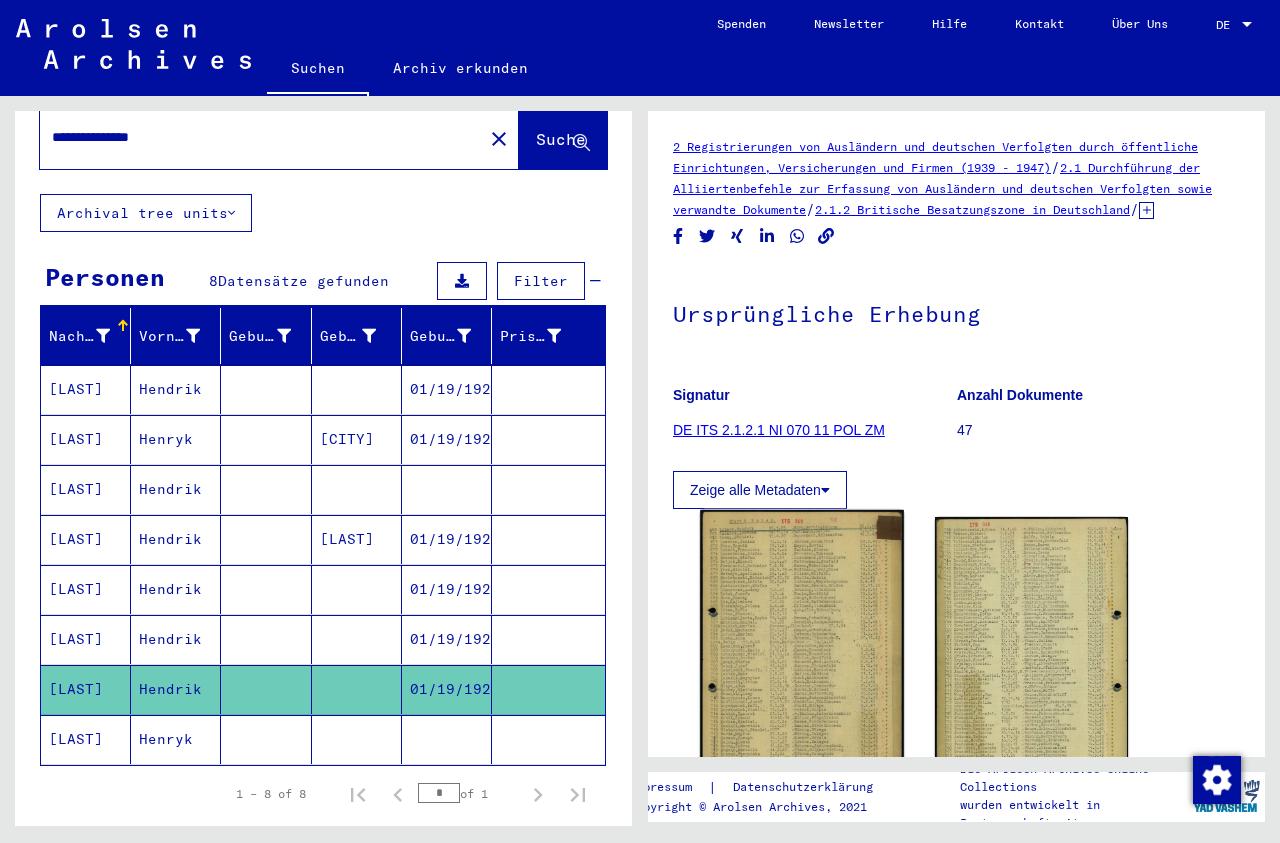 click 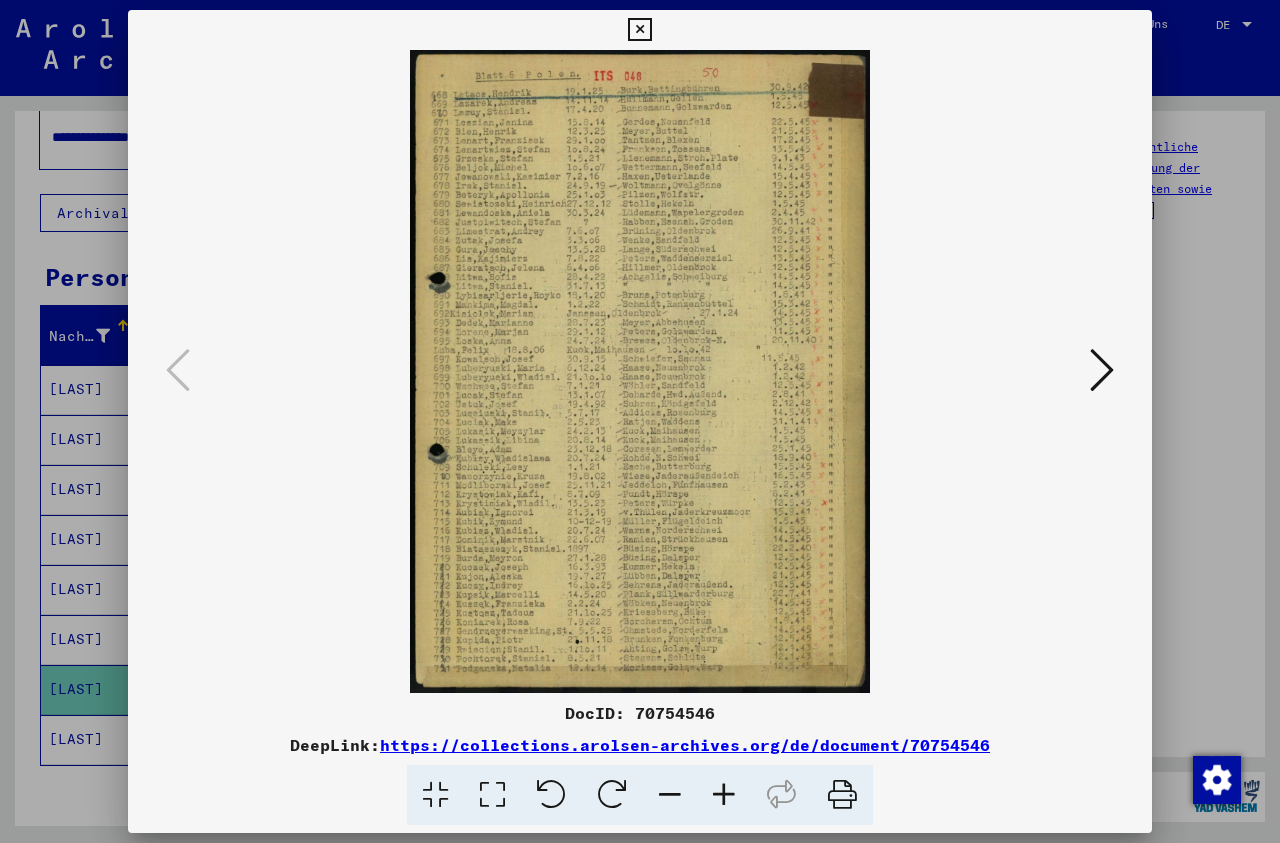 click at bounding box center (724, 795) 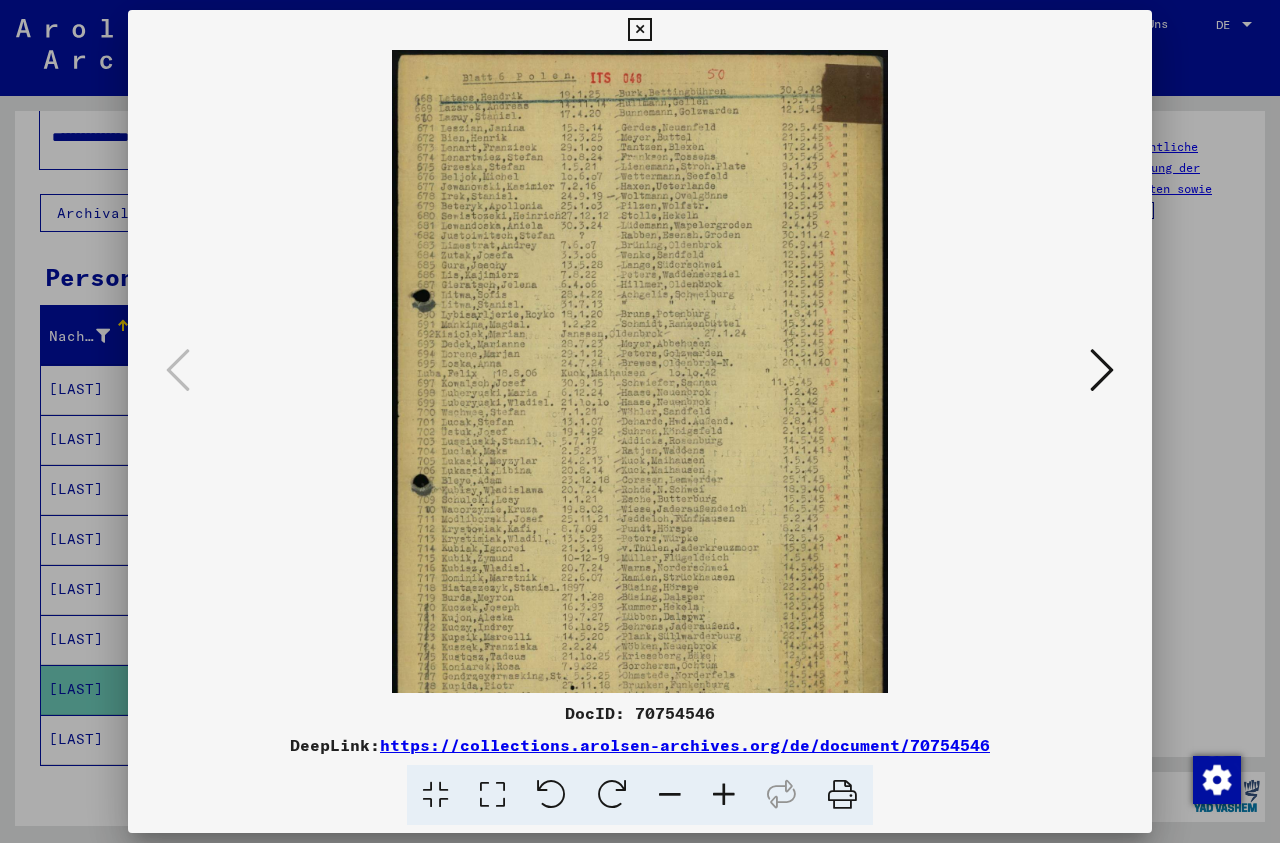 click at bounding box center (724, 795) 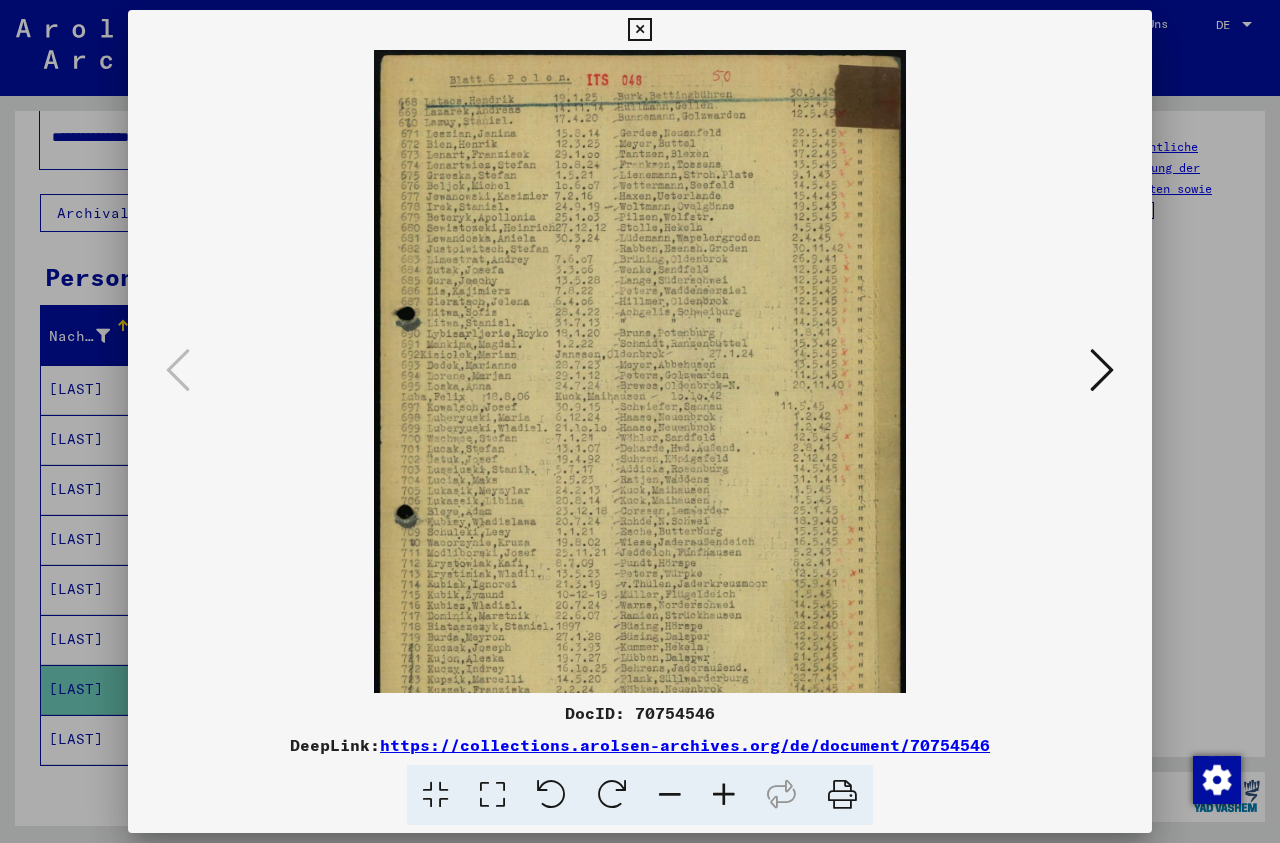 click at bounding box center [724, 795] 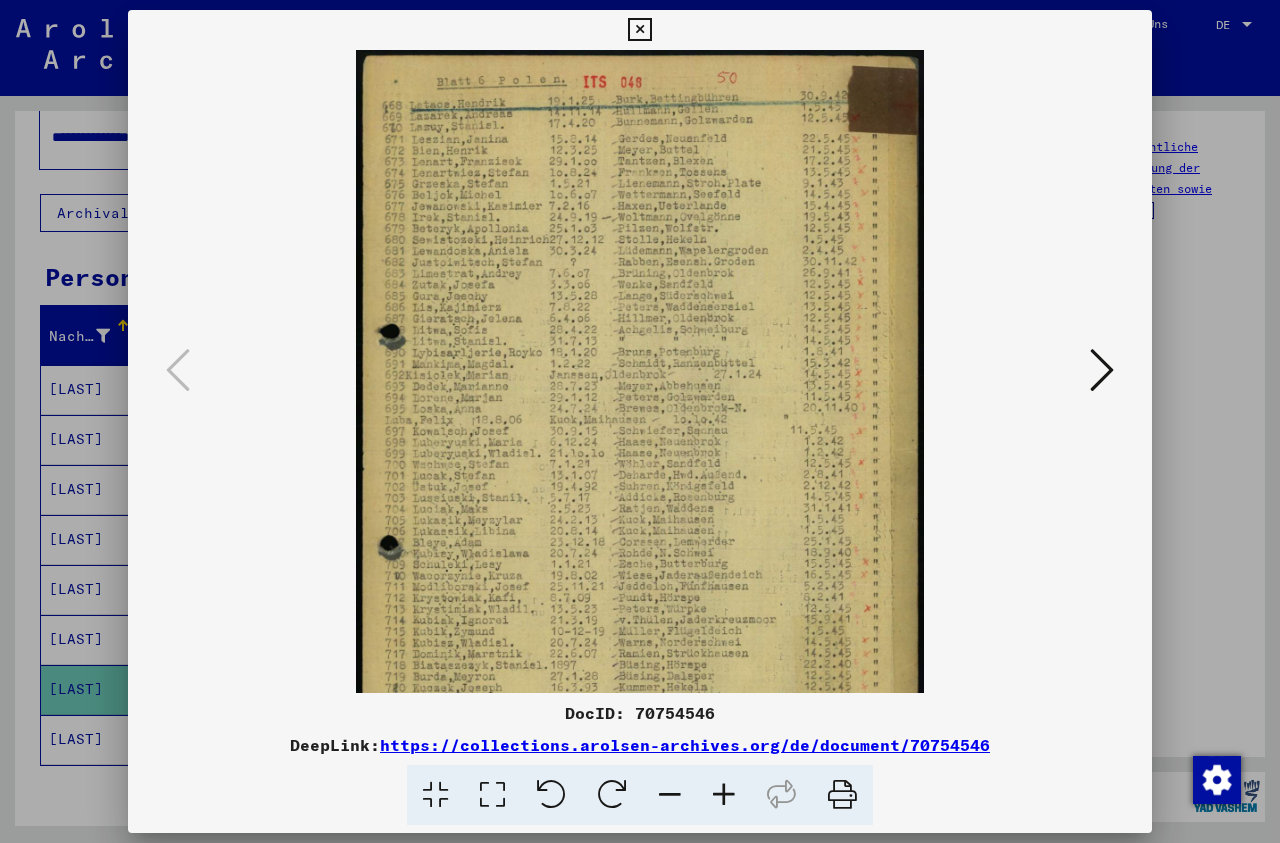 click at bounding box center (724, 795) 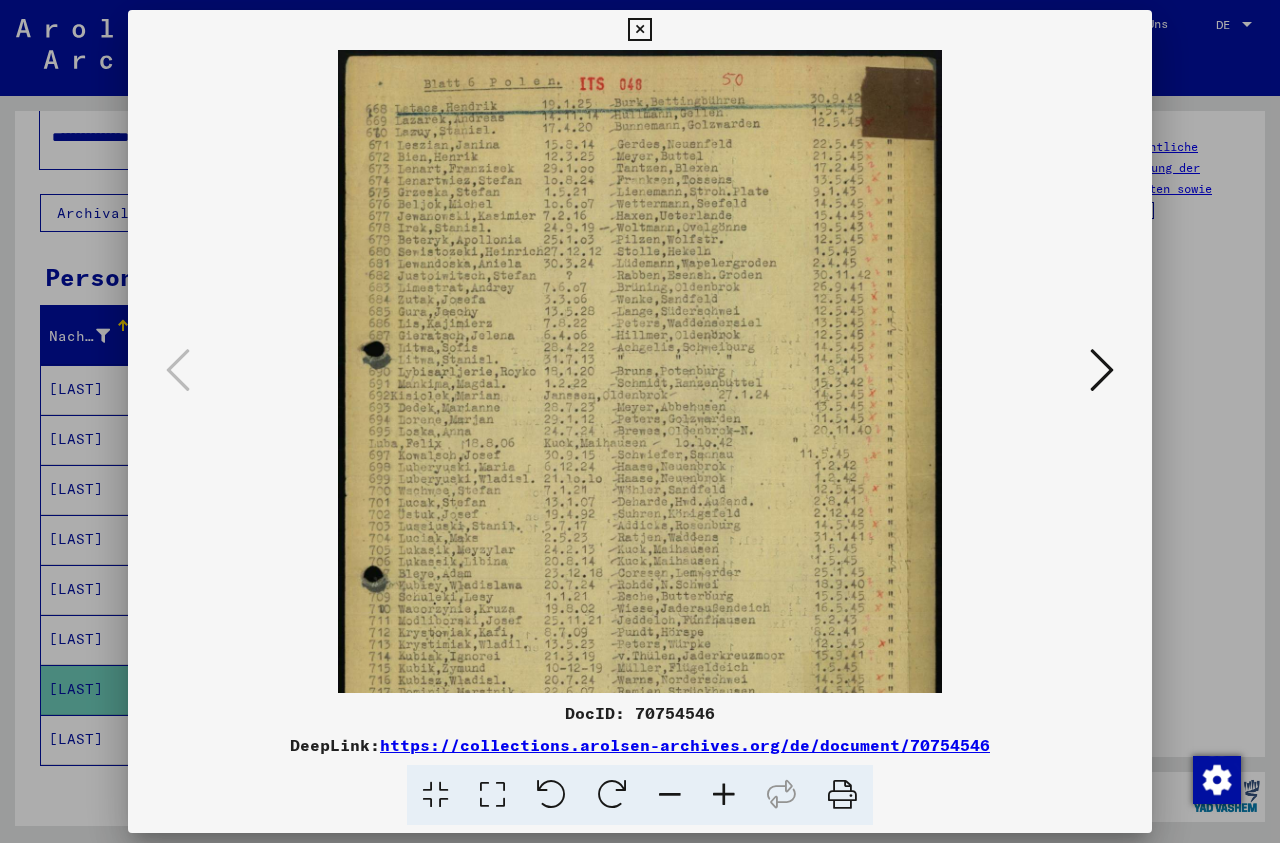 click at bounding box center (724, 795) 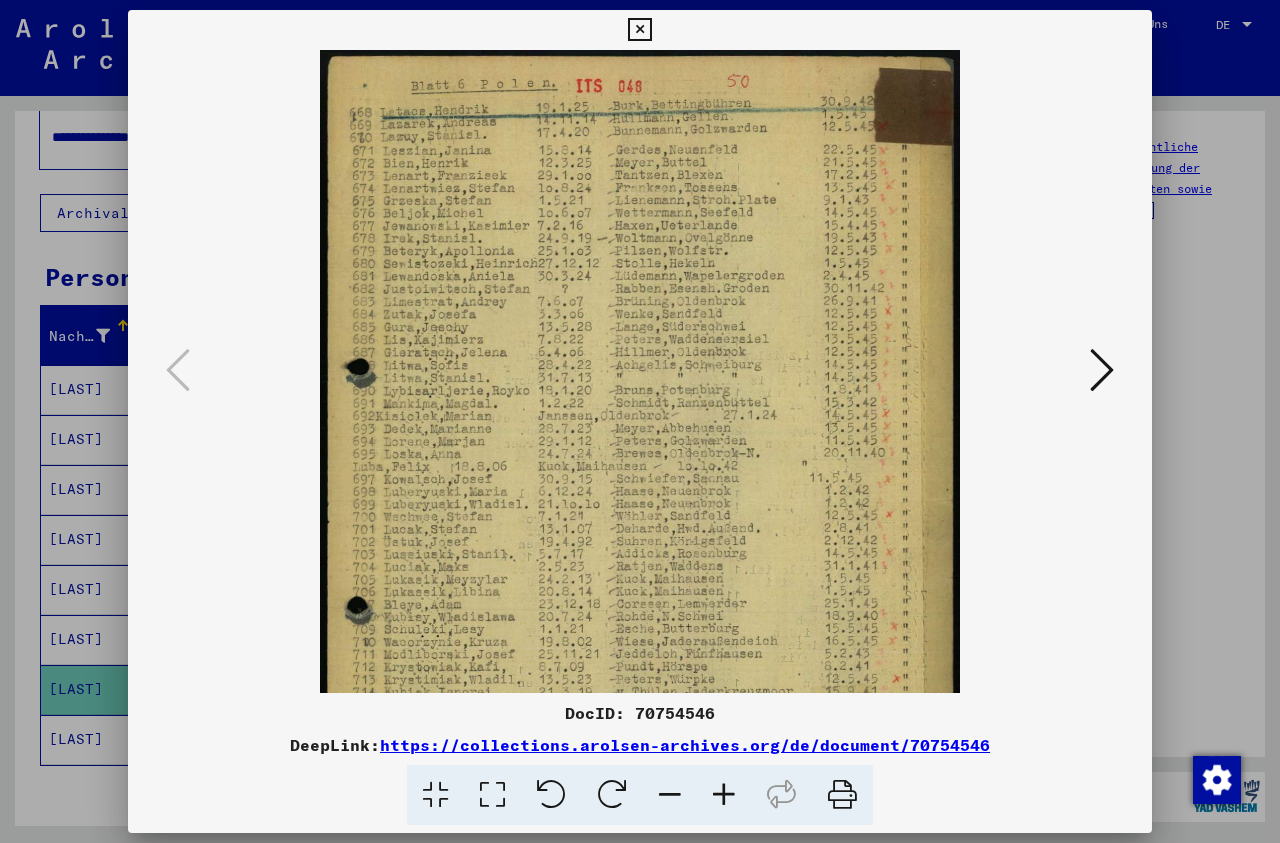 click at bounding box center (724, 795) 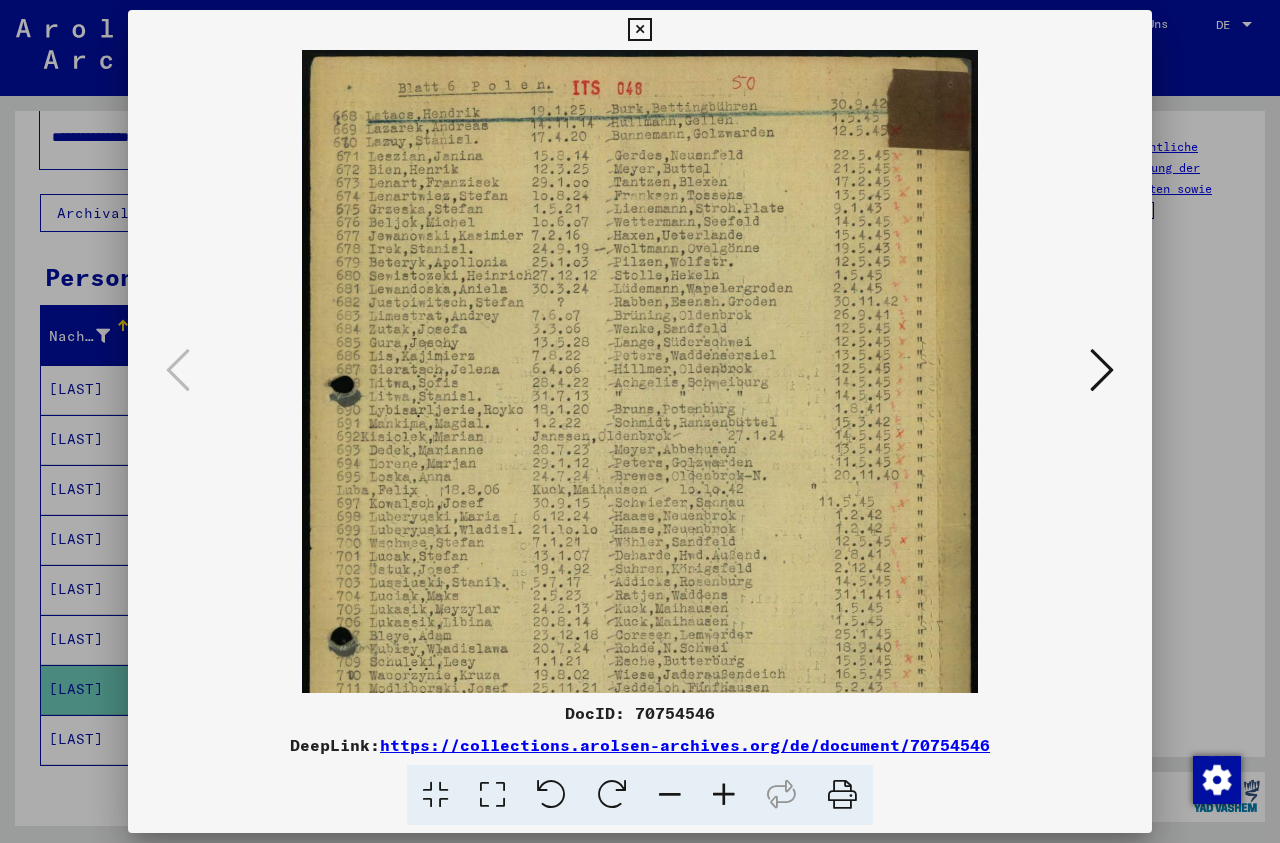click at bounding box center [724, 795] 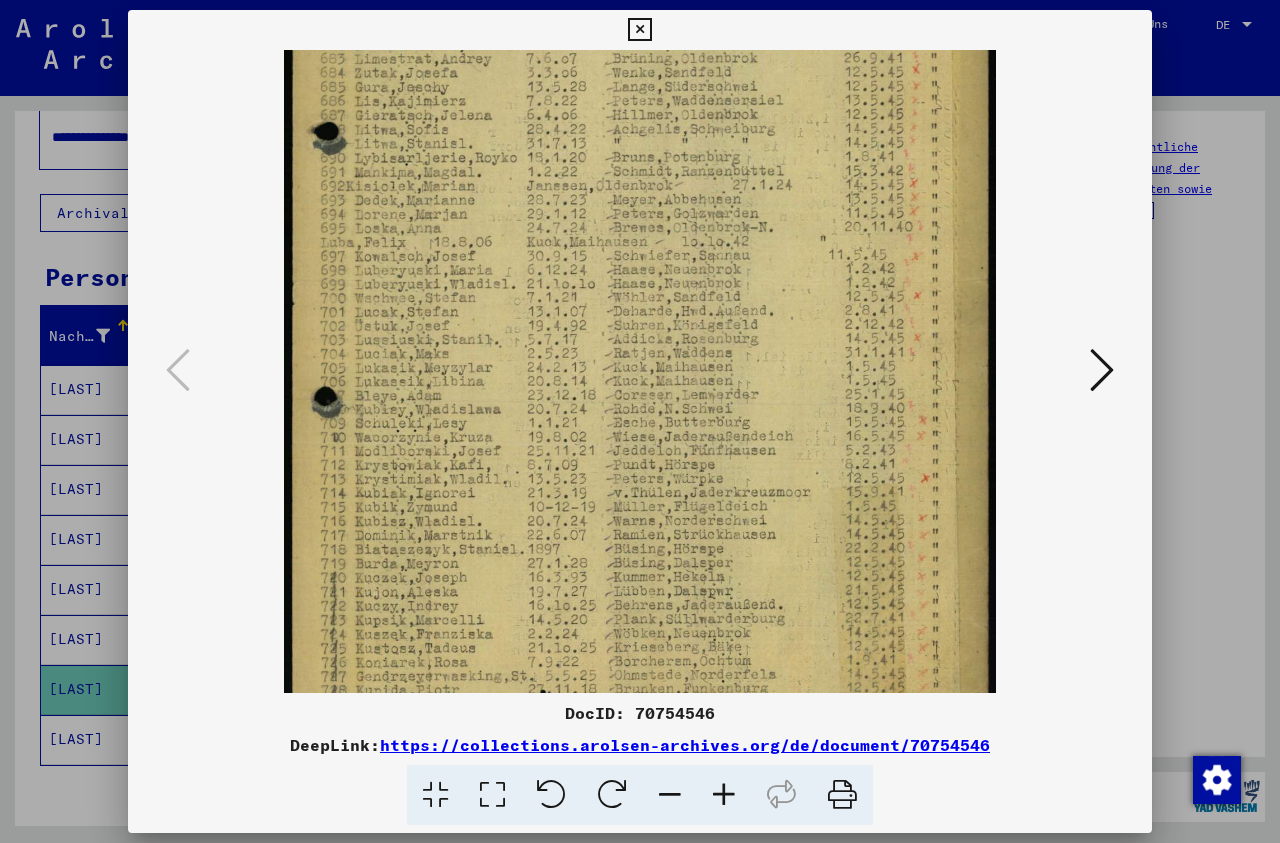 drag, startPoint x: 776, startPoint y: 640, endPoint x: 818, endPoint y: 367, distance: 276.21188 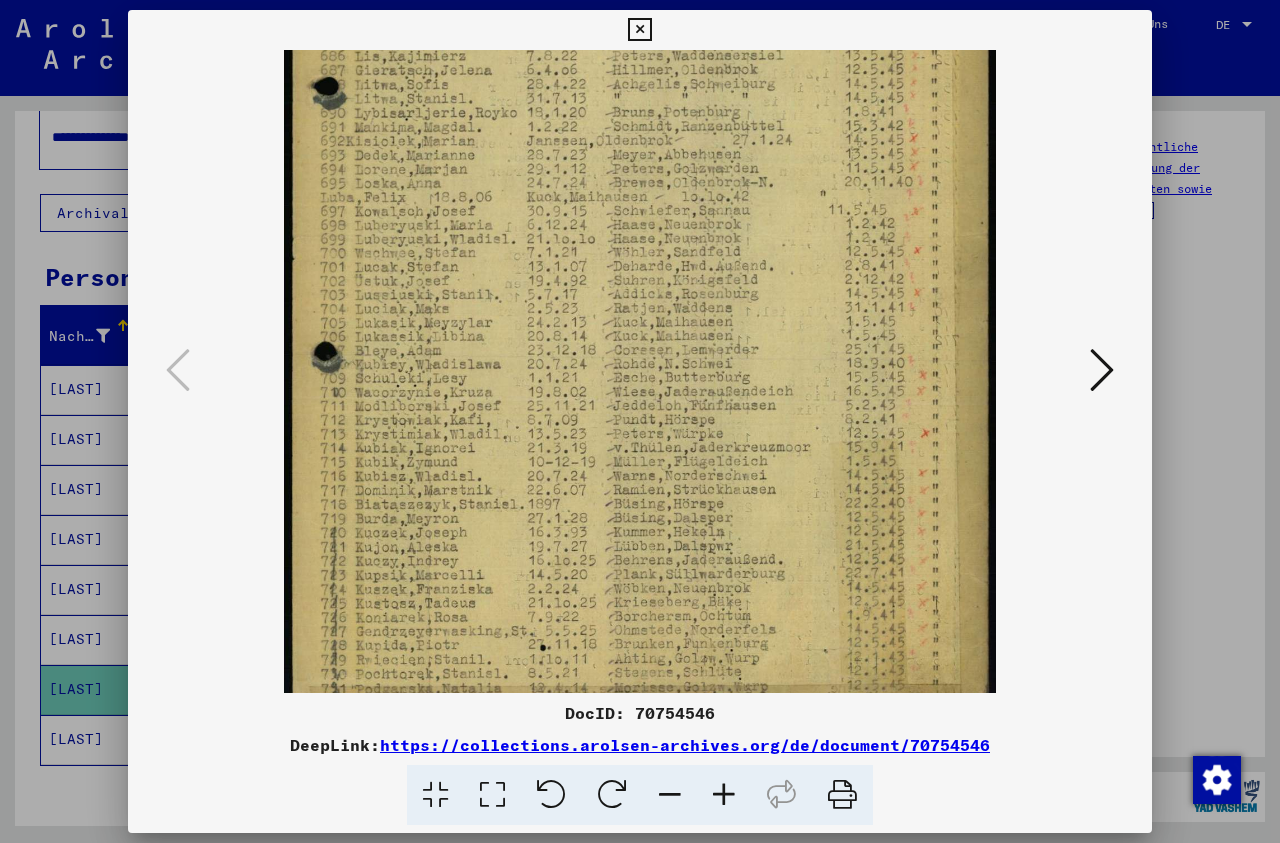 scroll, scrollTop: 350, scrollLeft: 0, axis: vertical 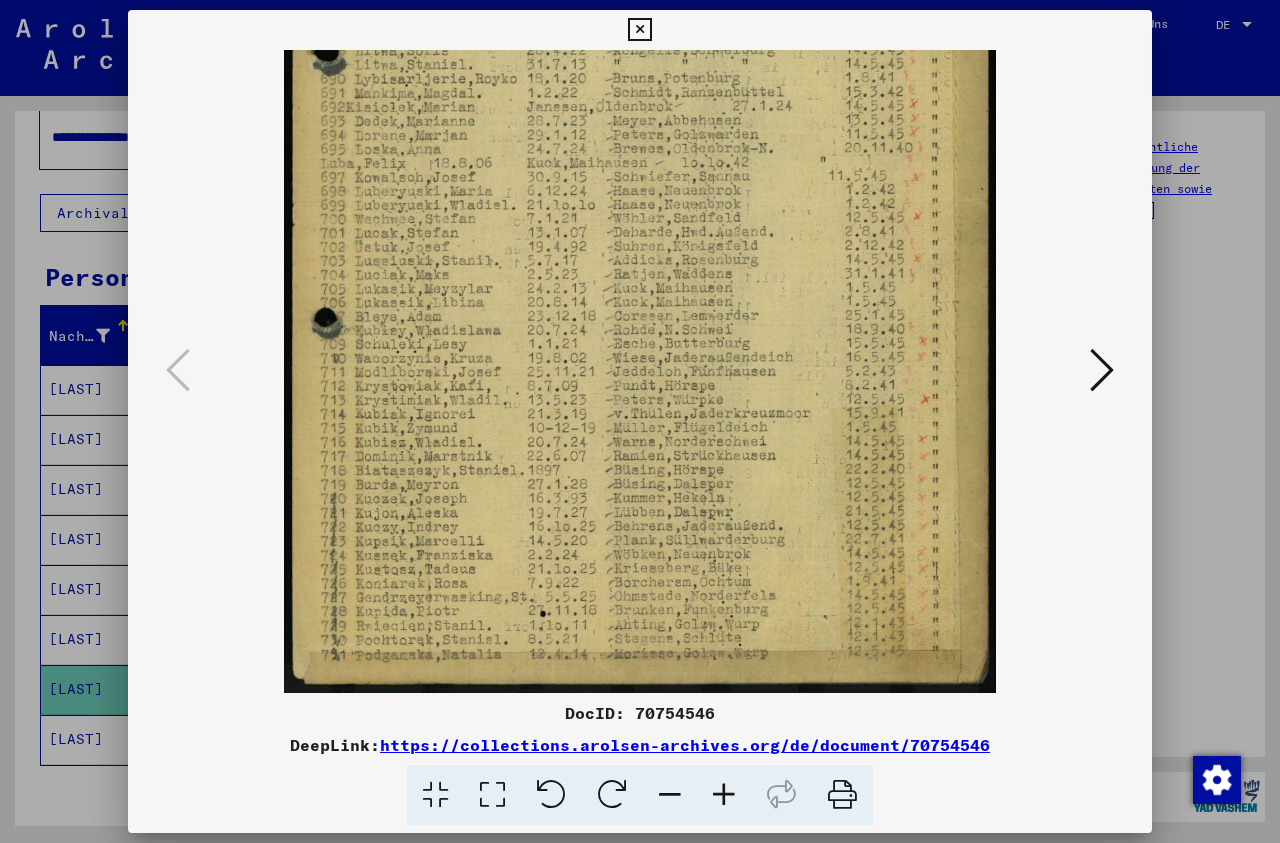 drag, startPoint x: 664, startPoint y: 631, endPoint x: 753, endPoint y: 341, distance: 303.34964 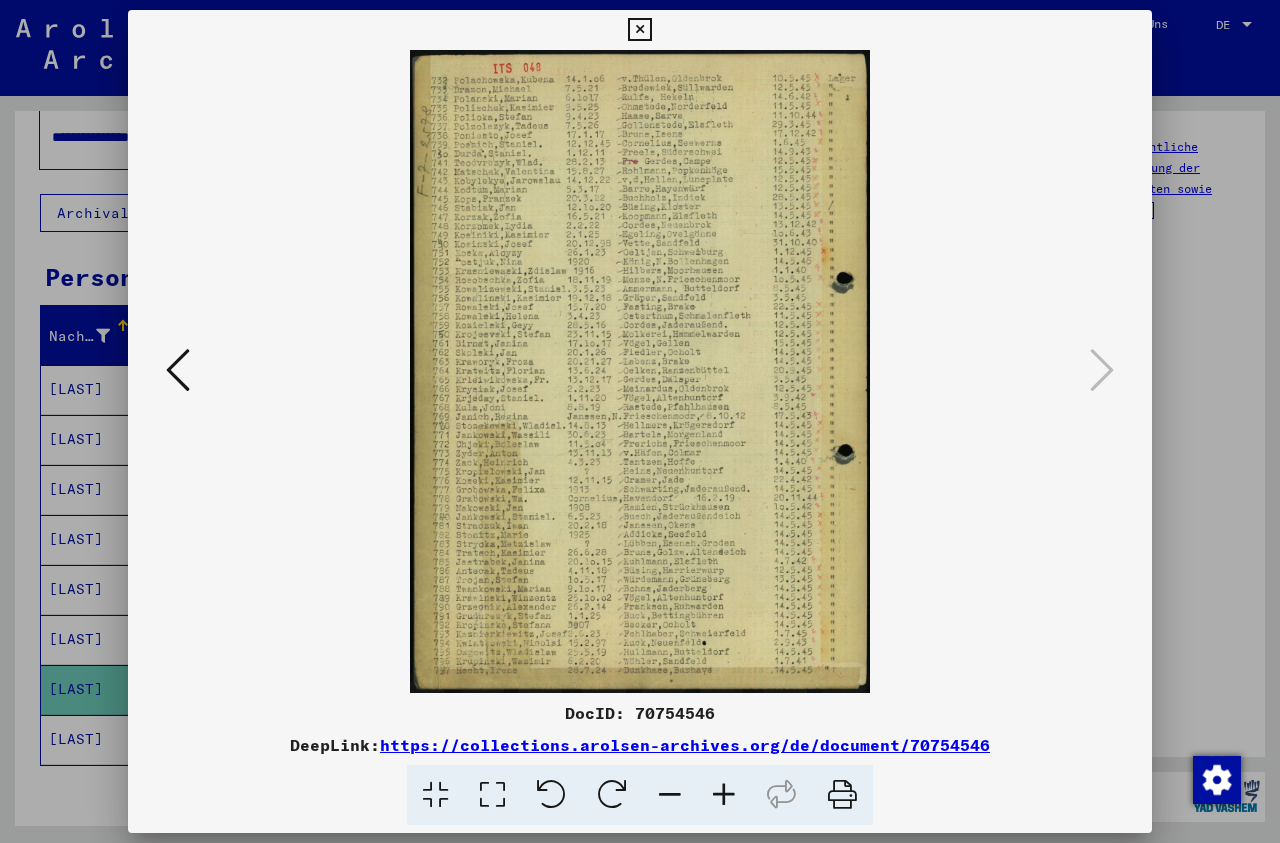 scroll, scrollTop: 0, scrollLeft: 0, axis: both 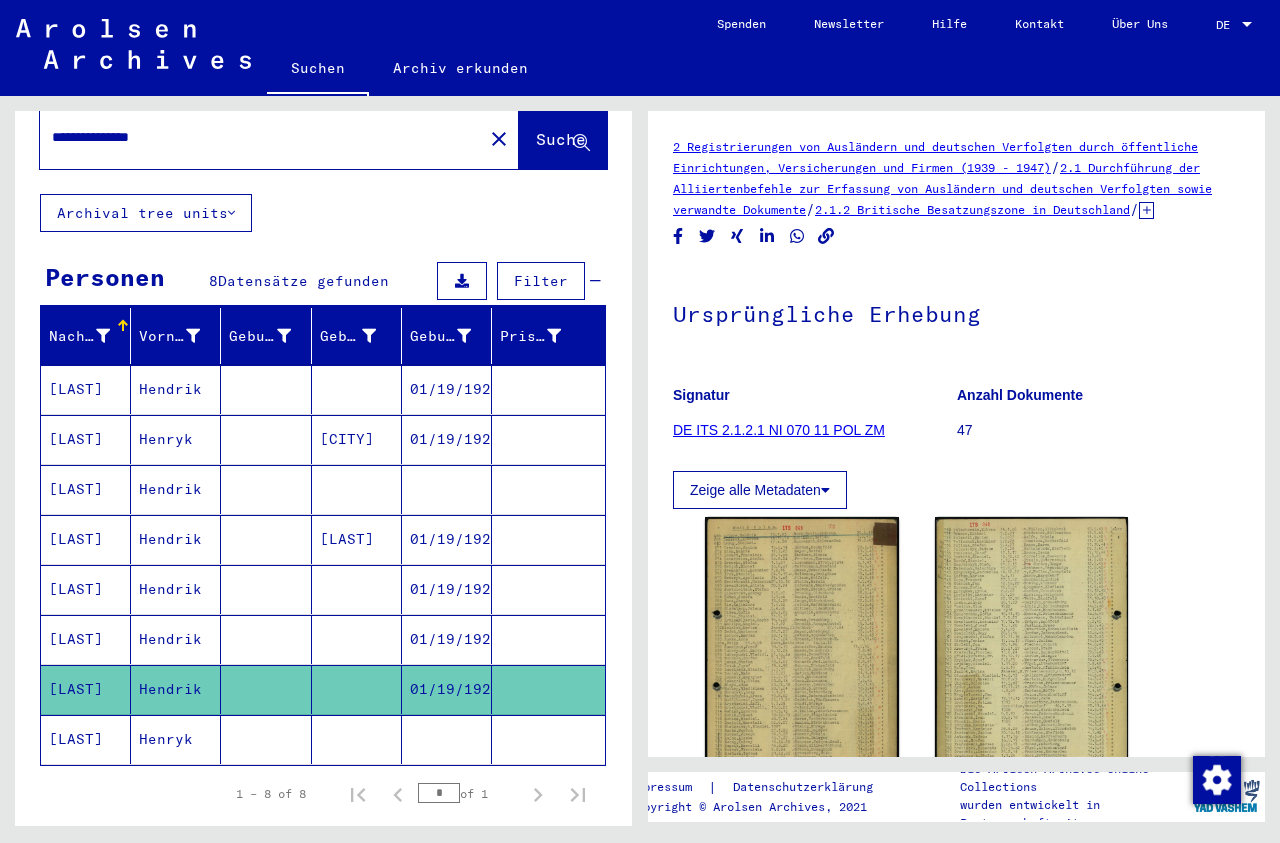 click 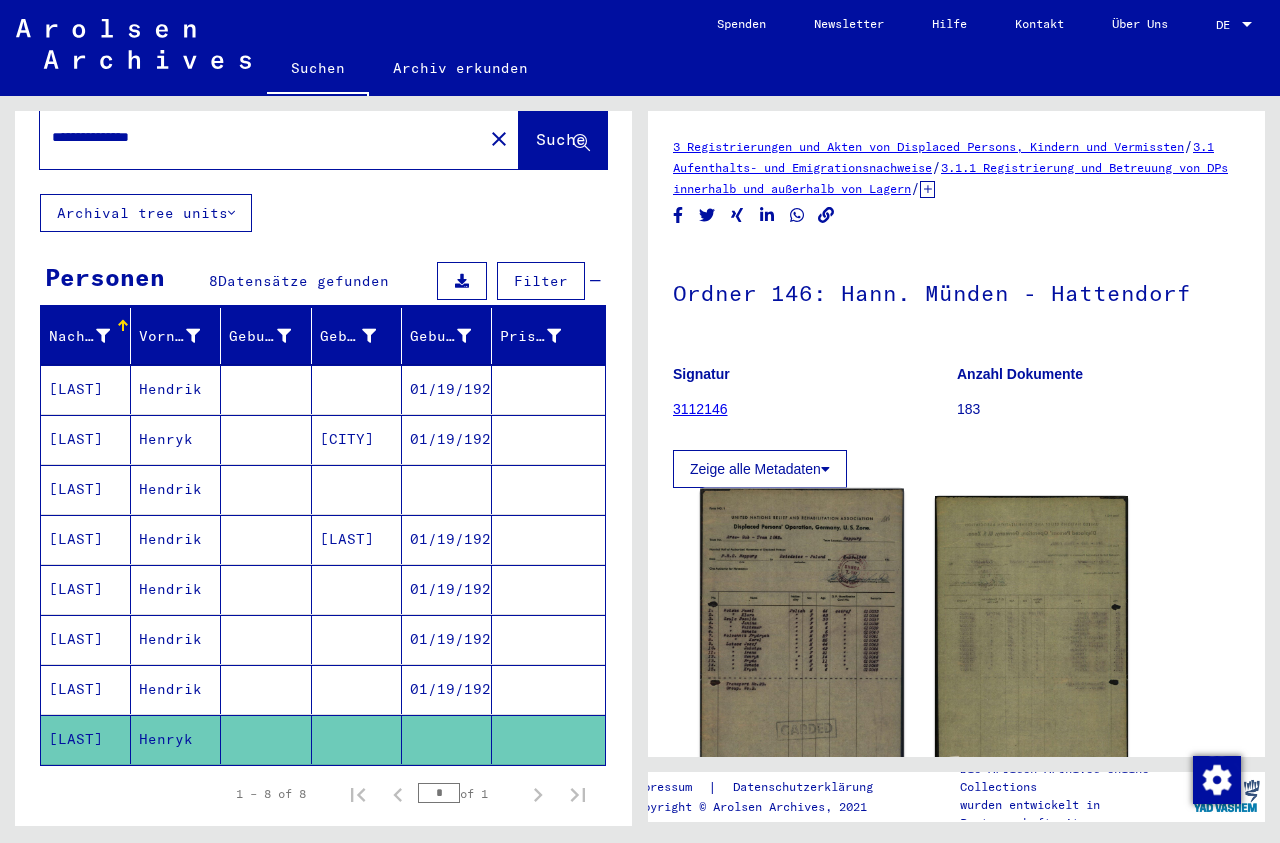 click 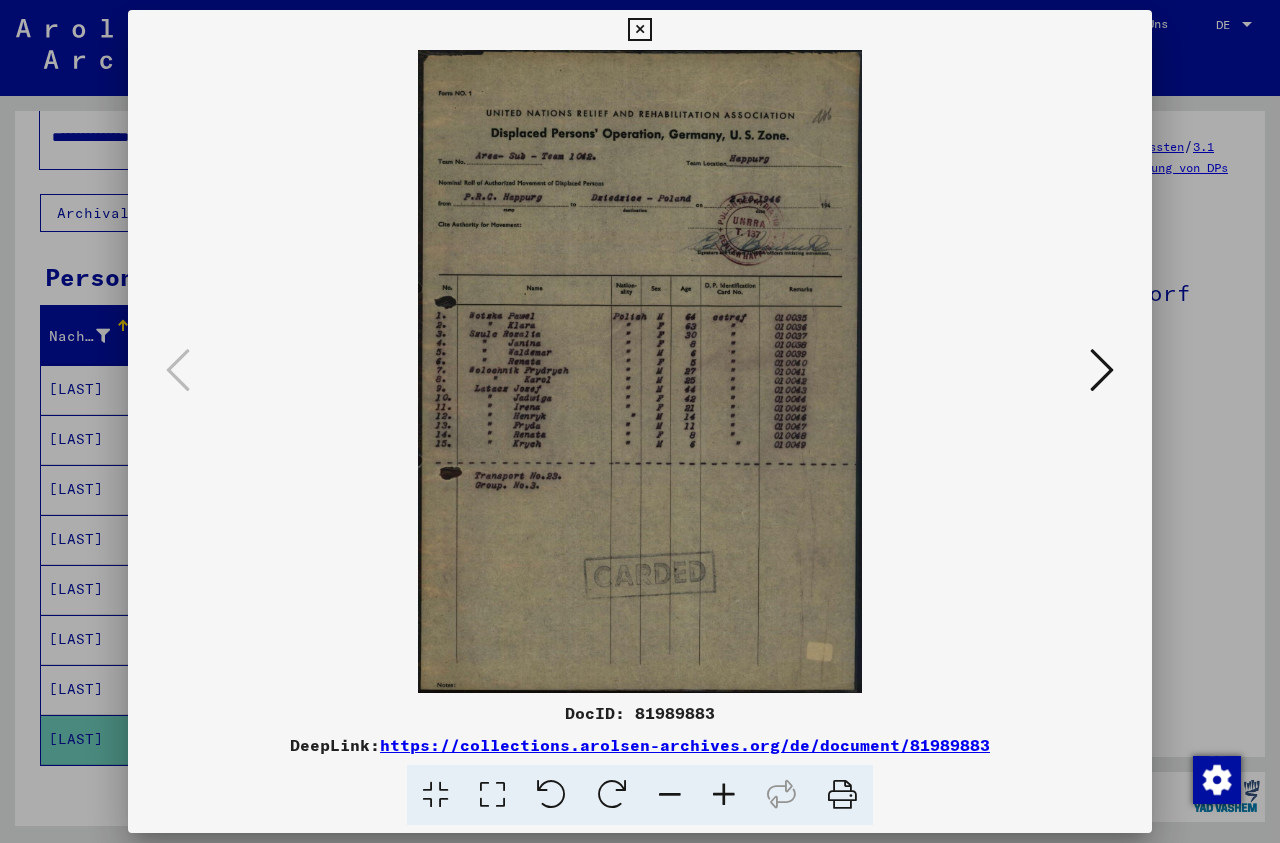 click at bounding box center [640, 371] 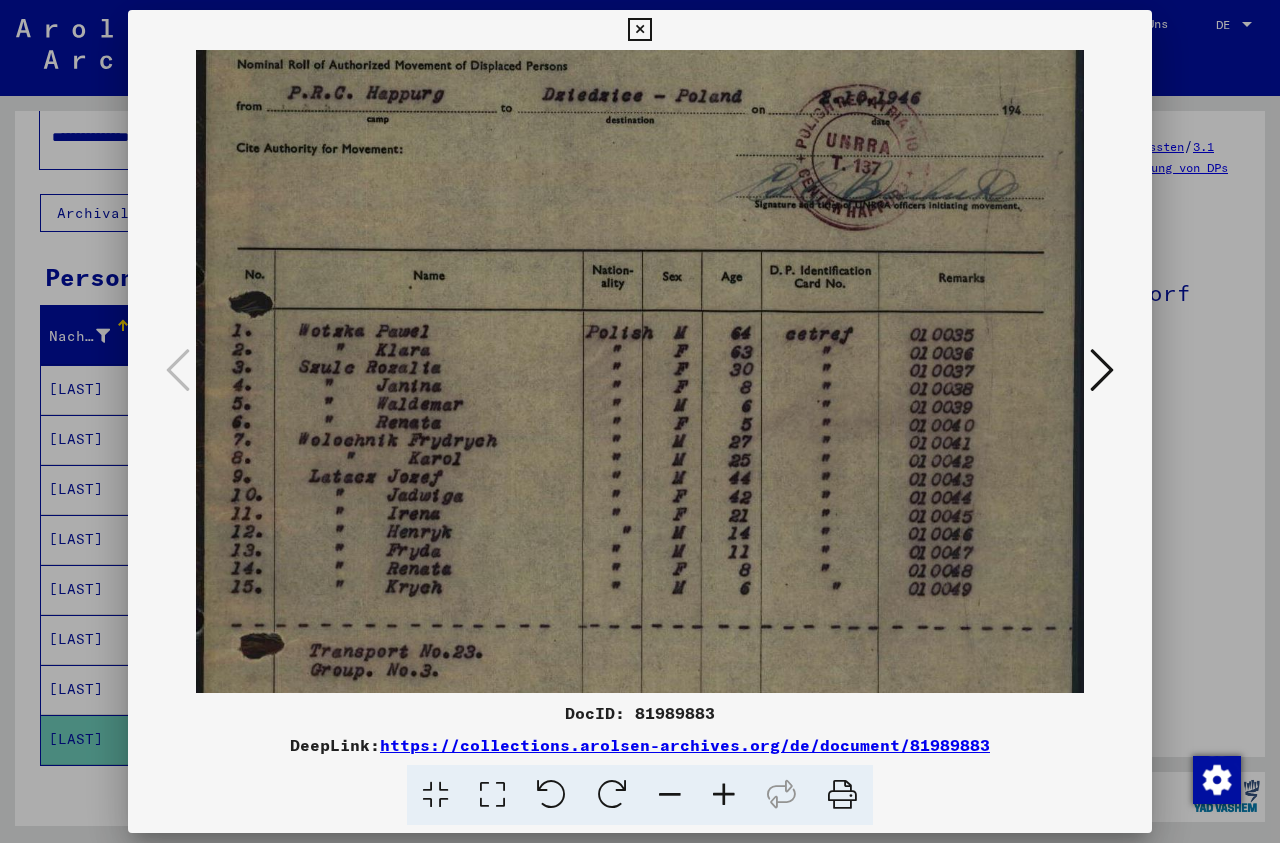 scroll, scrollTop: 263, scrollLeft: 0, axis: vertical 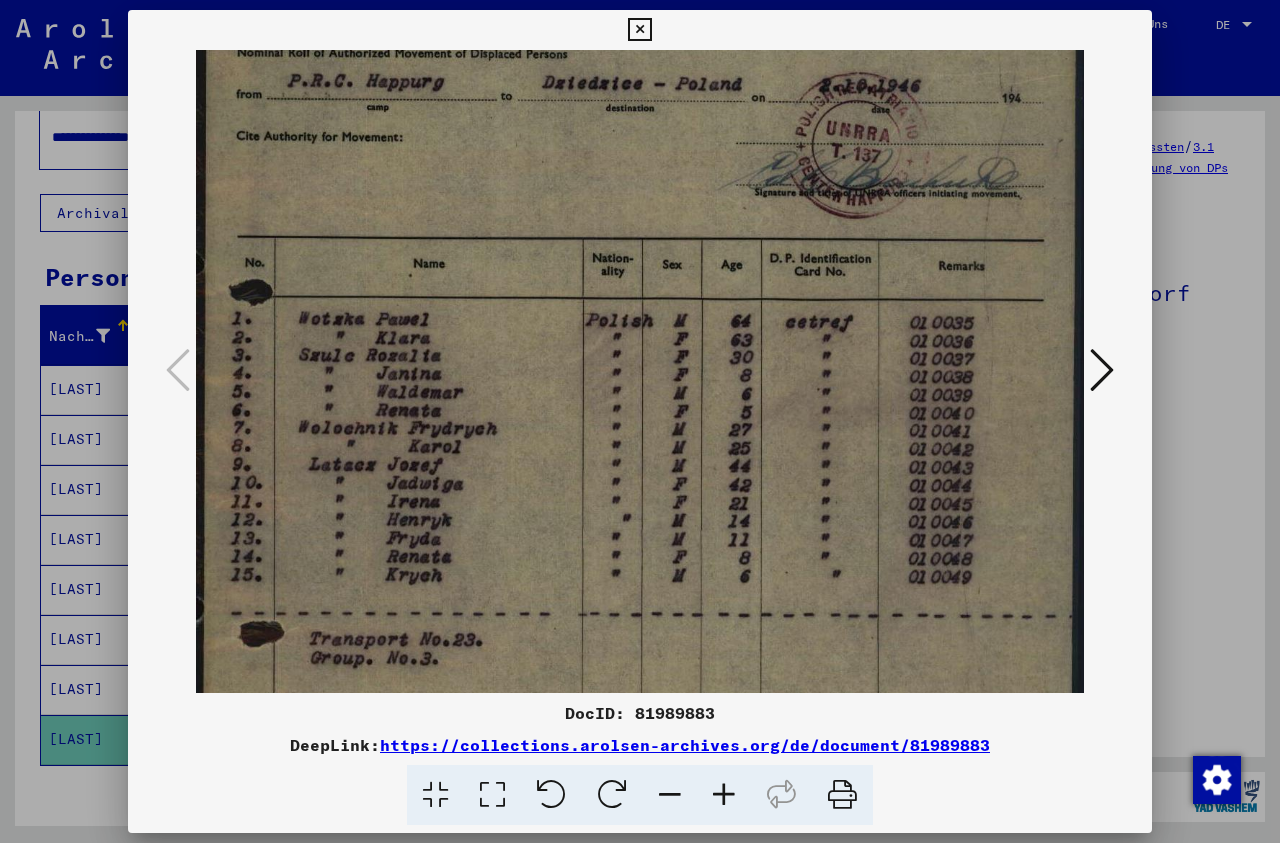 drag, startPoint x: 823, startPoint y: 639, endPoint x: 856, endPoint y: 376, distance: 265.06226 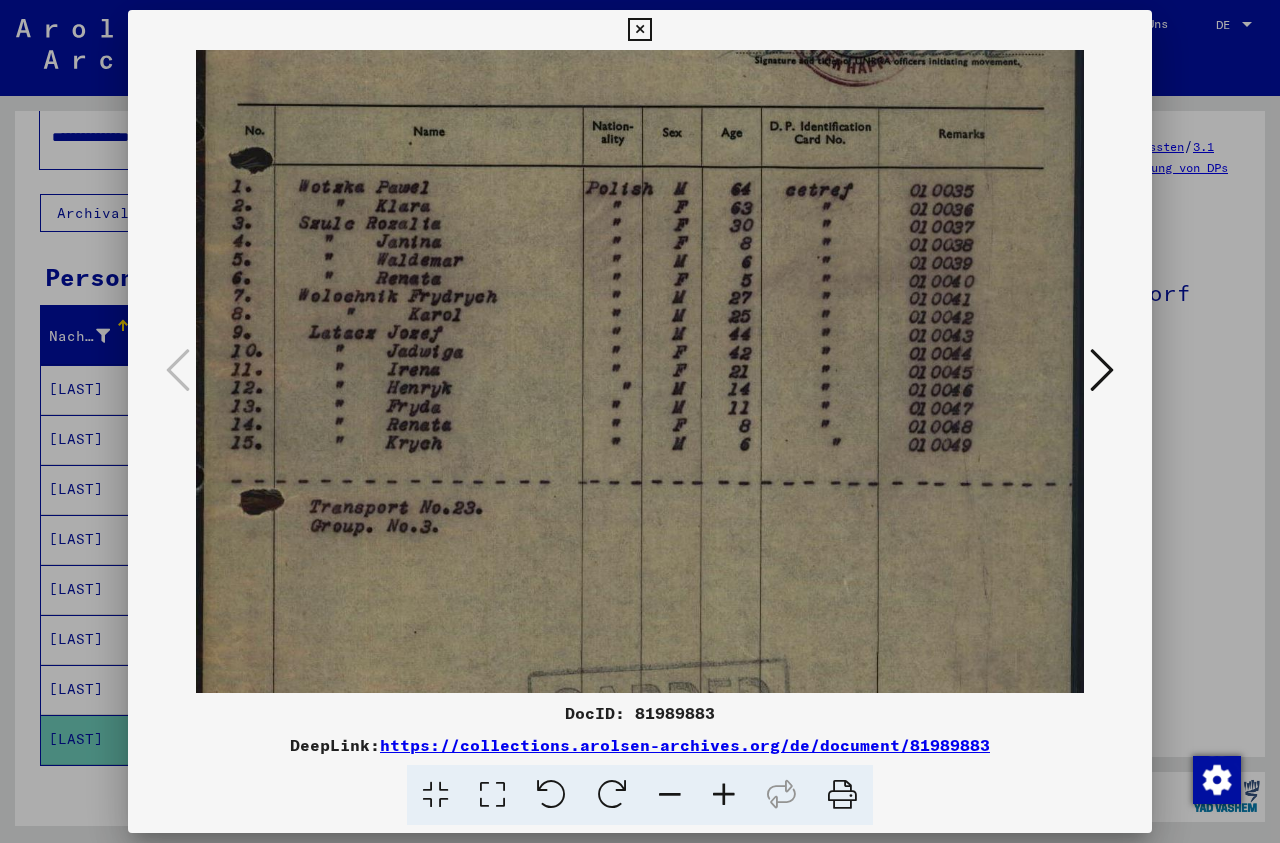scroll, scrollTop: 403, scrollLeft: 0, axis: vertical 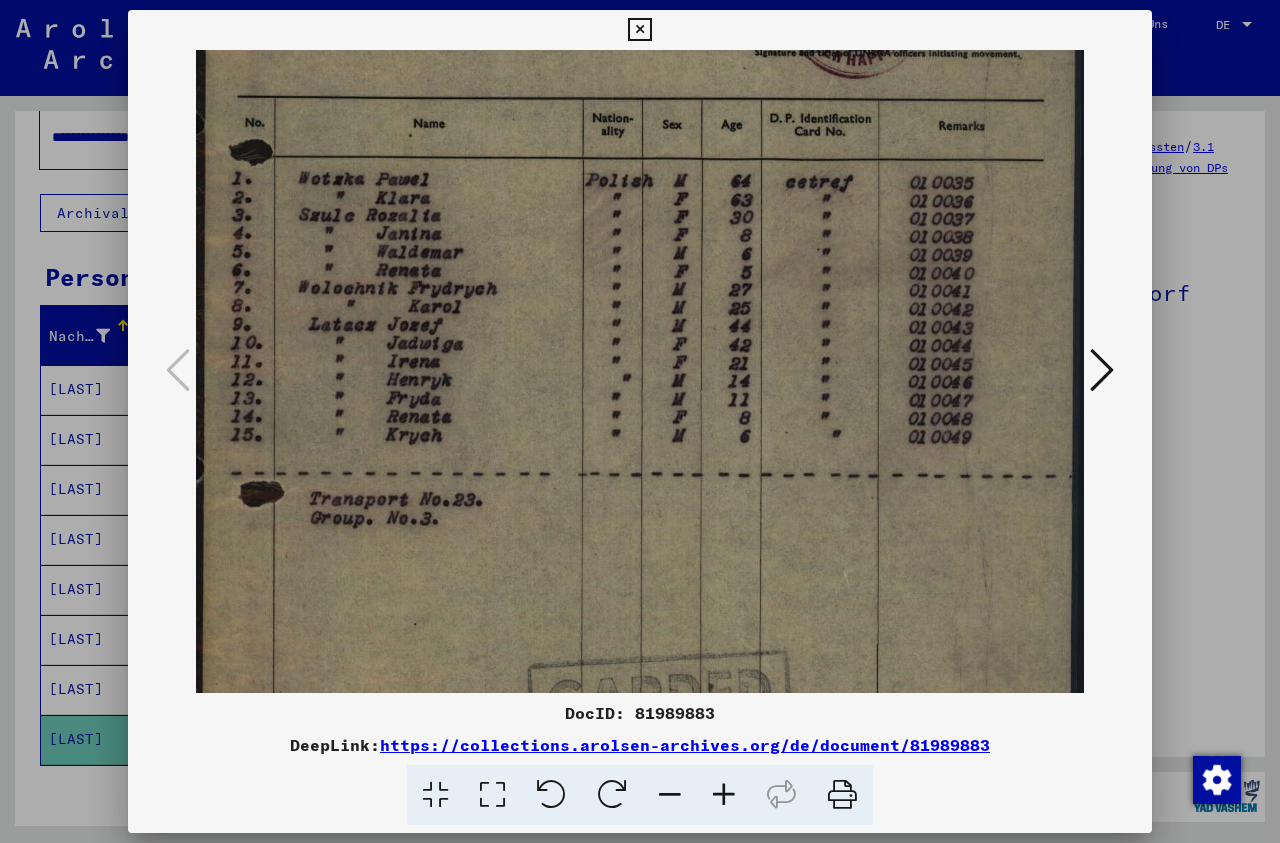 drag, startPoint x: 812, startPoint y: 615, endPoint x: 831, endPoint y: 475, distance: 141.2834 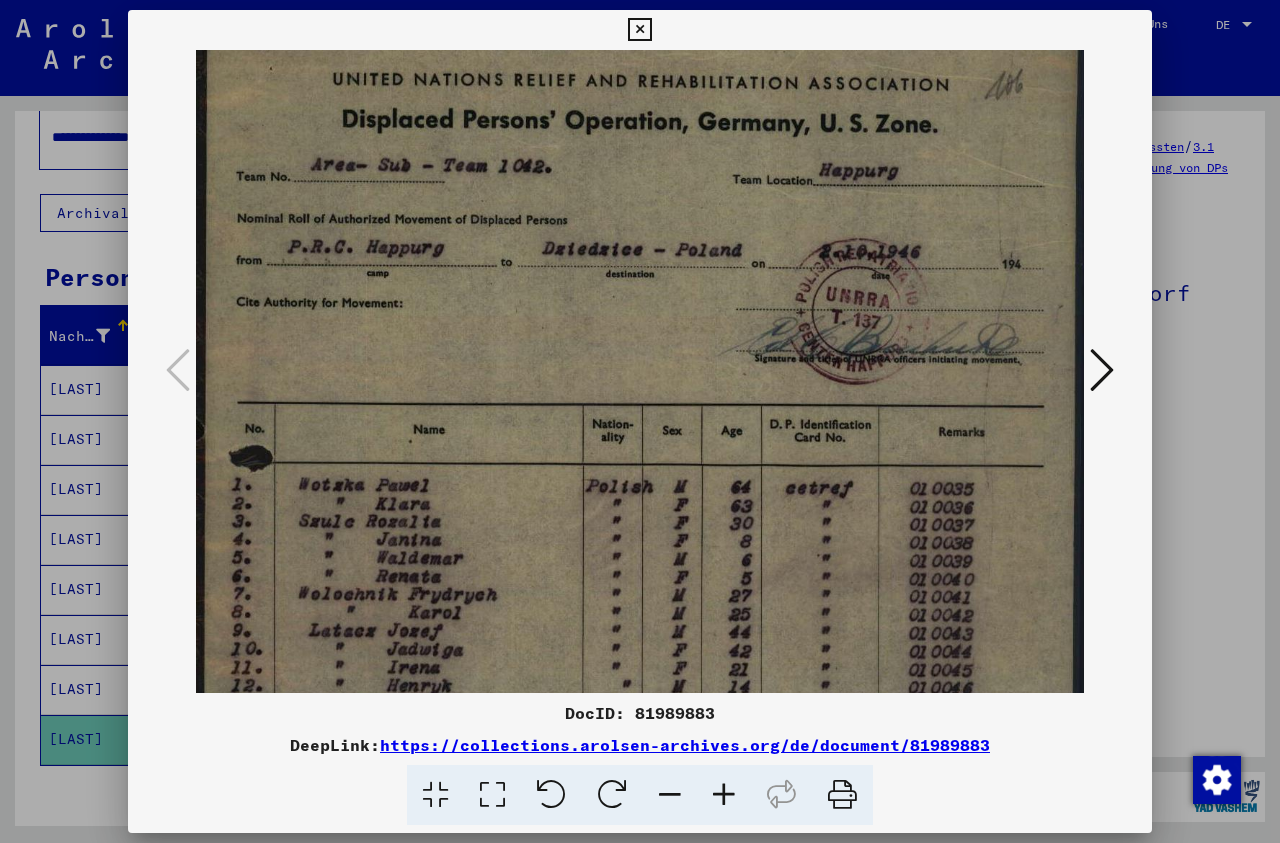 drag, startPoint x: 864, startPoint y: 362, endPoint x: 848, endPoint y: 668, distance: 306.41803 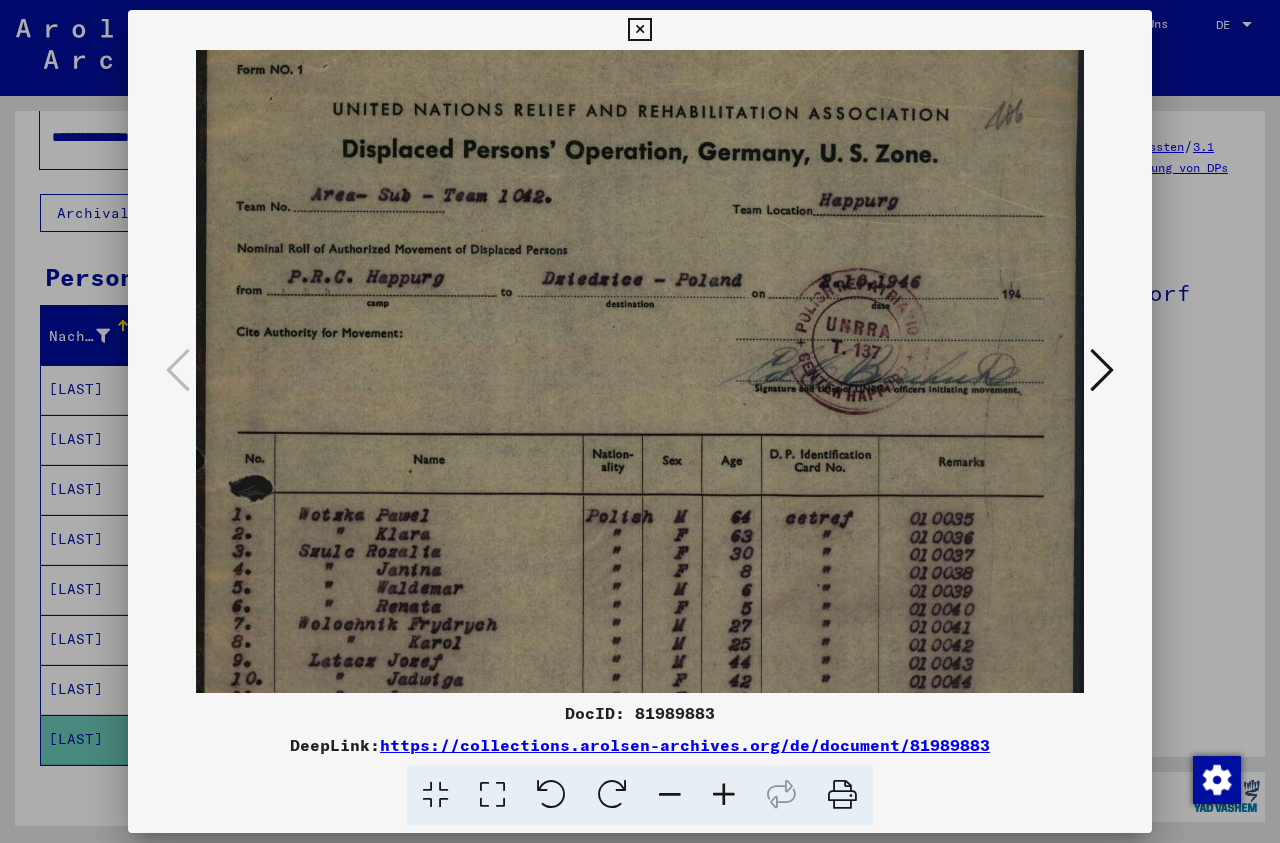 scroll, scrollTop: 66, scrollLeft: 0, axis: vertical 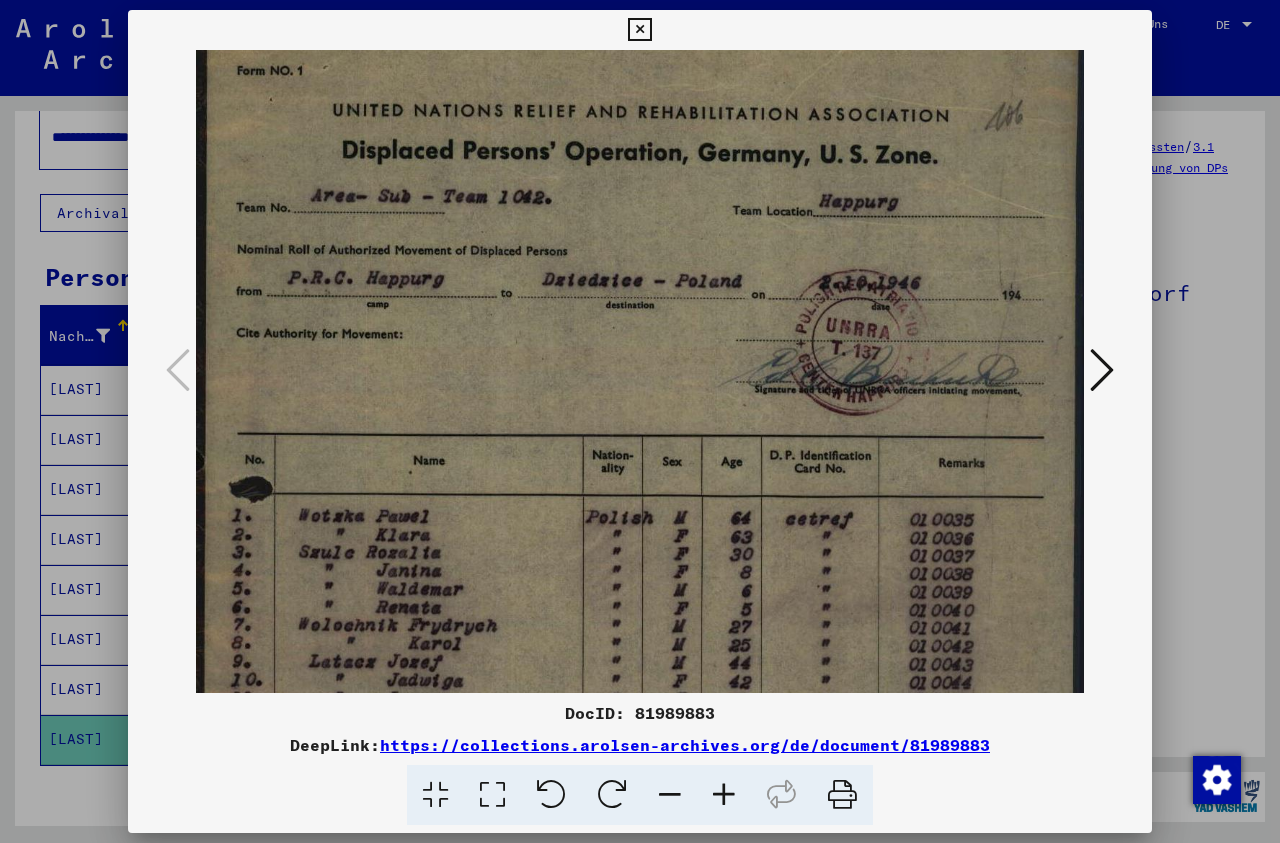 drag, startPoint x: 769, startPoint y: 535, endPoint x: 766, endPoint y: 566, distance: 31.144823 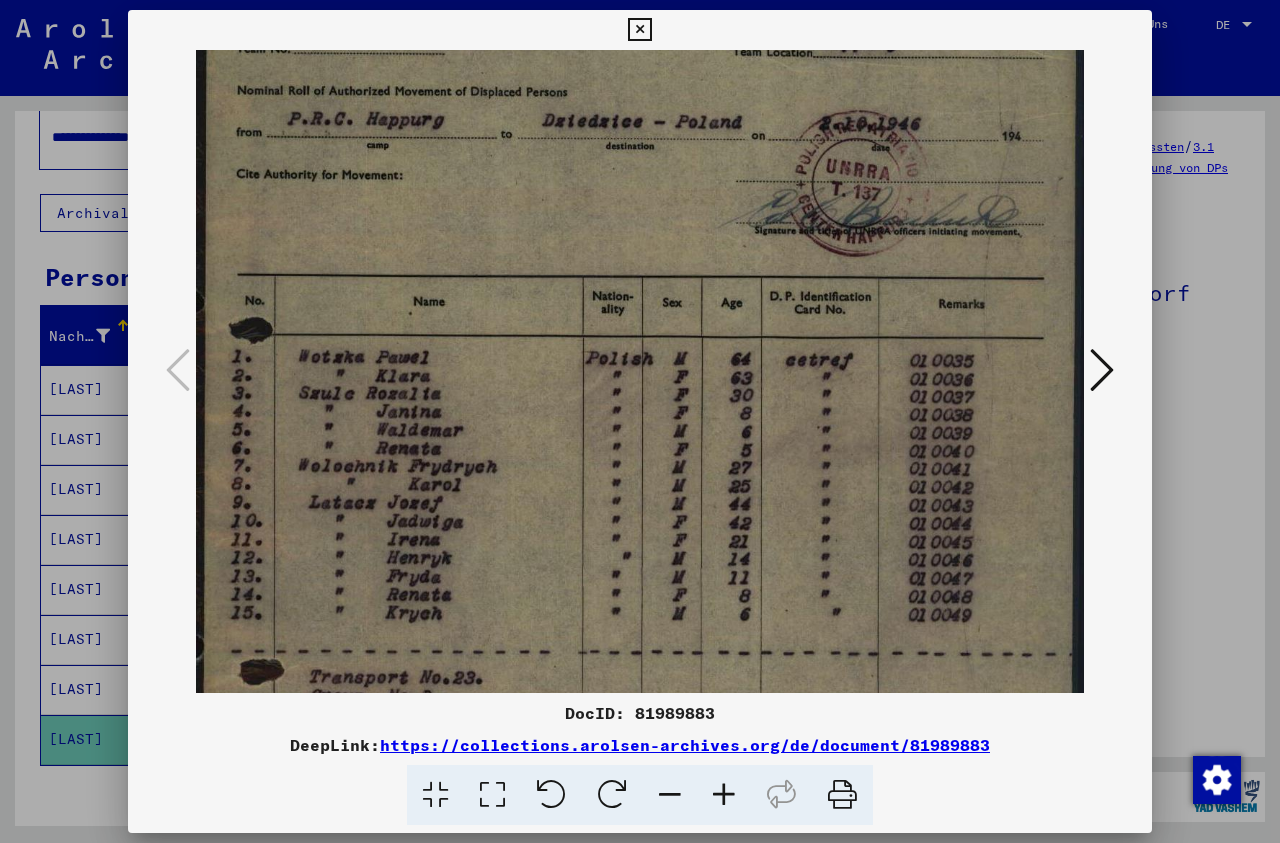drag, startPoint x: 977, startPoint y: 633, endPoint x: 977, endPoint y: 474, distance: 159 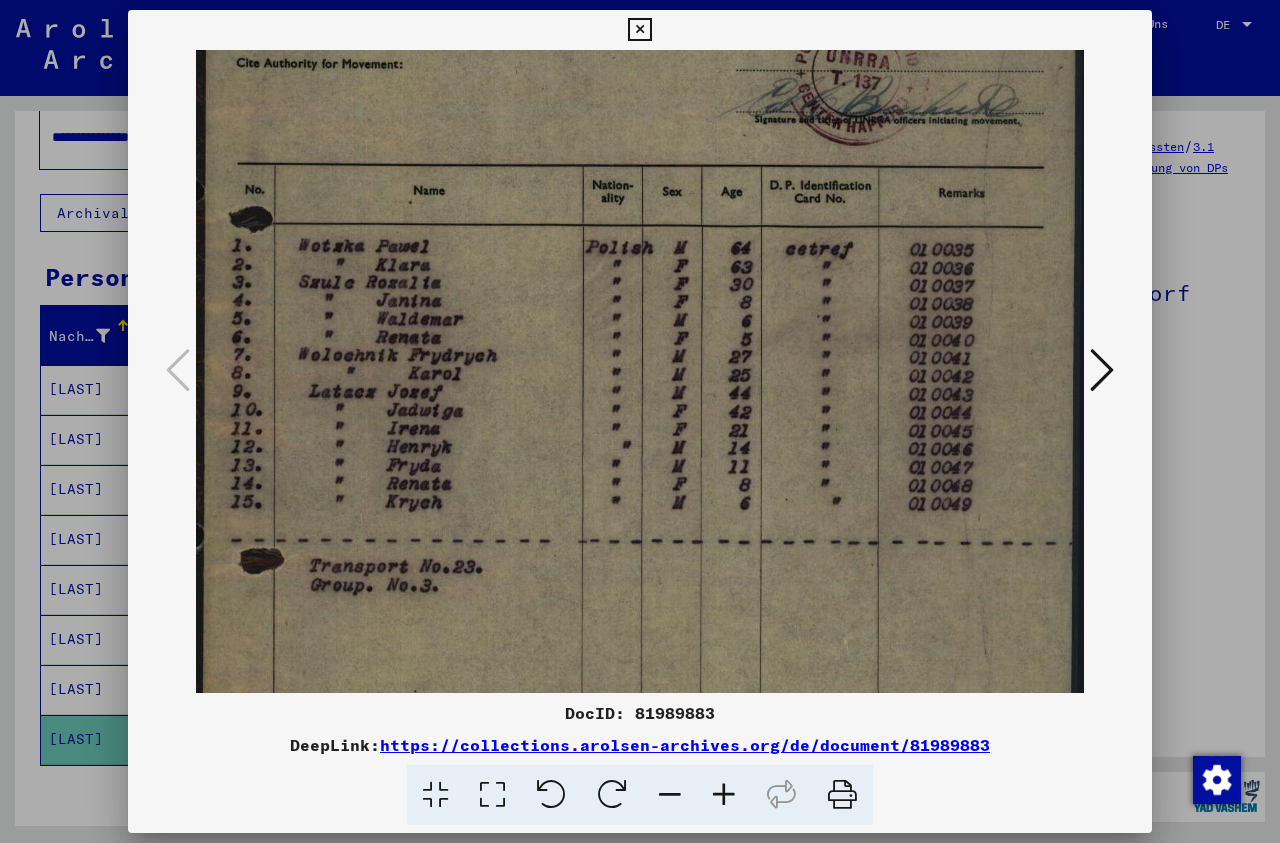 scroll, scrollTop: 337, scrollLeft: 0, axis: vertical 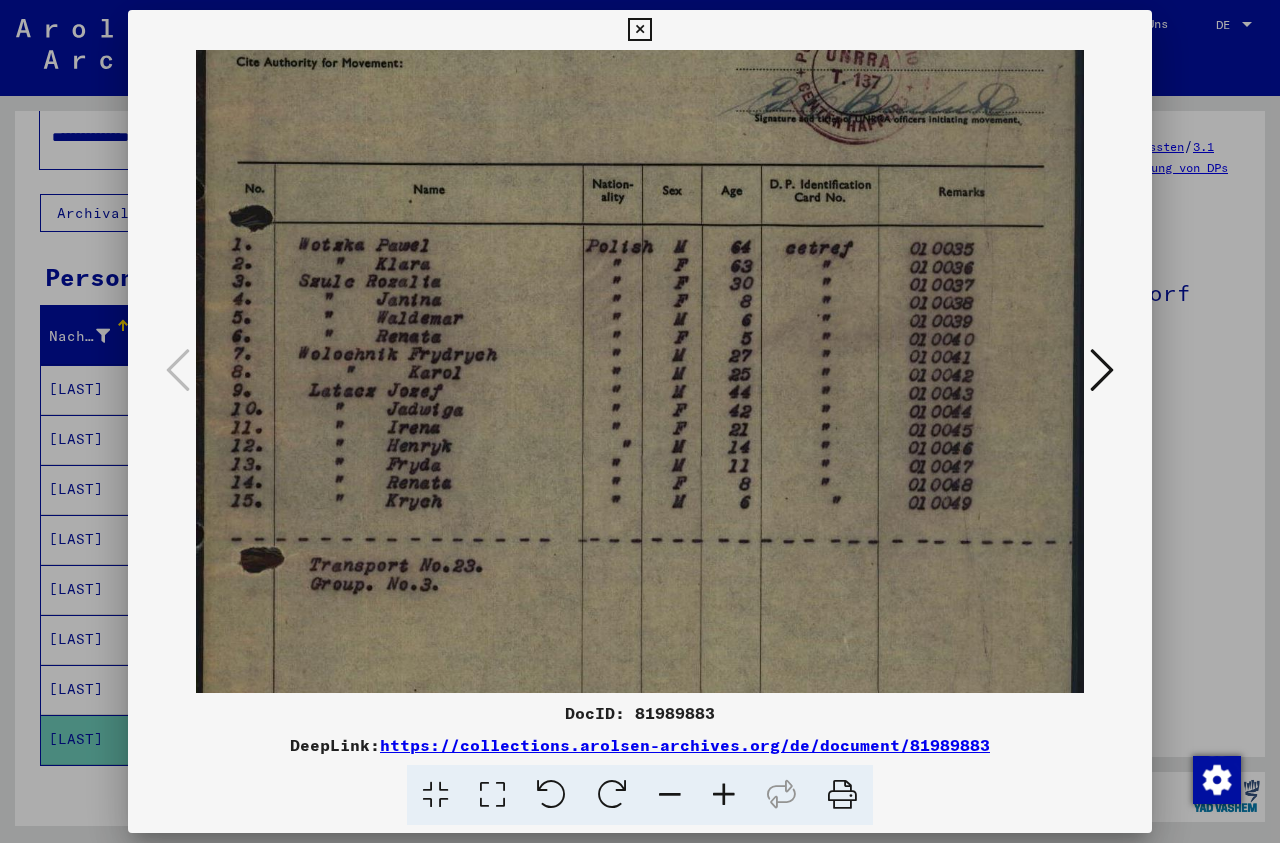 drag, startPoint x: 977, startPoint y: 633, endPoint x: 977, endPoint y: 521, distance: 112 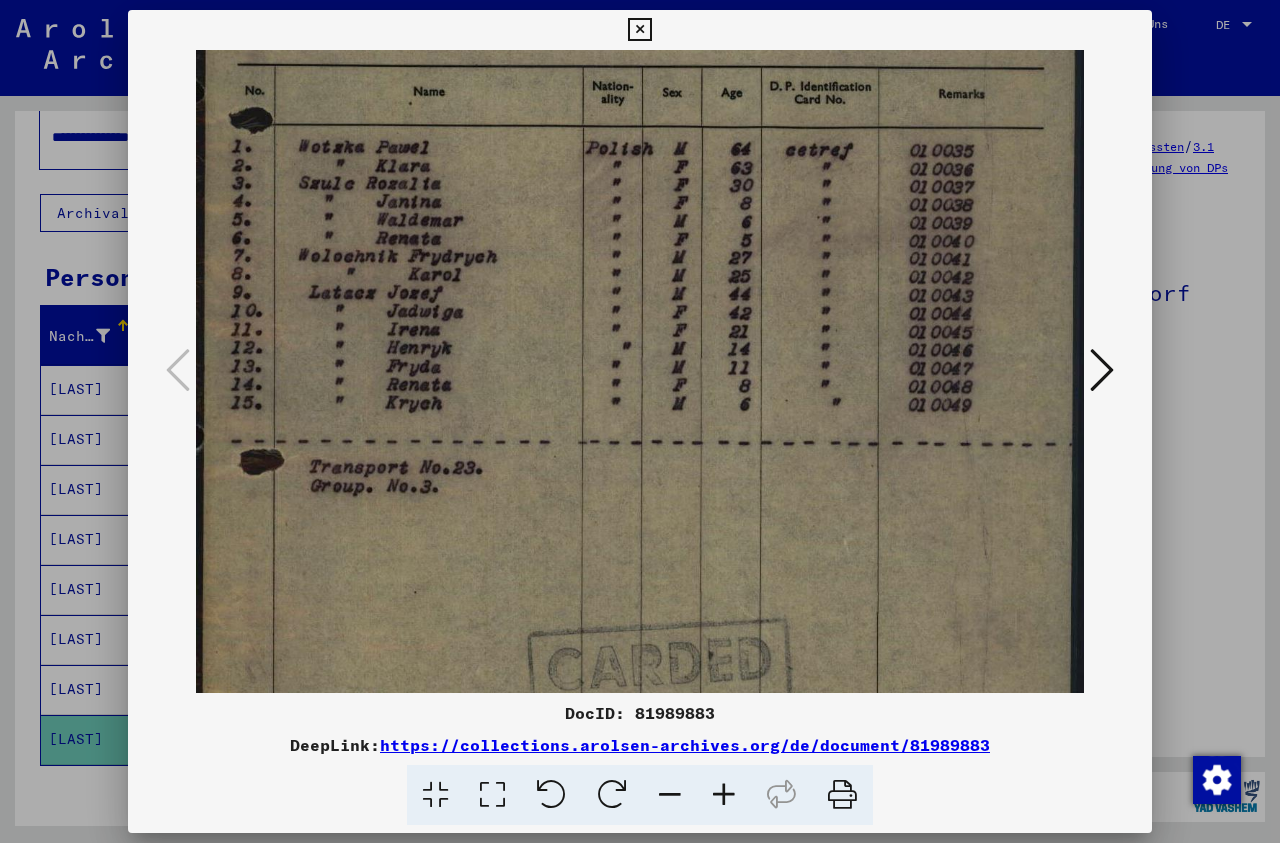 scroll, scrollTop: 438, scrollLeft: 0, axis: vertical 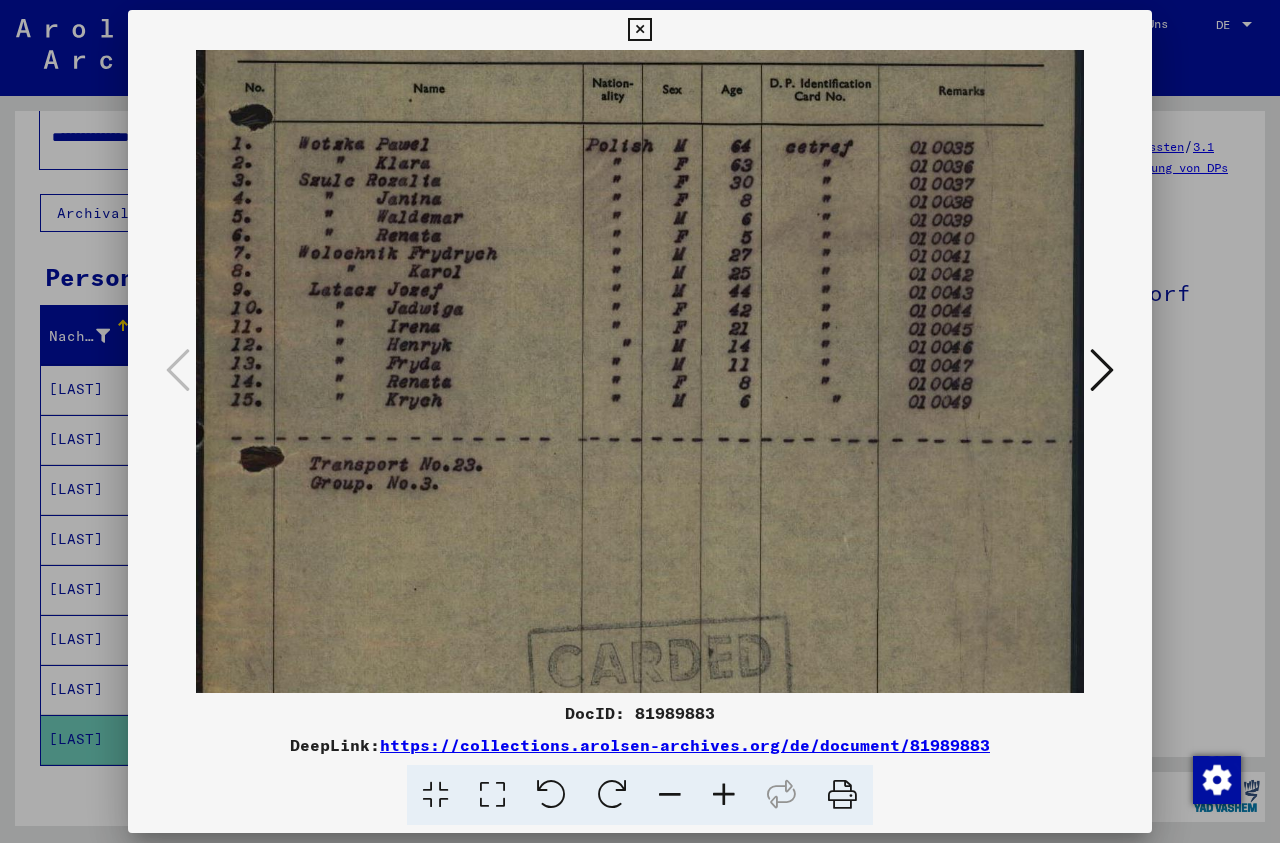 drag, startPoint x: 938, startPoint y: 648, endPoint x: 943, endPoint y: 547, distance: 101.12369 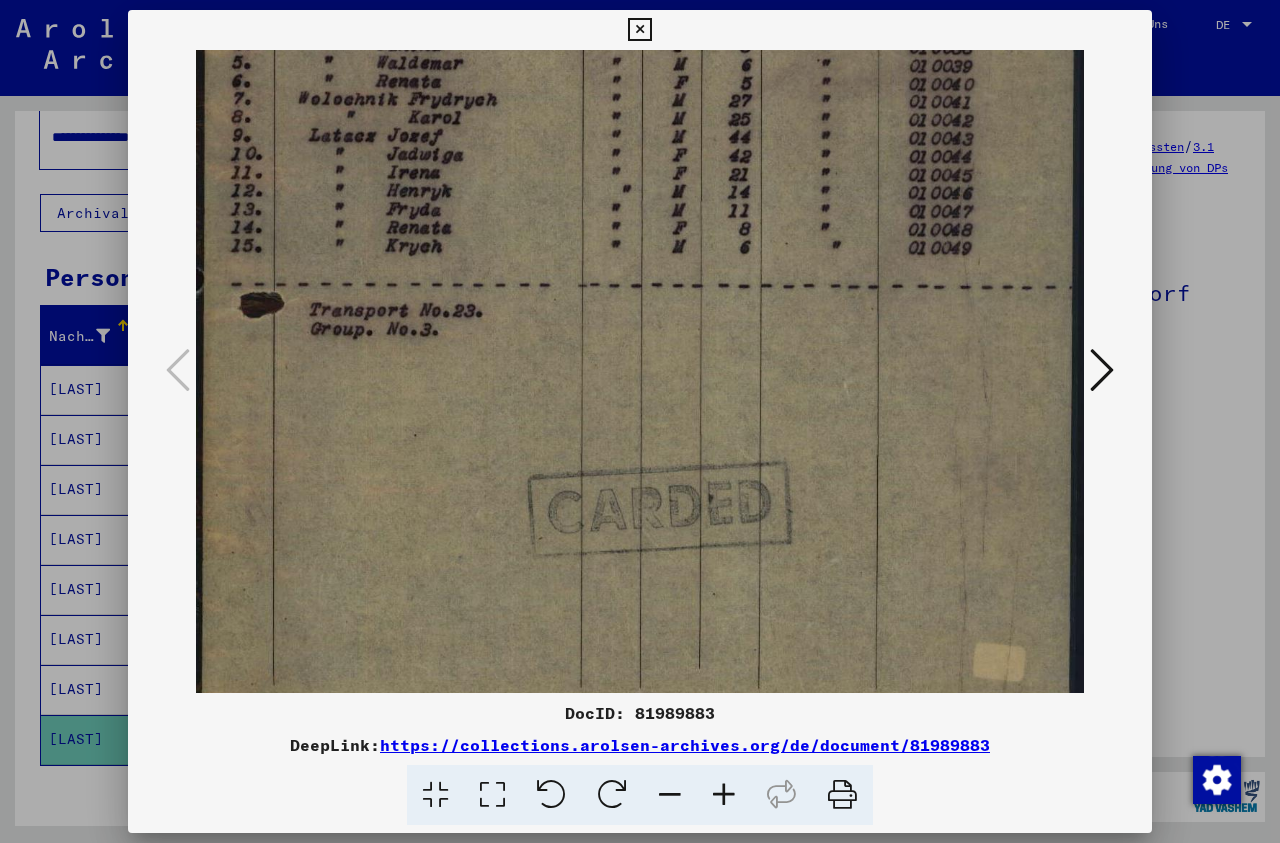 drag, startPoint x: 933, startPoint y: 656, endPoint x: 933, endPoint y: 501, distance: 155 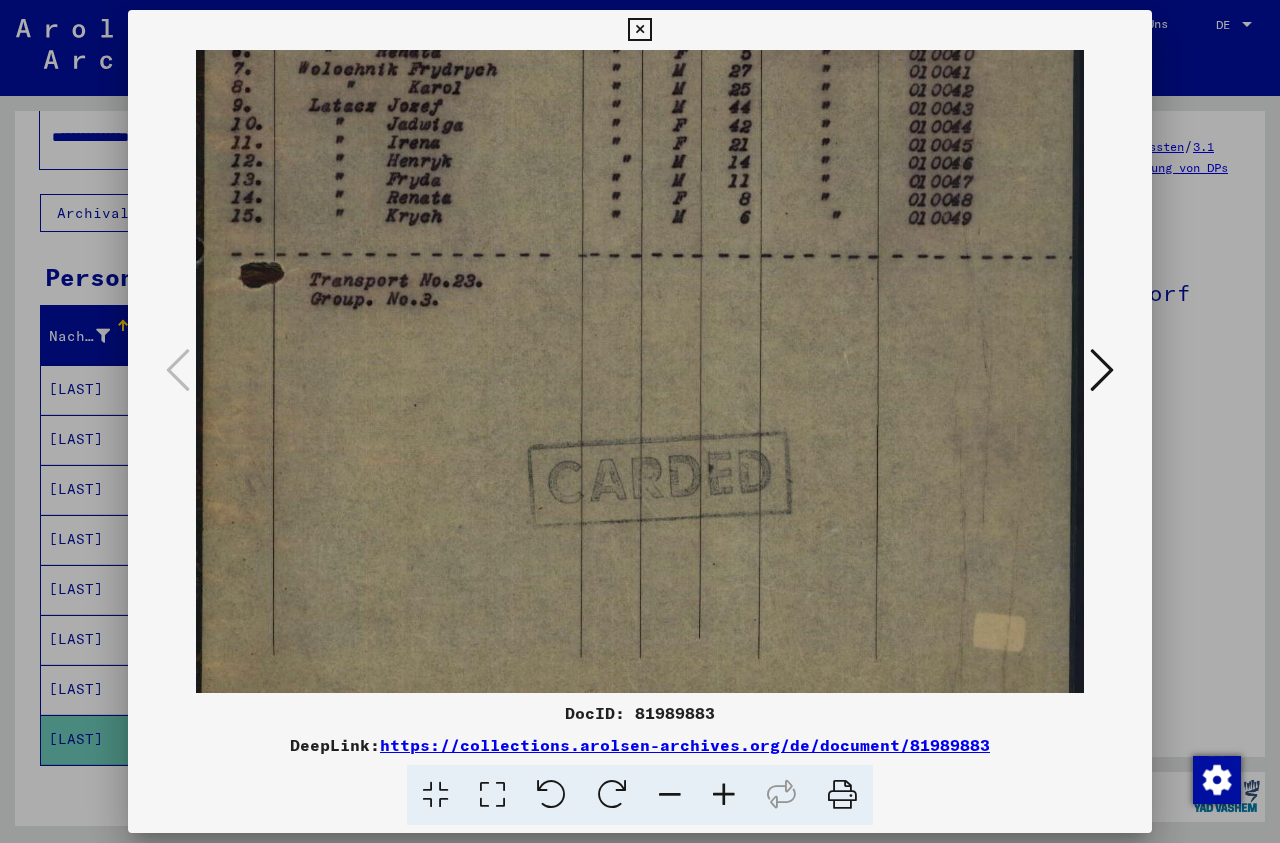 scroll, scrollTop: 656, scrollLeft: 0, axis: vertical 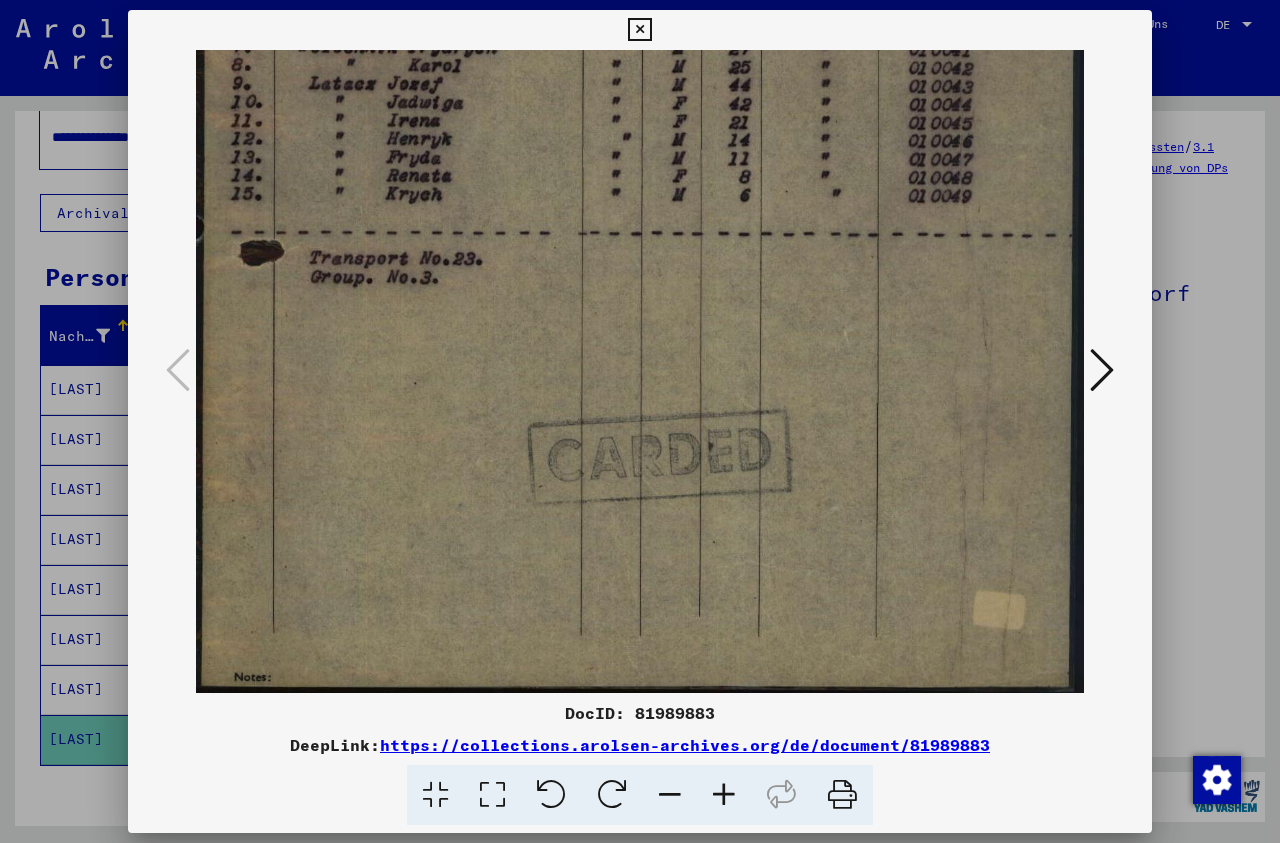 drag, startPoint x: 942, startPoint y: 643, endPoint x: 947, endPoint y: 483, distance: 160.07811 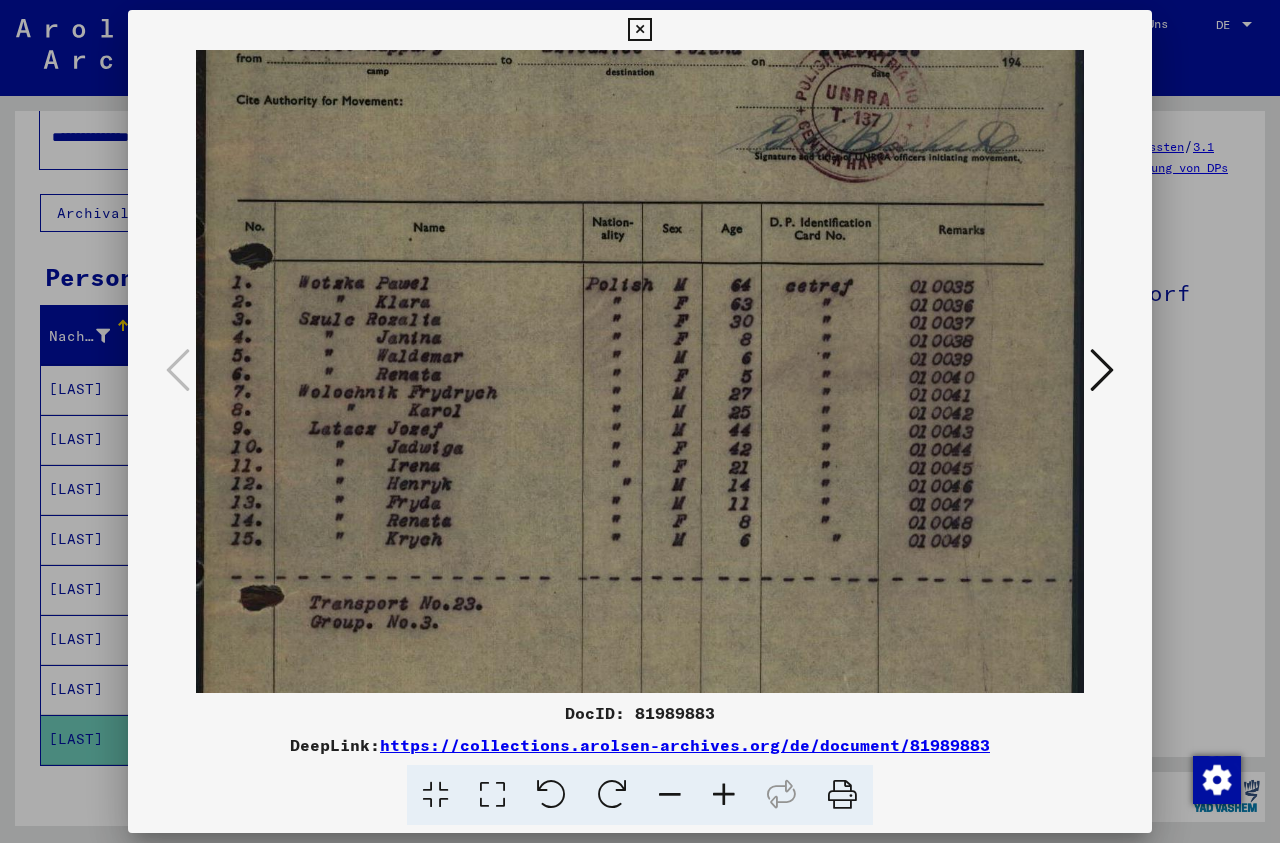 scroll, scrollTop: 296, scrollLeft: 0, axis: vertical 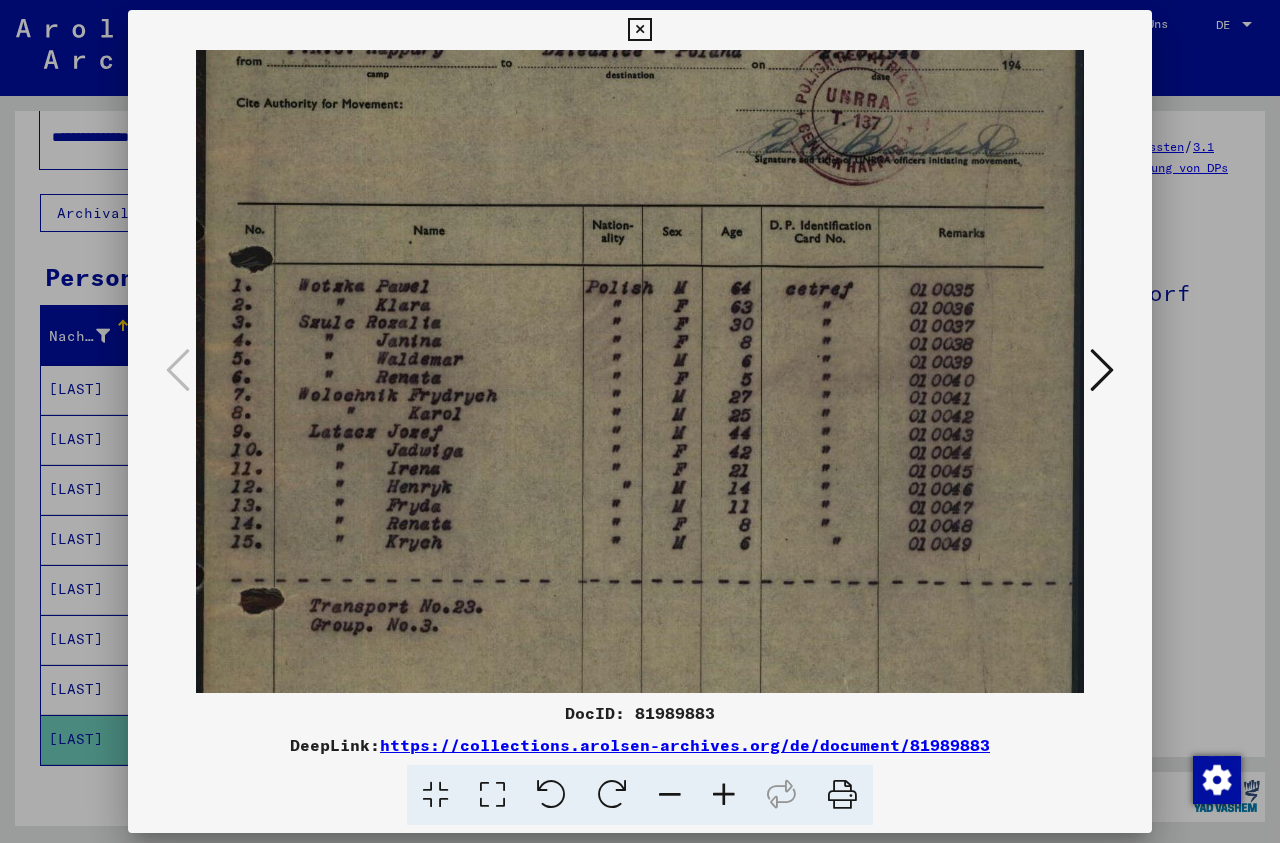 drag, startPoint x: 981, startPoint y: 397, endPoint x: 969, endPoint y: 757, distance: 360.19995 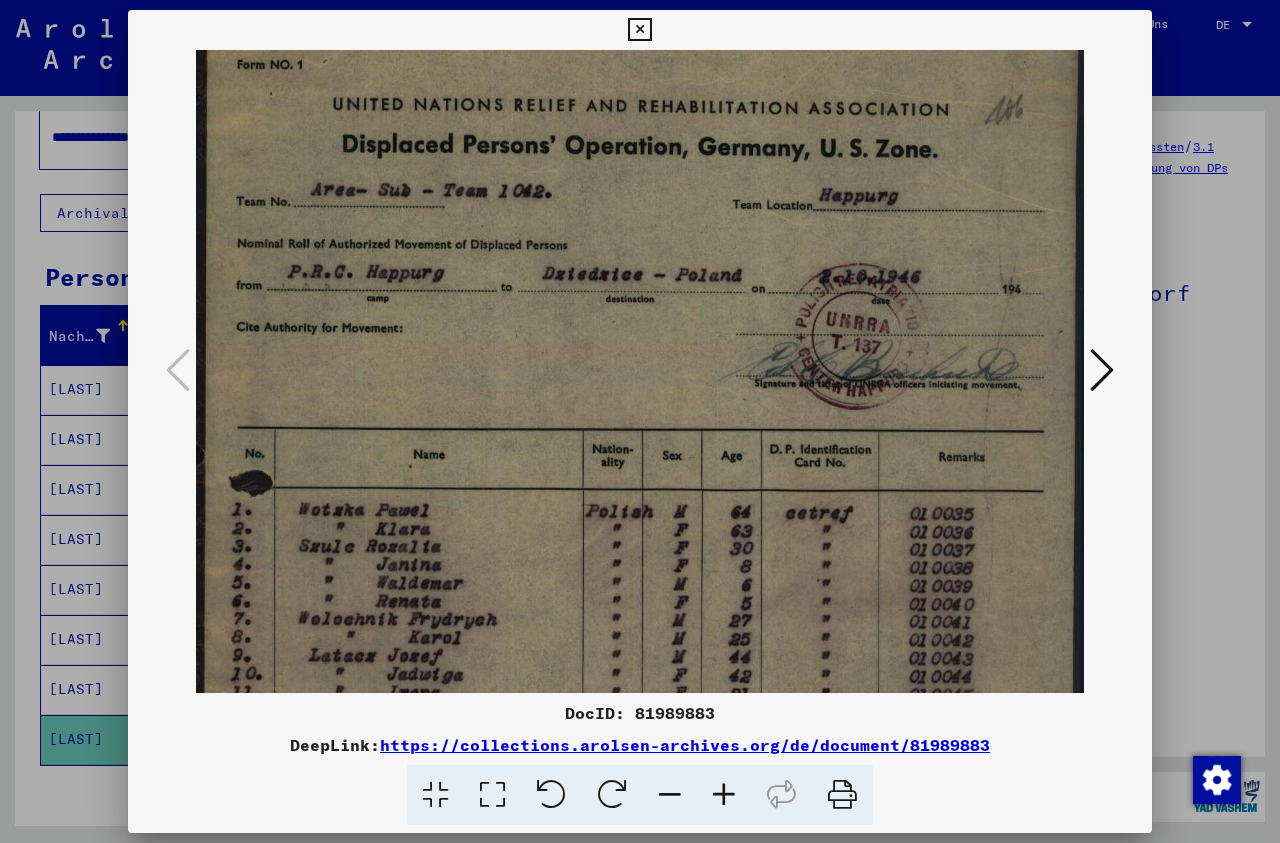 scroll, scrollTop: 71, scrollLeft: 0, axis: vertical 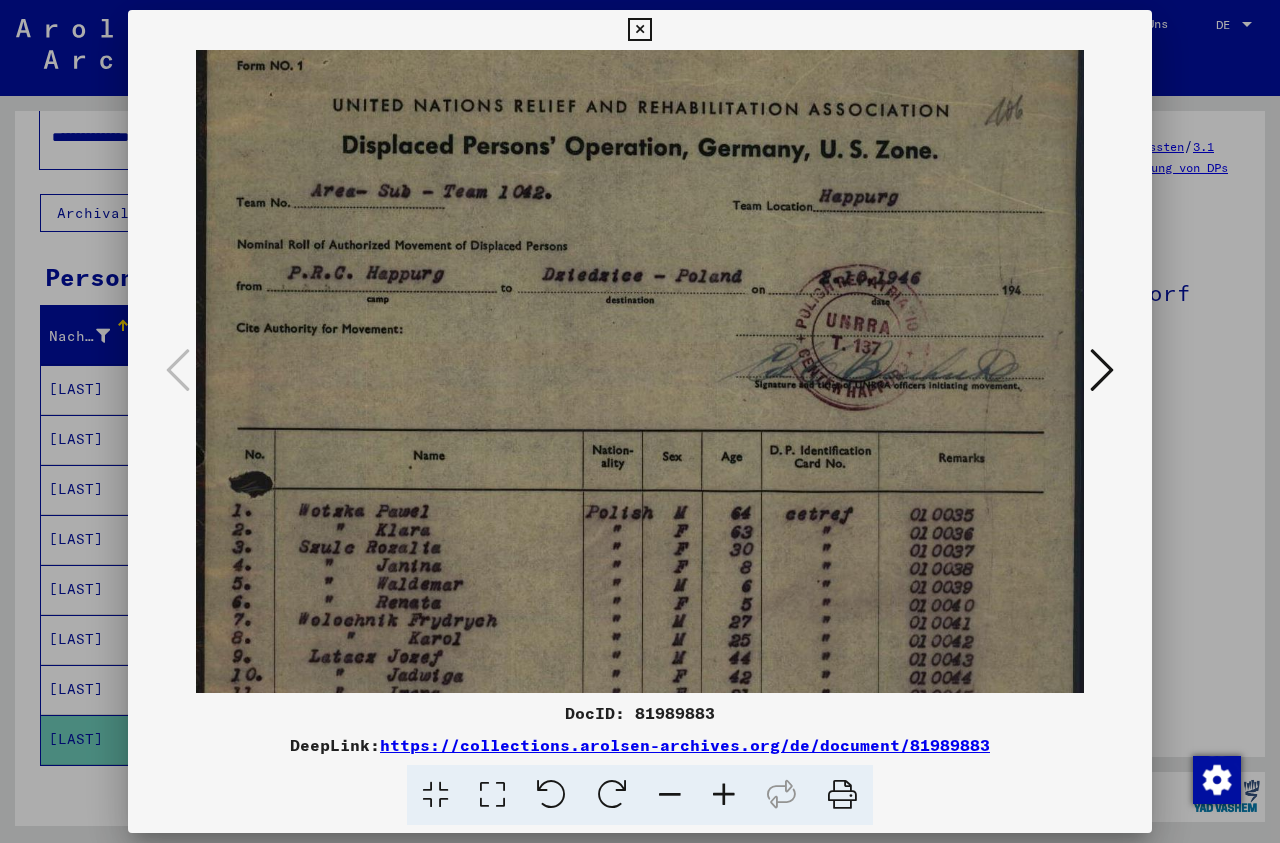drag, startPoint x: 1046, startPoint y: 449, endPoint x: 1046, endPoint y: 674, distance: 225 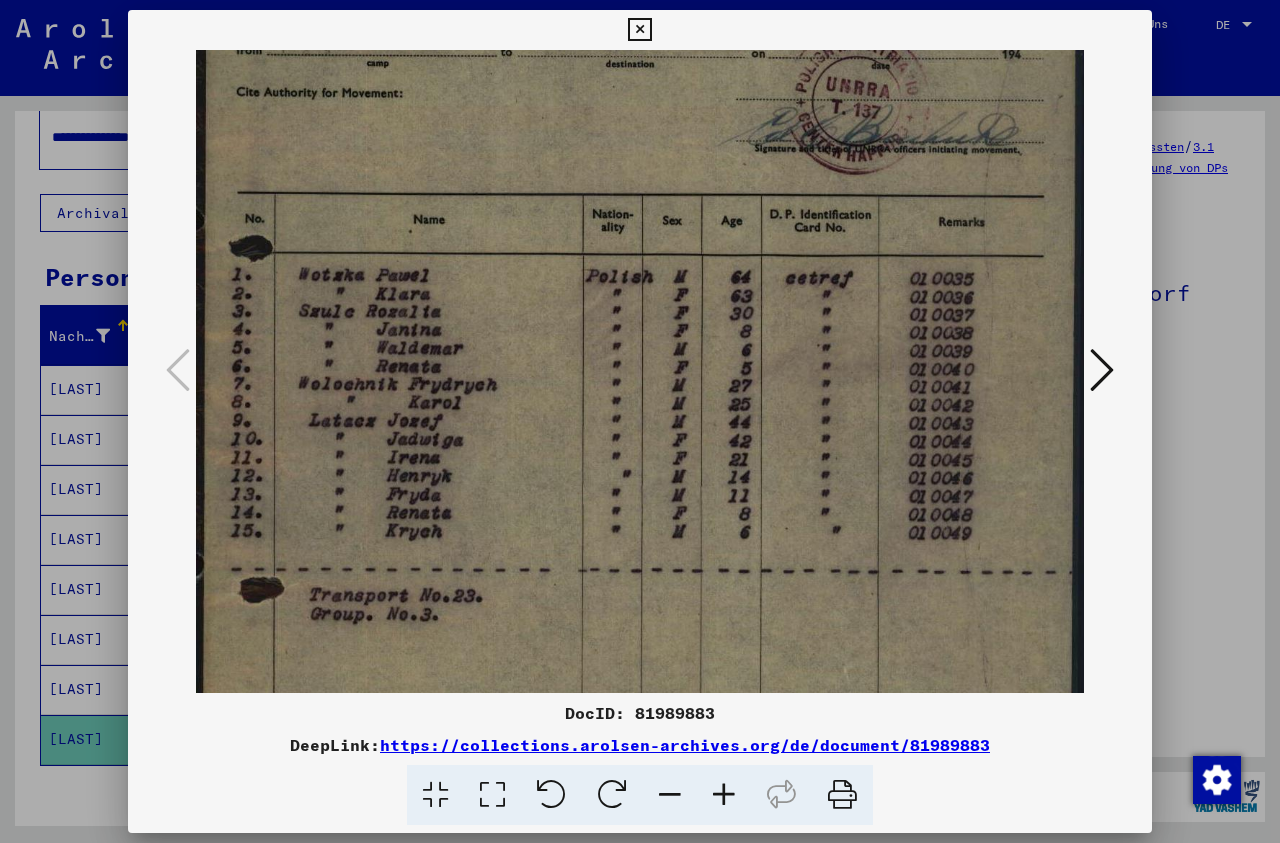 scroll, scrollTop: 302, scrollLeft: 0, axis: vertical 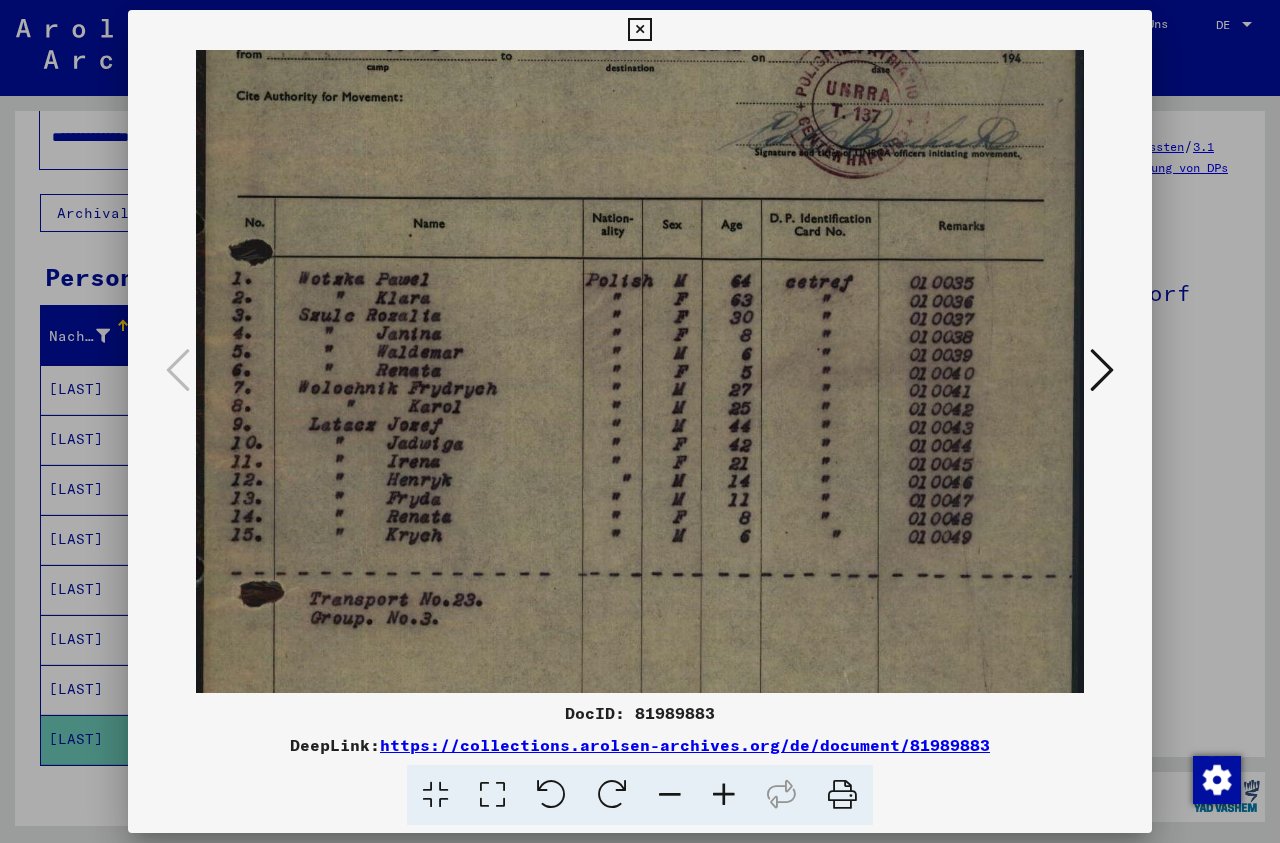 drag, startPoint x: 1003, startPoint y: 660, endPoint x: 1067, endPoint y: 431, distance: 237.7751 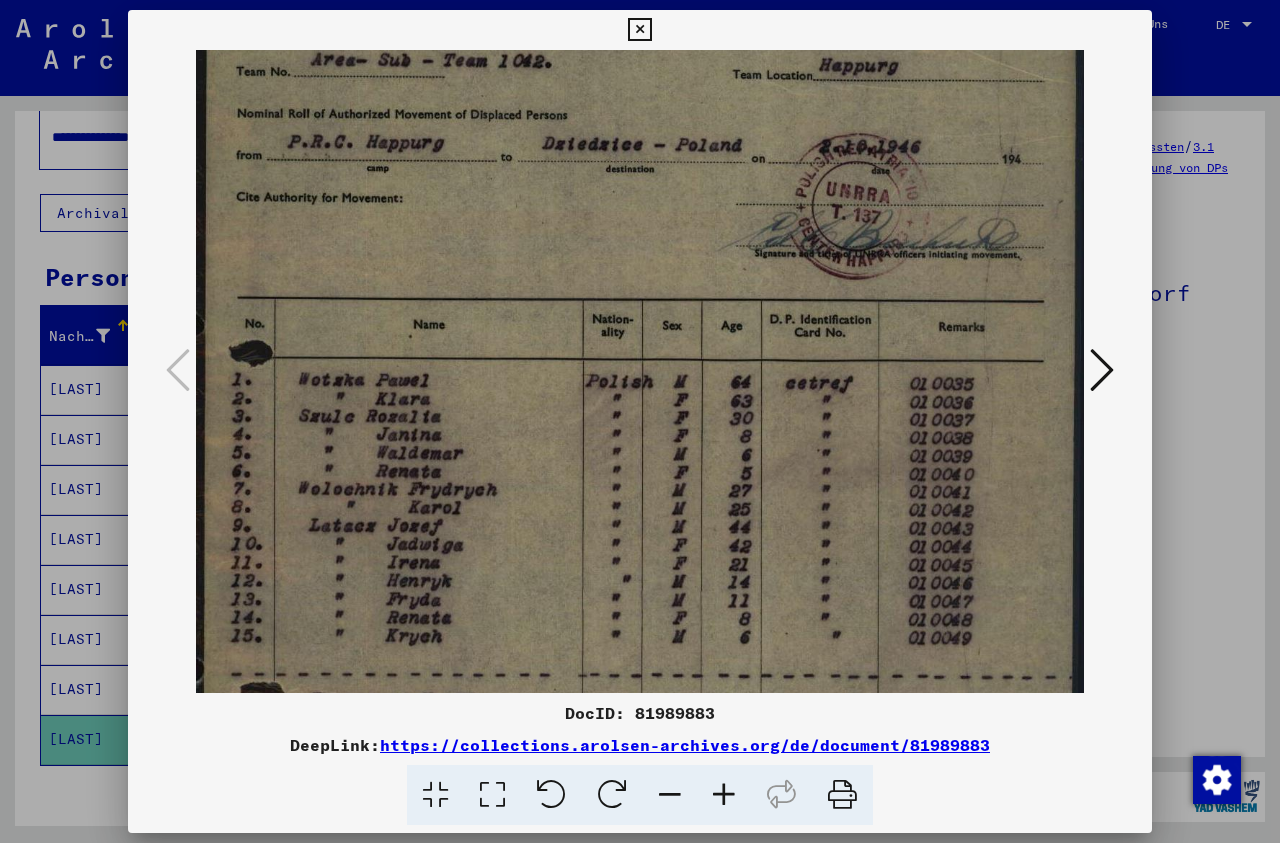 scroll, scrollTop: 201, scrollLeft: 0, axis: vertical 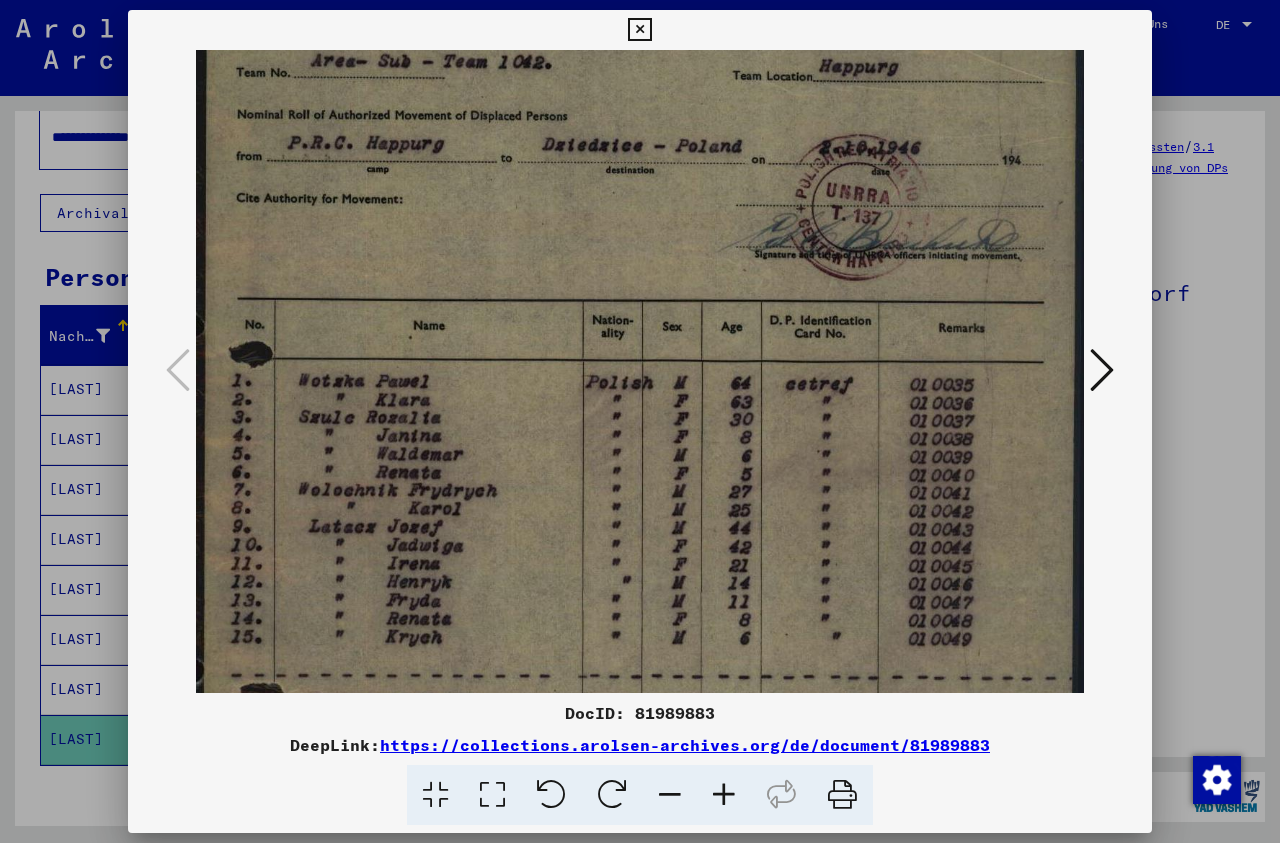drag, startPoint x: 792, startPoint y: 398, endPoint x: 791, endPoint y: 499, distance: 101.00495 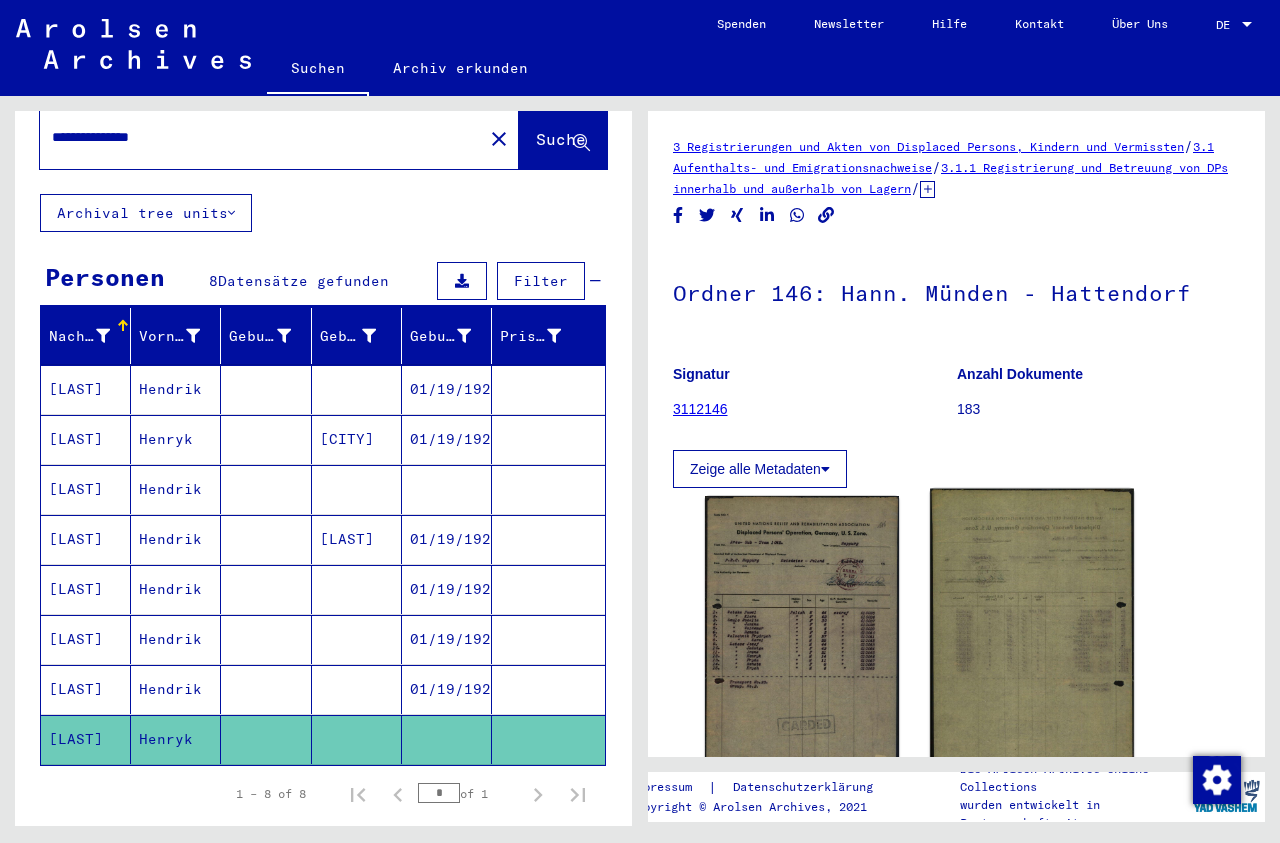 click 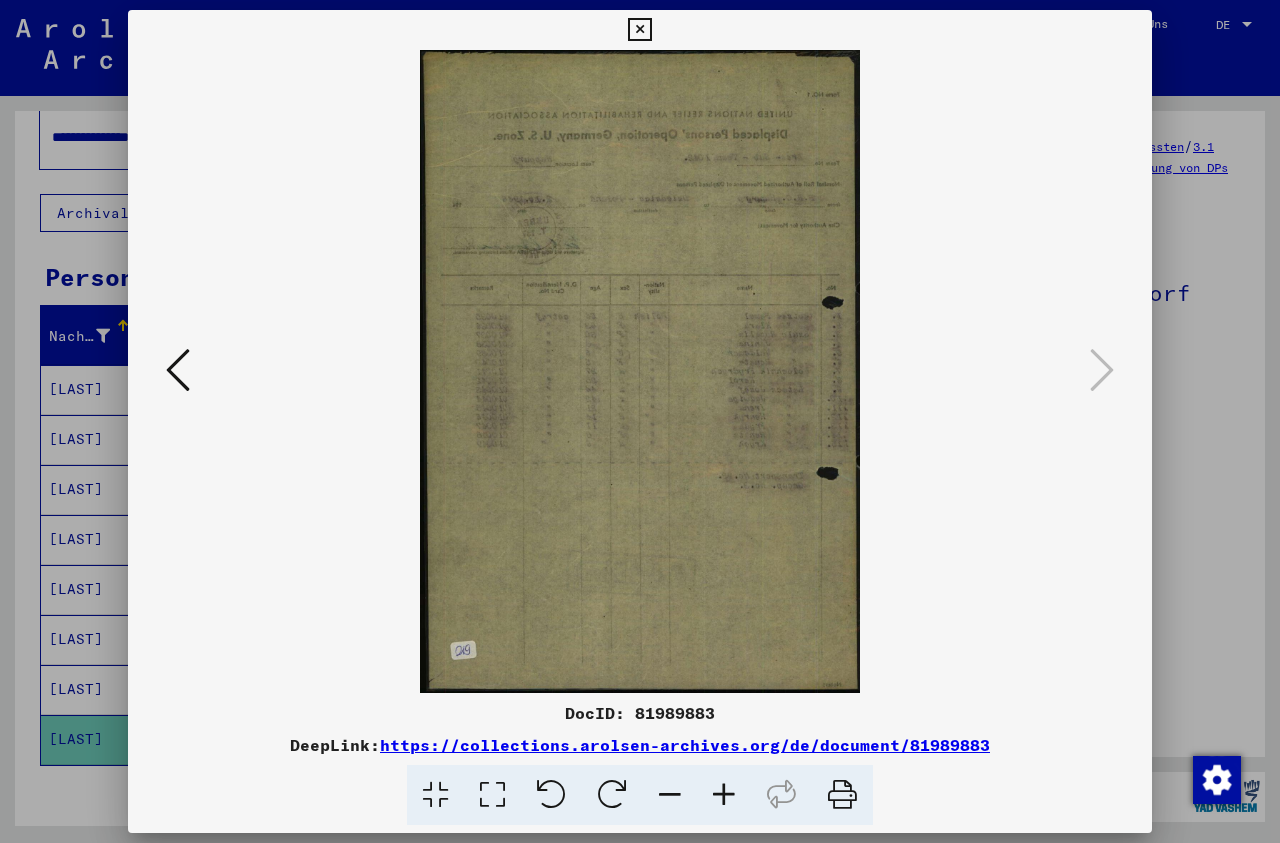 click at bounding box center (178, 370) 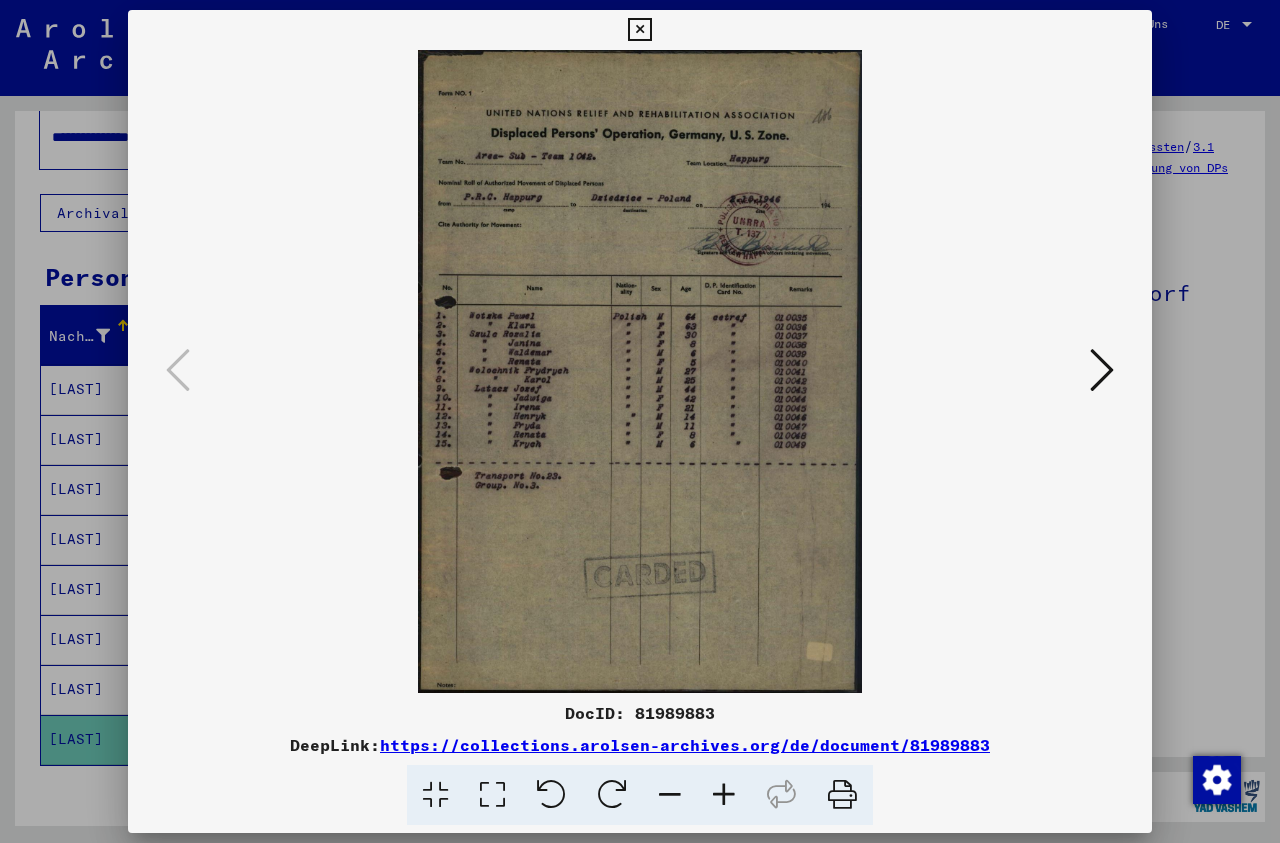 click at bounding box center [724, 795] 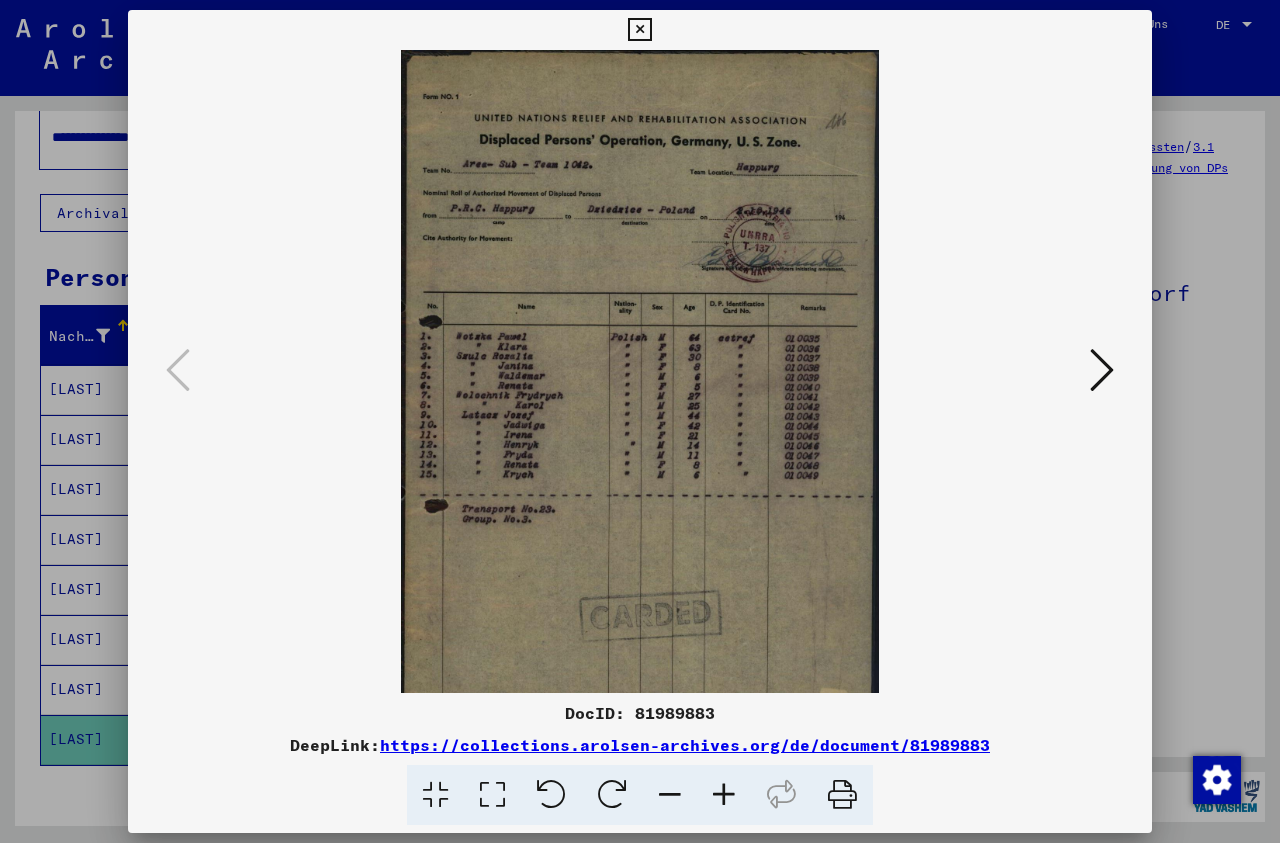 click at bounding box center (724, 795) 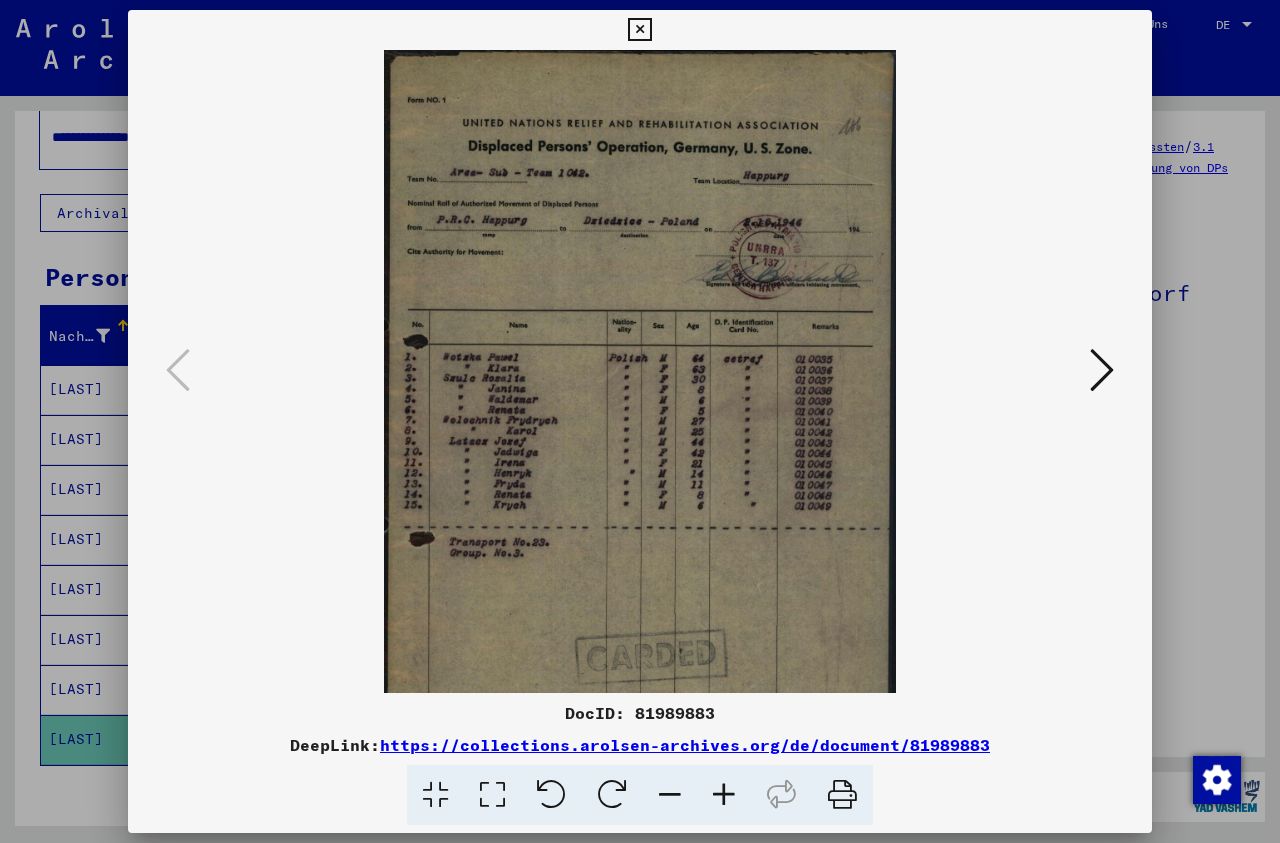 click at bounding box center (724, 795) 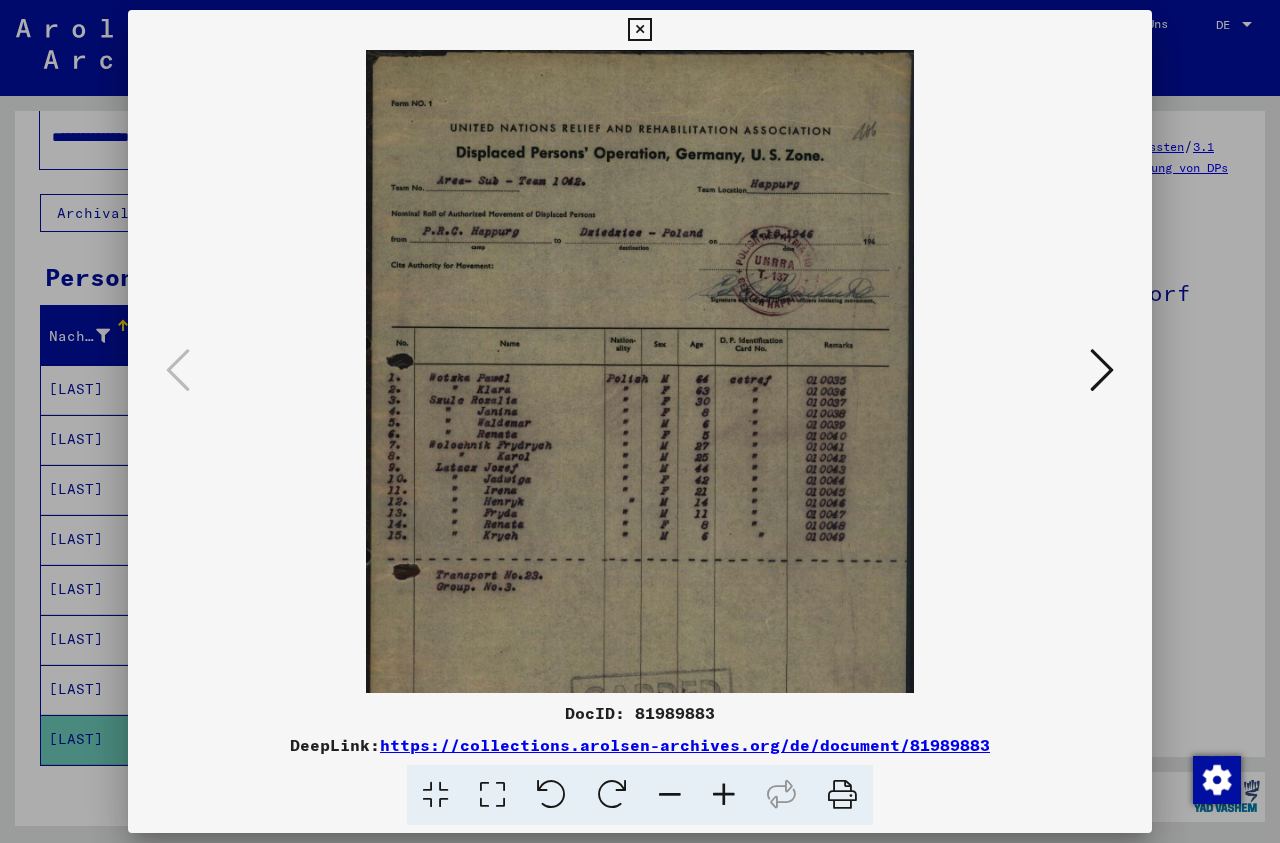 click at bounding box center (724, 795) 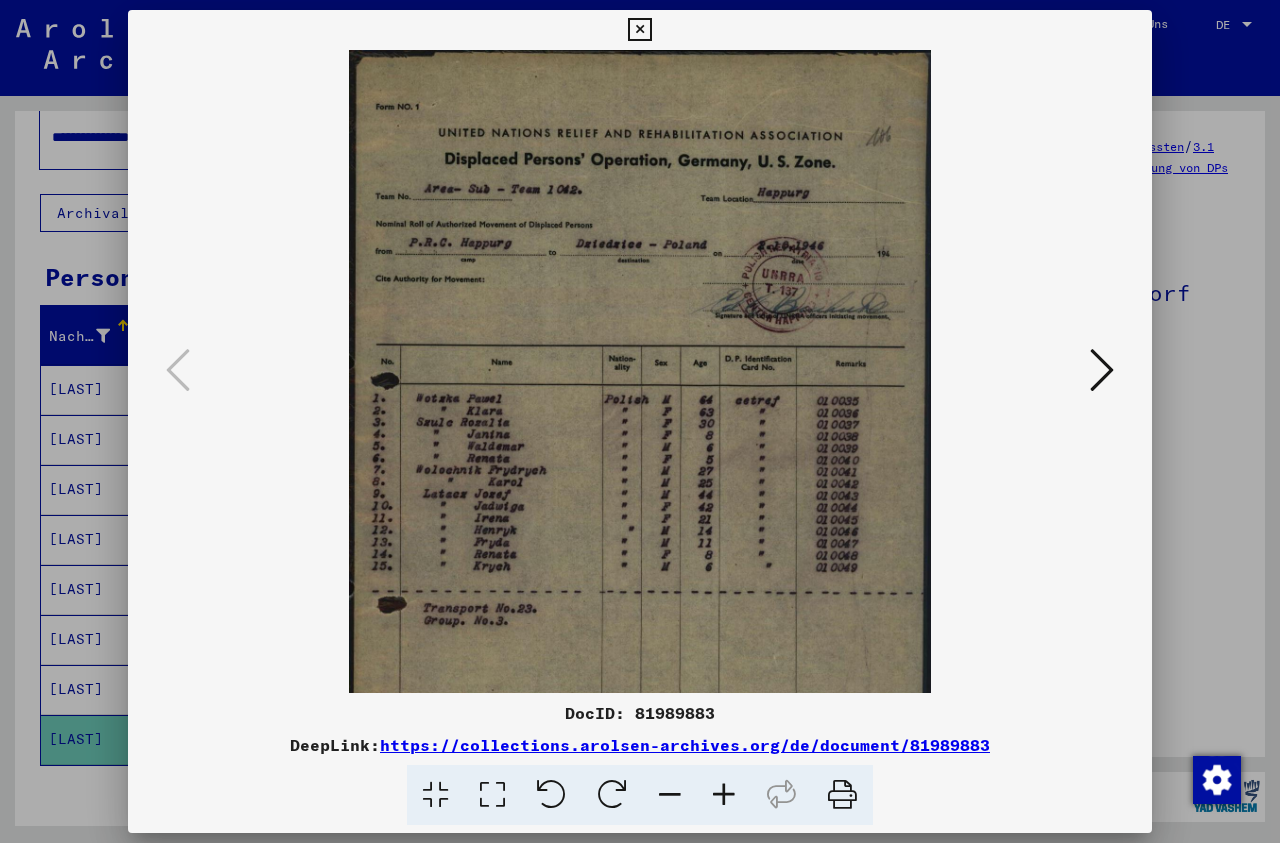 click at bounding box center (724, 795) 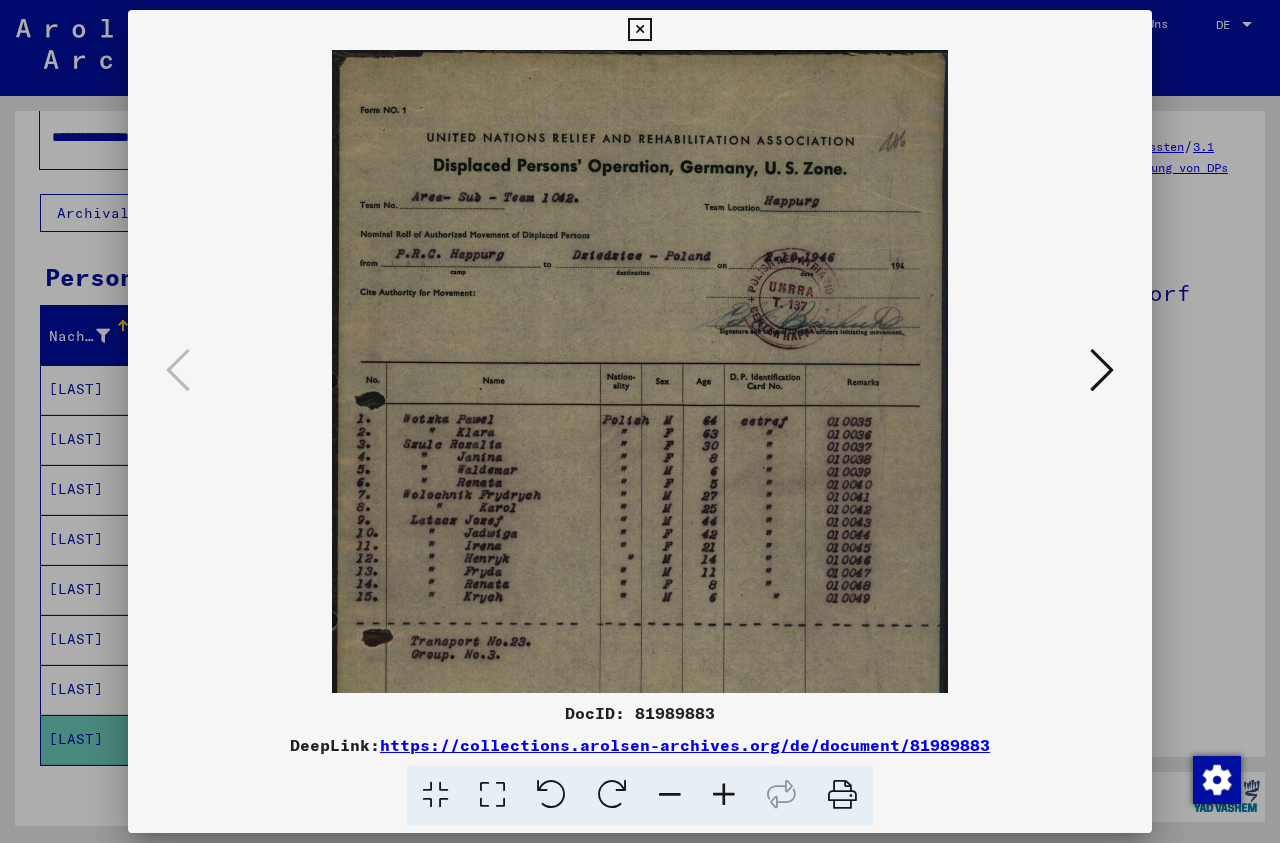 click at bounding box center [724, 795] 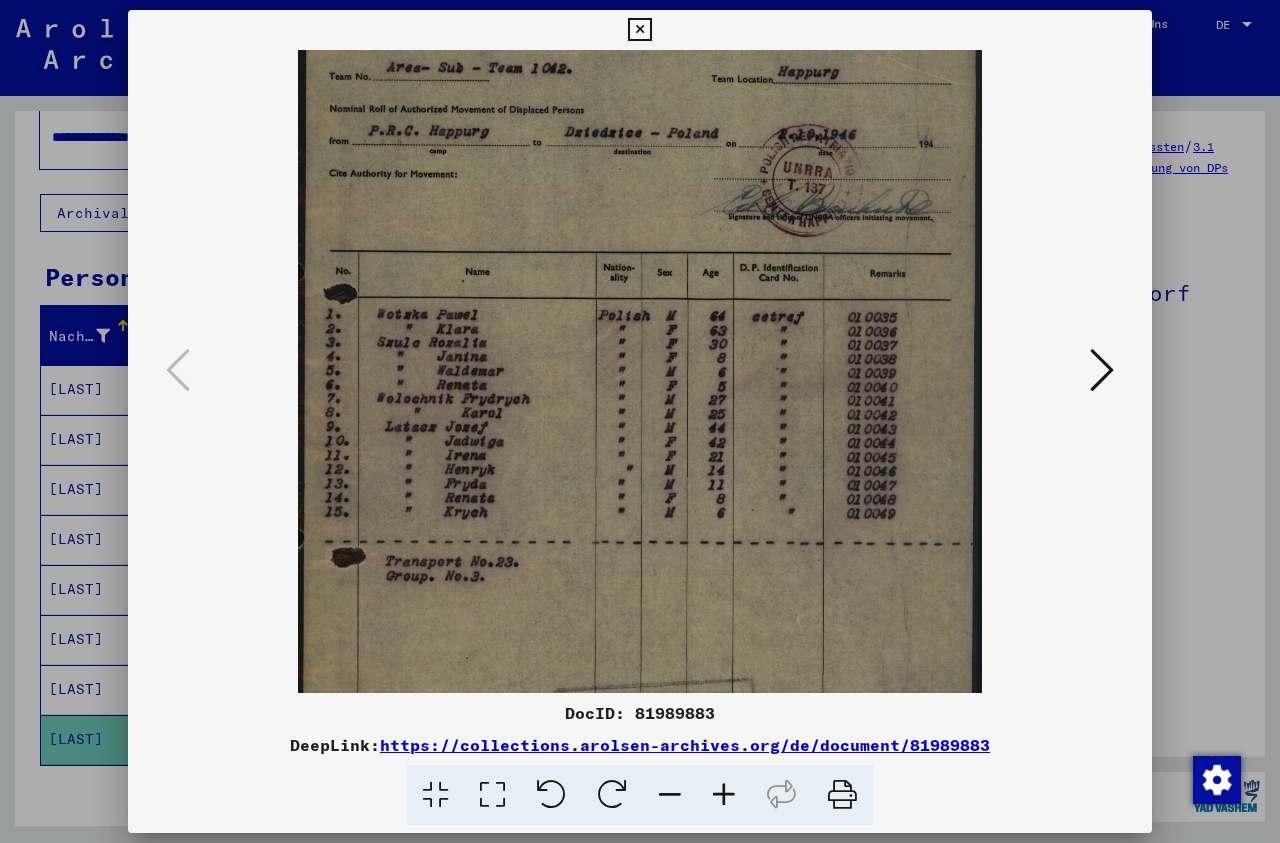 drag, startPoint x: 676, startPoint y: 631, endPoint x: 732, endPoint y: 481, distance: 160.11246 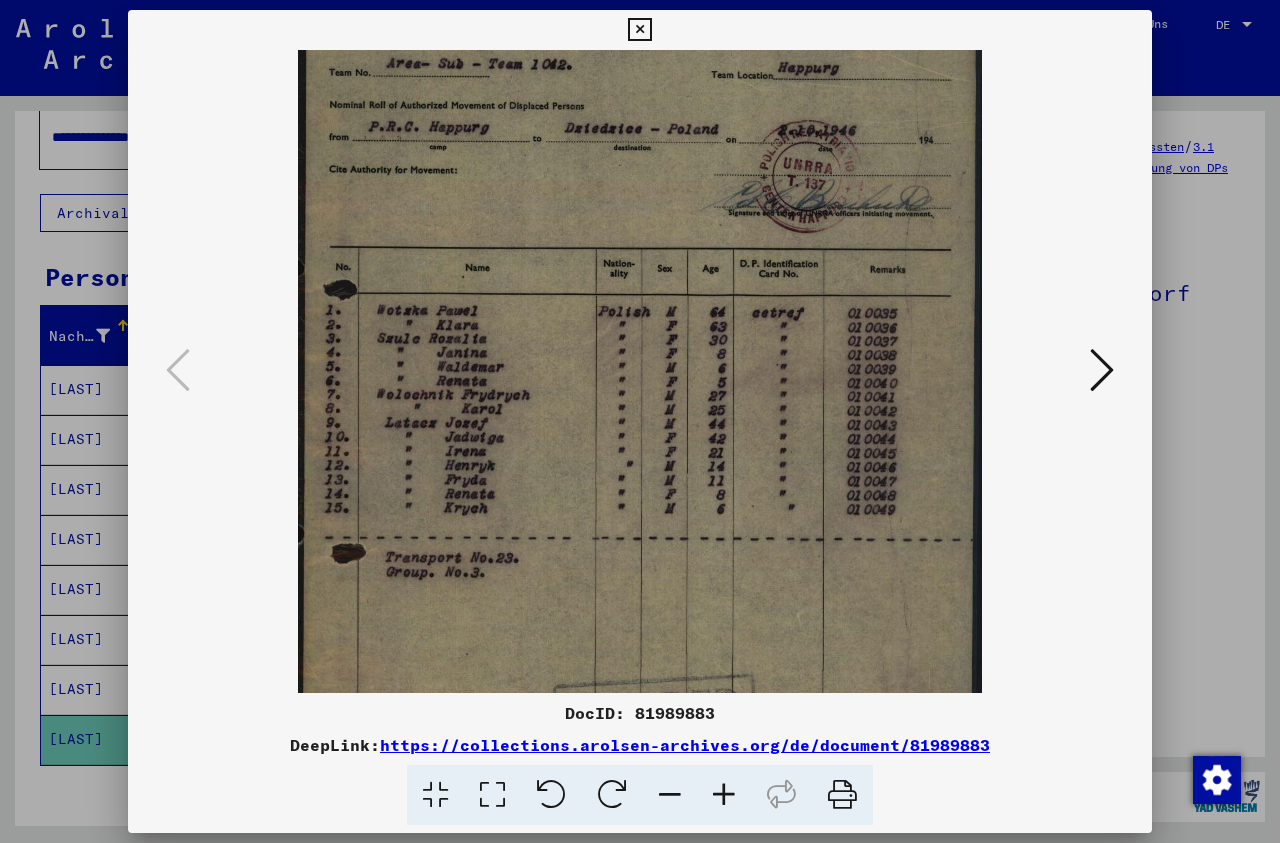 click at bounding box center [639, 30] 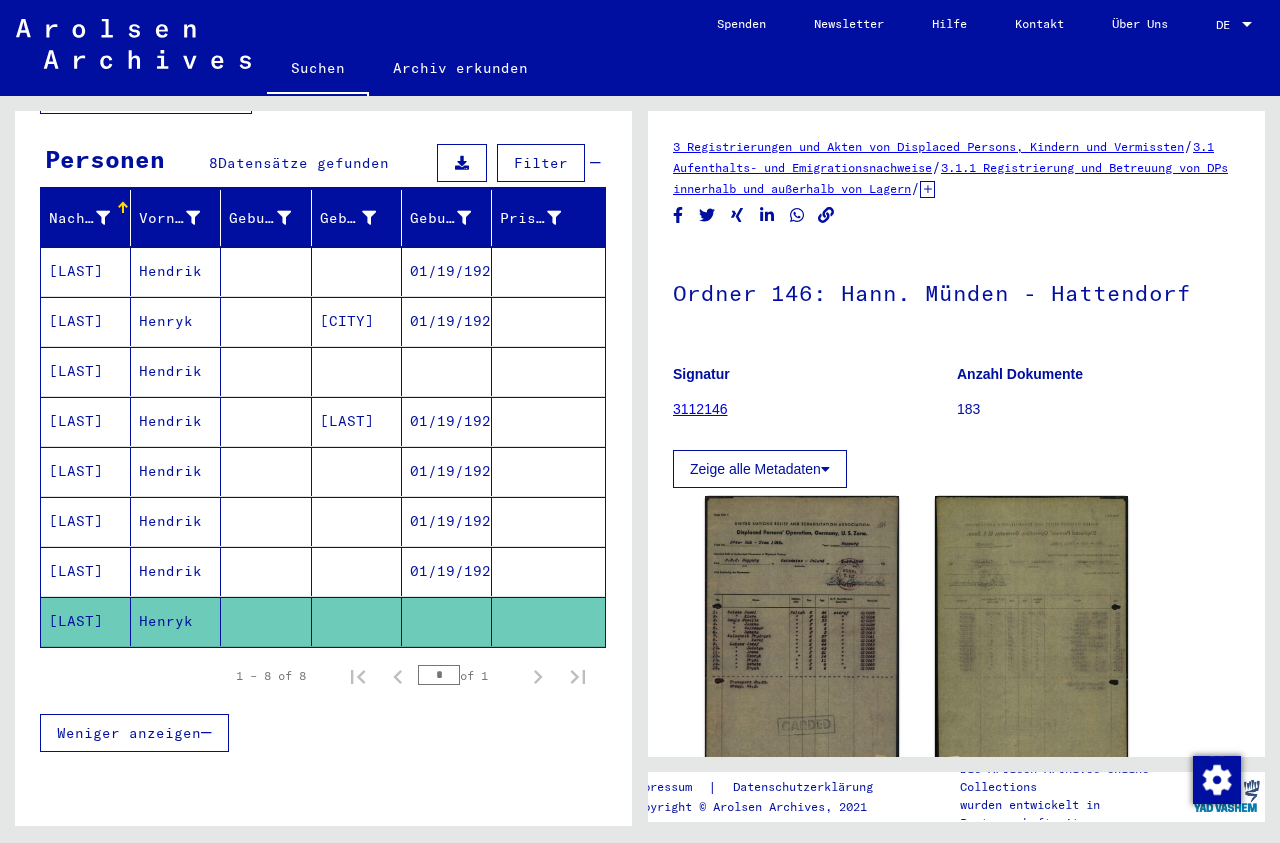 scroll, scrollTop: 185, scrollLeft: 0, axis: vertical 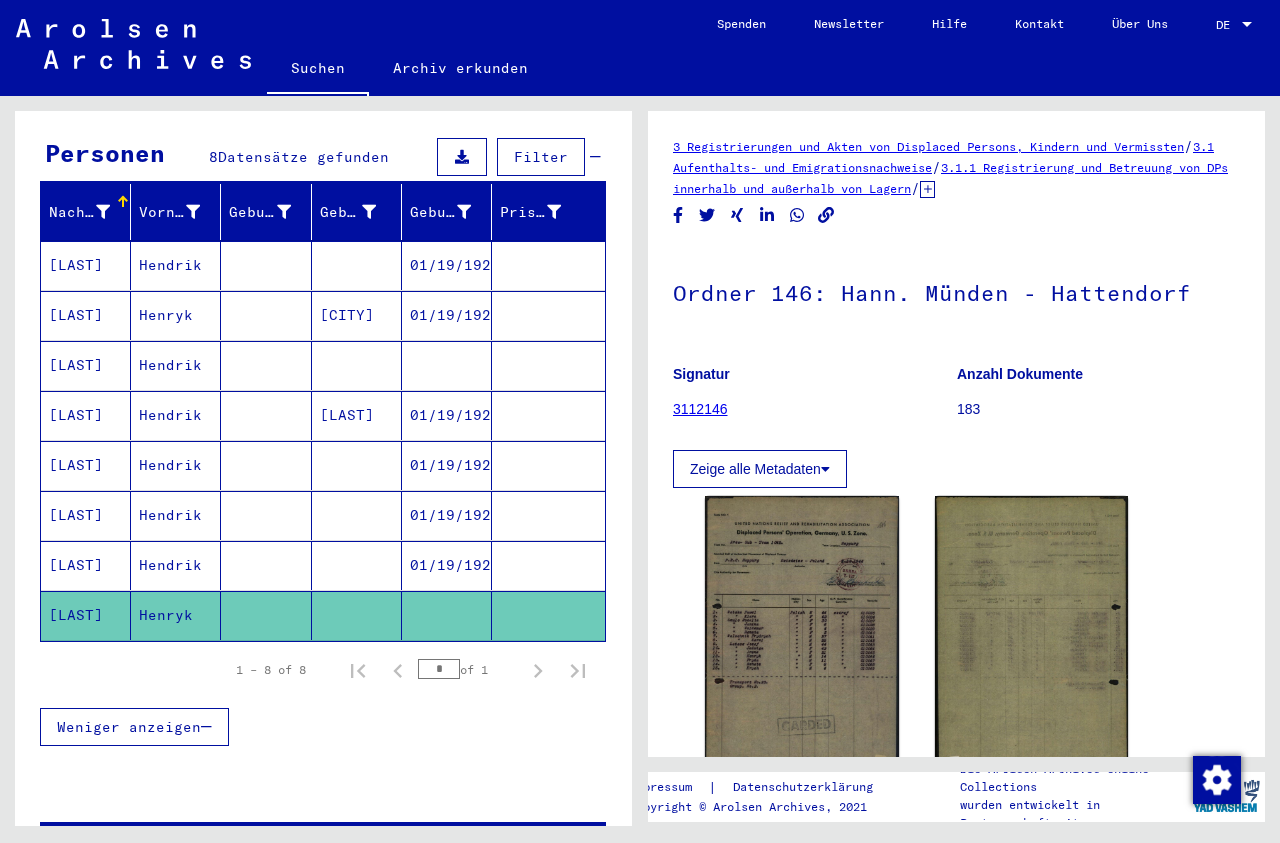 click on "Weniger anzeigen" at bounding box center (129, 727) 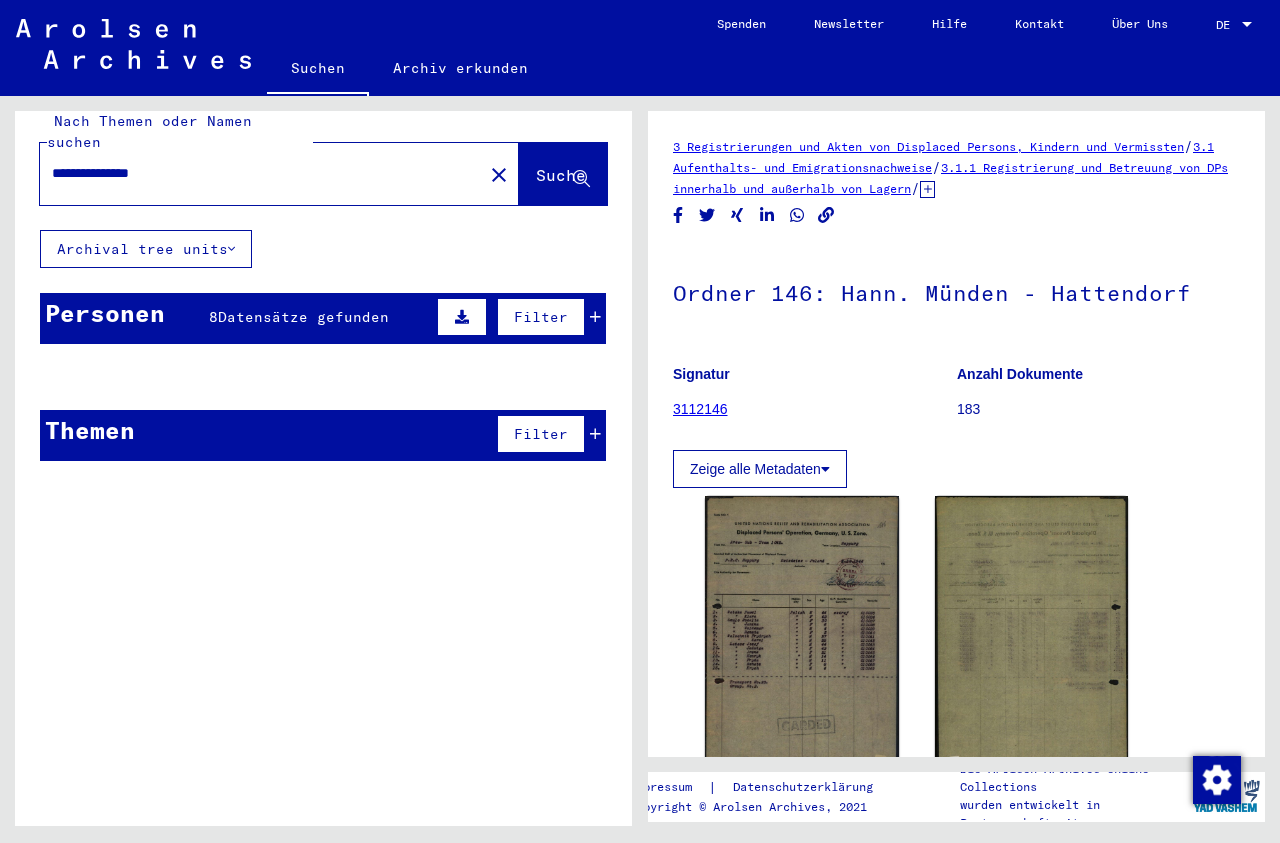 scroll, scrollTop: 0, scrollLeft: 0, axis: both 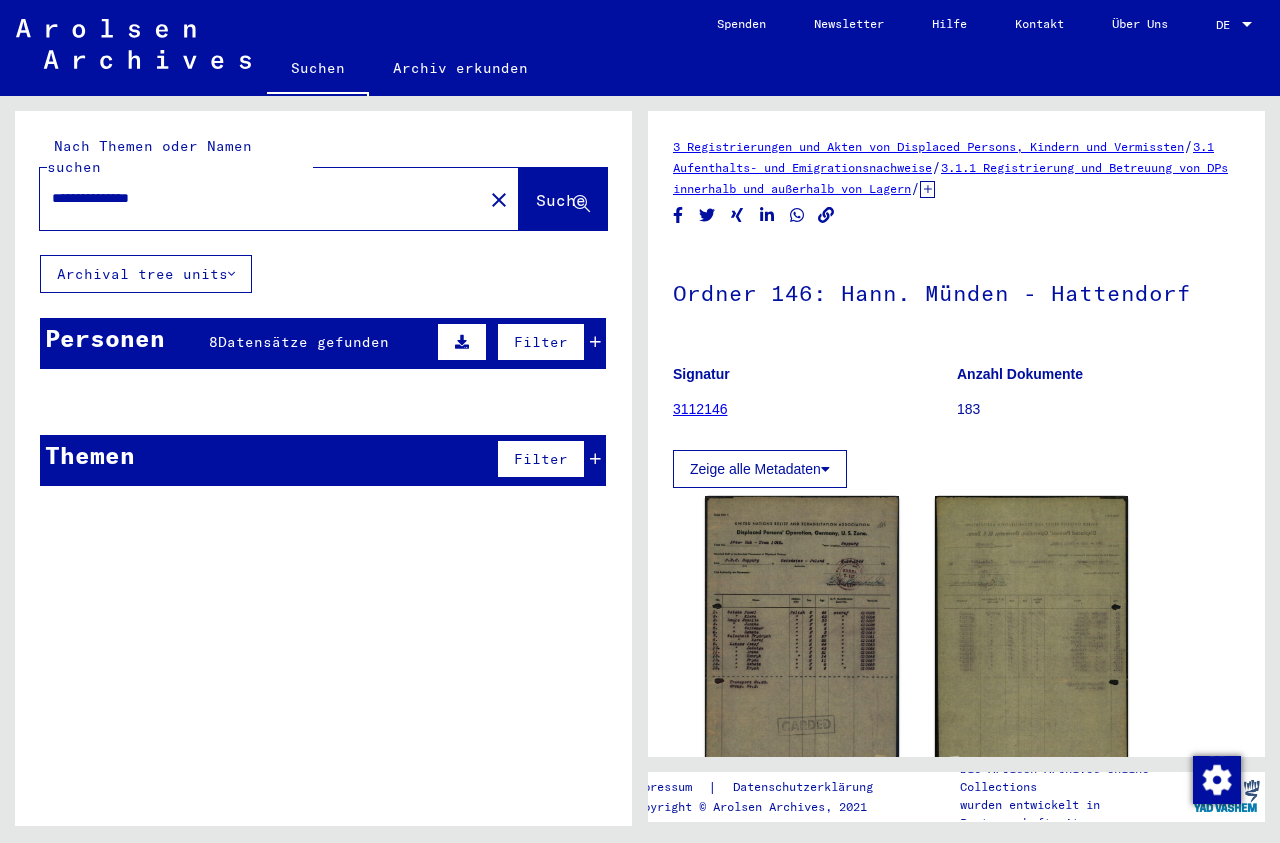 drag, startPoint x: 628, startPoint y: 120, endPoint x: 614, endPoint y: 120, distance: 14 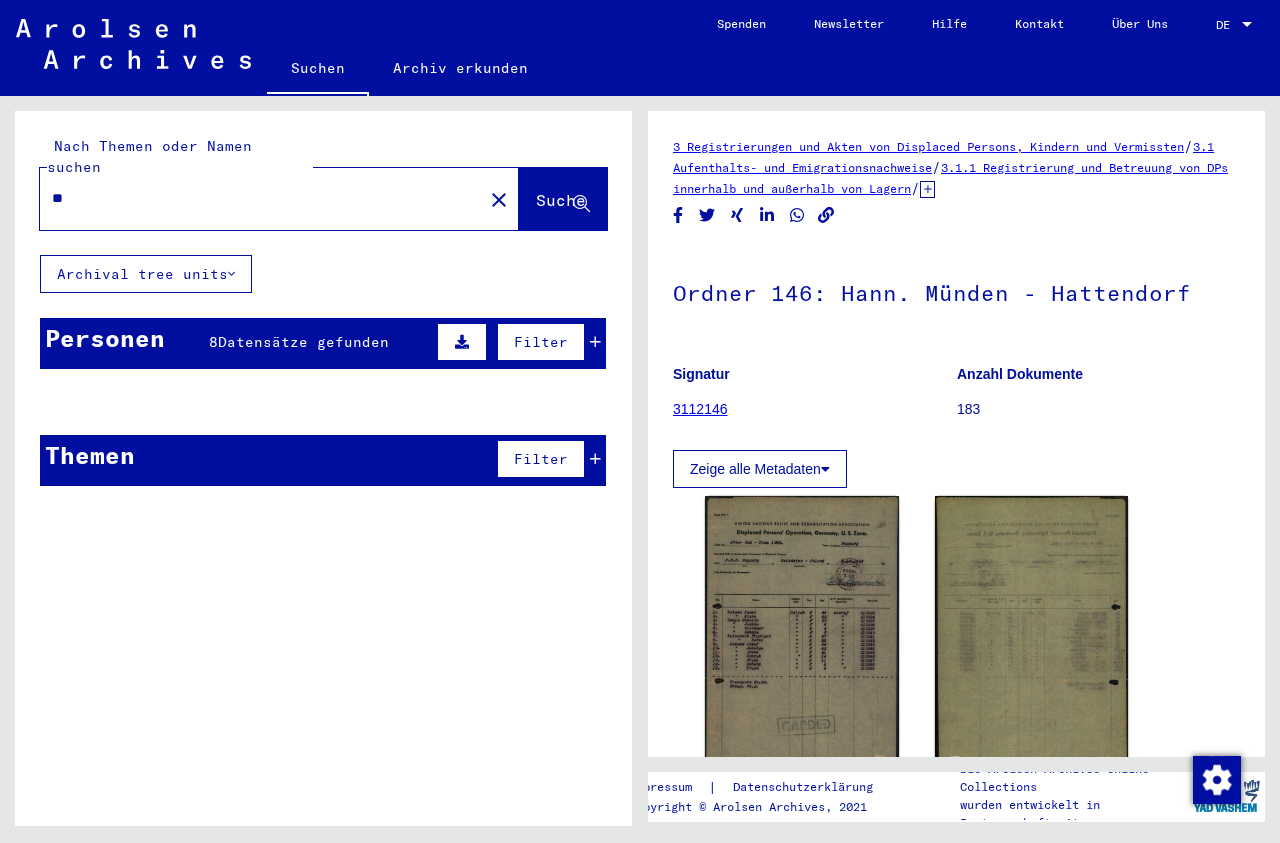 type on "*" 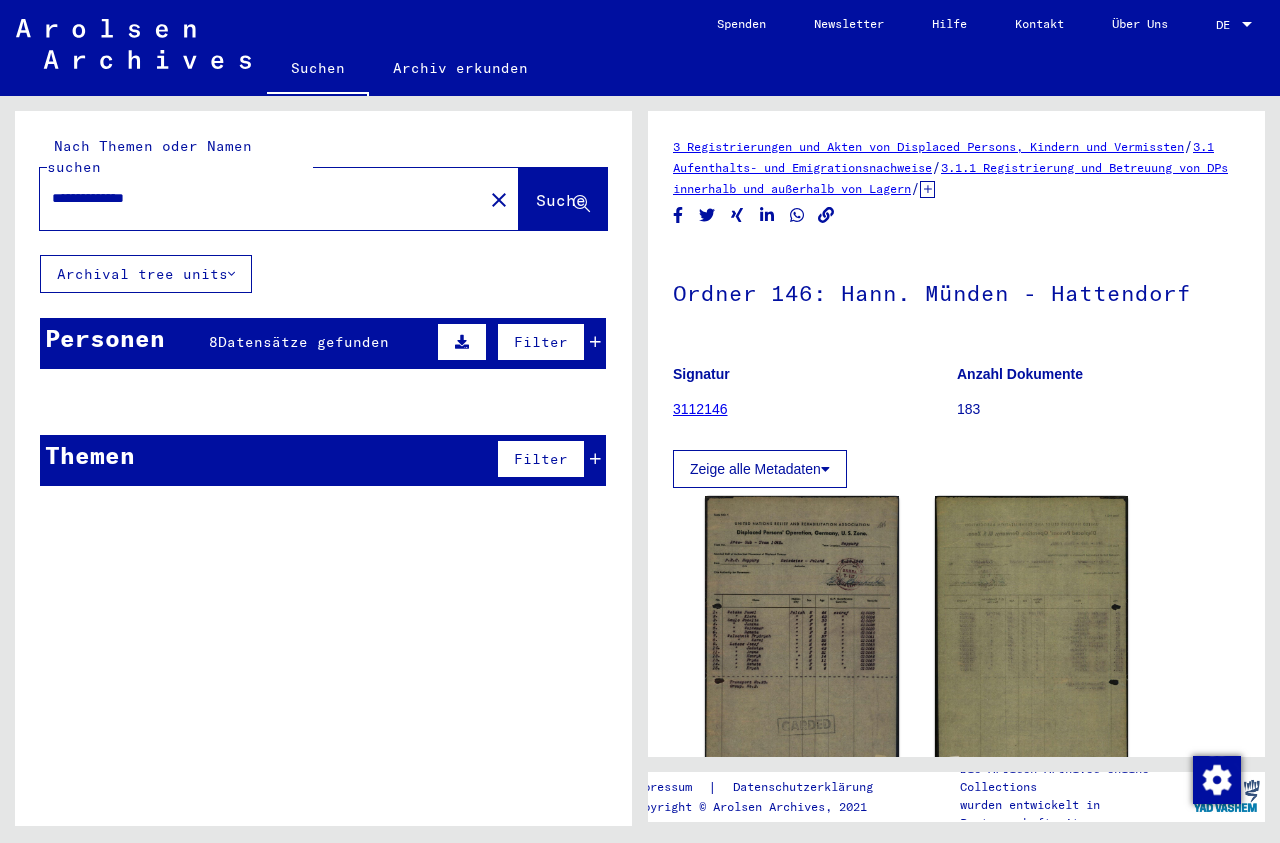 click on "Suche" 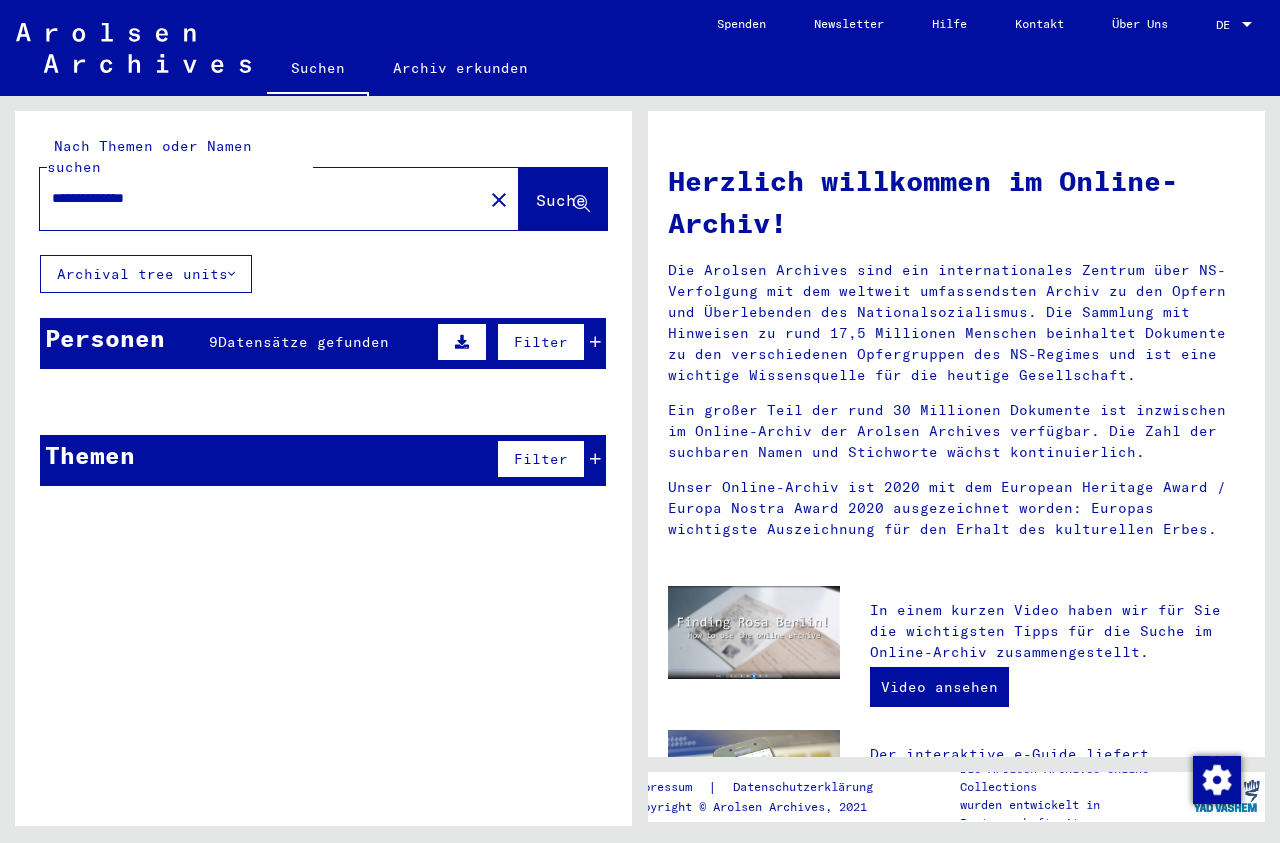 click on "Suche" 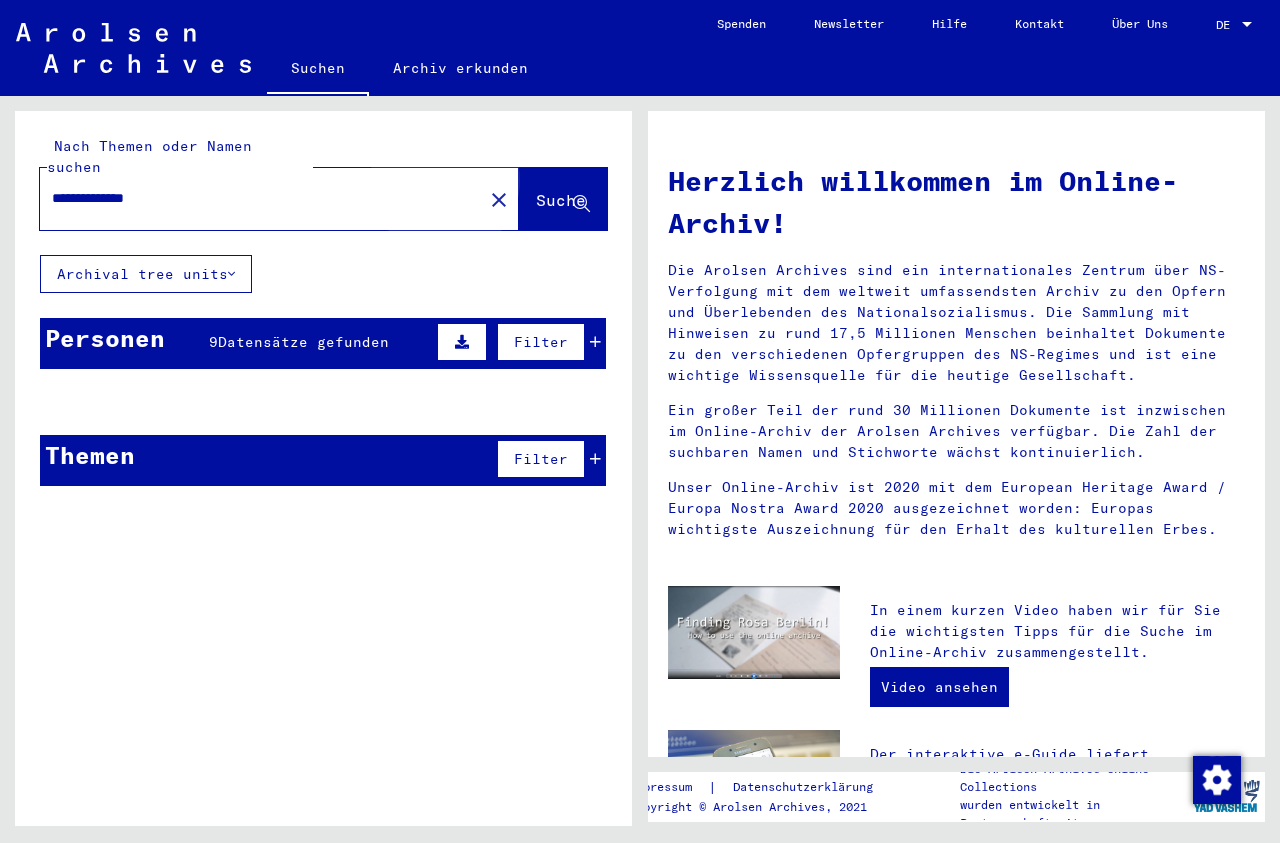 click on "Suche" 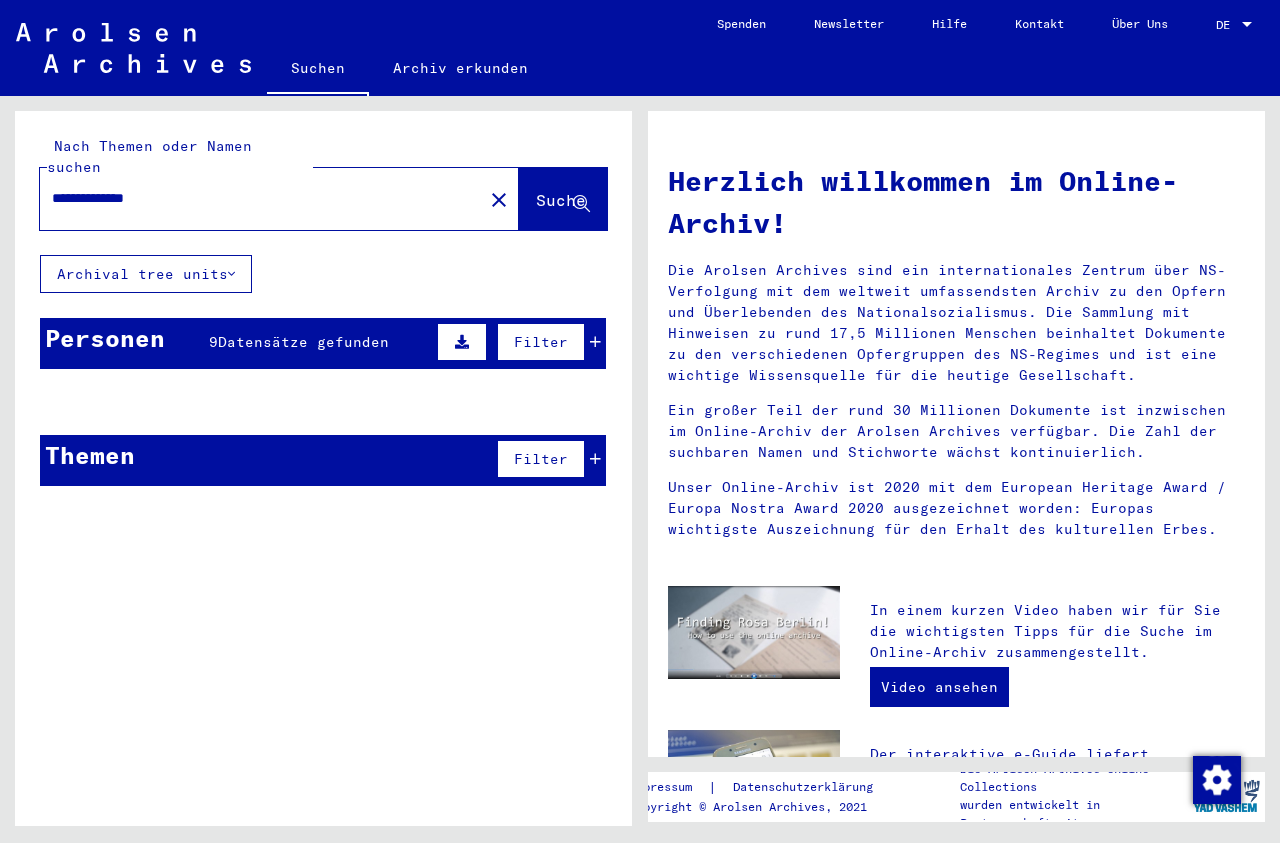 click on "**********" at bounding box center [255, 198] 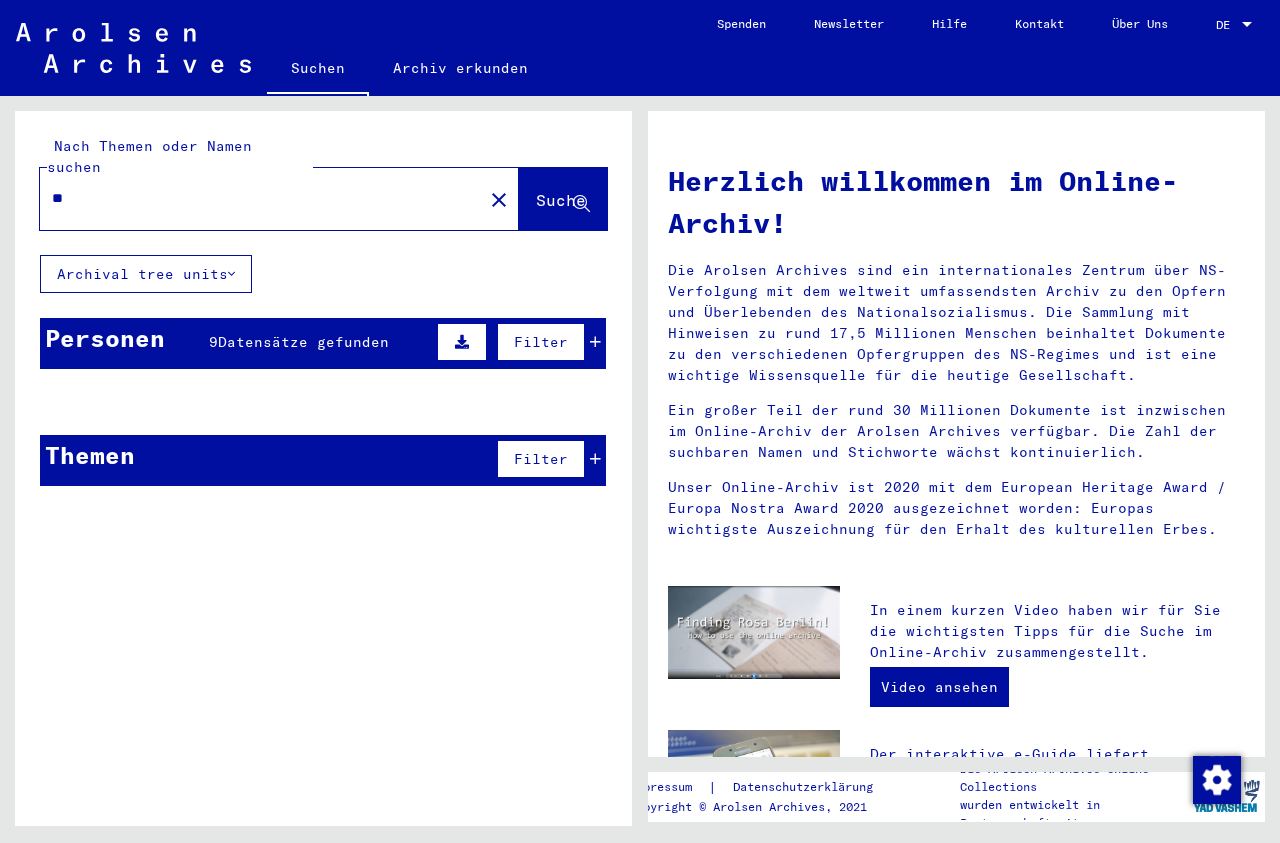 type on "*" 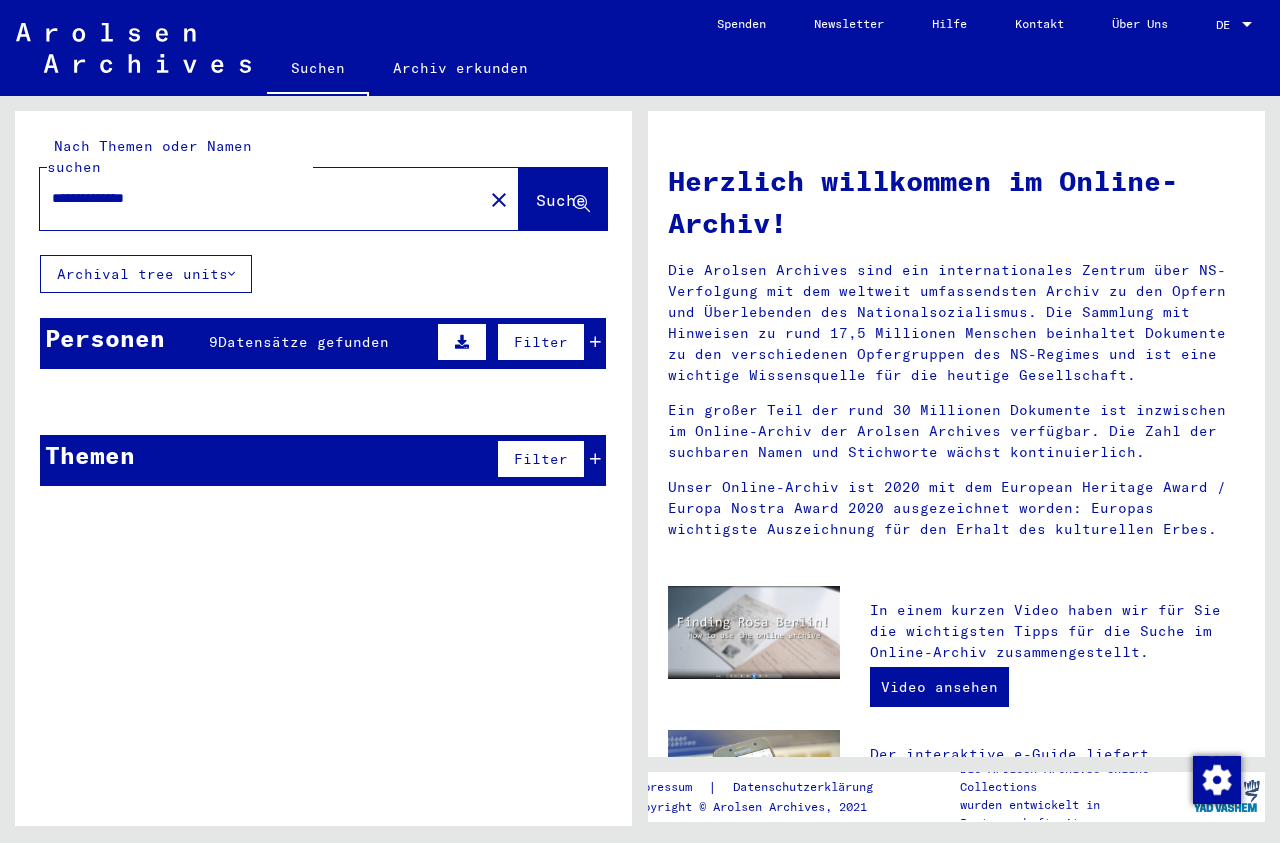 click on "Suche" 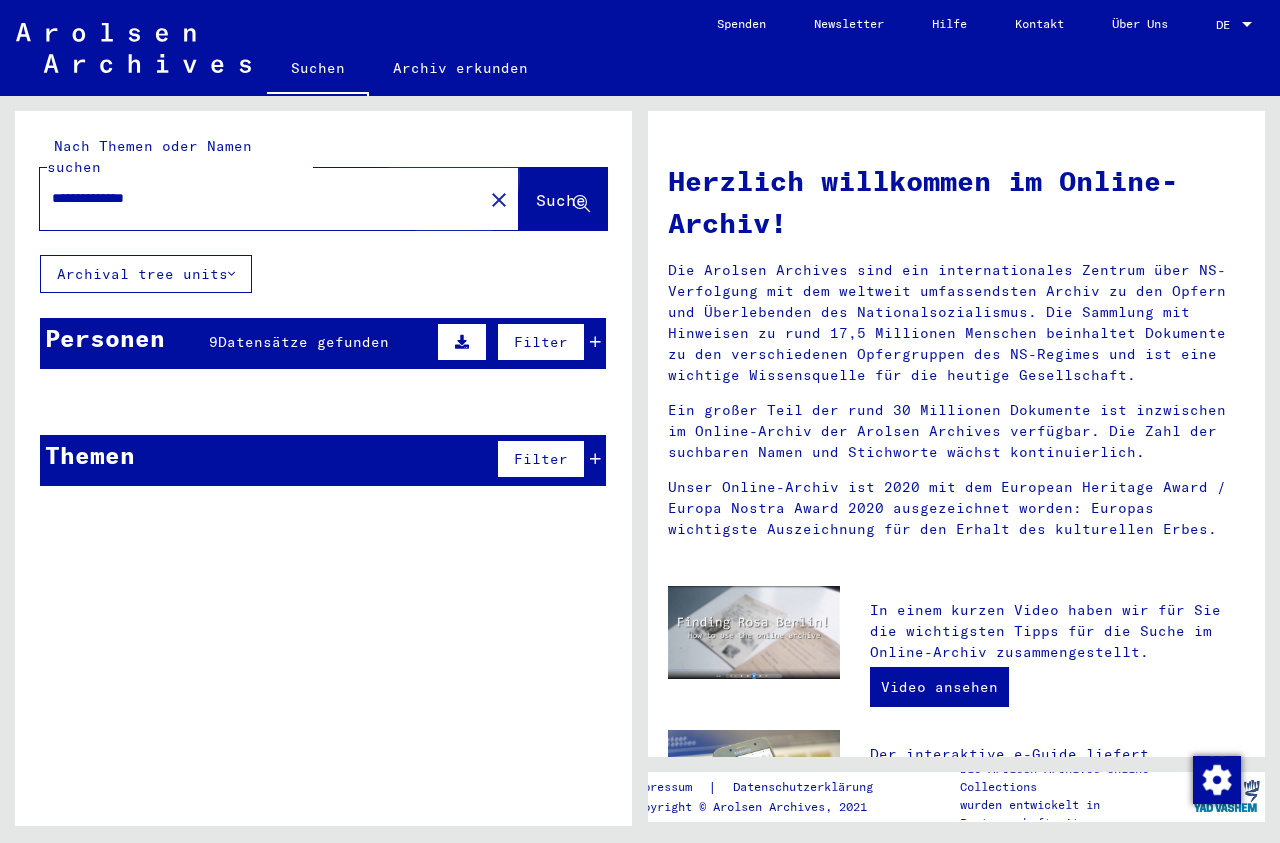 click on "Suche" 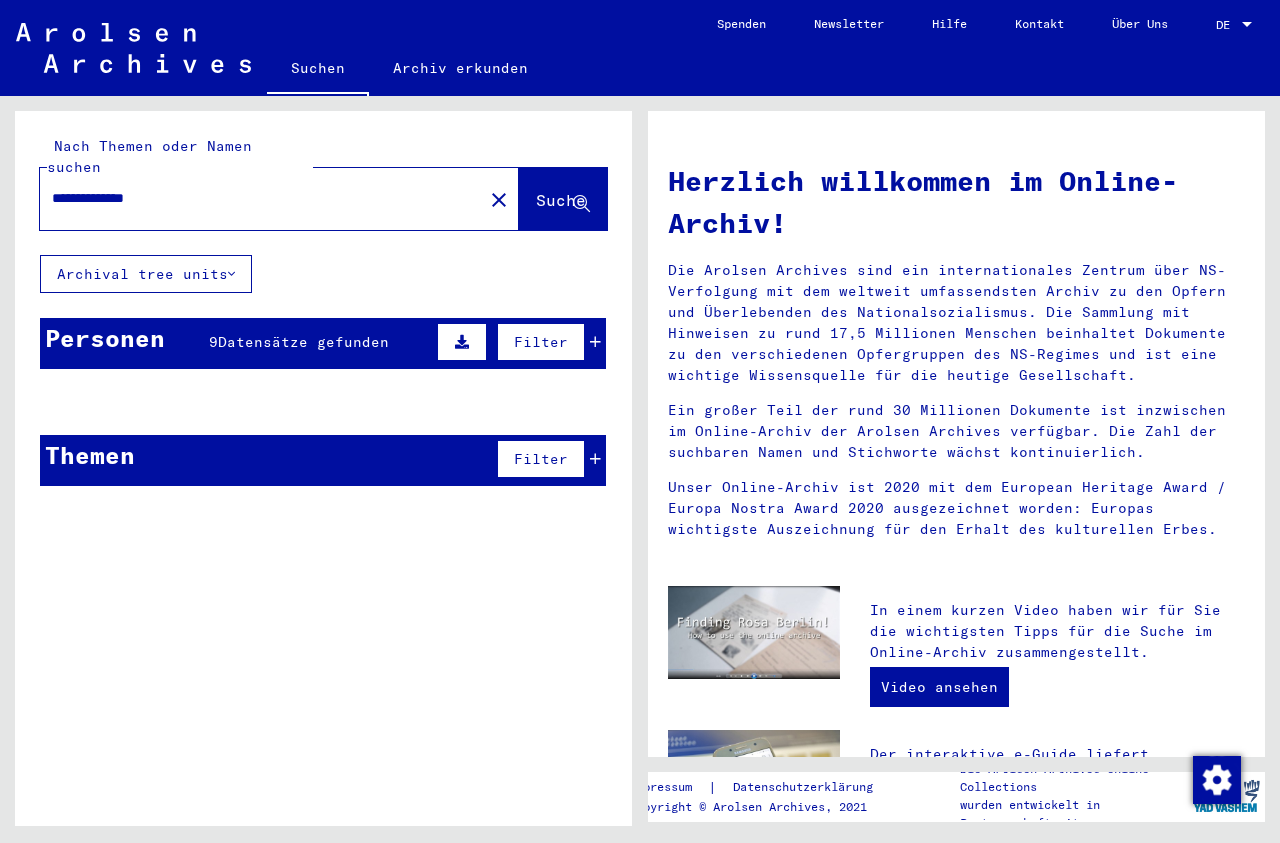 click on "**********" at bounding box center [255, 198] 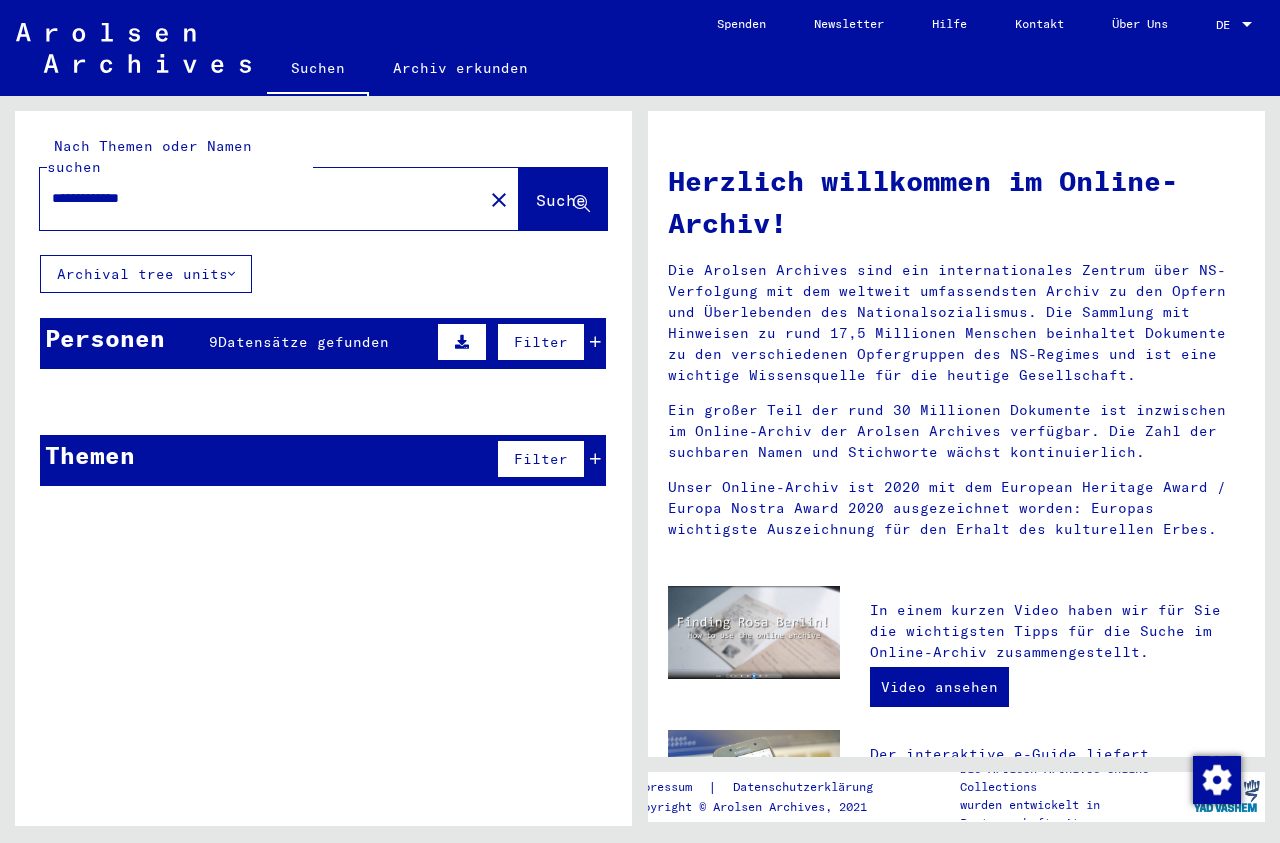 click on "Suche" 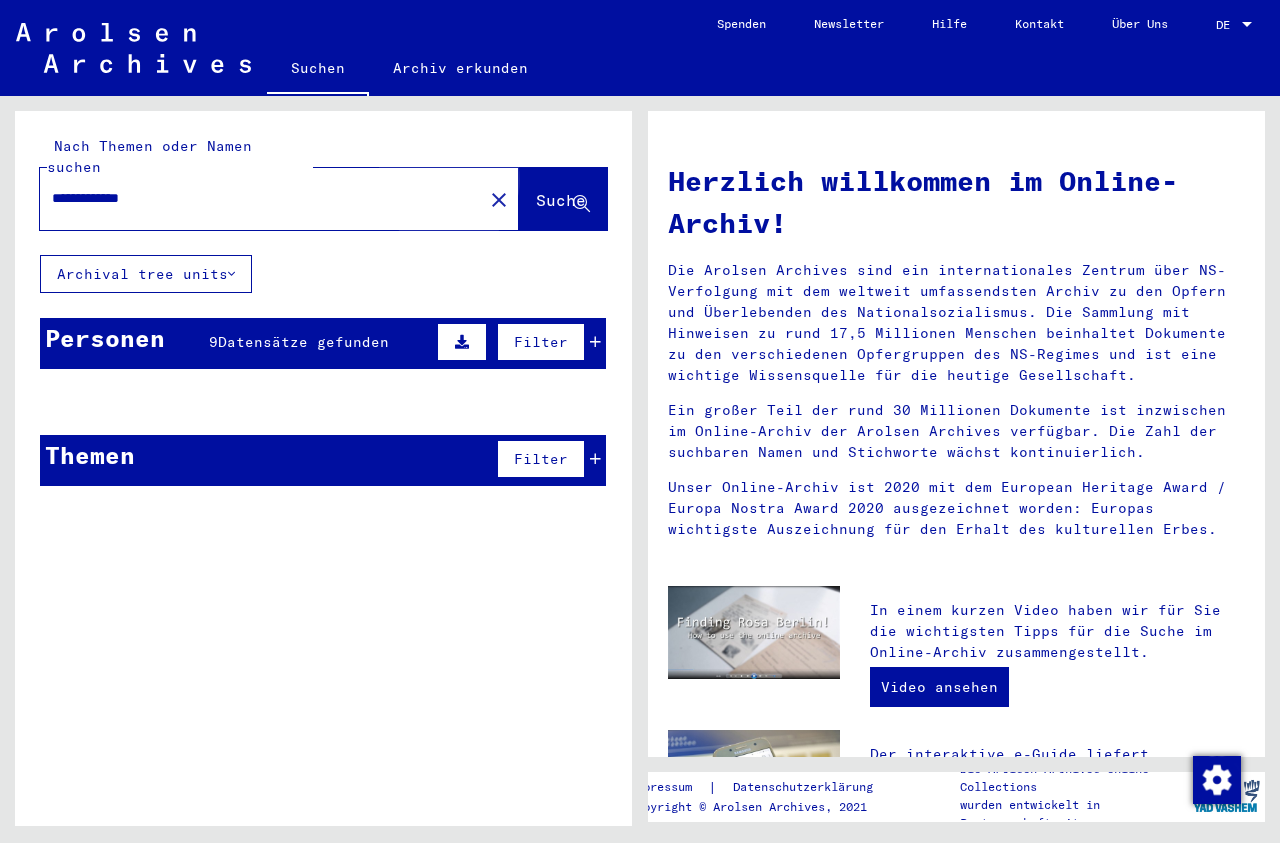 click on "Suche" 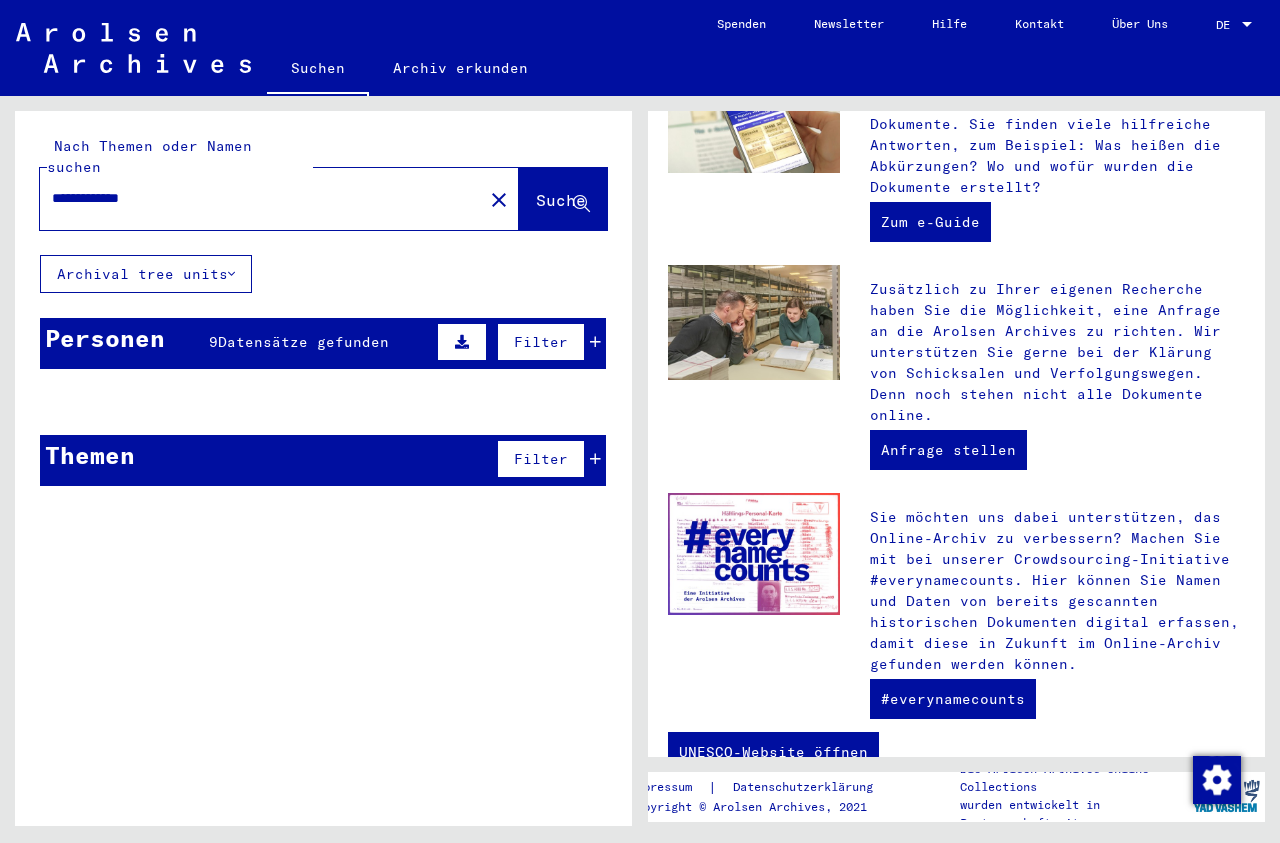 scroll, scrollTop: 730, scrollLeft: 0, axis: vertical 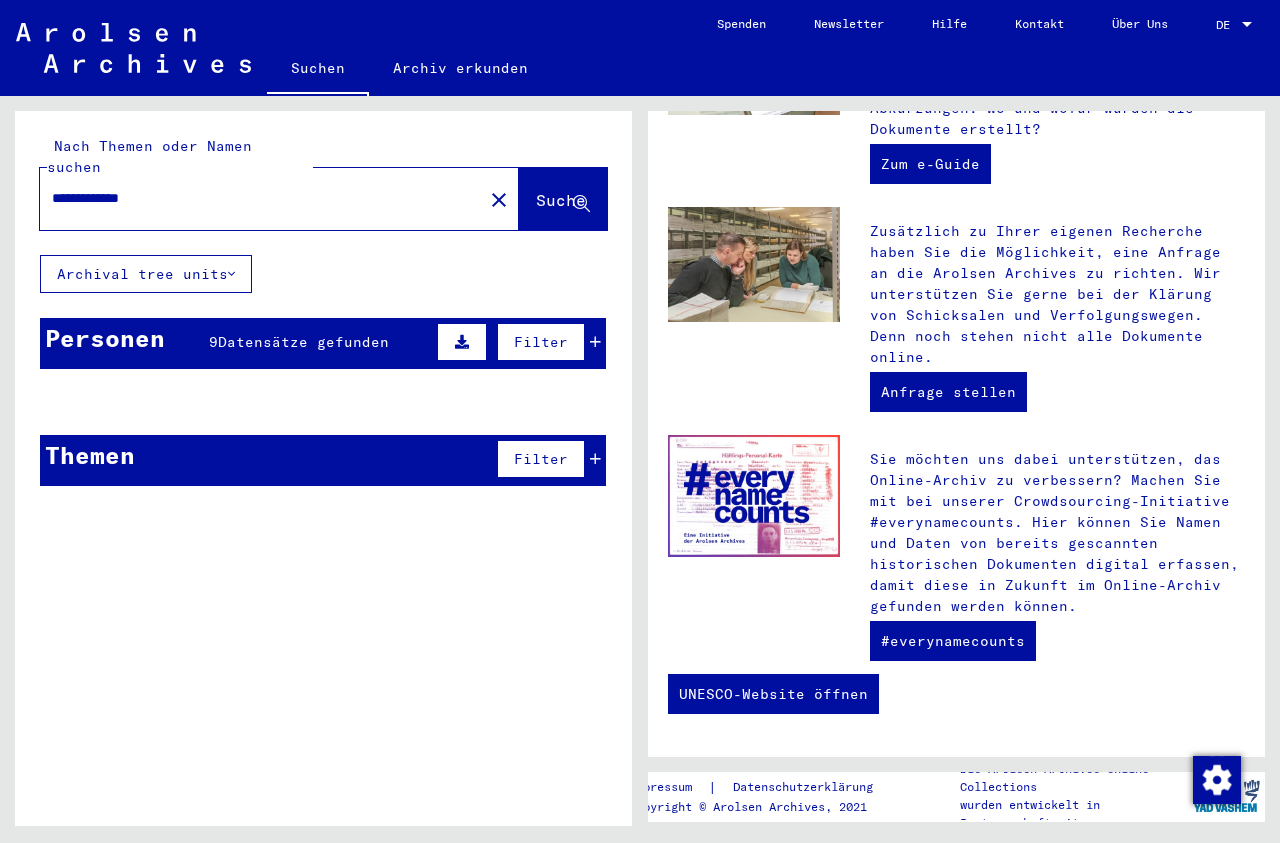 click on "Filter" at bounding box center [541, 342] 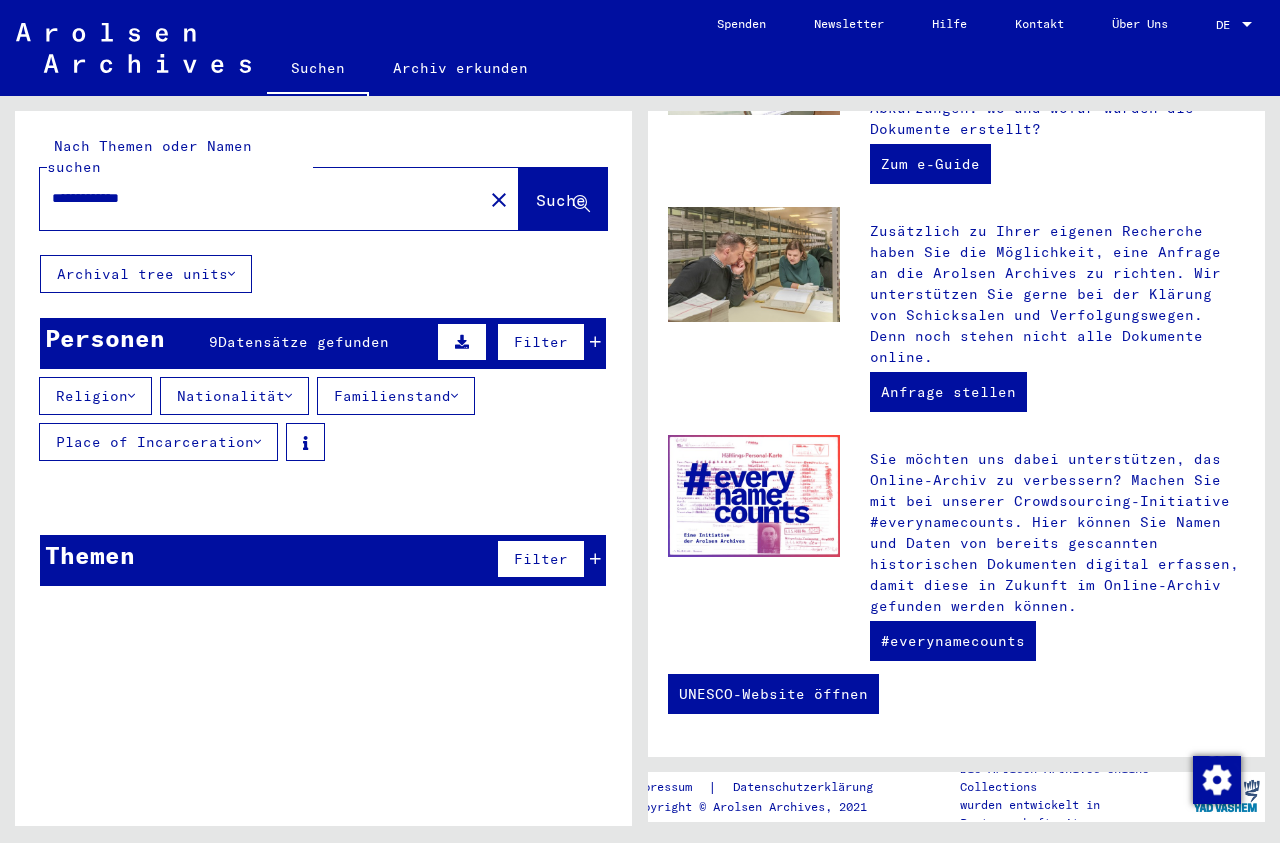 click at bounding box center [462, 342] 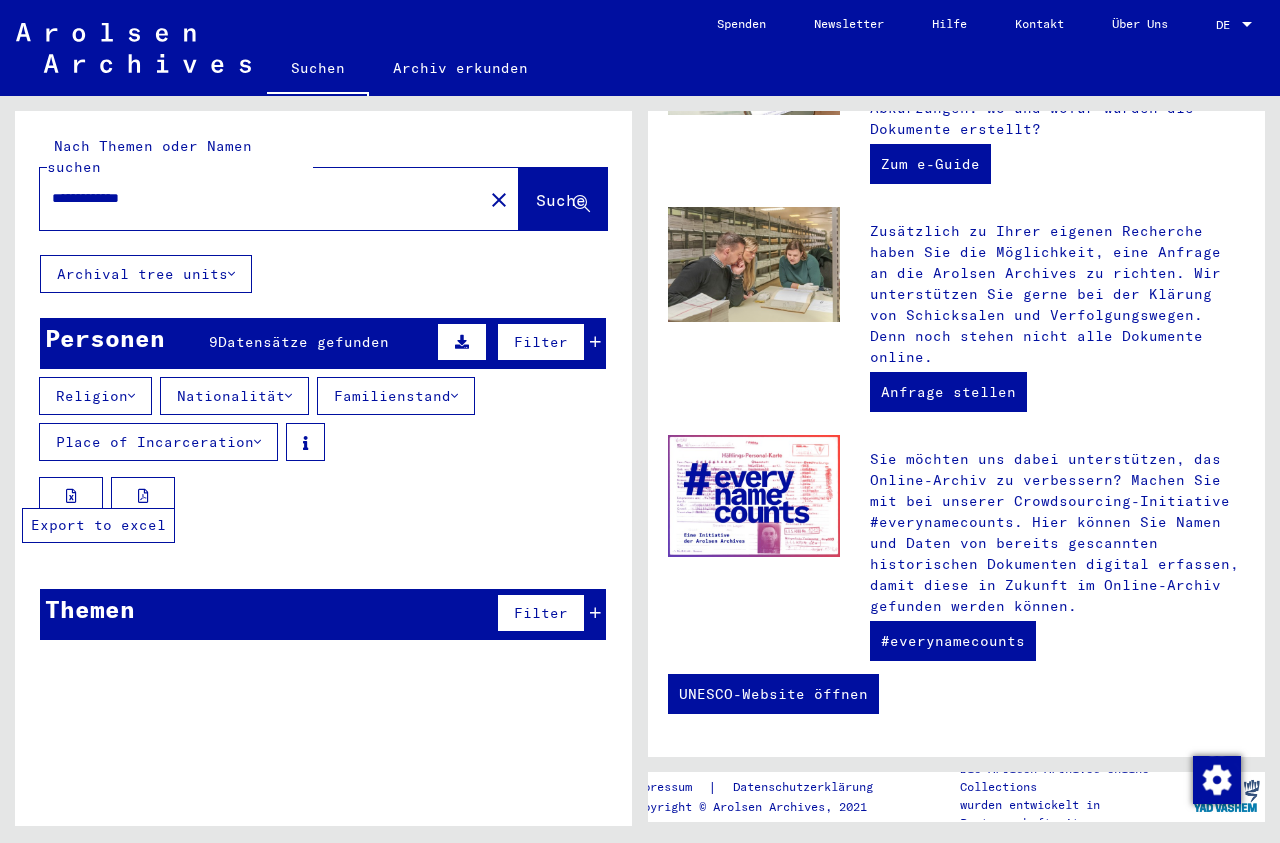 click at bounding box center (71, 496) 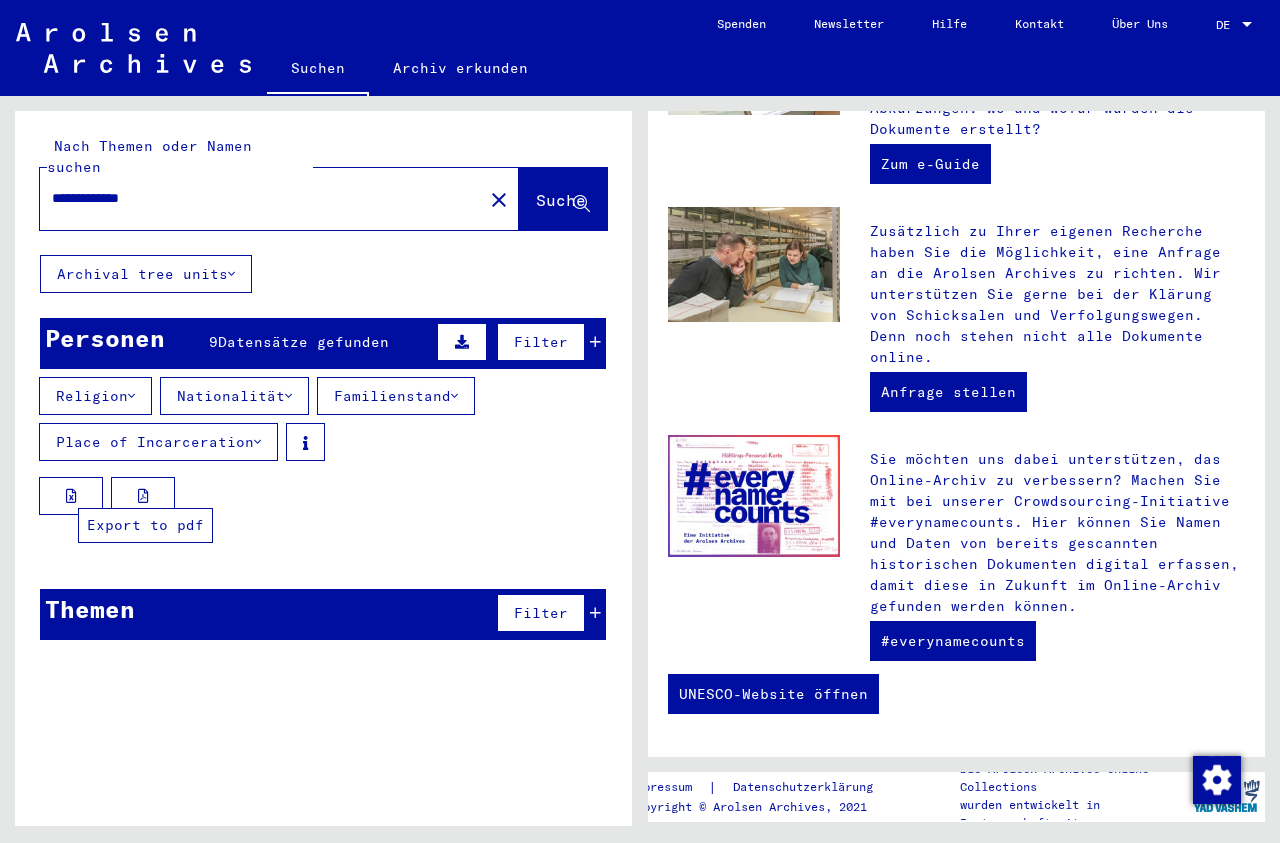 click at bounding box center (143, 496) 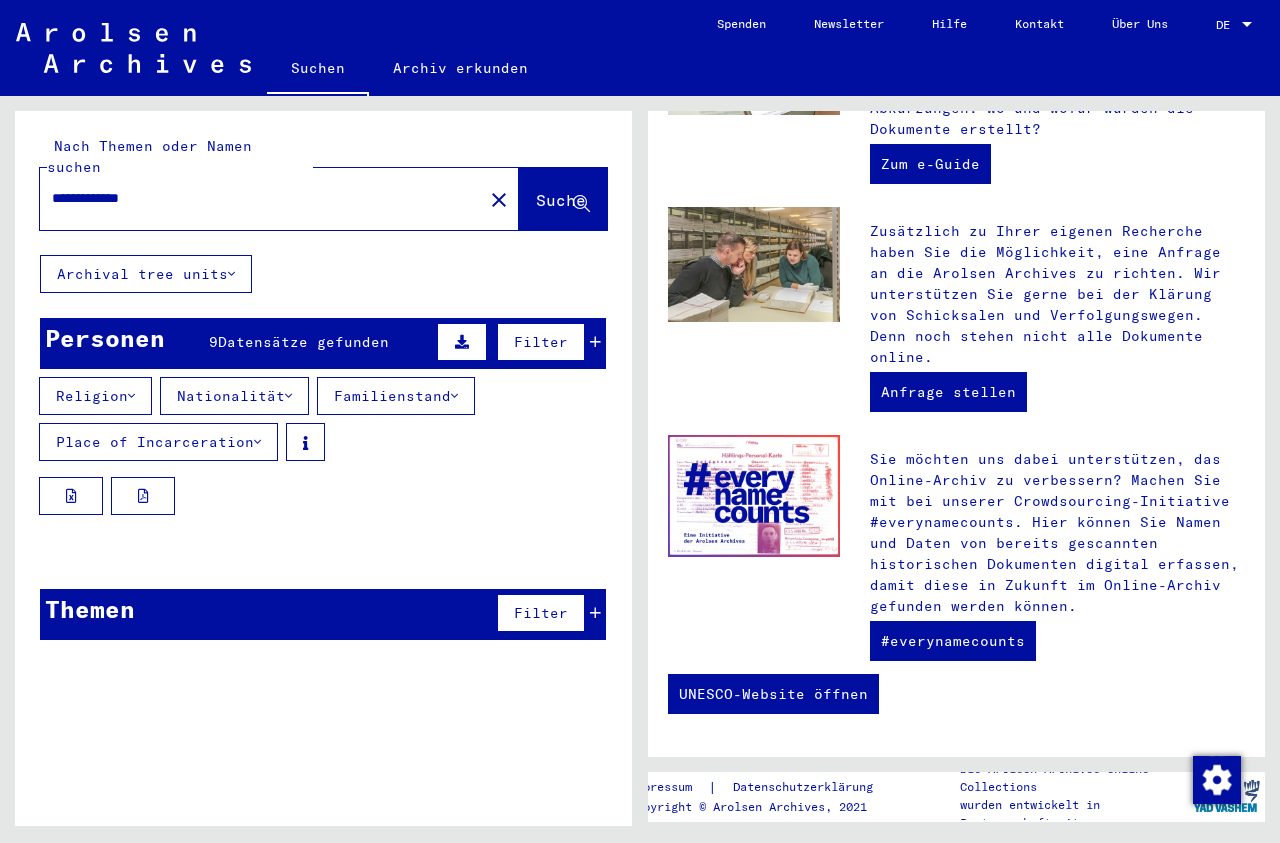 click on "Nationalität" at bounding box center (234, 396) 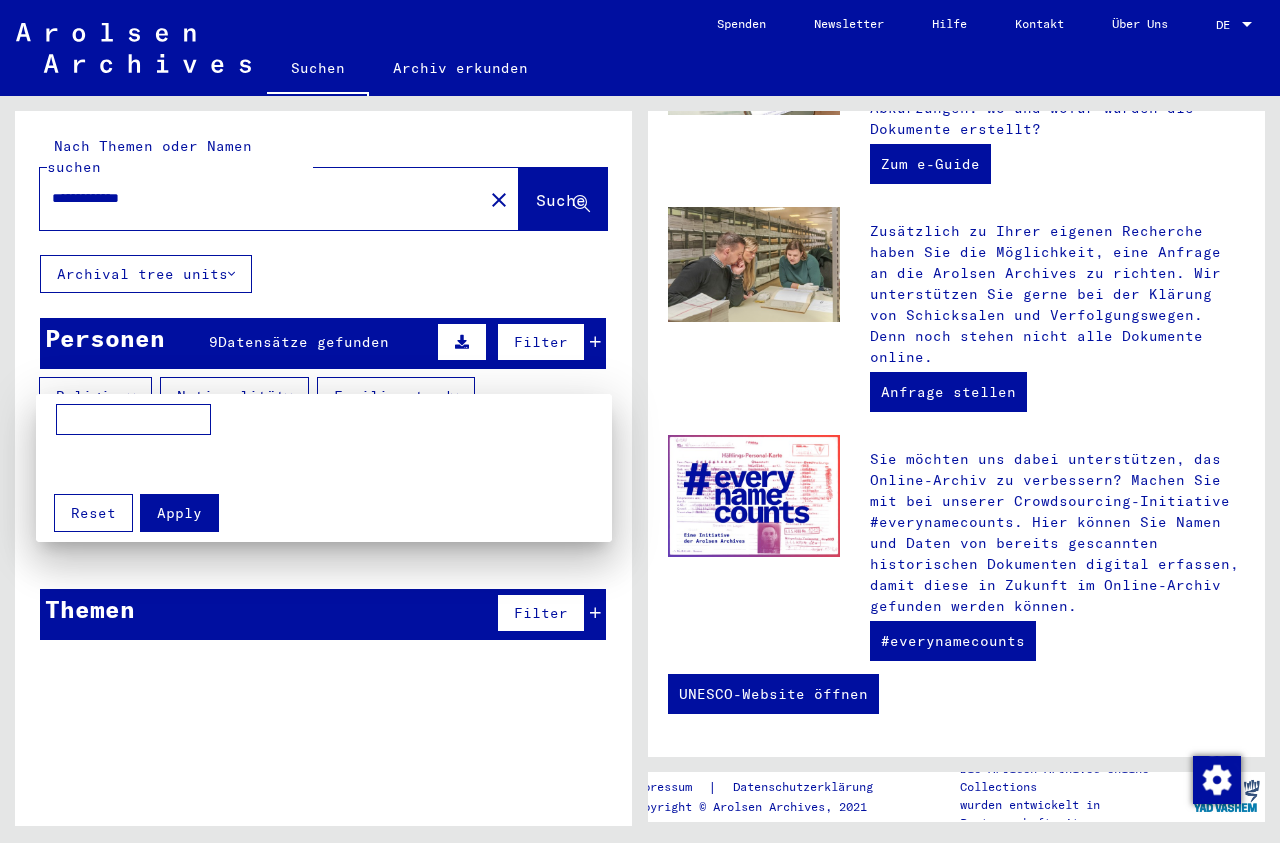click at bounding box center (640, 421) 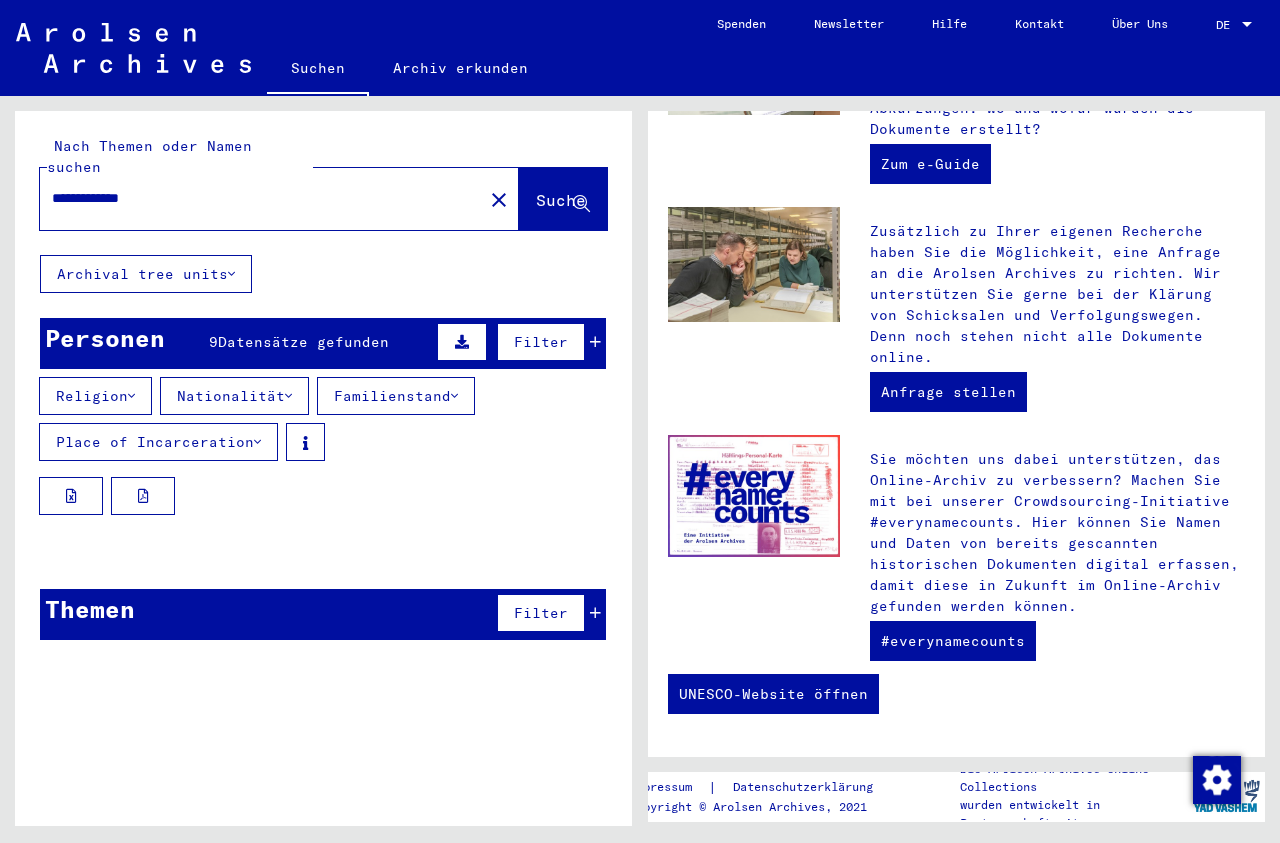 click on "Familienstand" at bounding box center [396, 396] 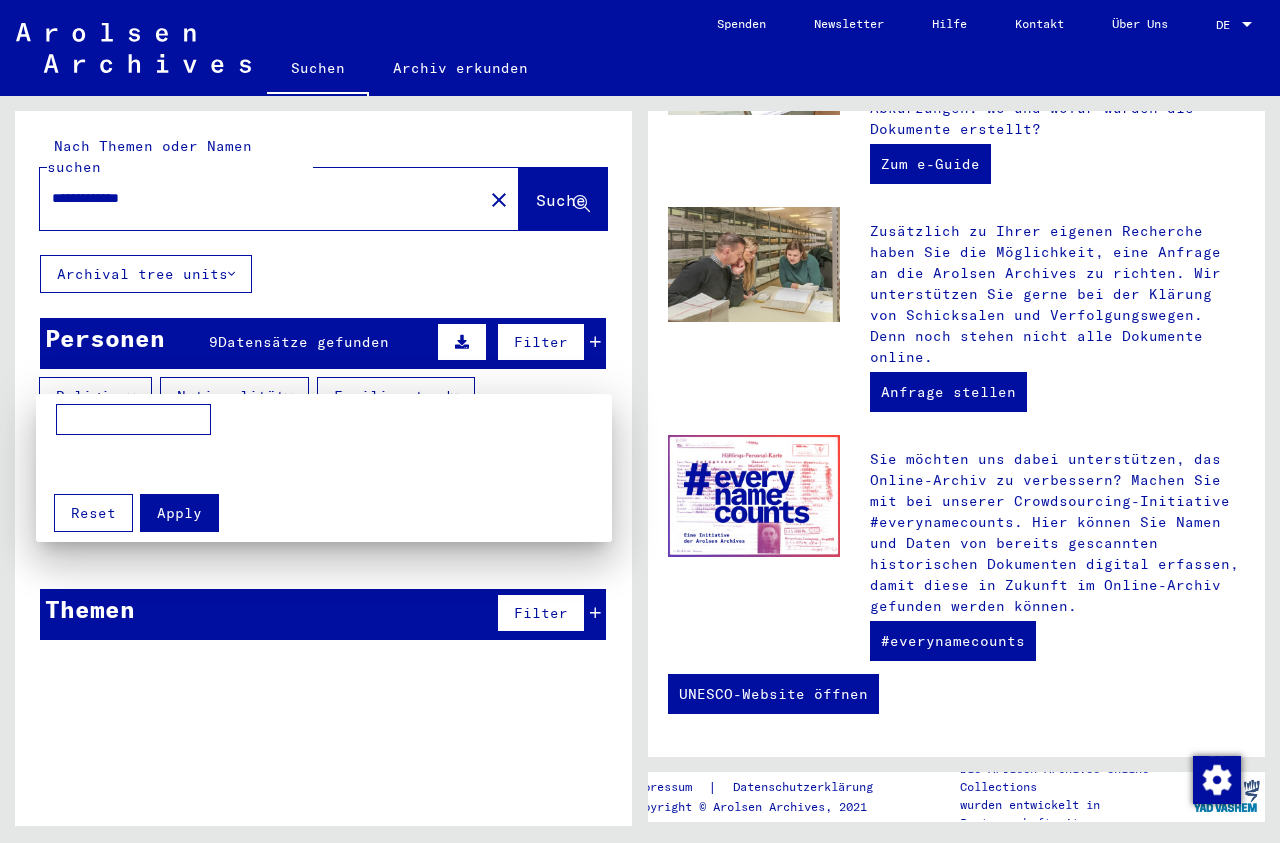 click at bounding box center (640, 421) 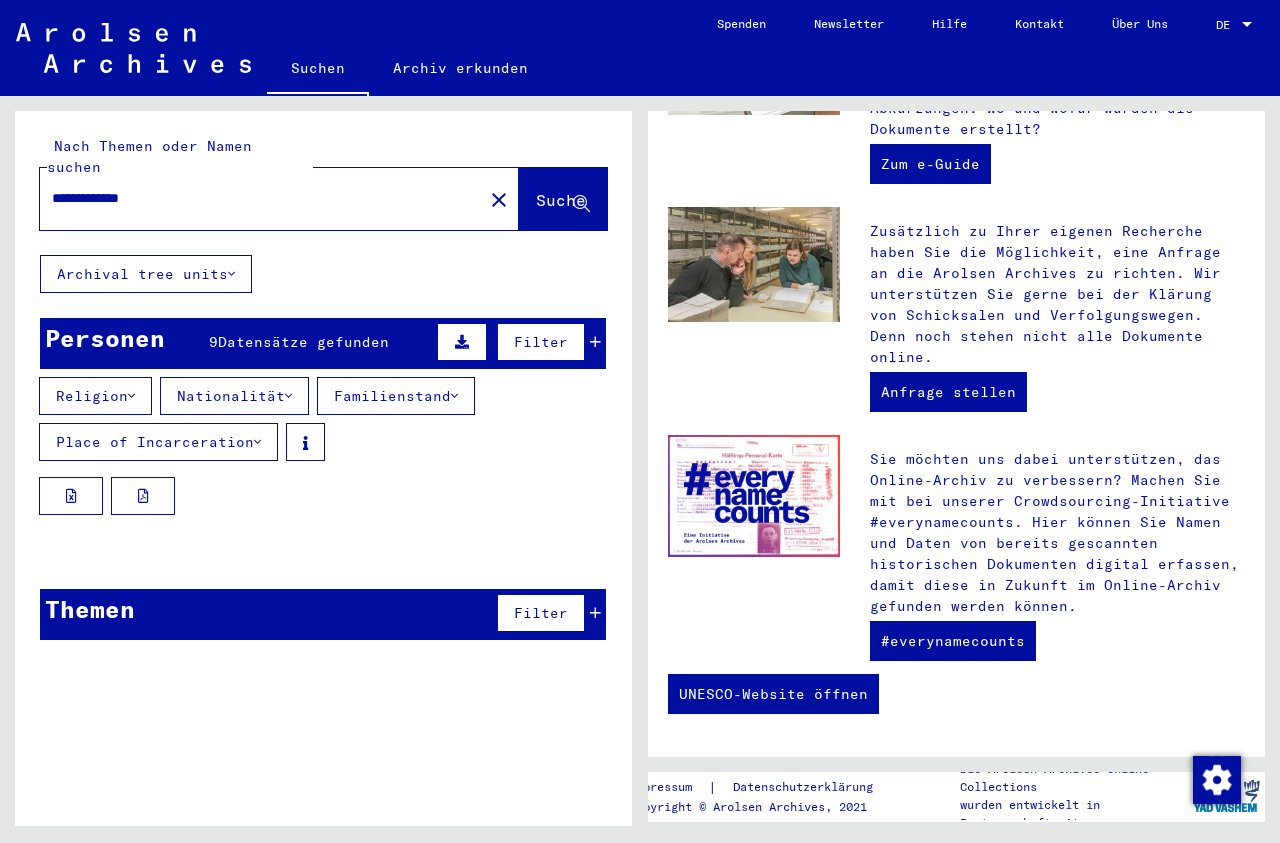 click on "**********" at bounding box center (255, 198) 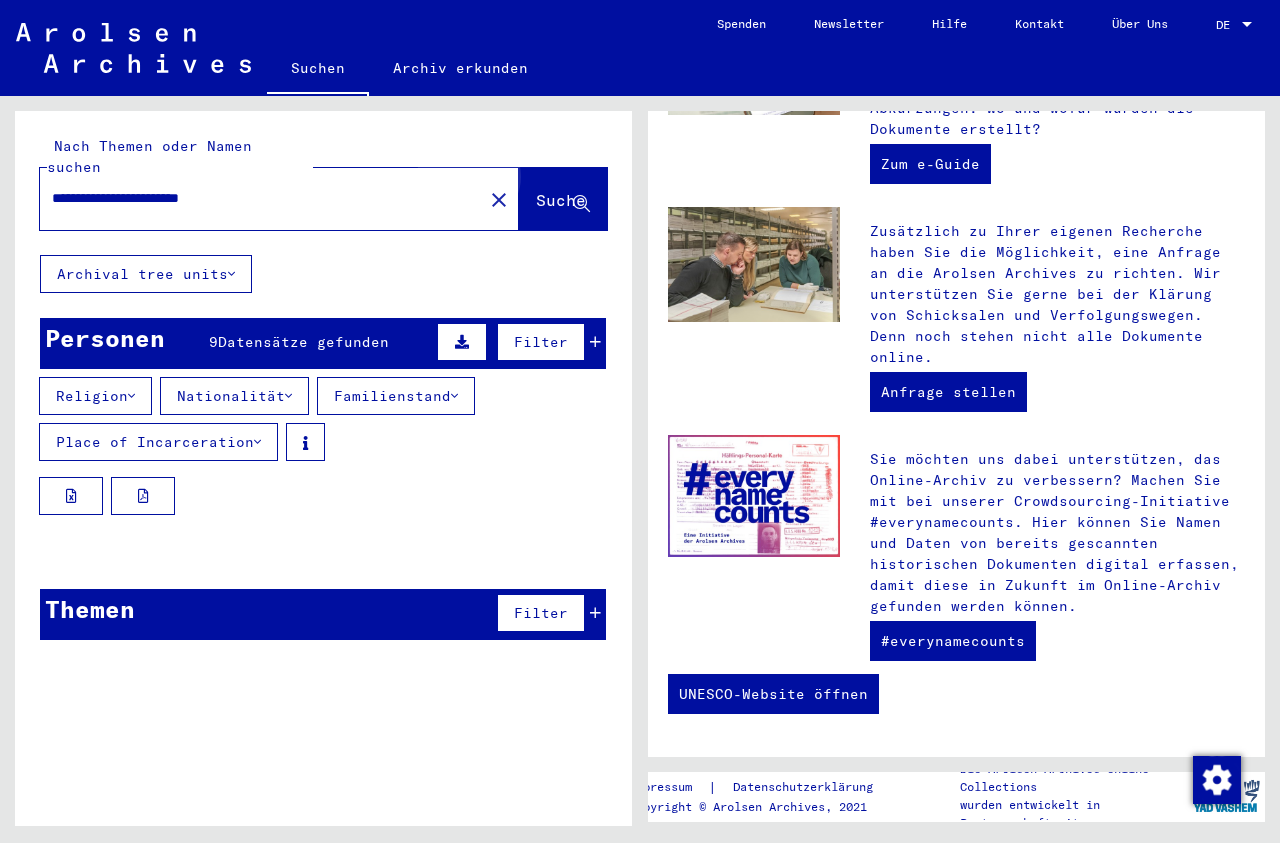 click on "Suche" 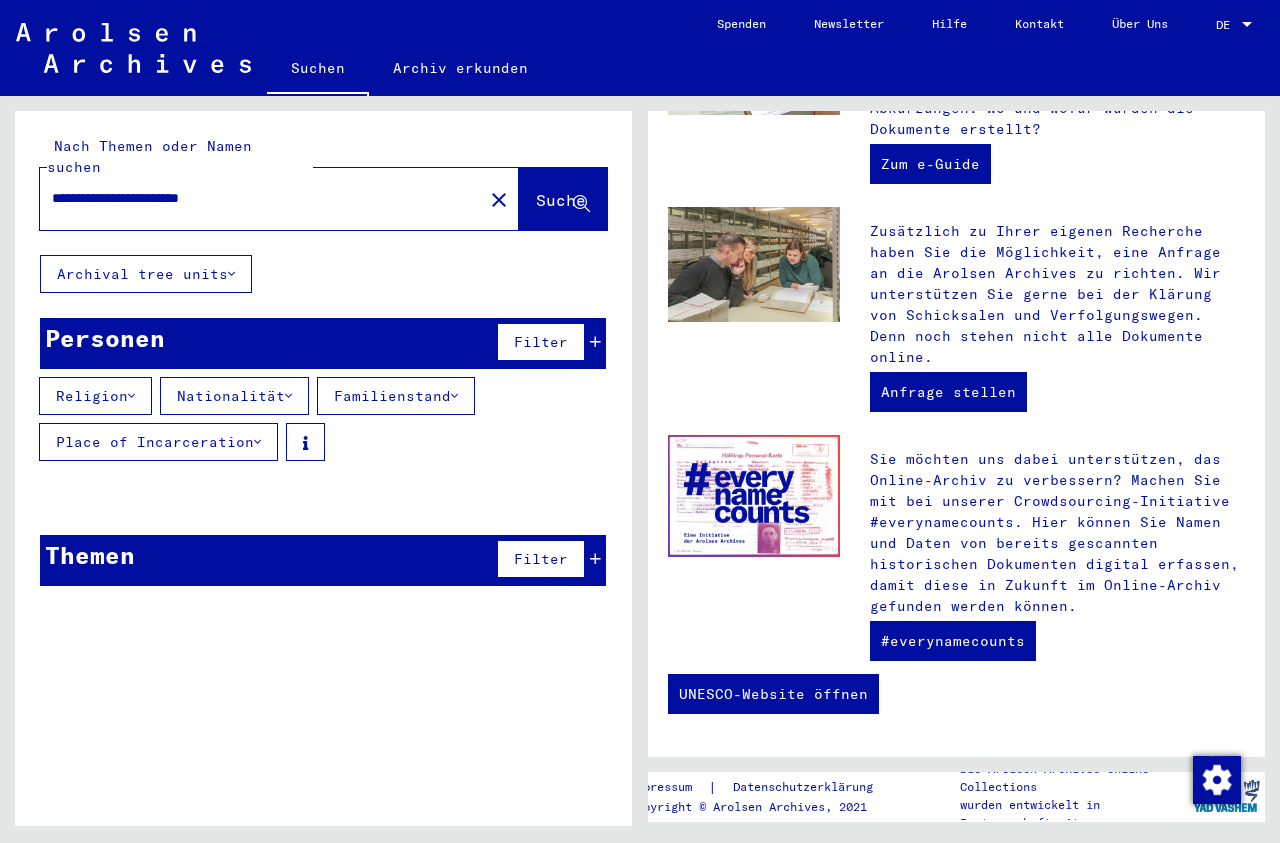 click on "Archival tree units" 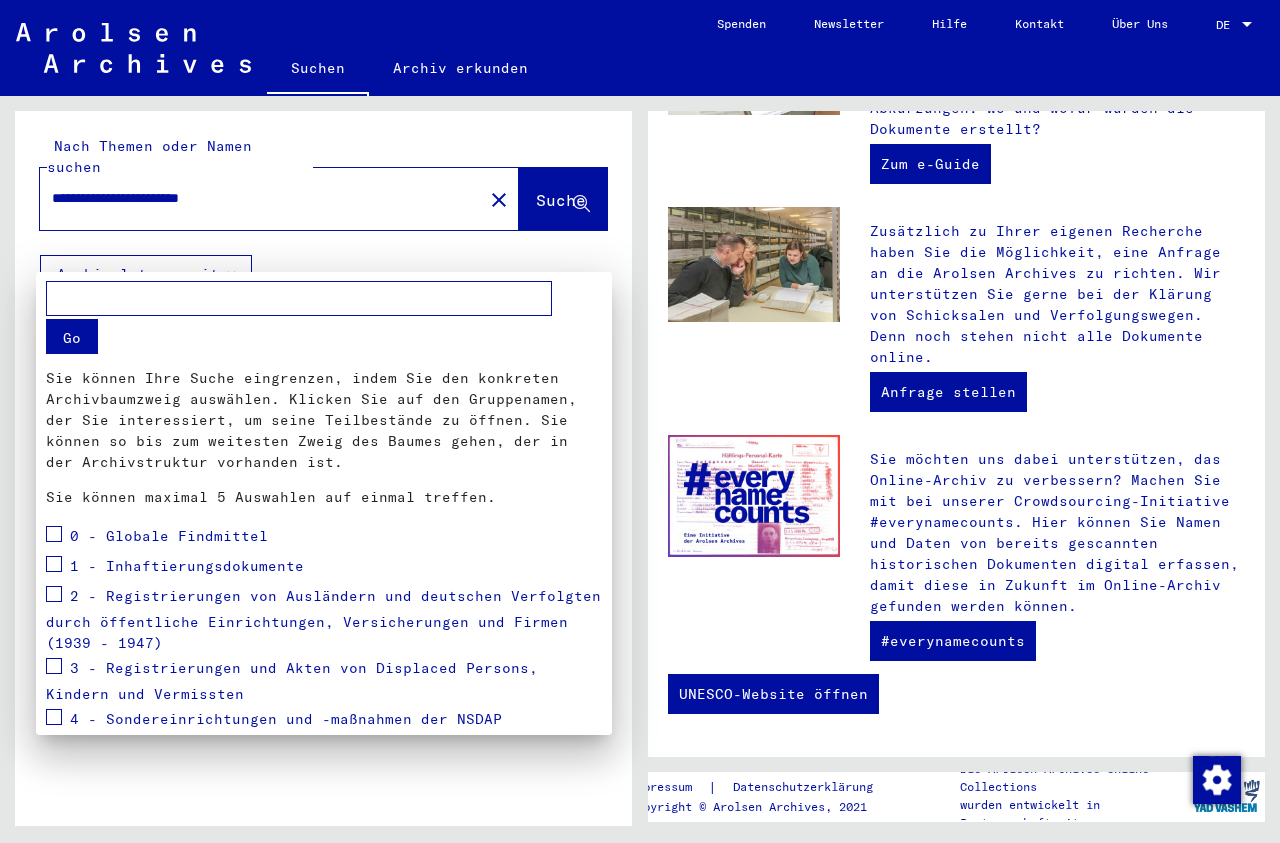 click at bounding box center [640, 421] 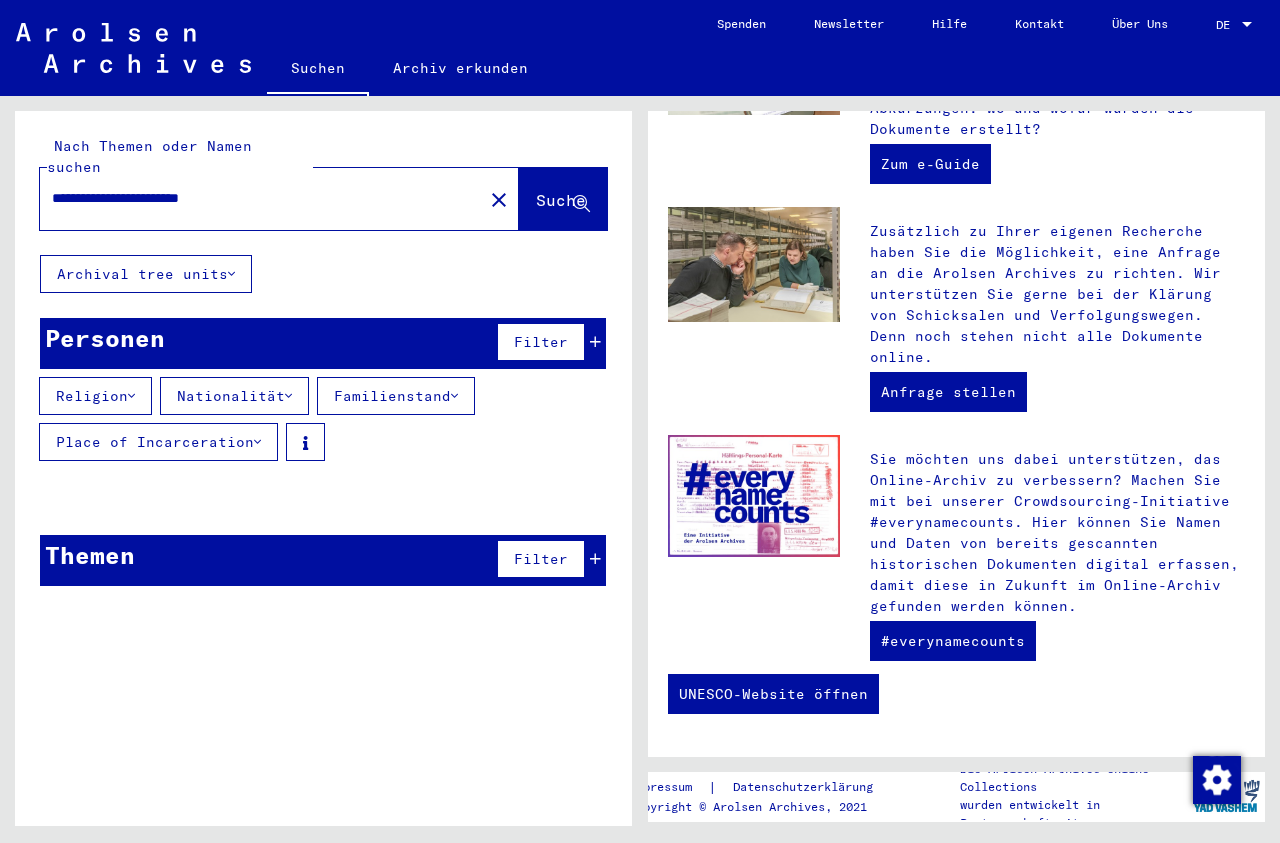 click on "**********" 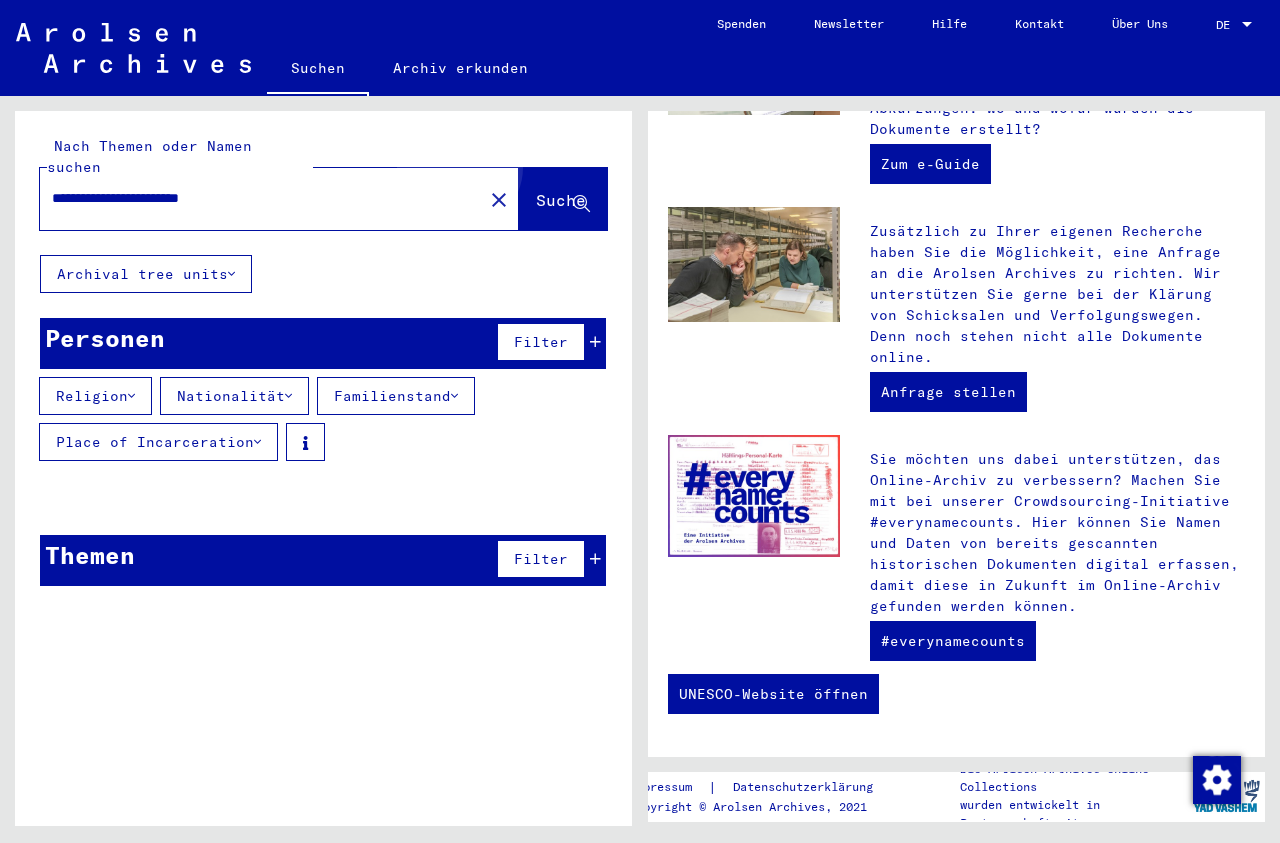click on "Suche" 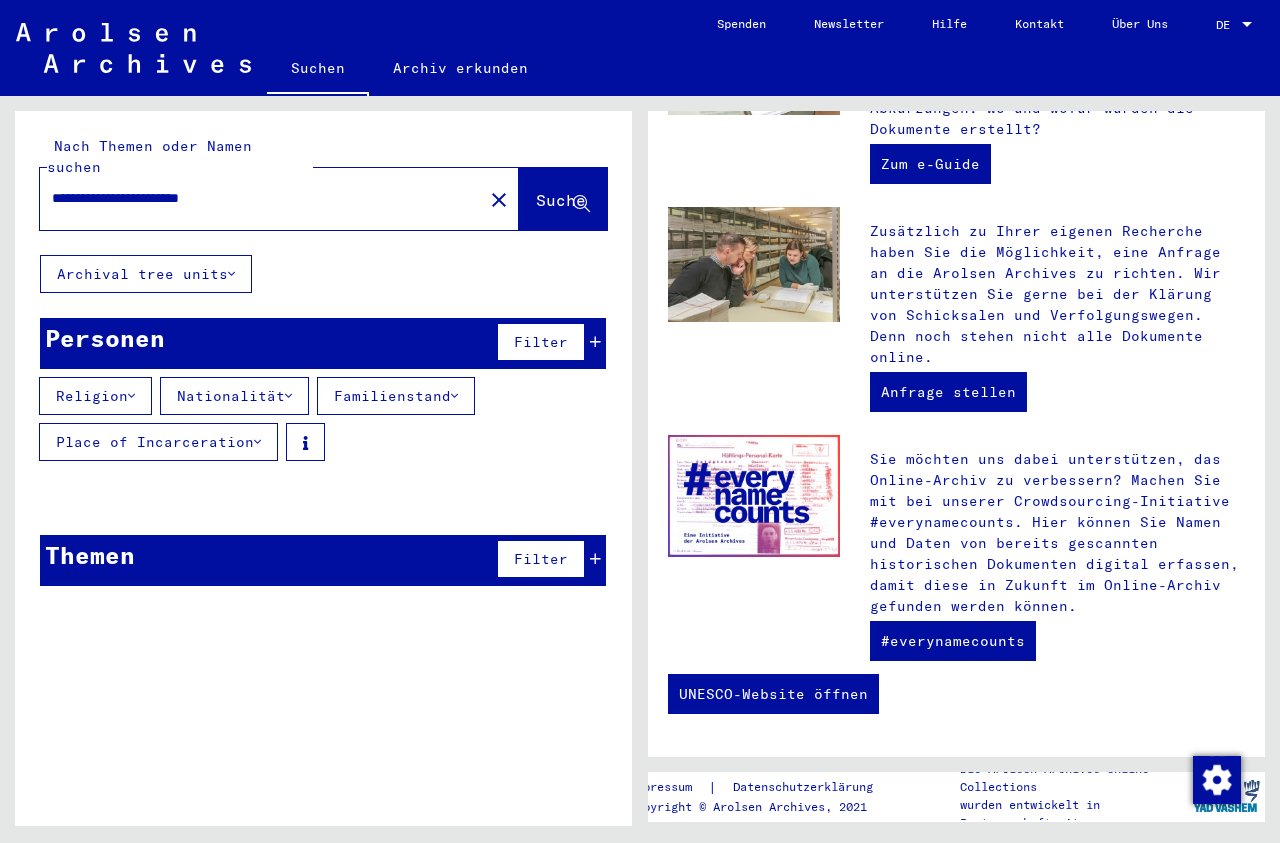 click on "**********" at bounding box center [255, 198] 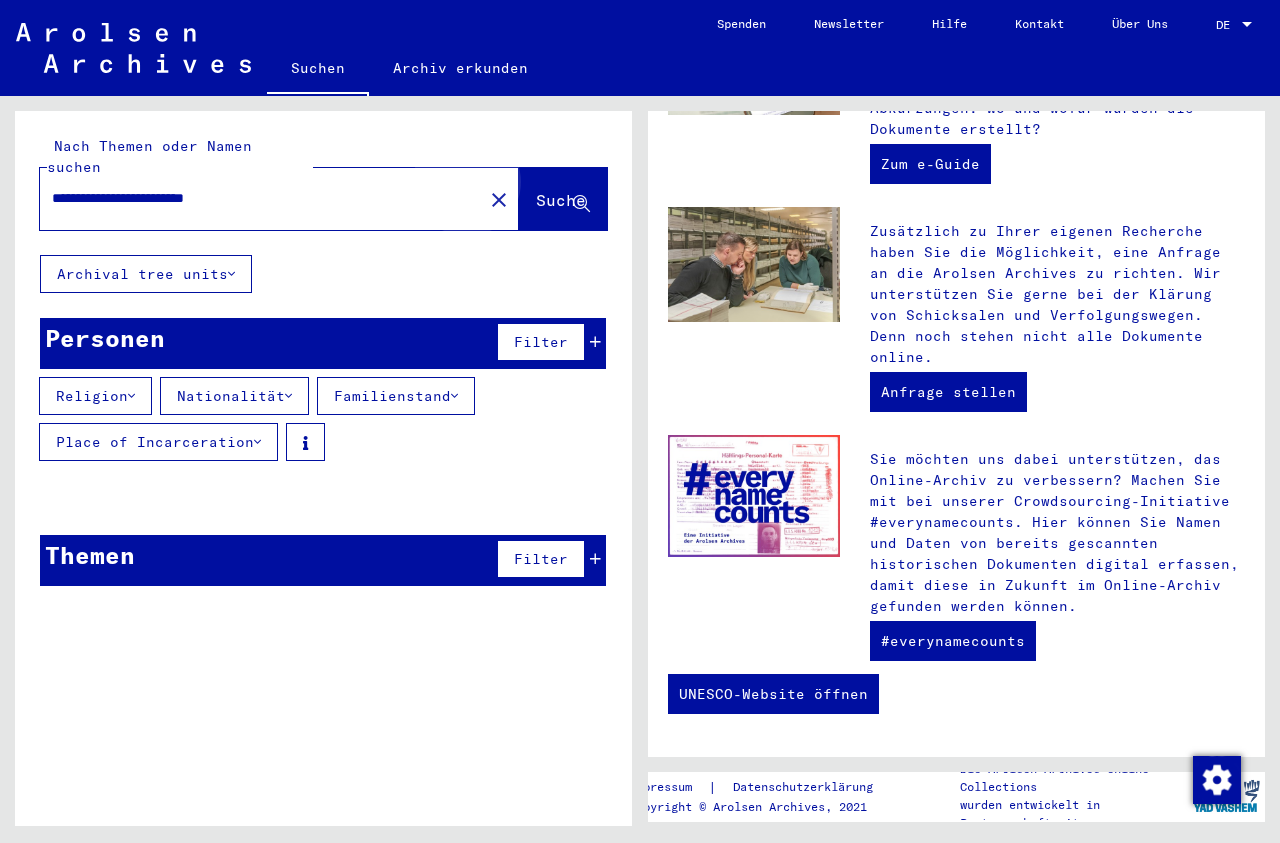 click on "Suche" 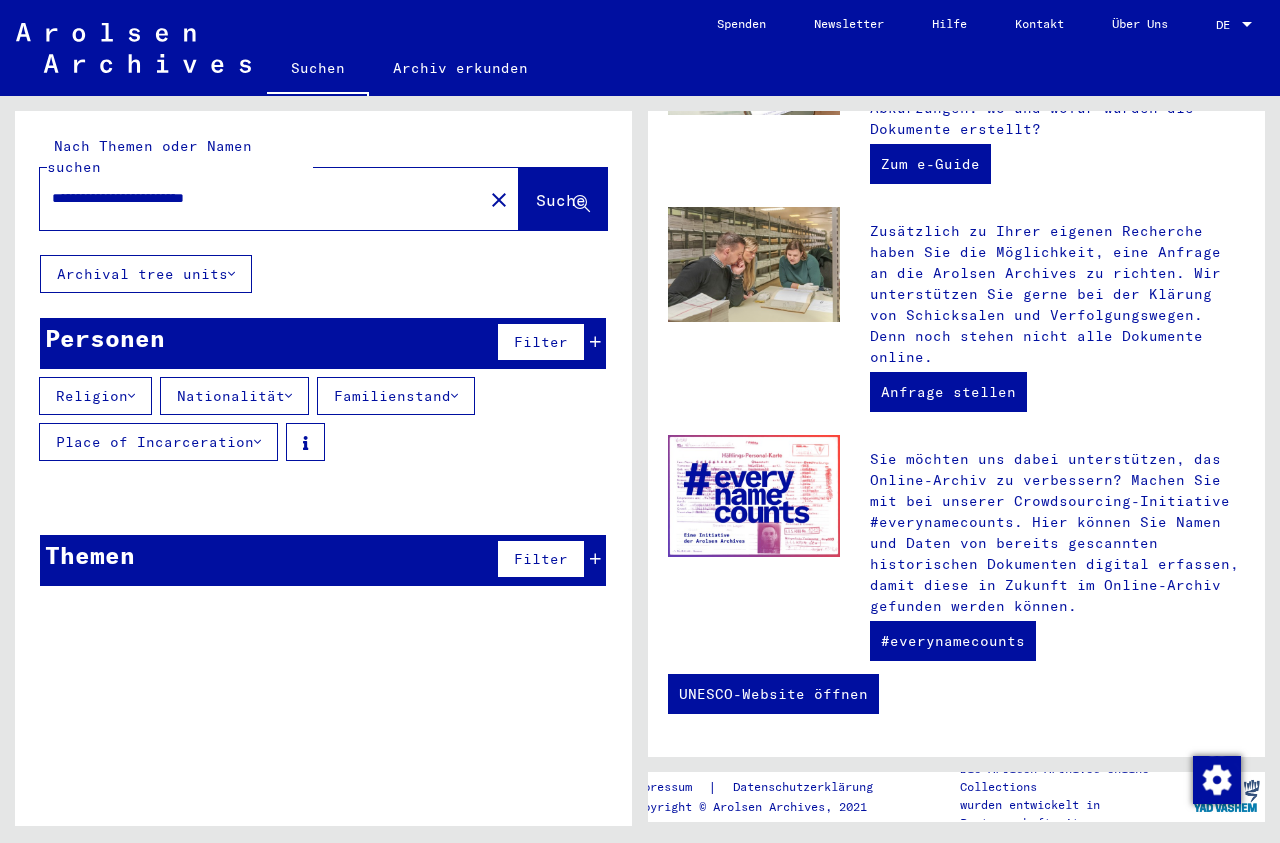 click on "**********" at bounding box center (255, 198) 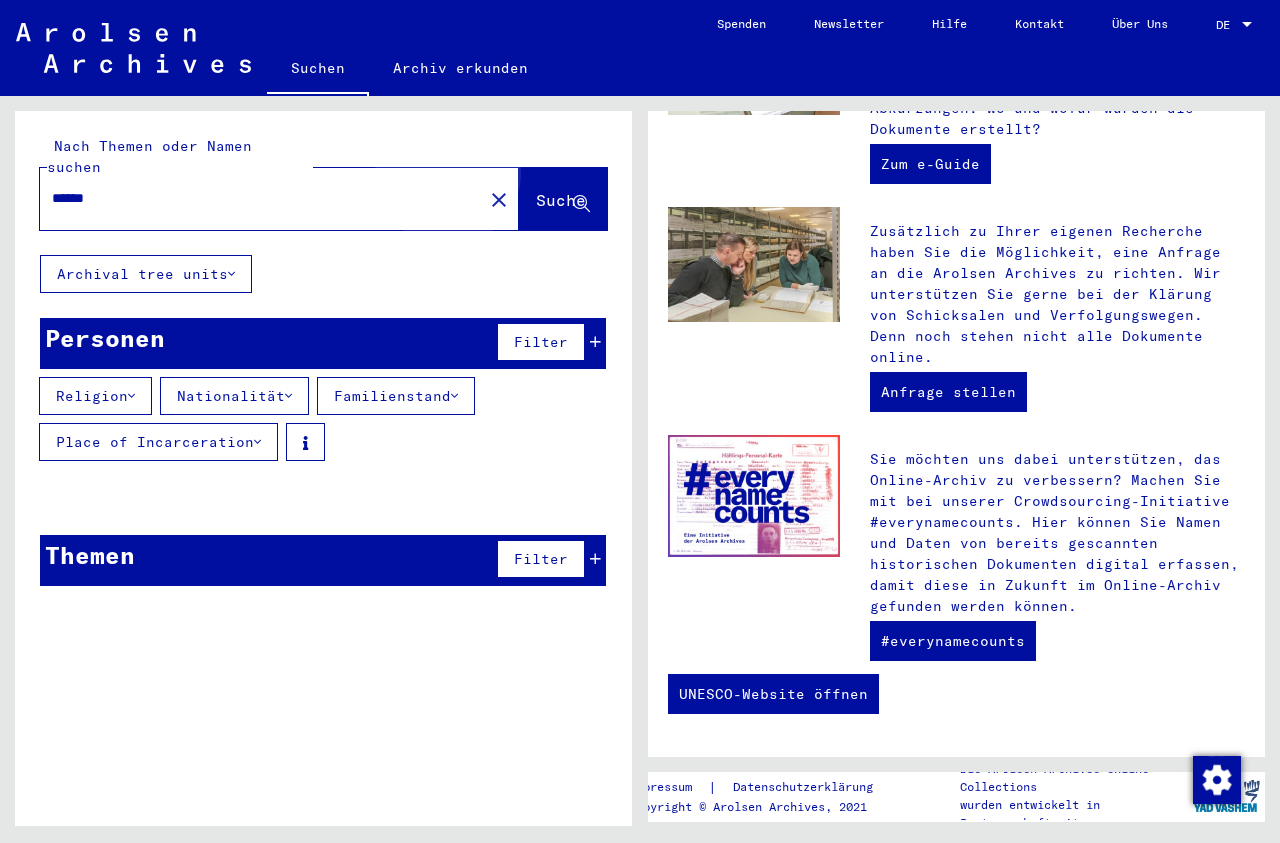 click on "Suche" 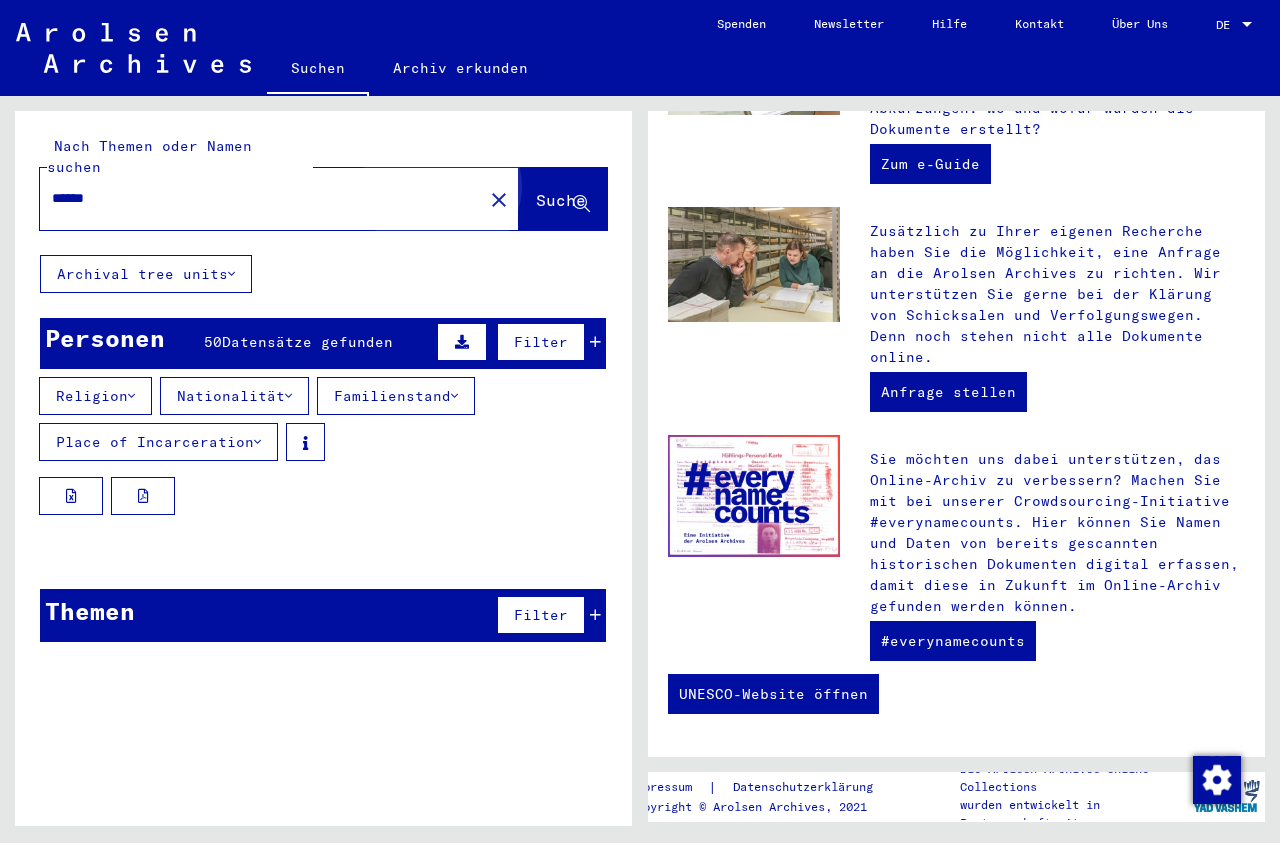 click on "Suche" 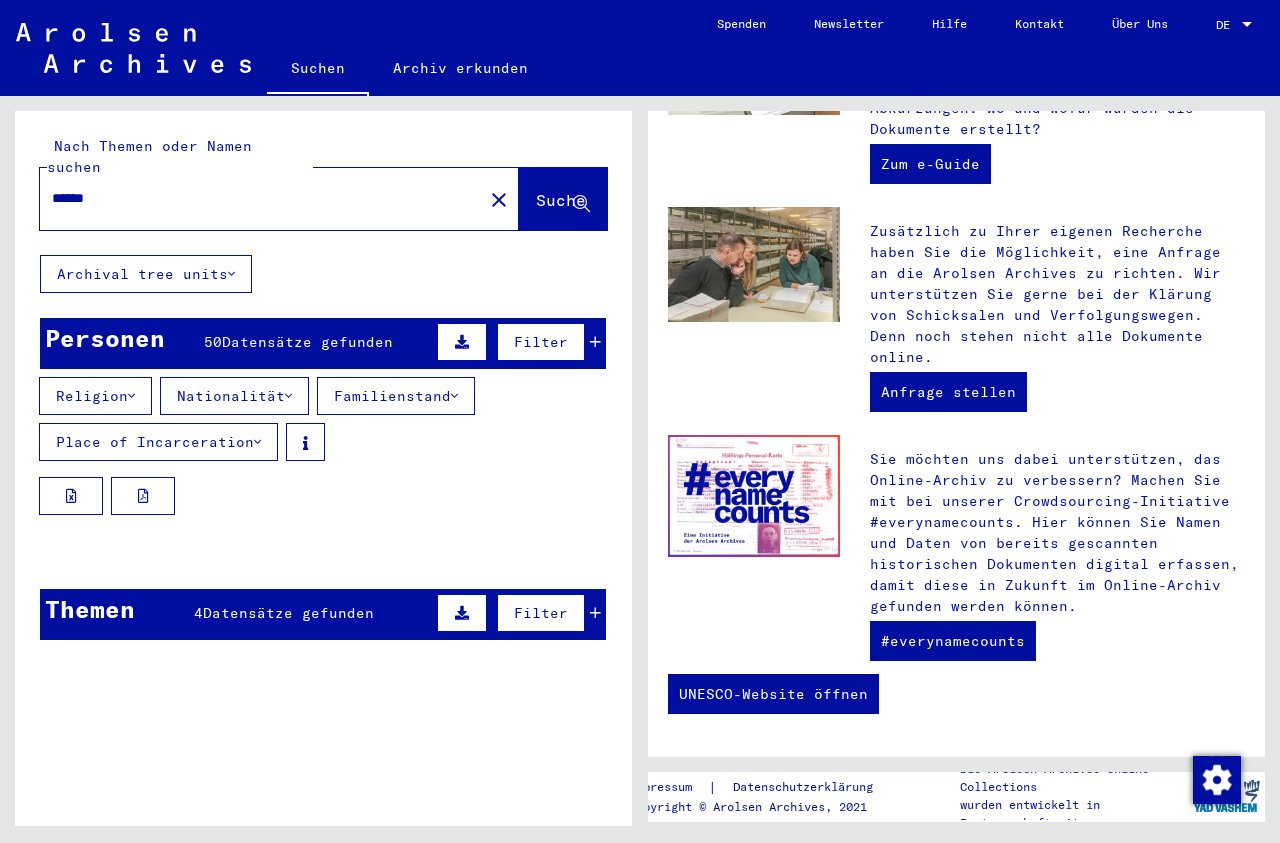 click on "******" at bounding box center [255, 198] 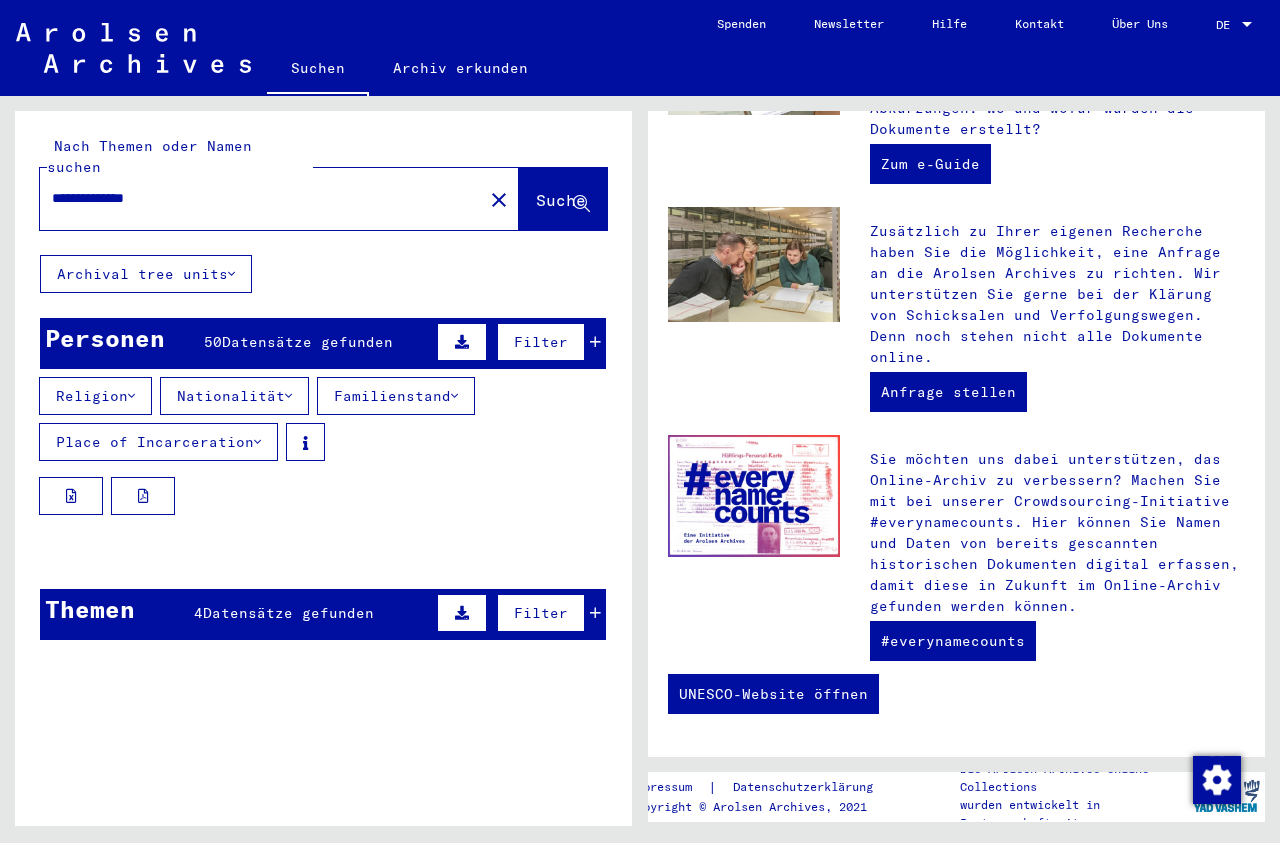 type on "**********" 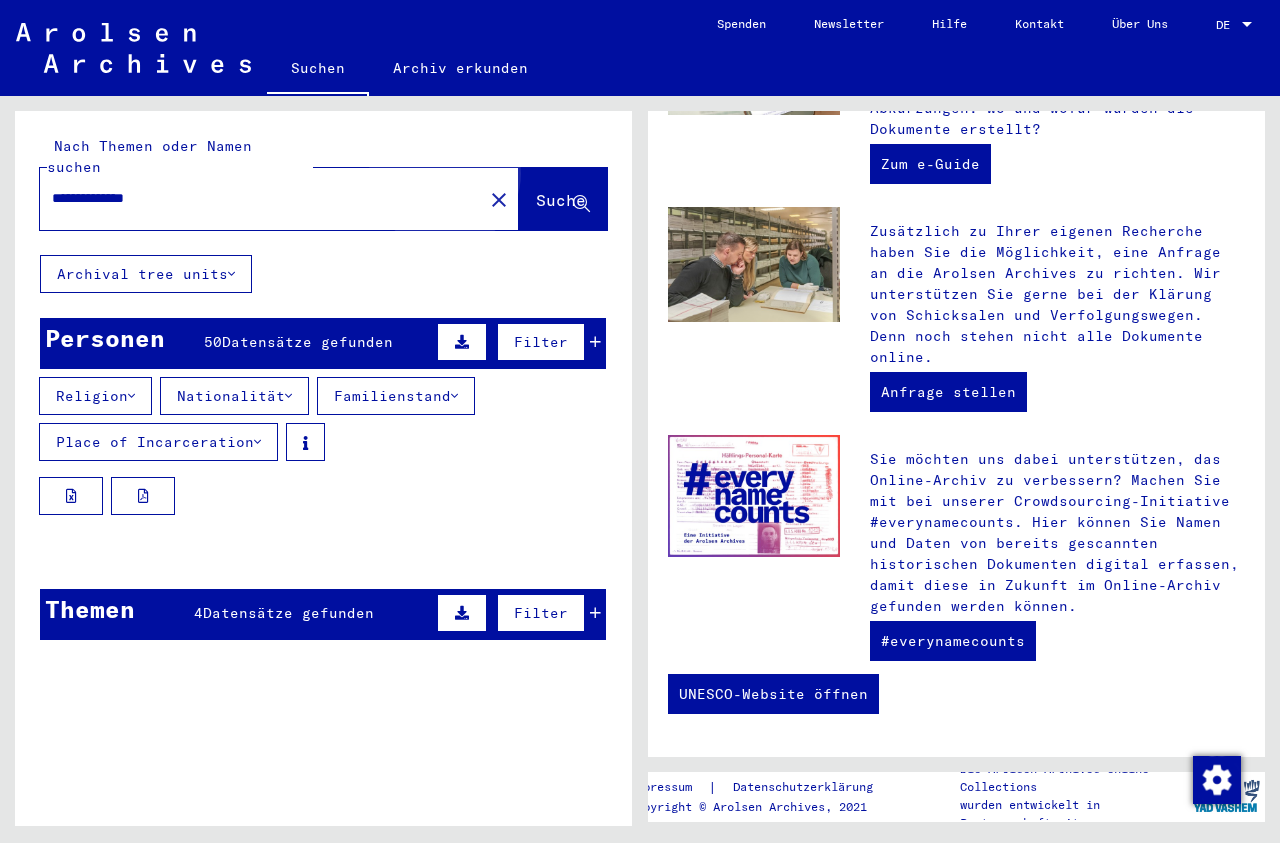 click on "Suche" 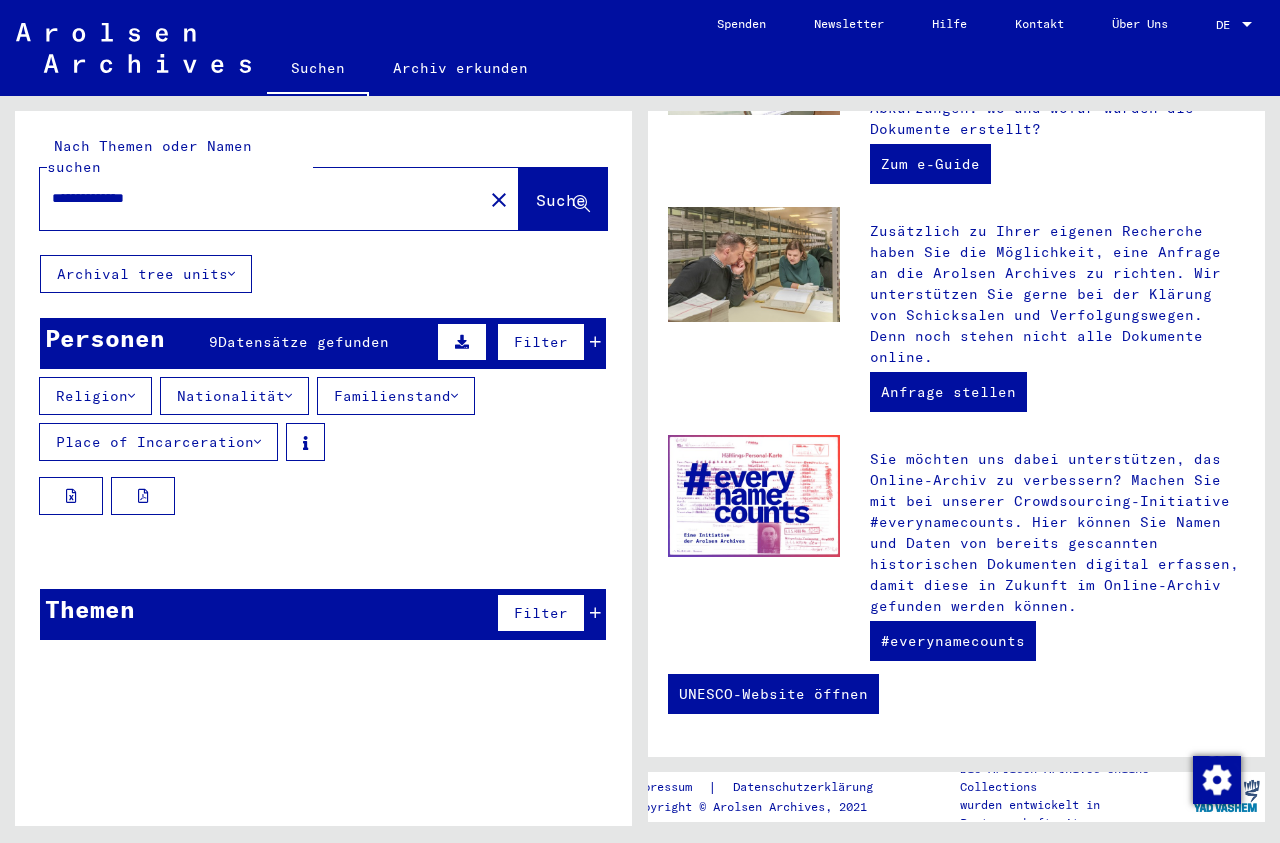 click at bounding box center (595, 342) 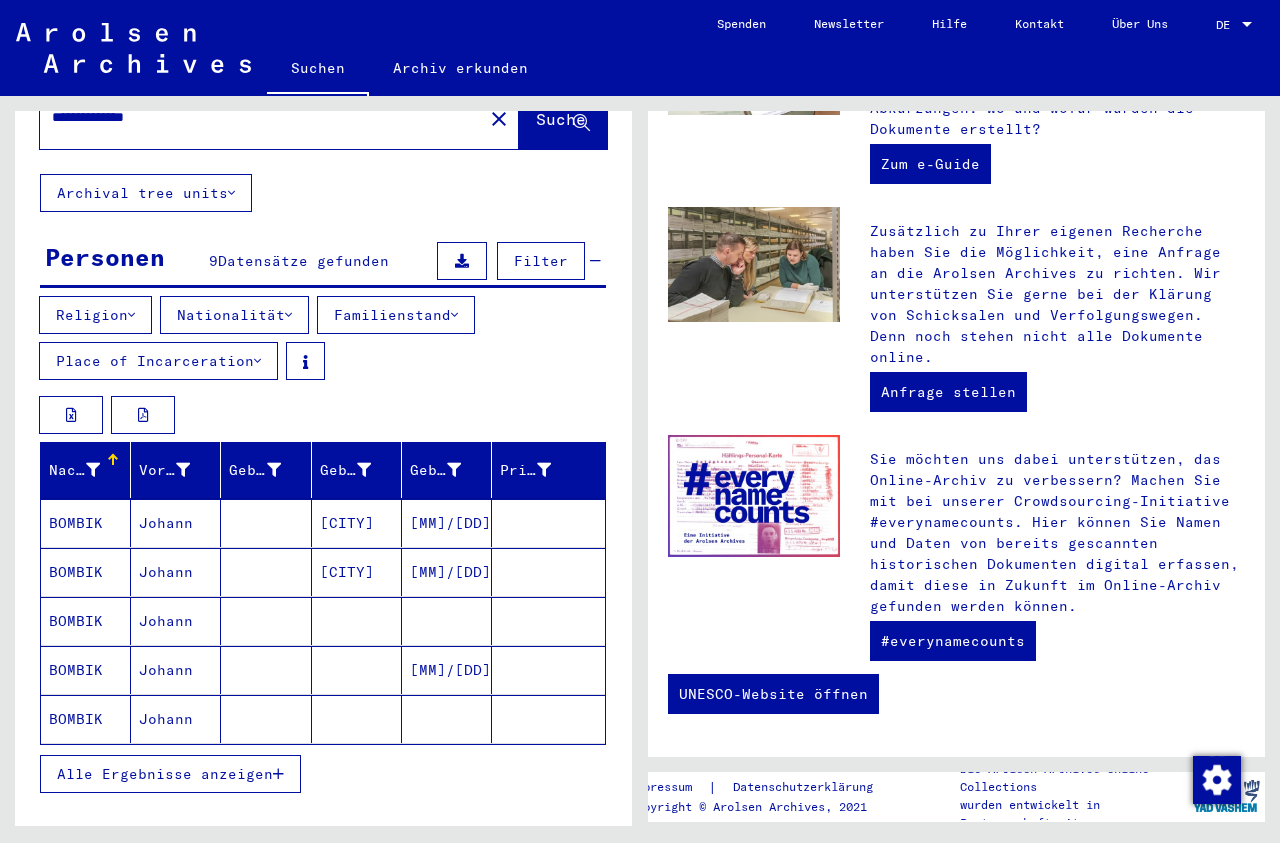 scroll, scrollTop: 83, scrollLeft: 0, axis: vertical 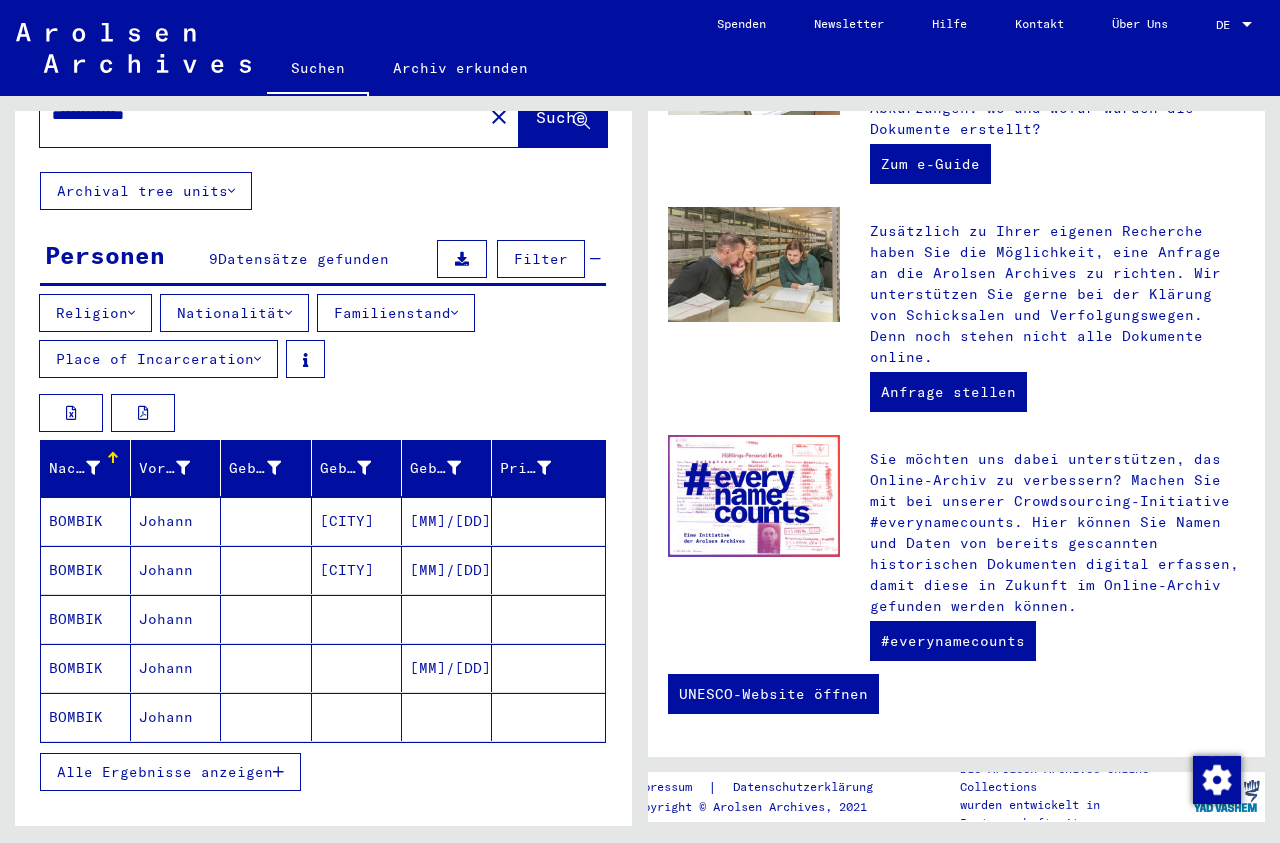 click on "Alle Ergebnisse anzeigen" at bounding box center [165, 772] 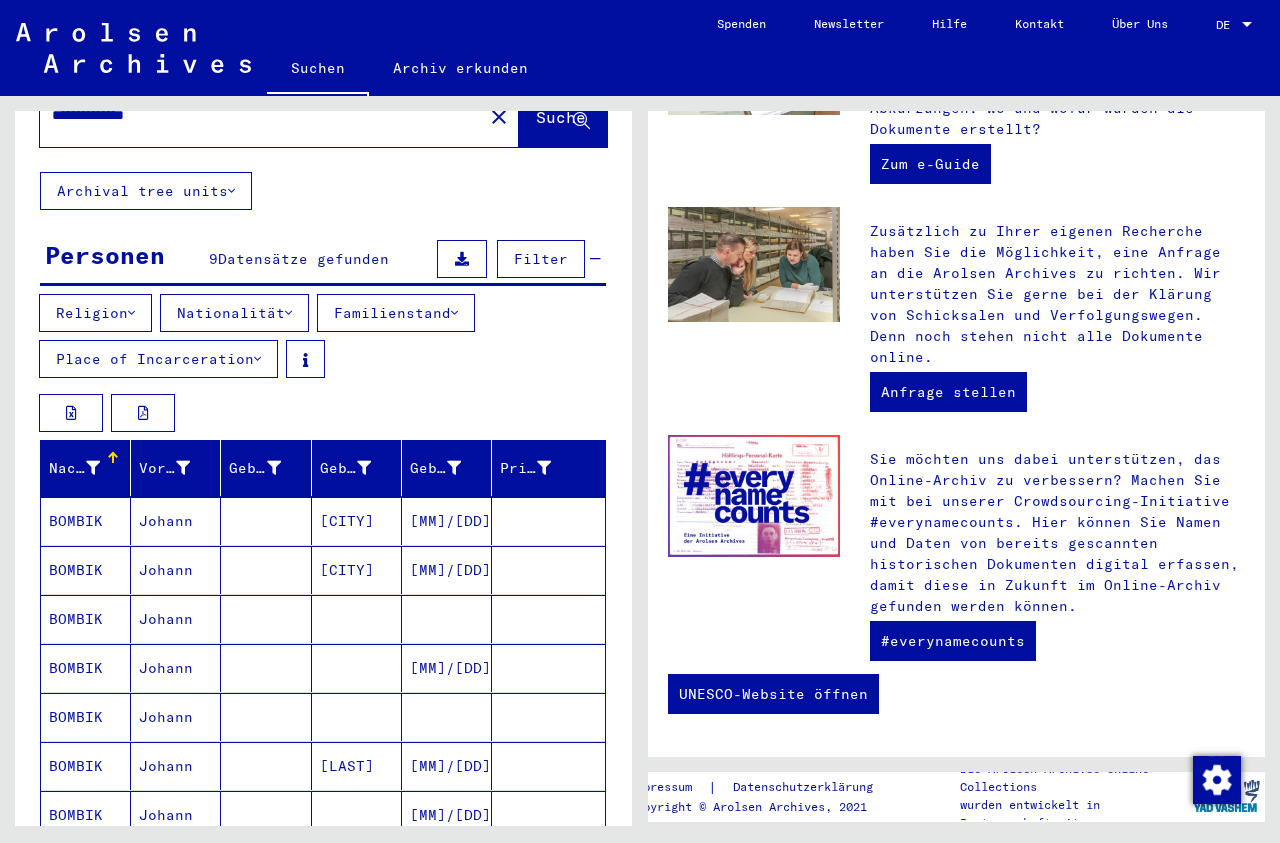 click at bounding box center [447, 668] 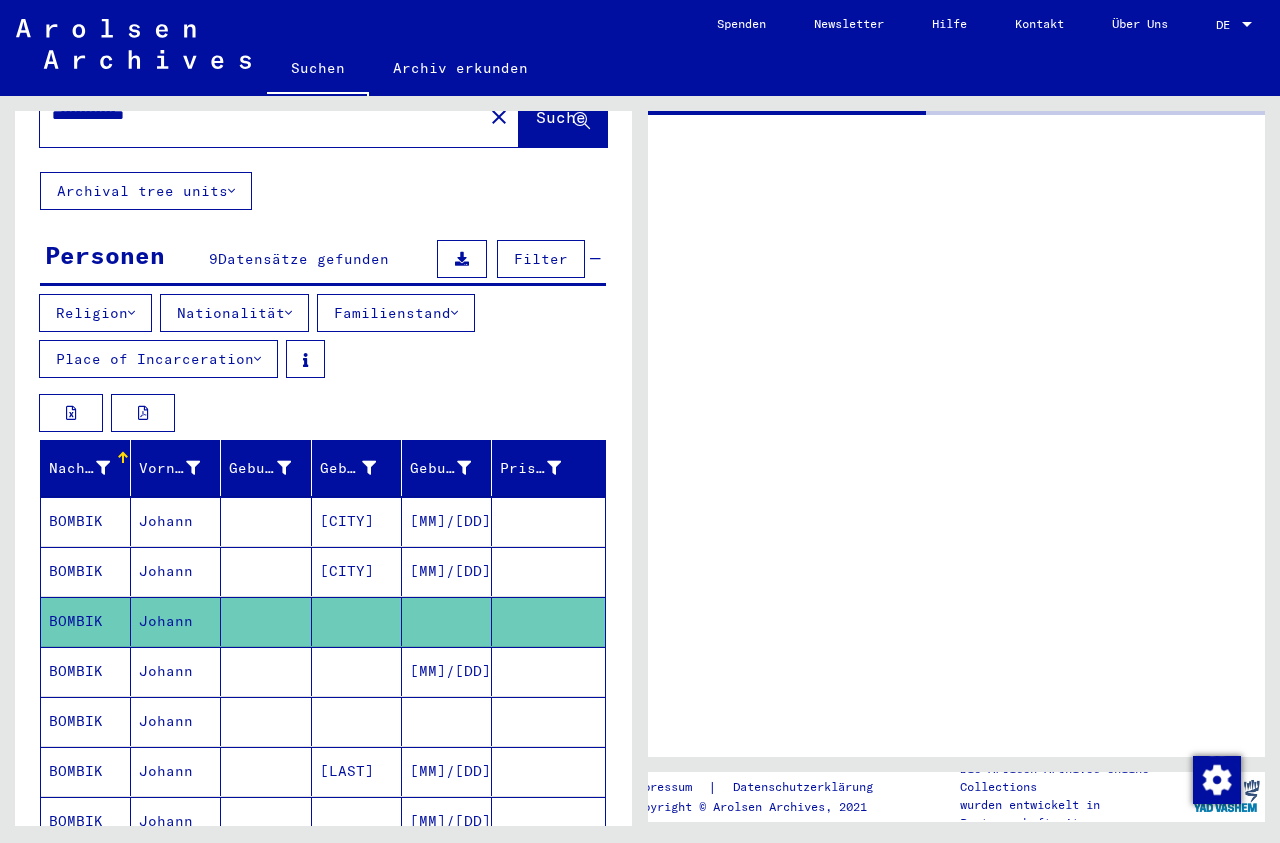 scroll, scrollTop: 0, scrollLeft: 0, axis: both 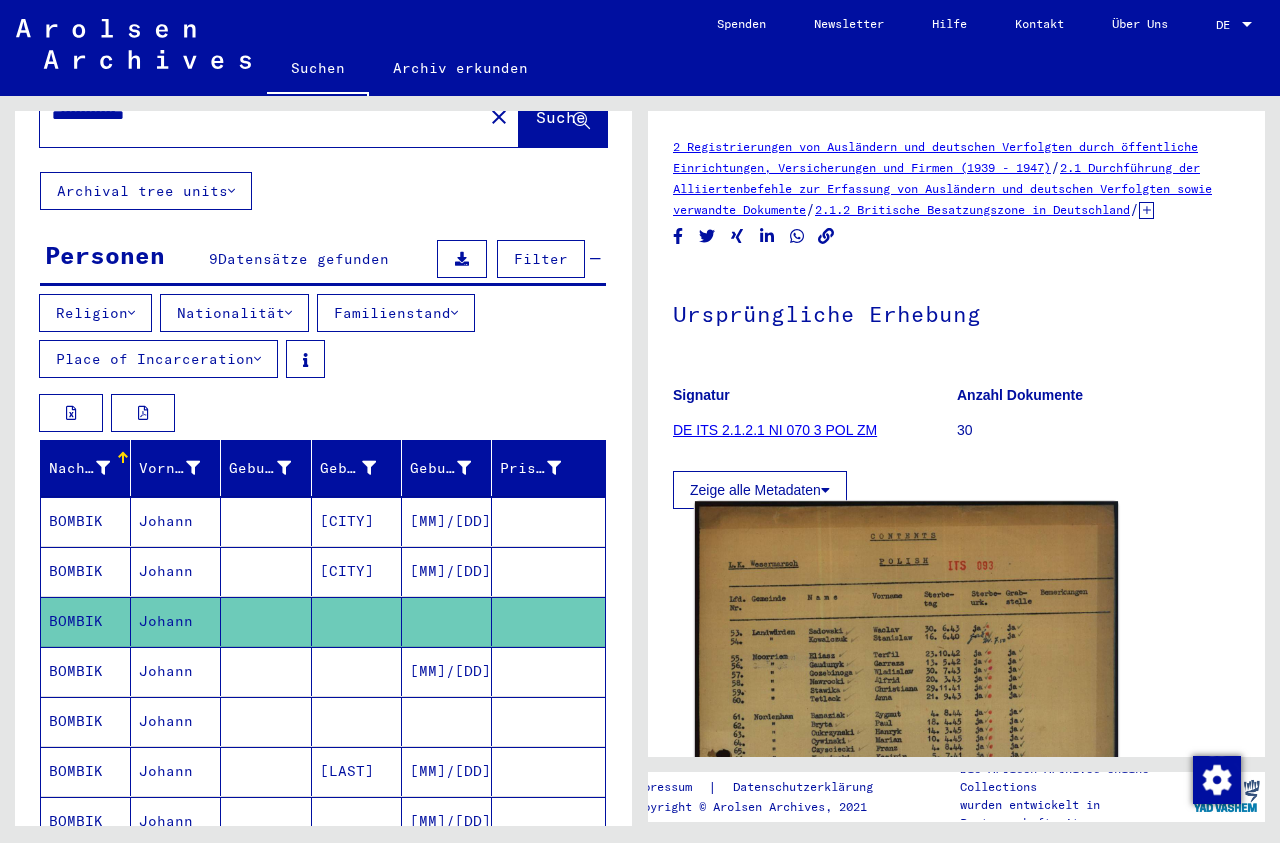 click 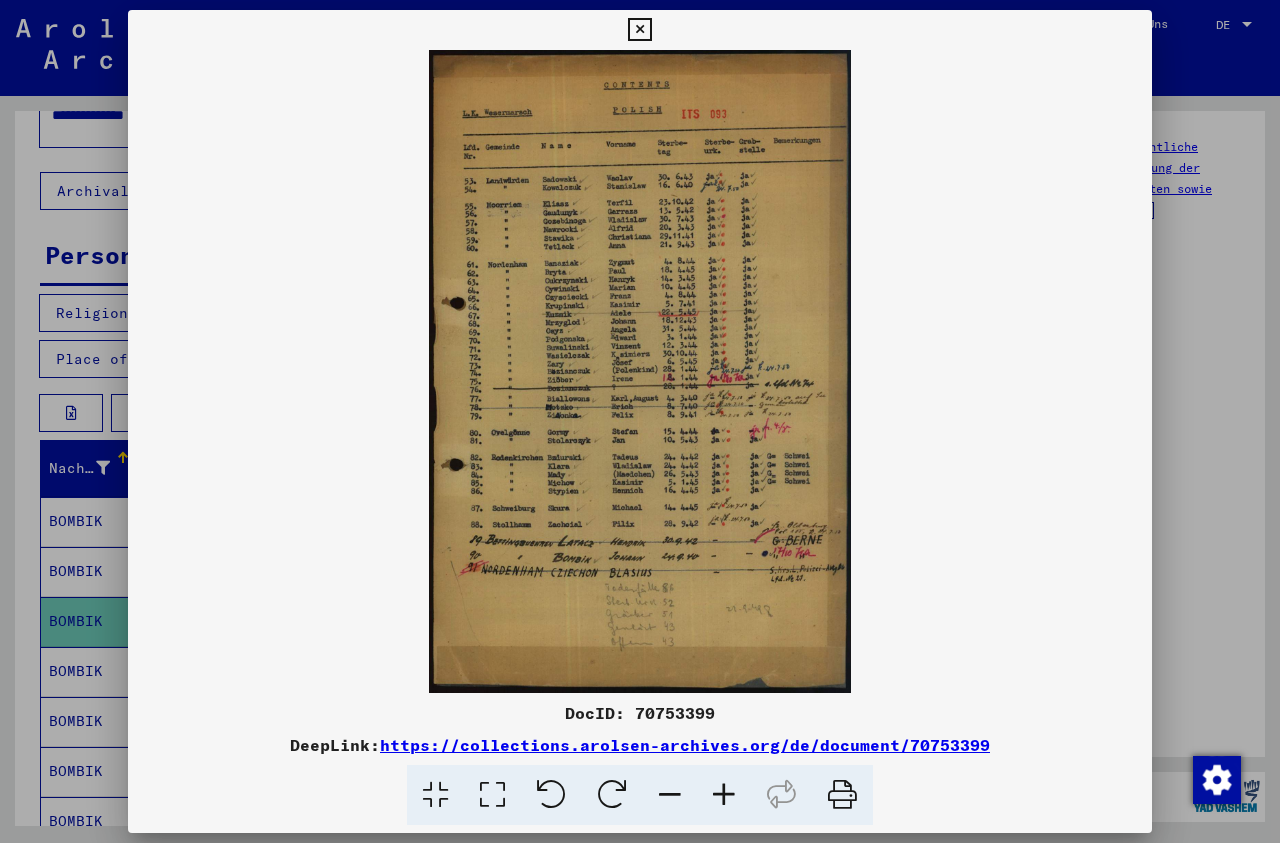 click at bounding box center [639, 30] 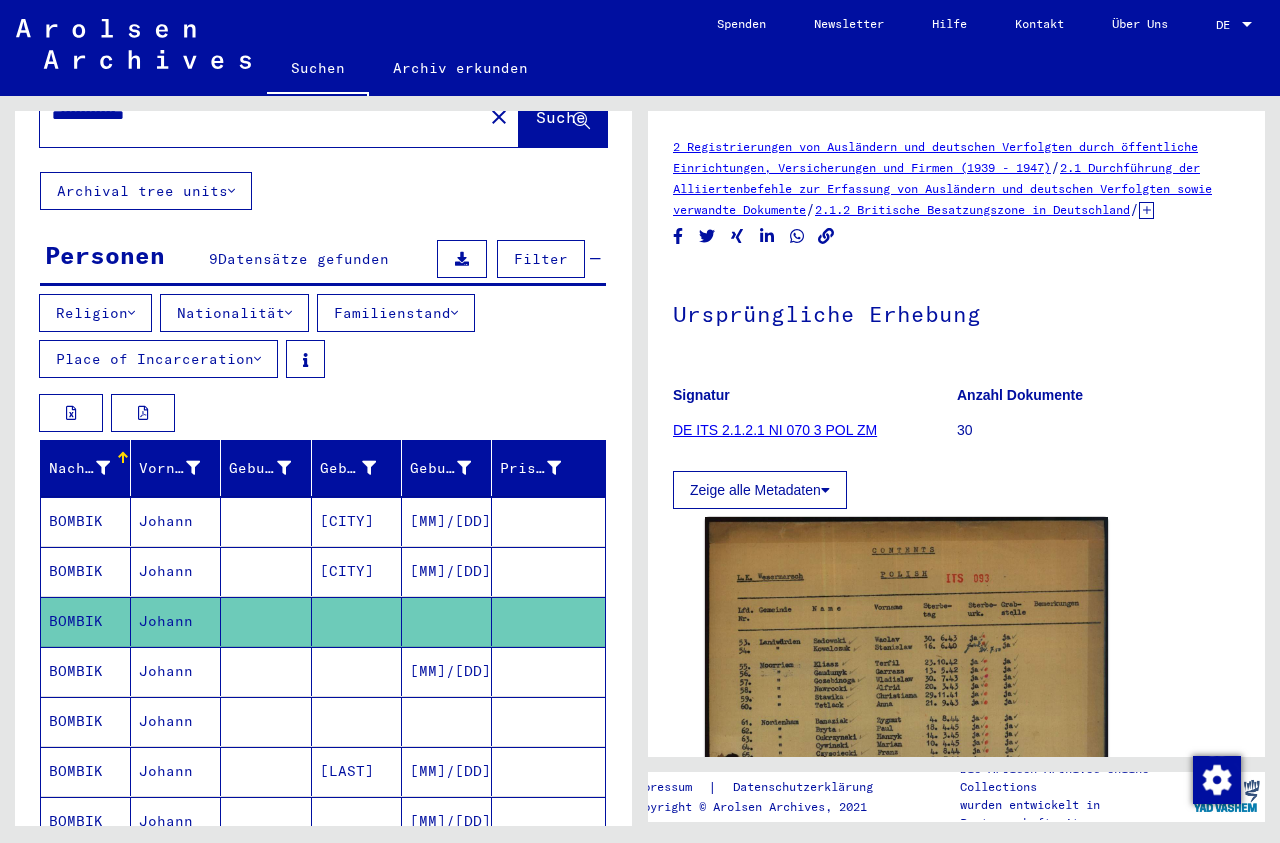 click at bounding box center (357, 721) 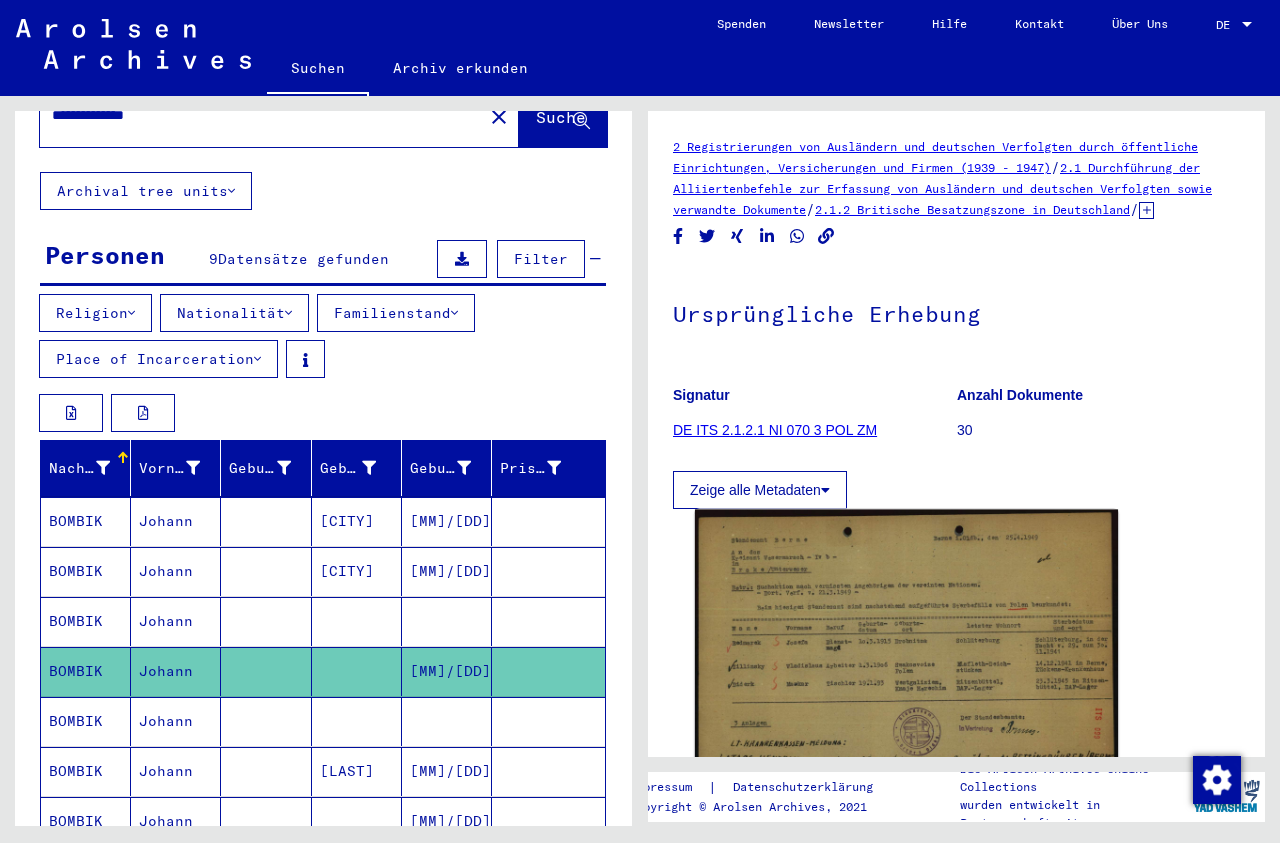 click 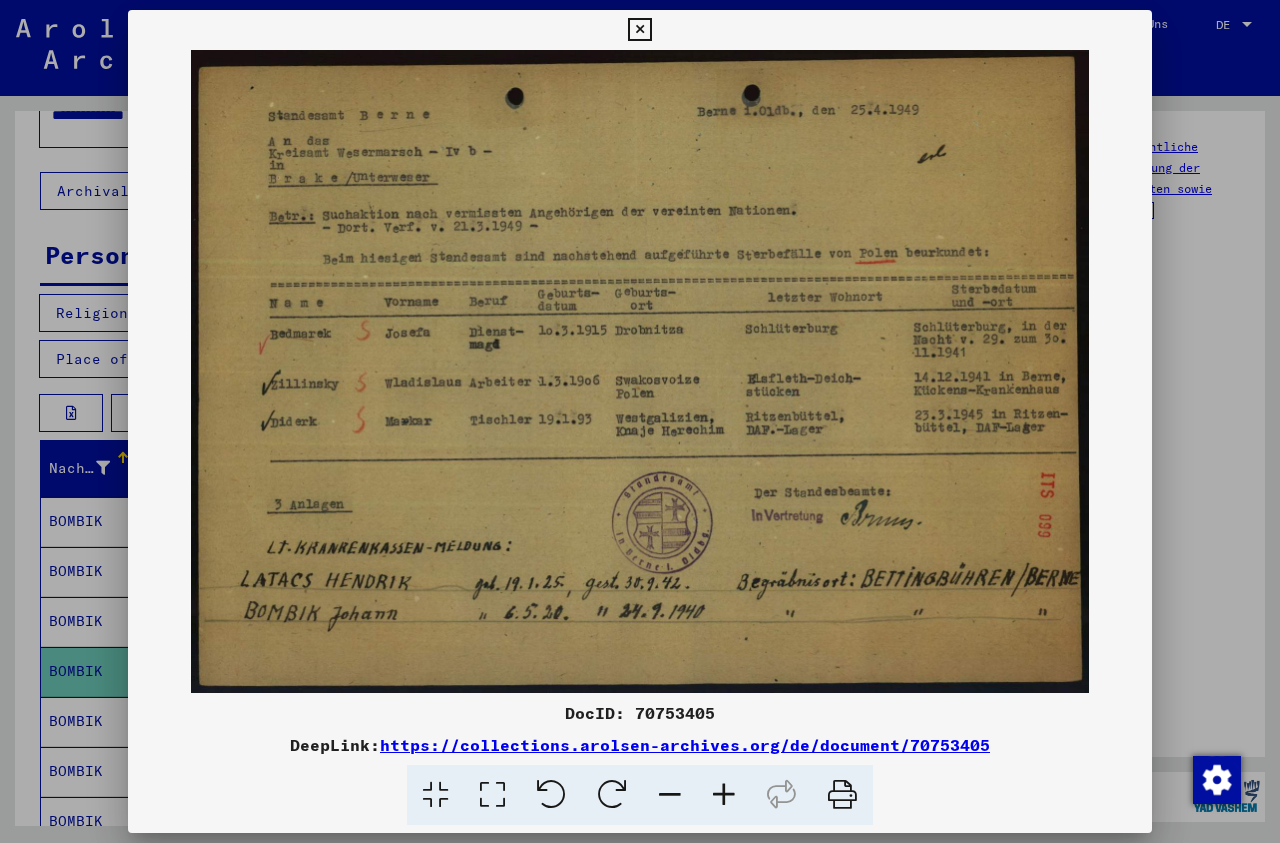 click at bounding box center [639, 30] 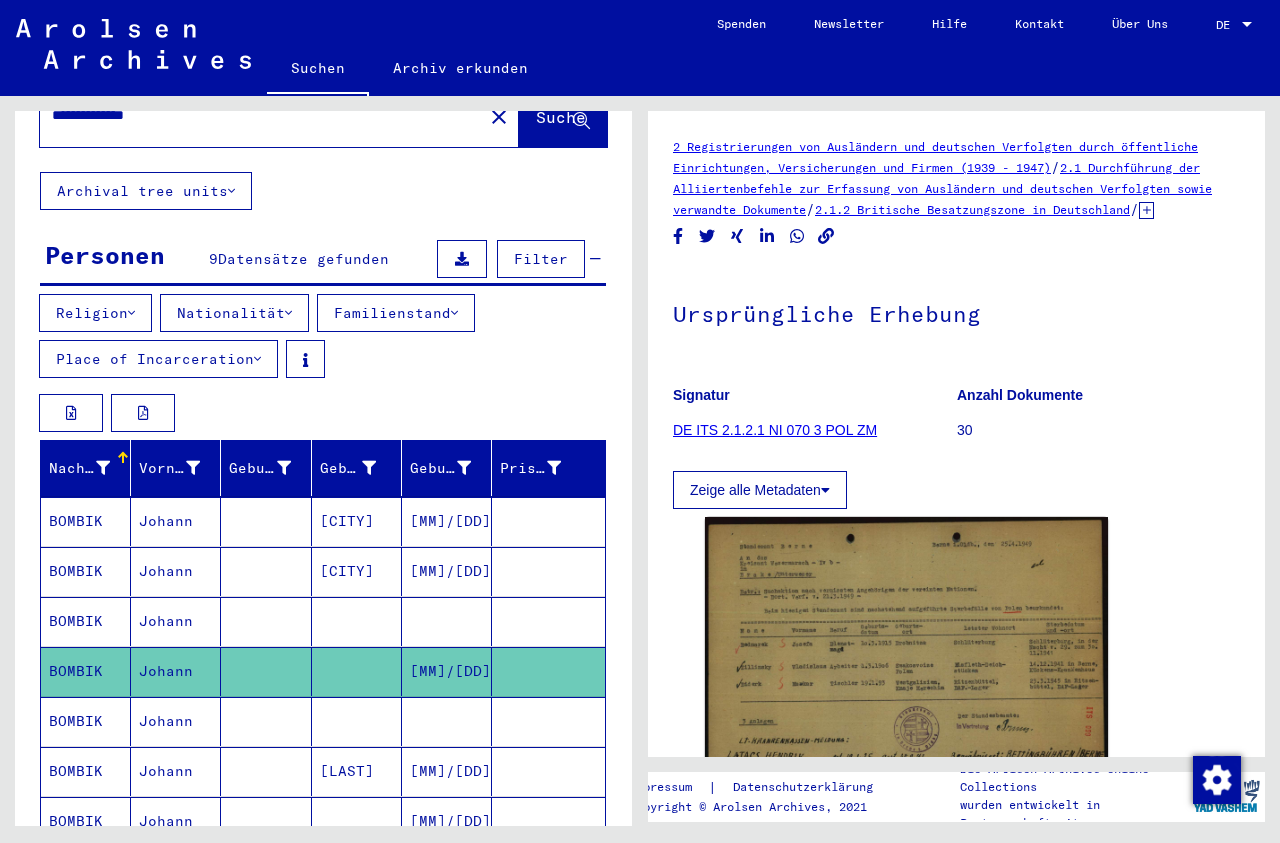 click at bounding box center (447, 671) 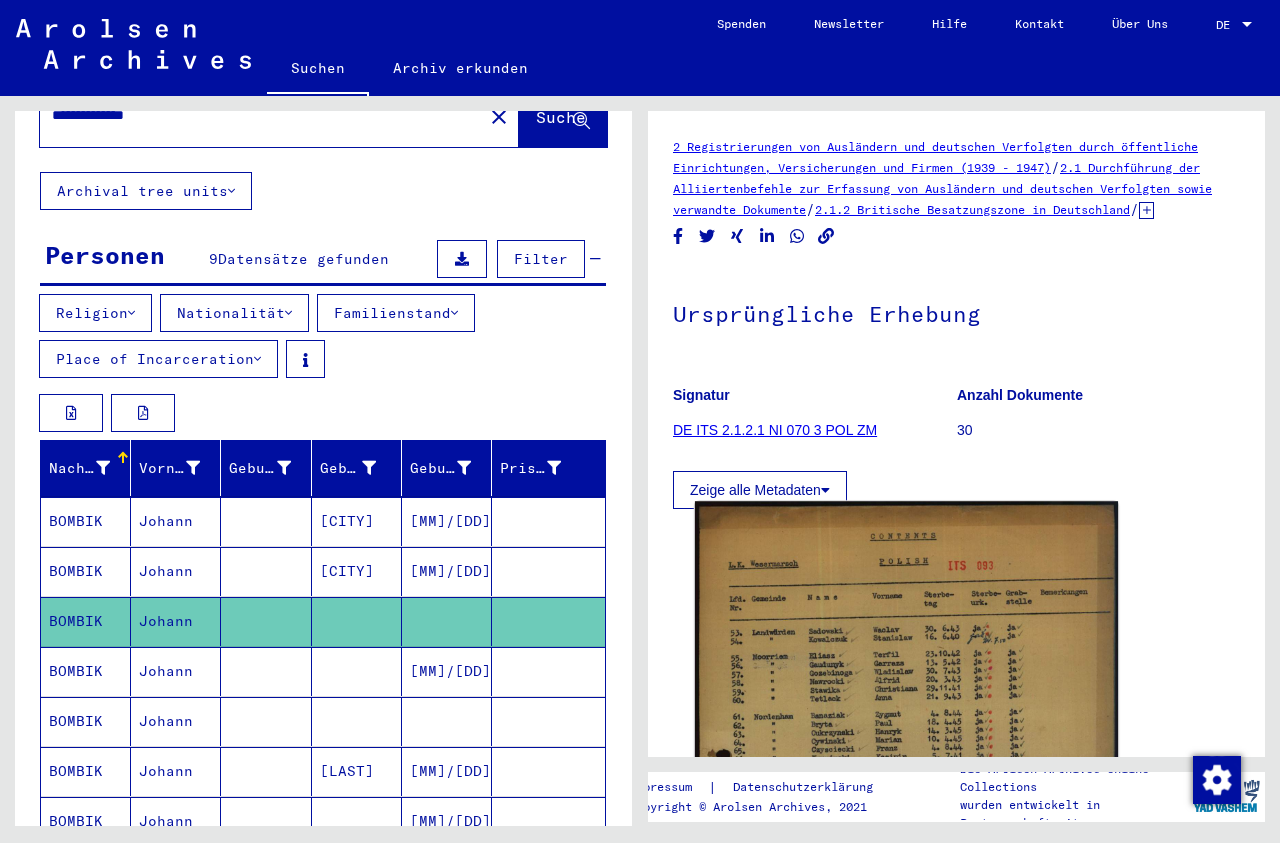 click 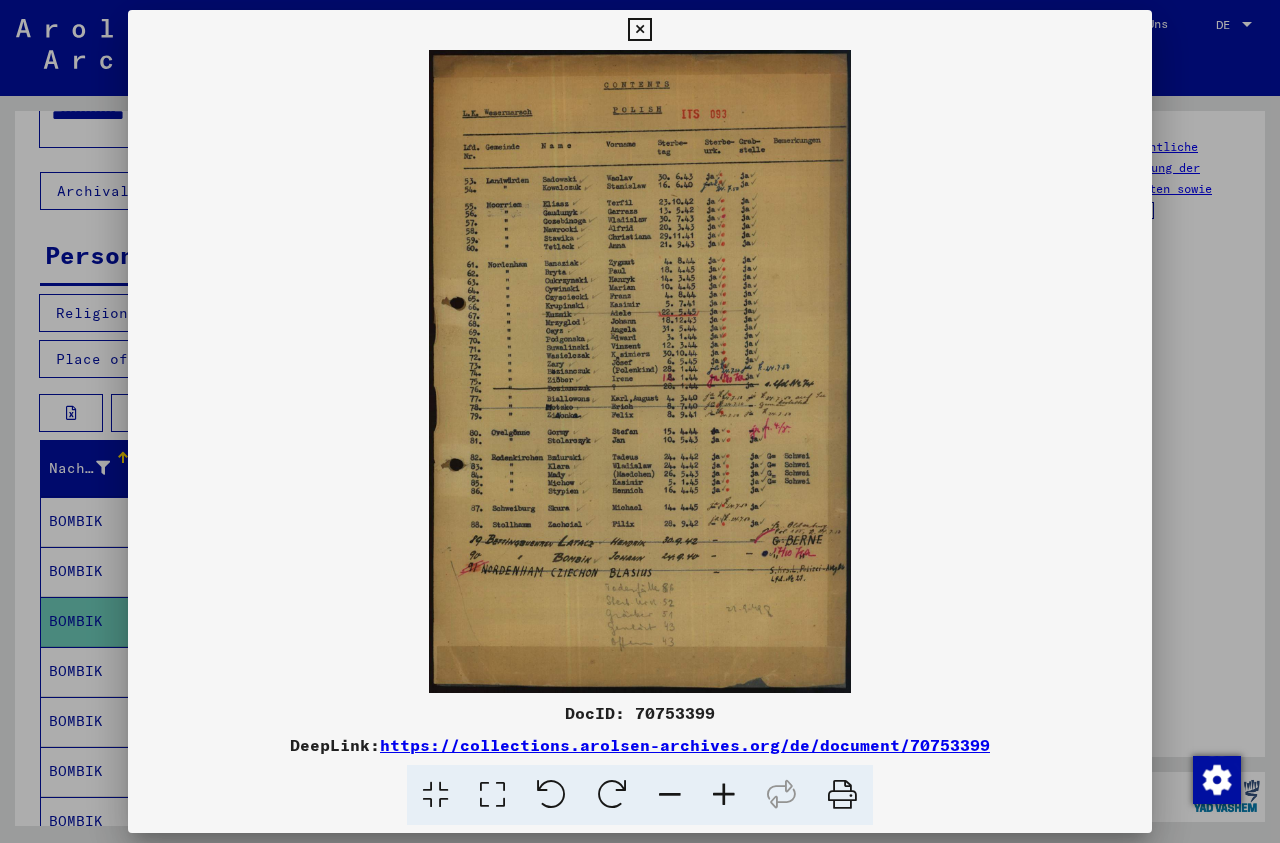 click at bounding box center (435, 795) 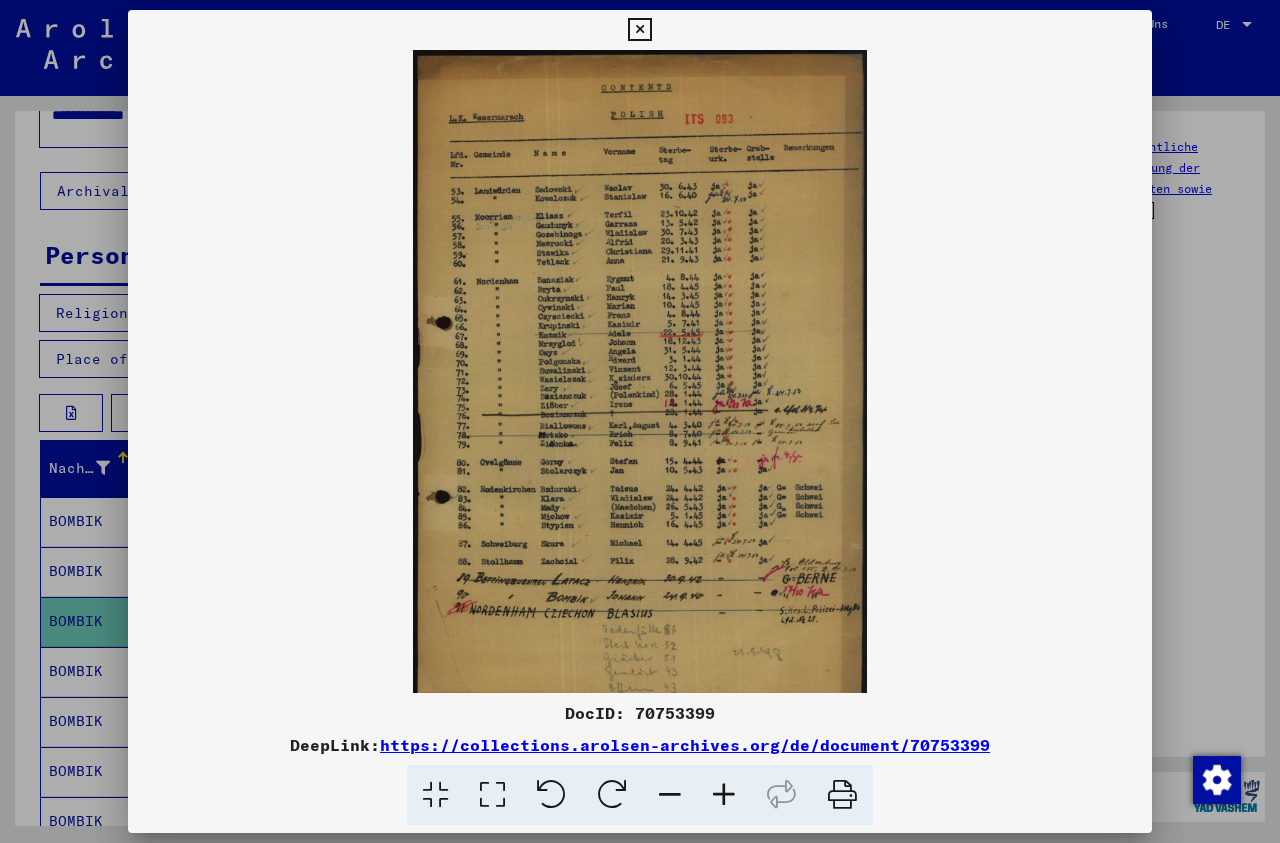 click at bounding box center (724, 795) 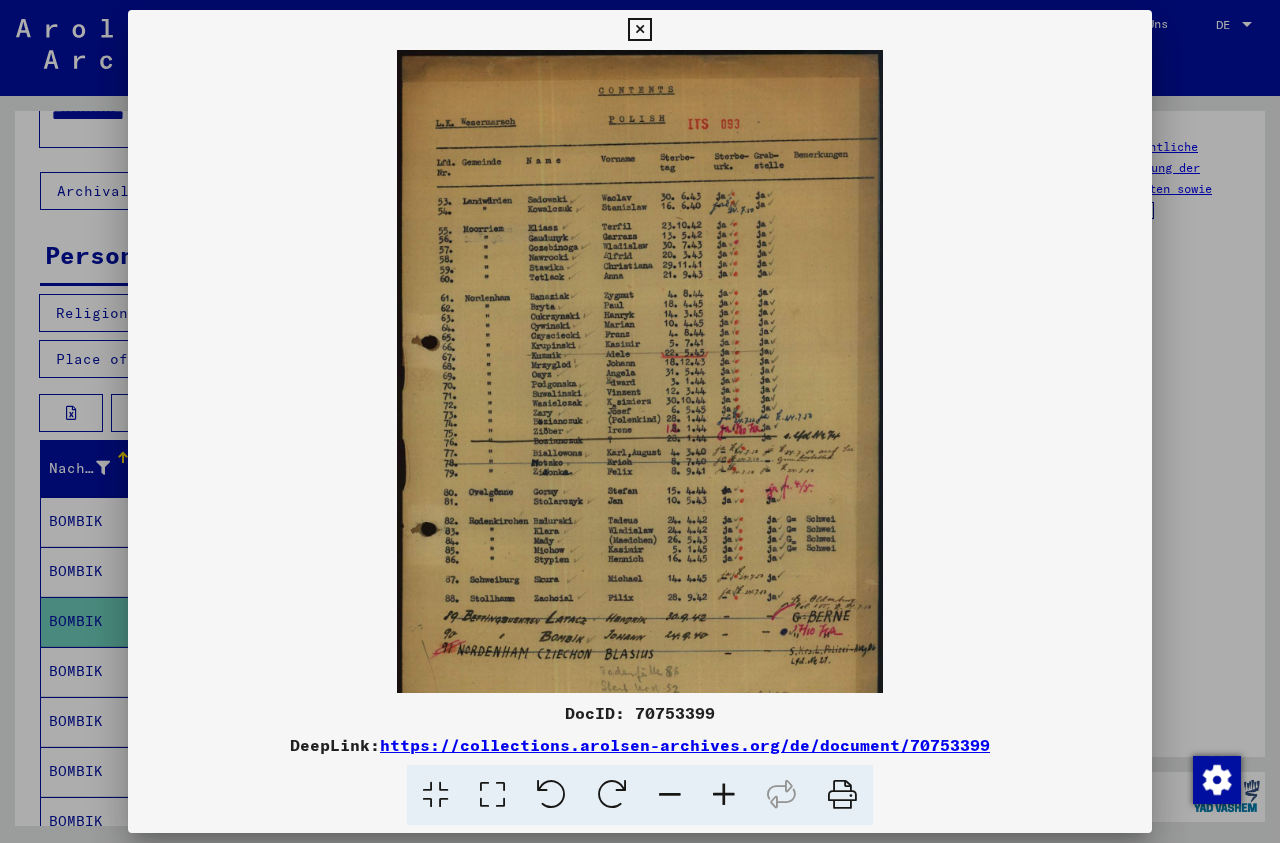 click at bounding box center (724, 795) 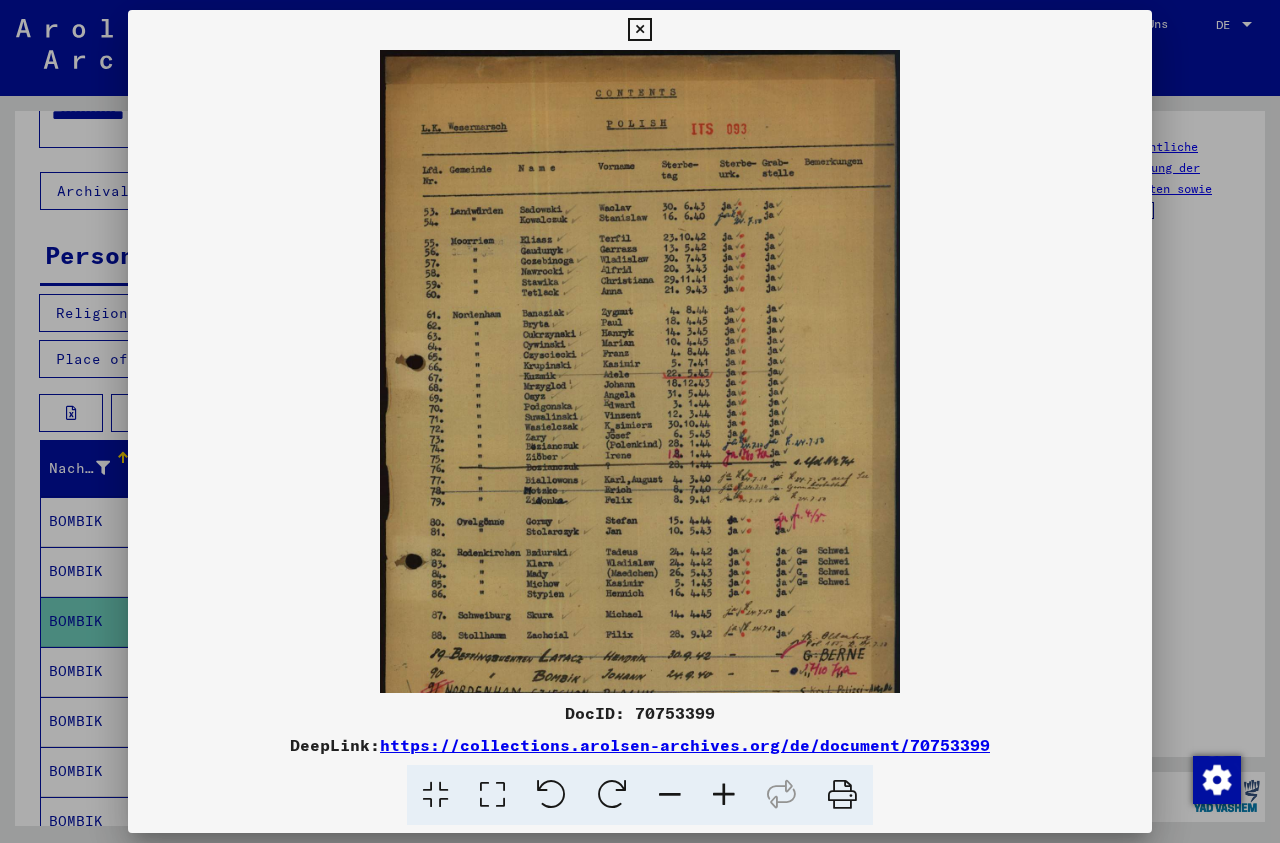 click at bounding box center [724, 795] 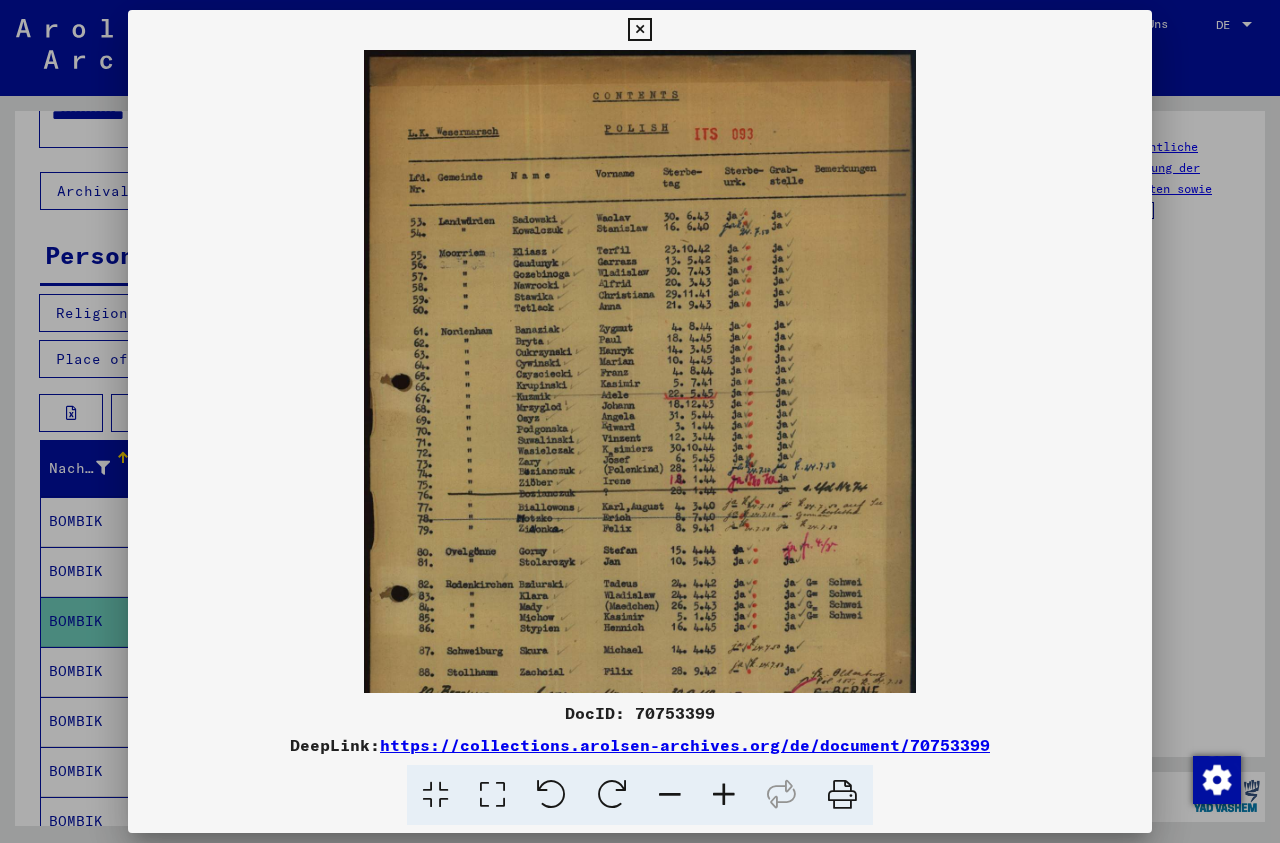 click at bounding box center (724, 795) 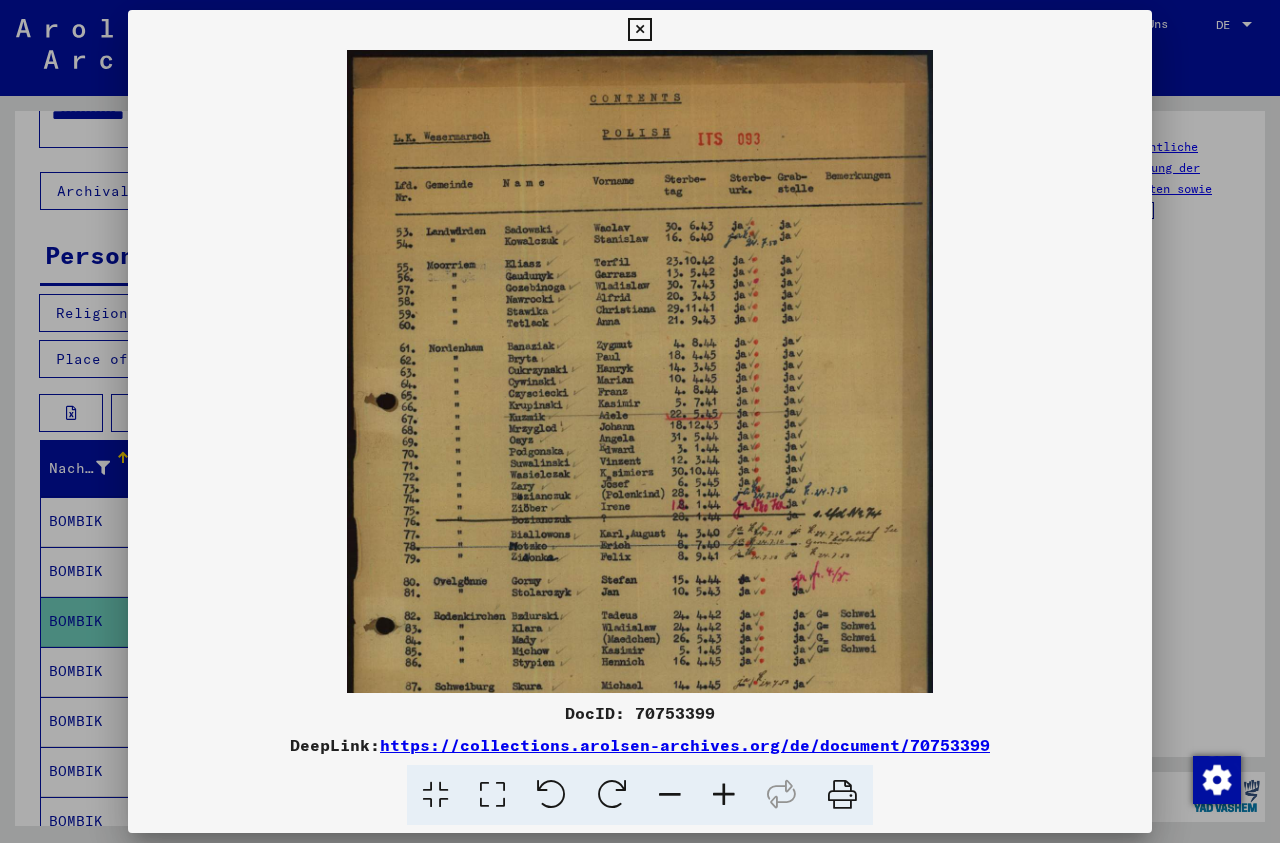 click at bounding box center (724, 795) 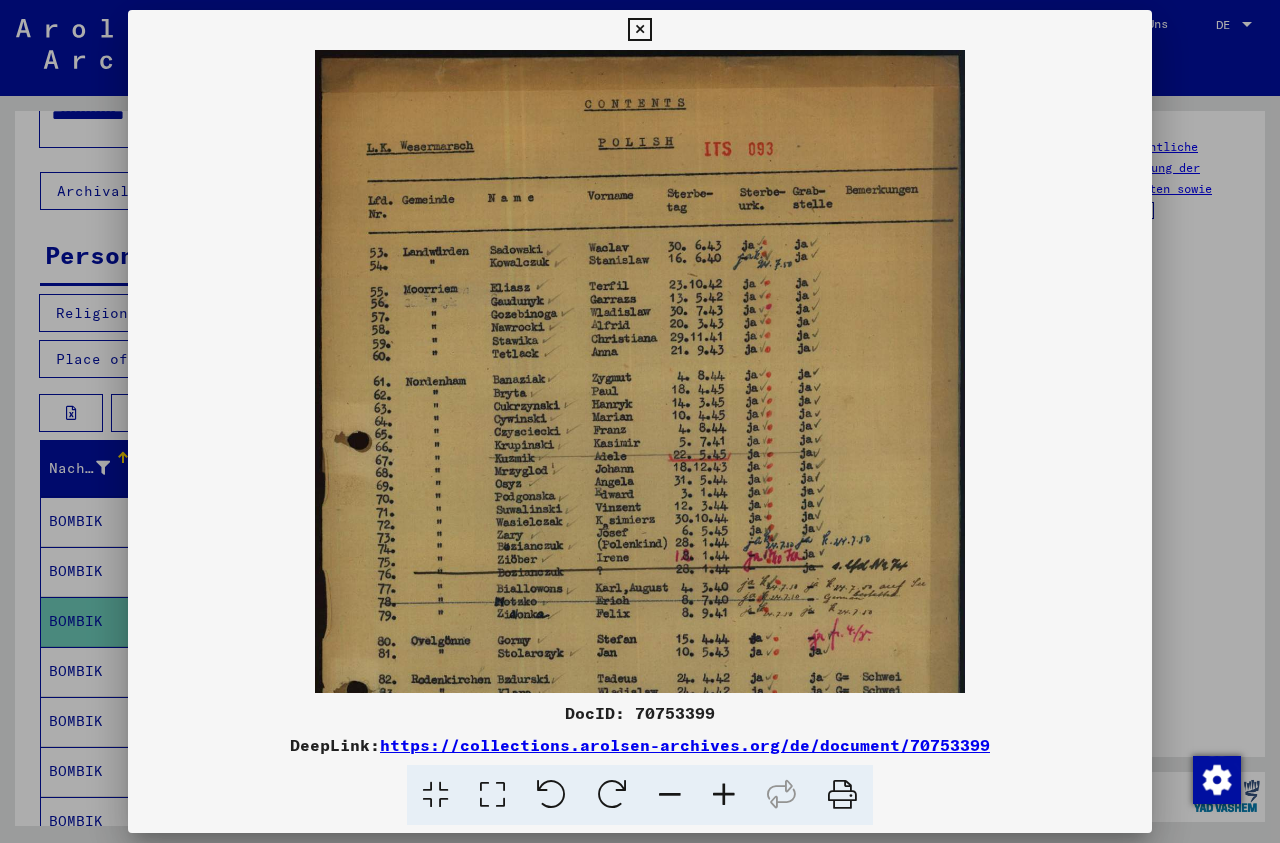 click at bounding box center (724, 795) 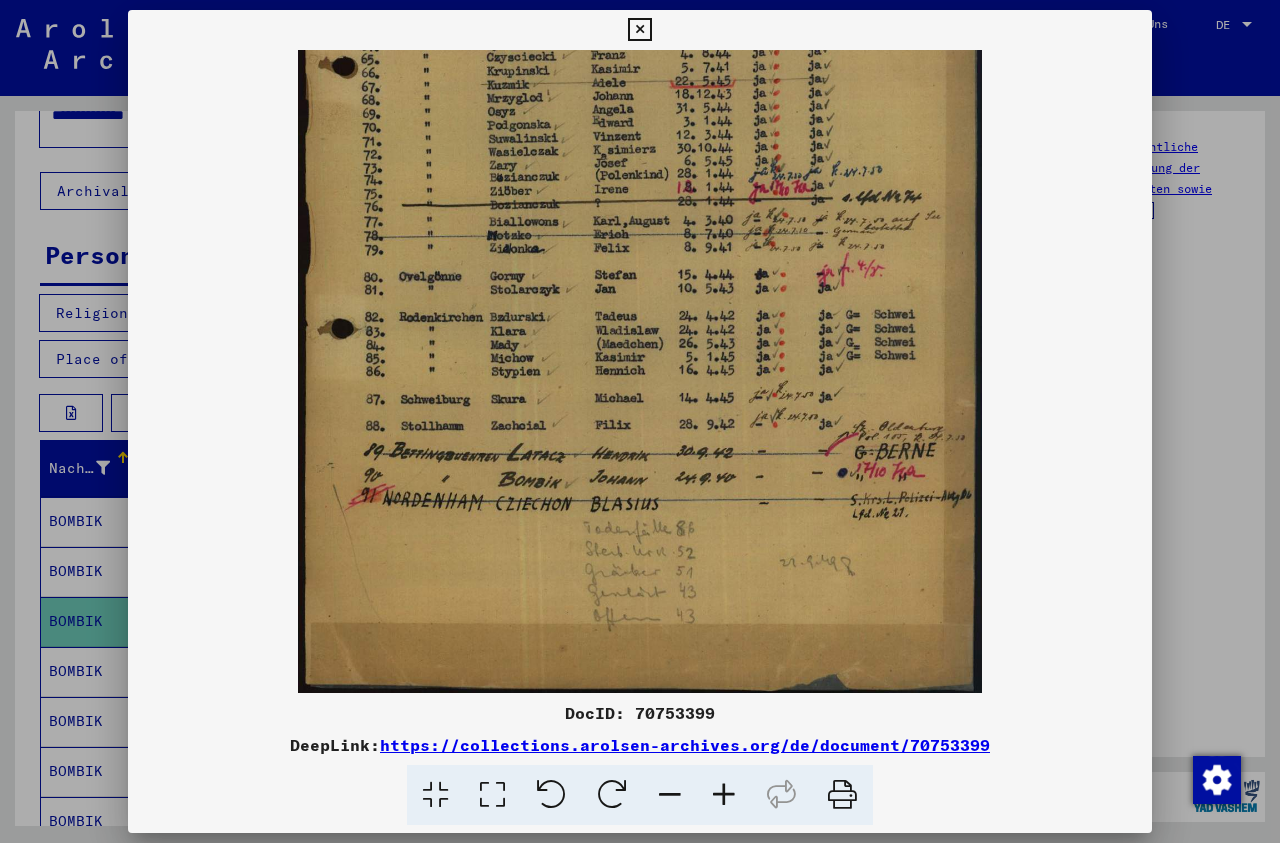 drag, startPoint x: 720, startPoint y: 653, endPoint x: 707, endPoint y: 258, distance: 395.21387 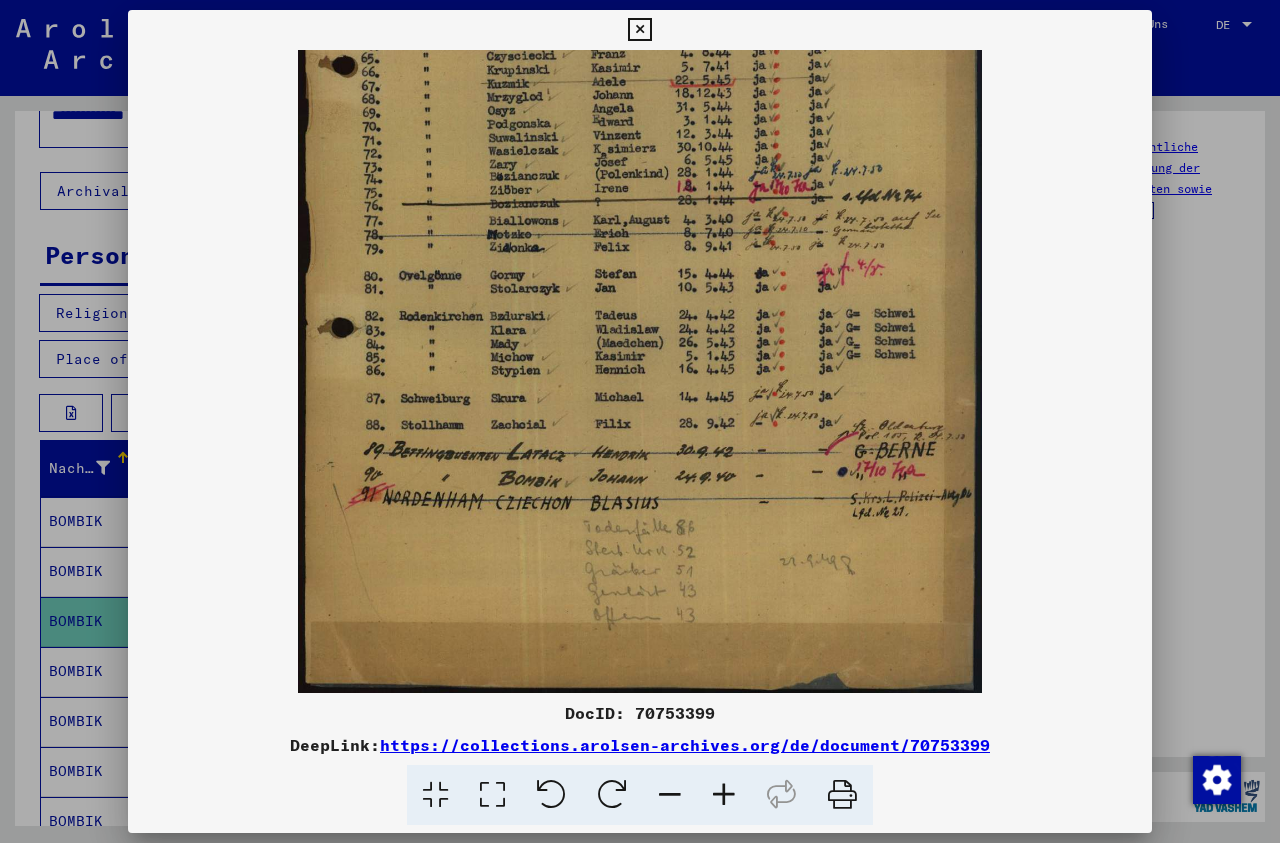 click at bounding box center (639, 30) 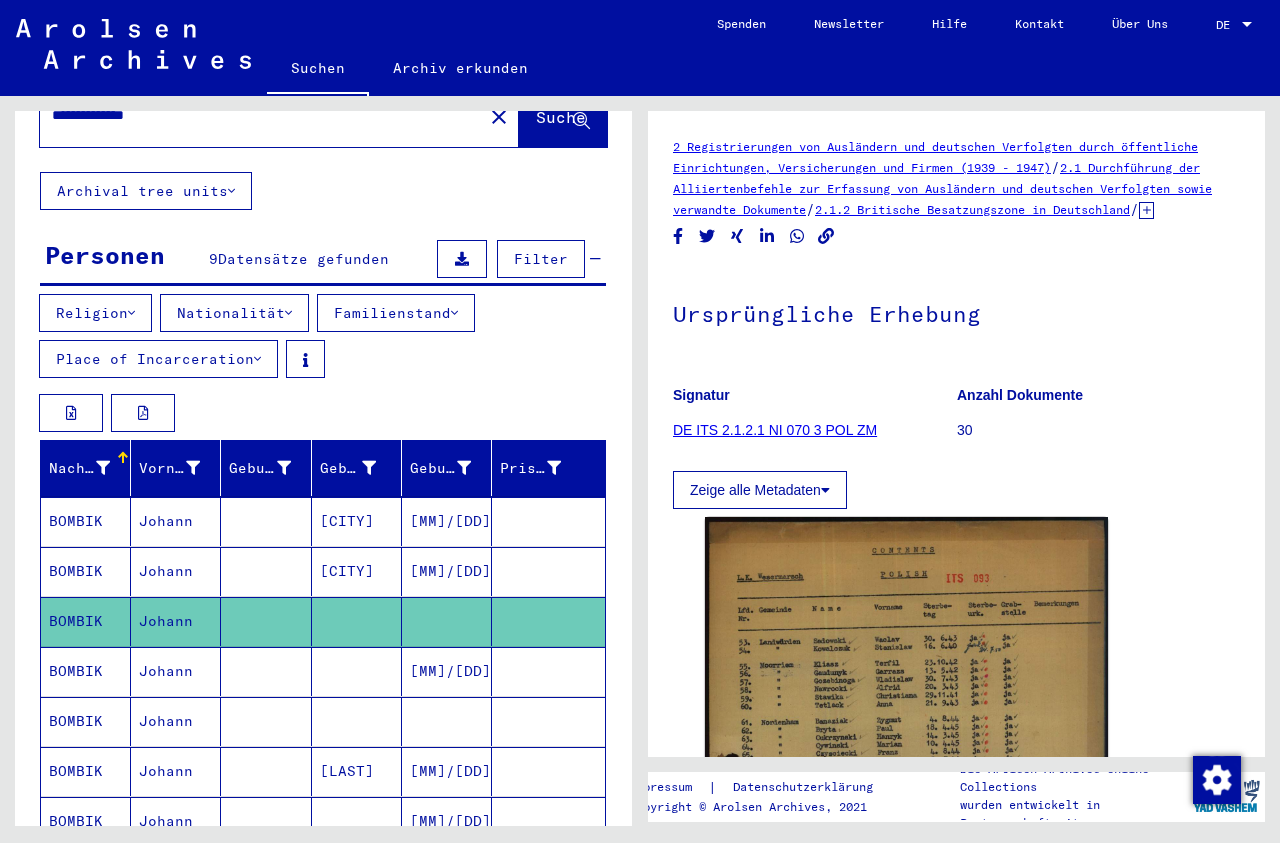 click on "[MM]/[DD]/[YYYY]" at bounding box center [447, 721] 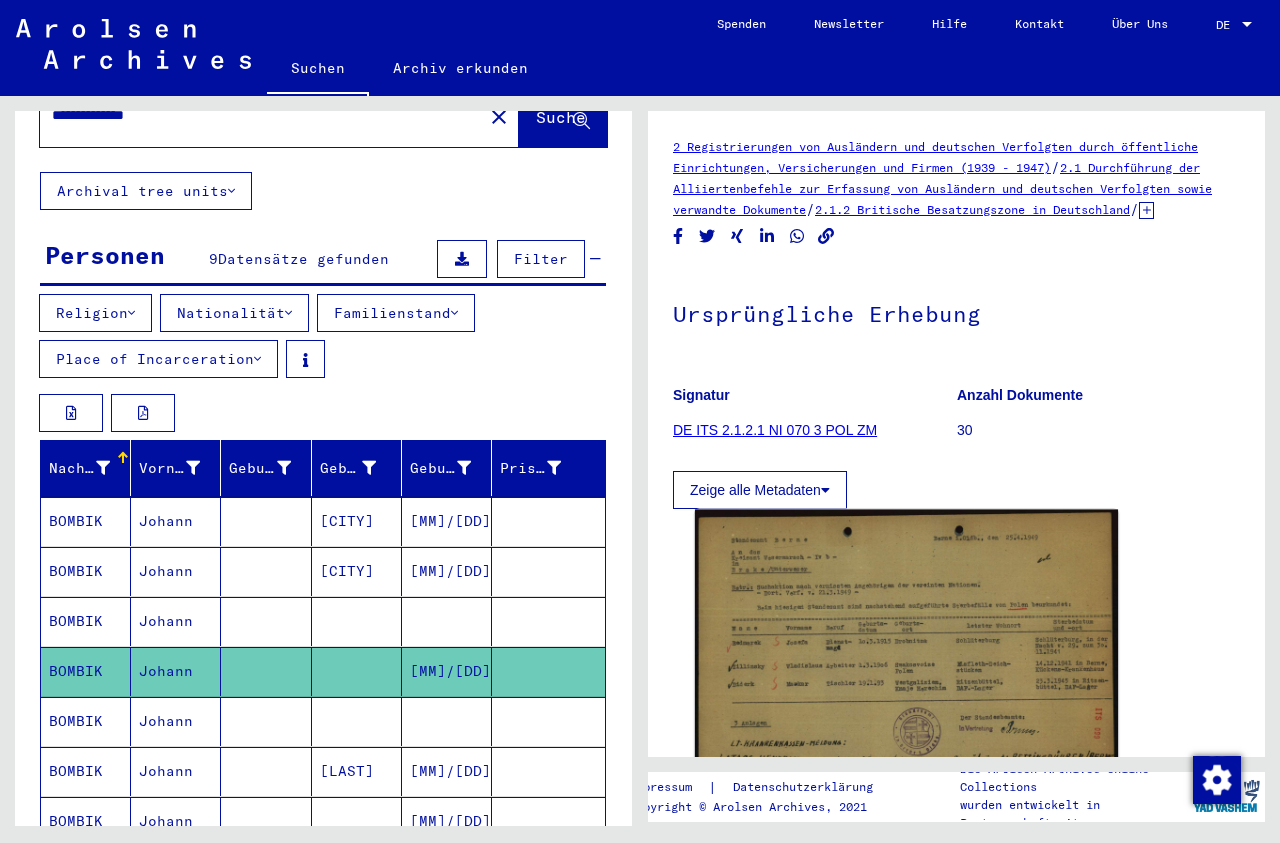 click 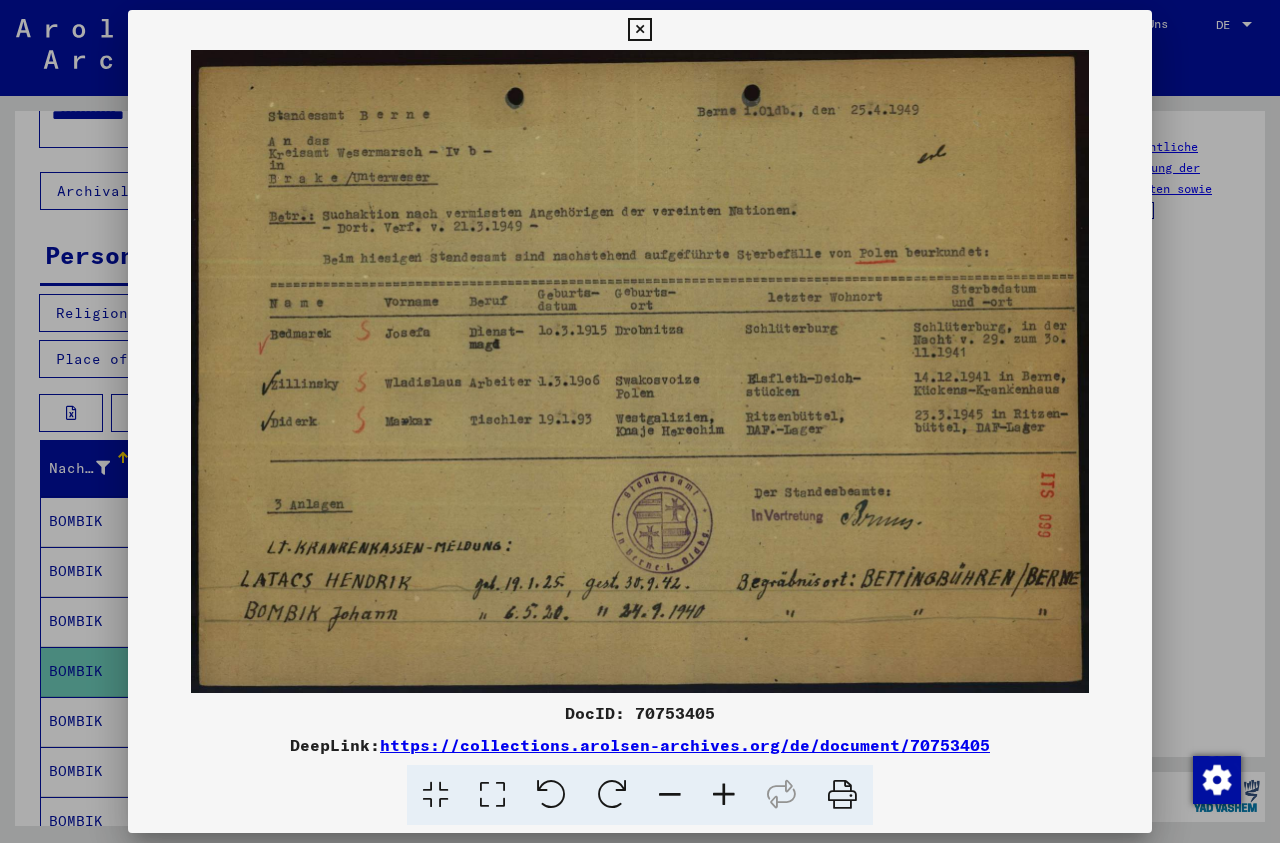 click at bounding box center [639, 30] 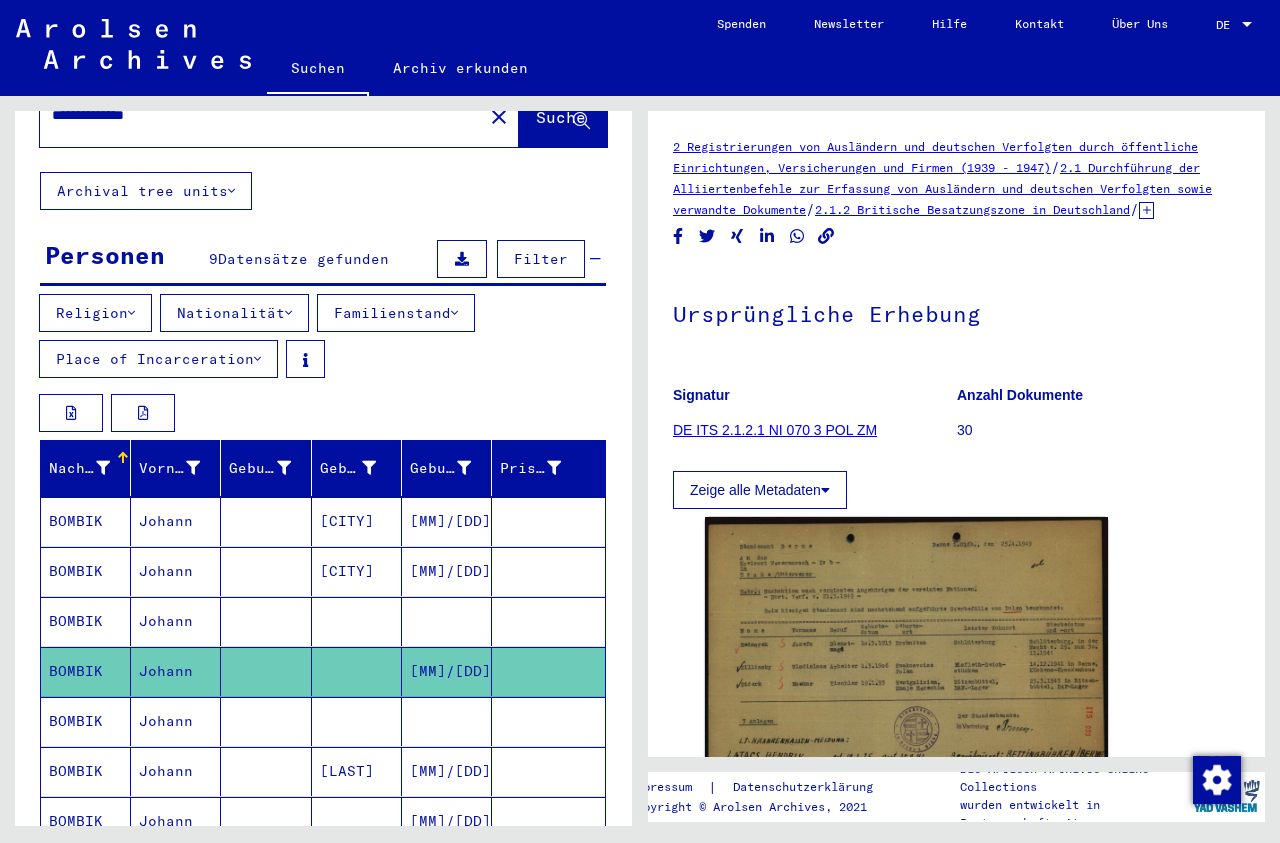 click at bounding box center [357, 771] 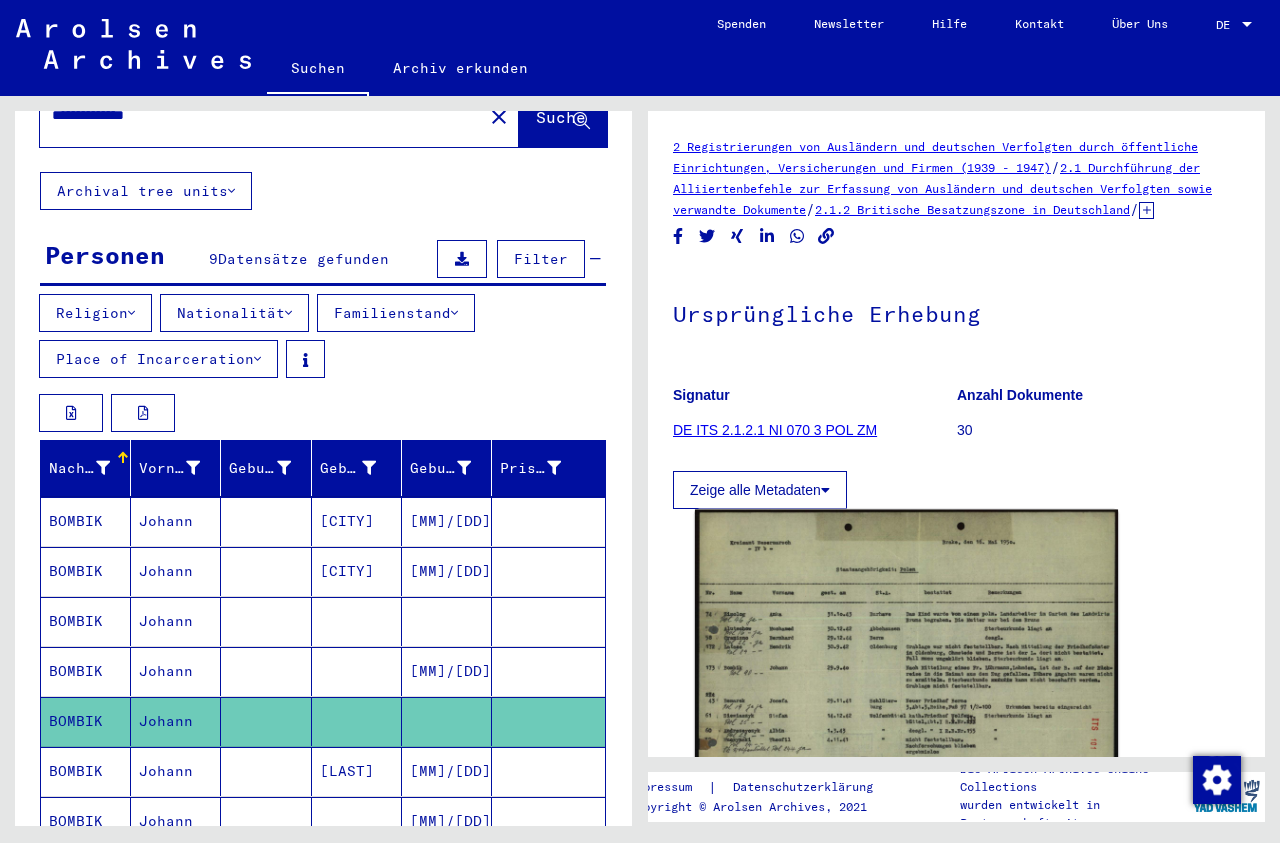 click 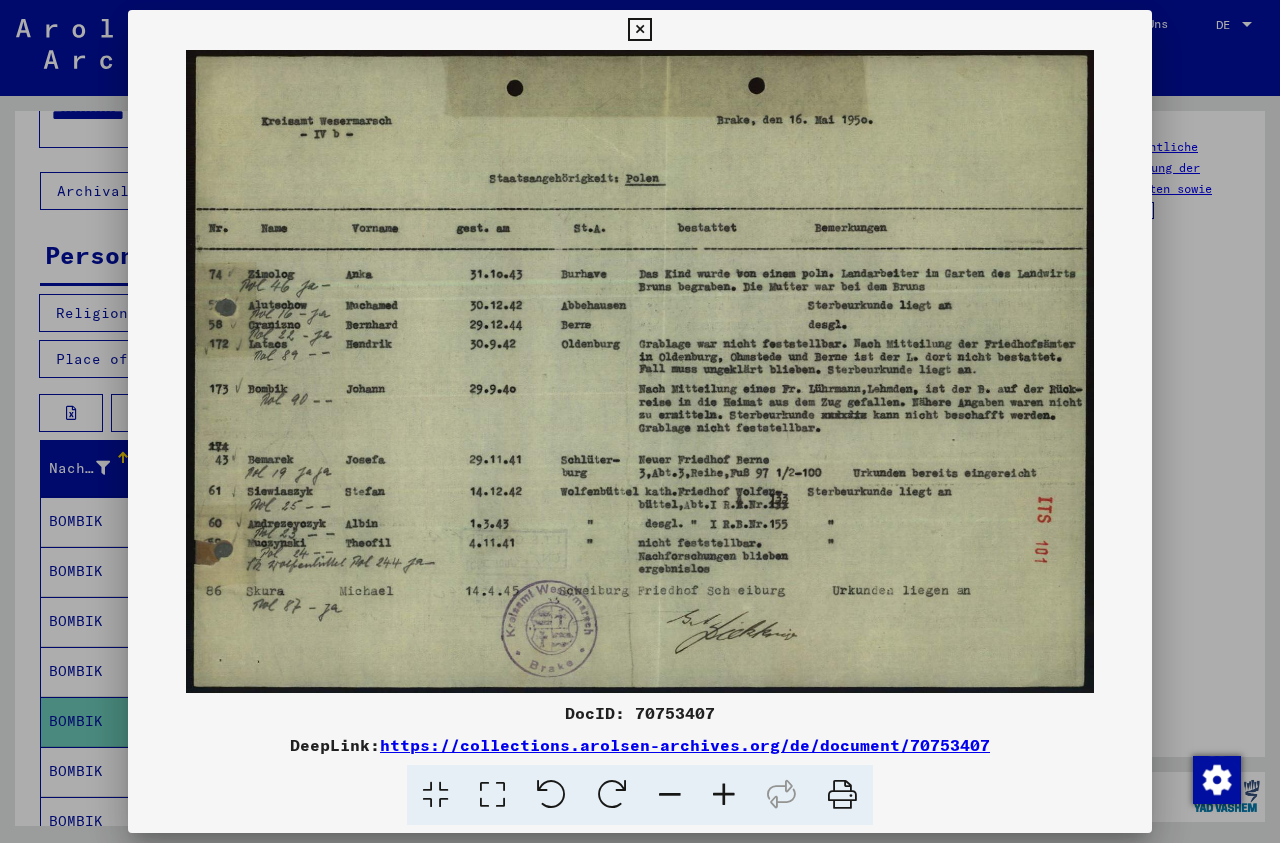 click at bounding box center [639, 30] 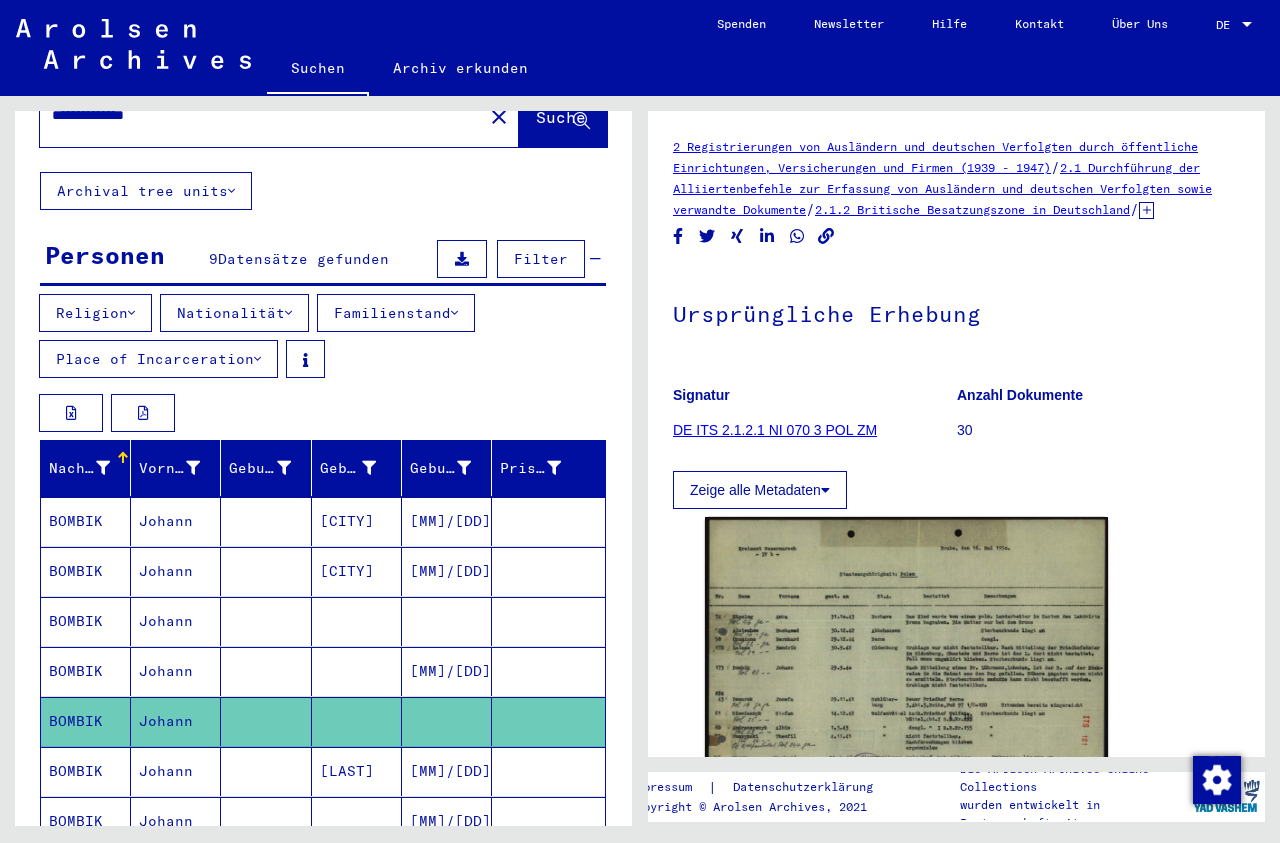 click on "[MM]/[DD]/[YYYY]" at bounding box center [447, 821] 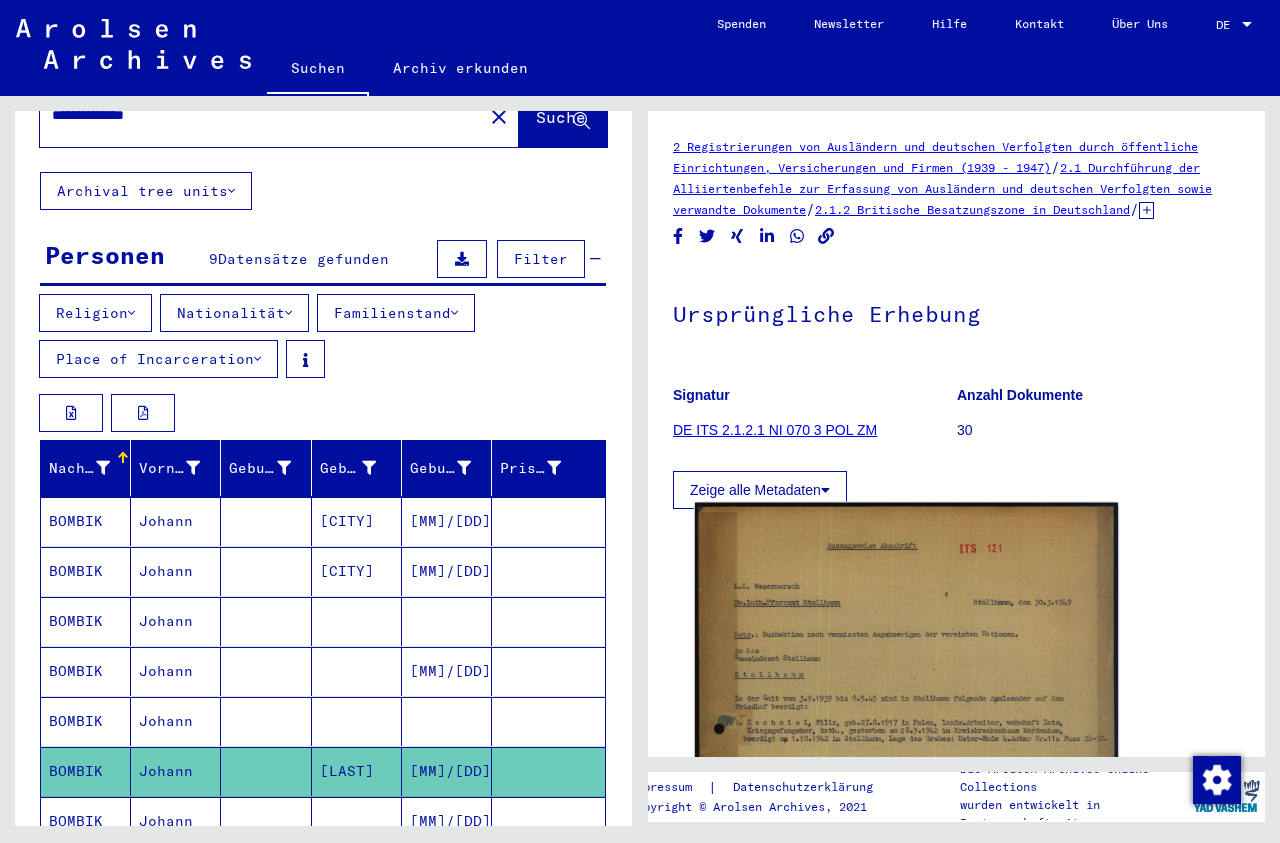 click 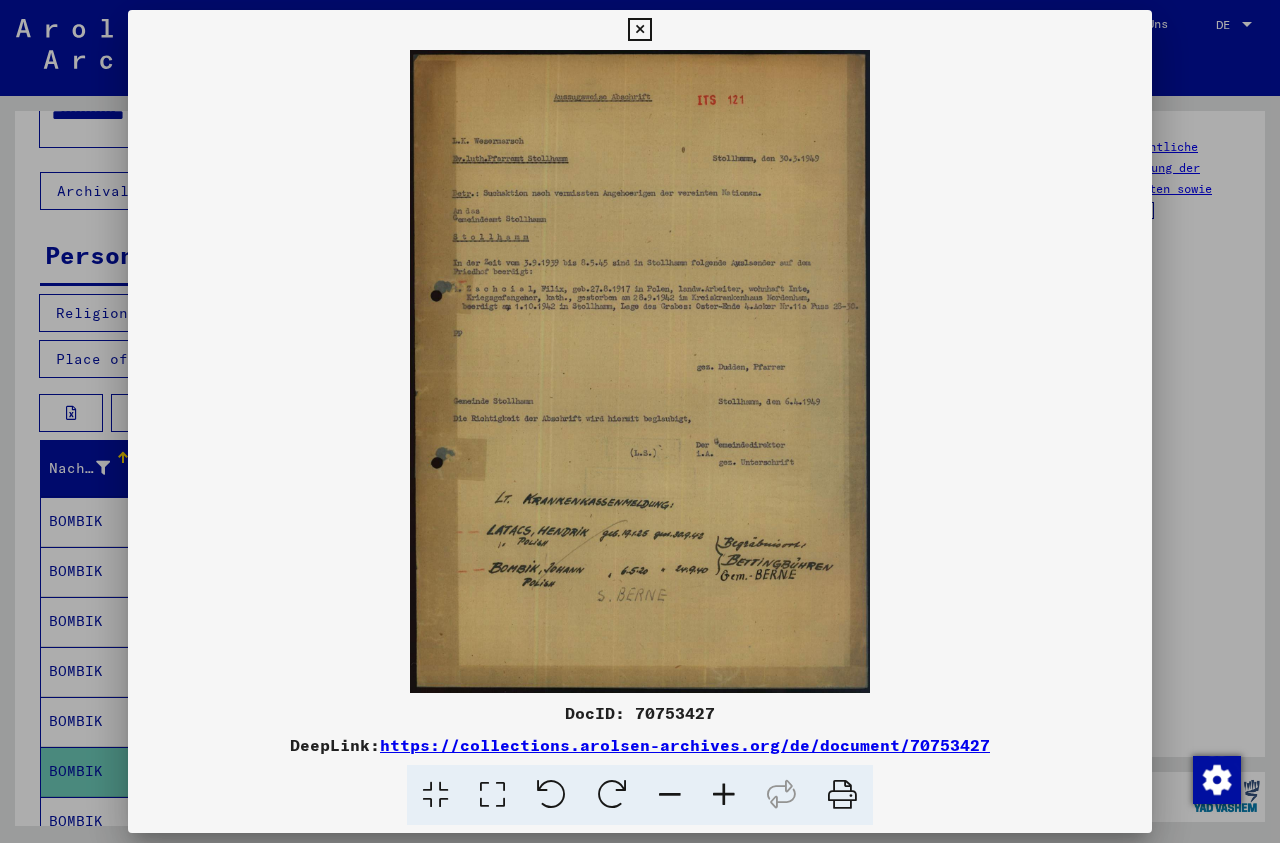 click at bounding box center (639, 30) 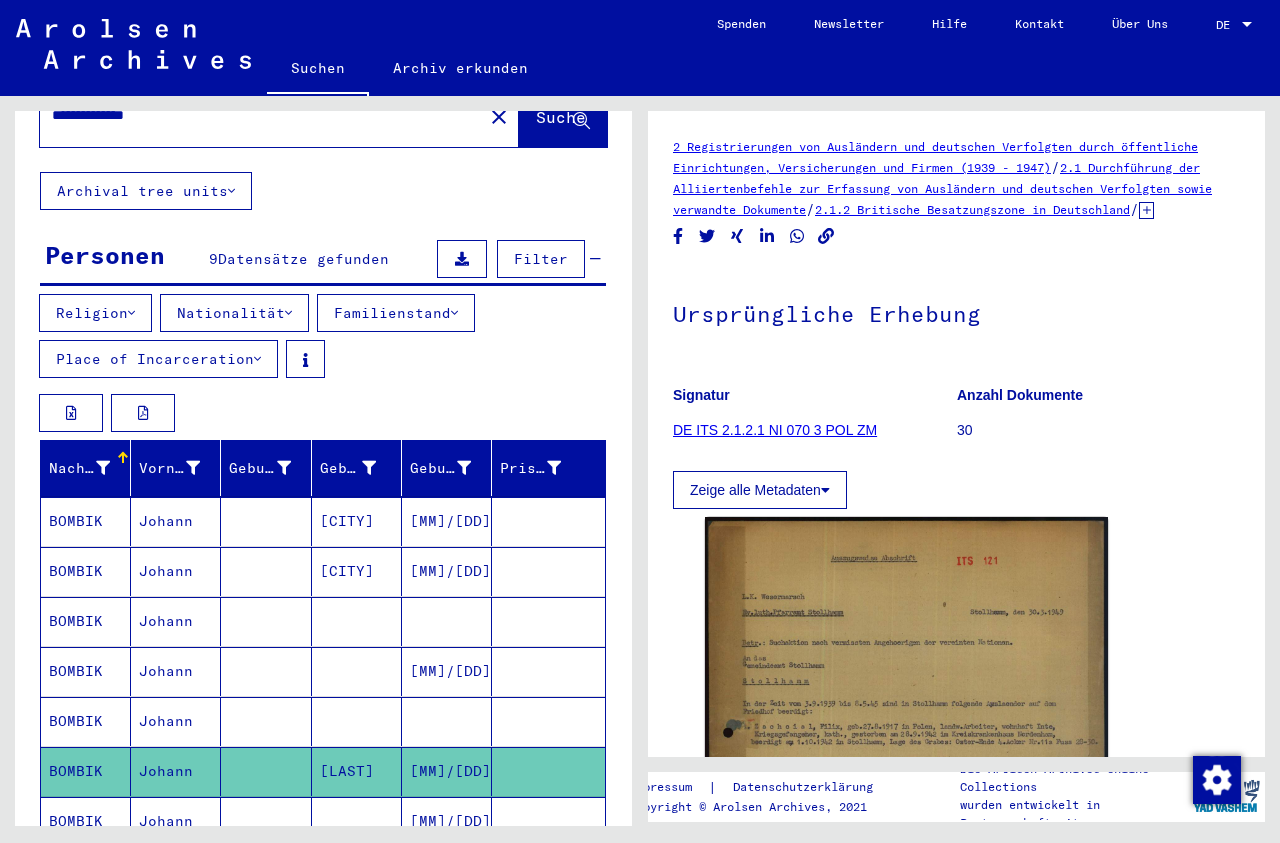 click on "[MM]/[DD]/[YYYY]" at bounding box center (447, 871) 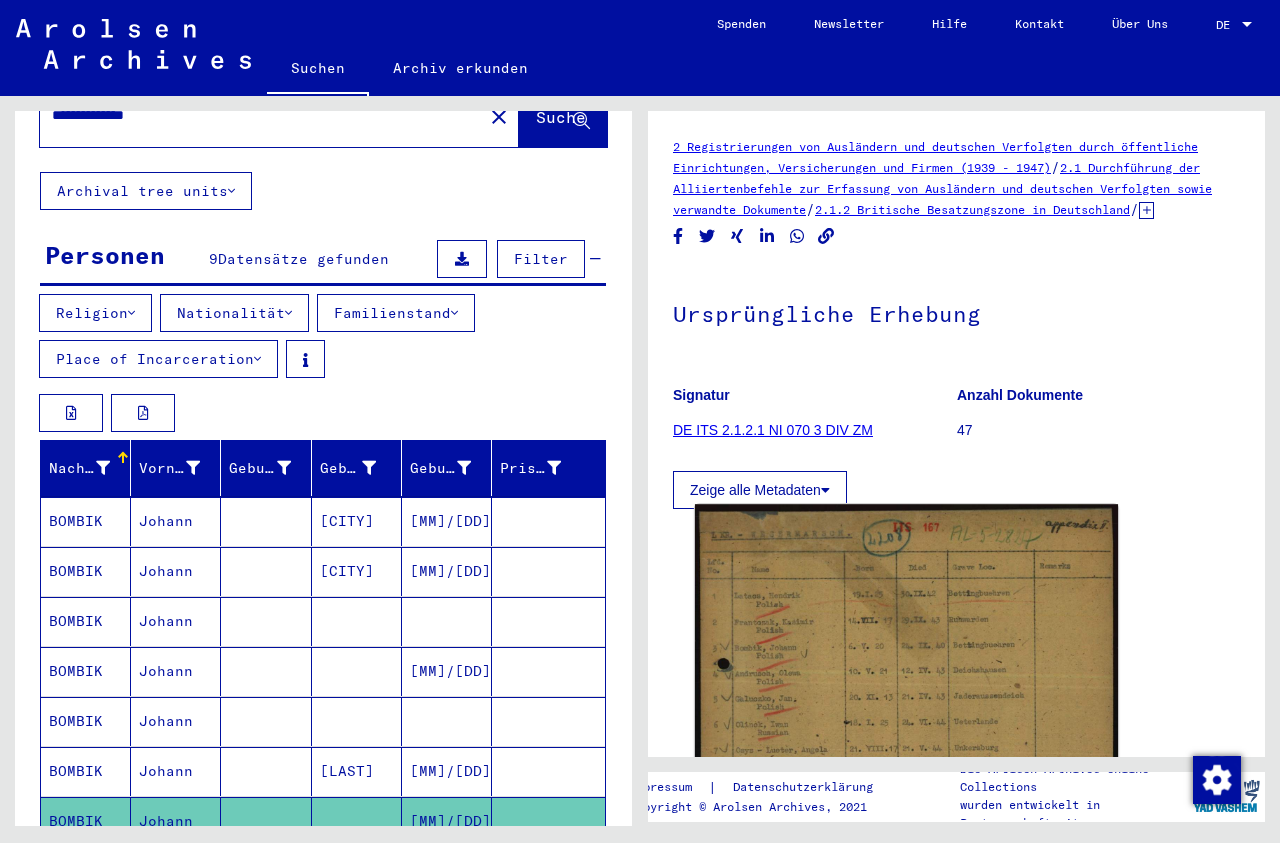 click 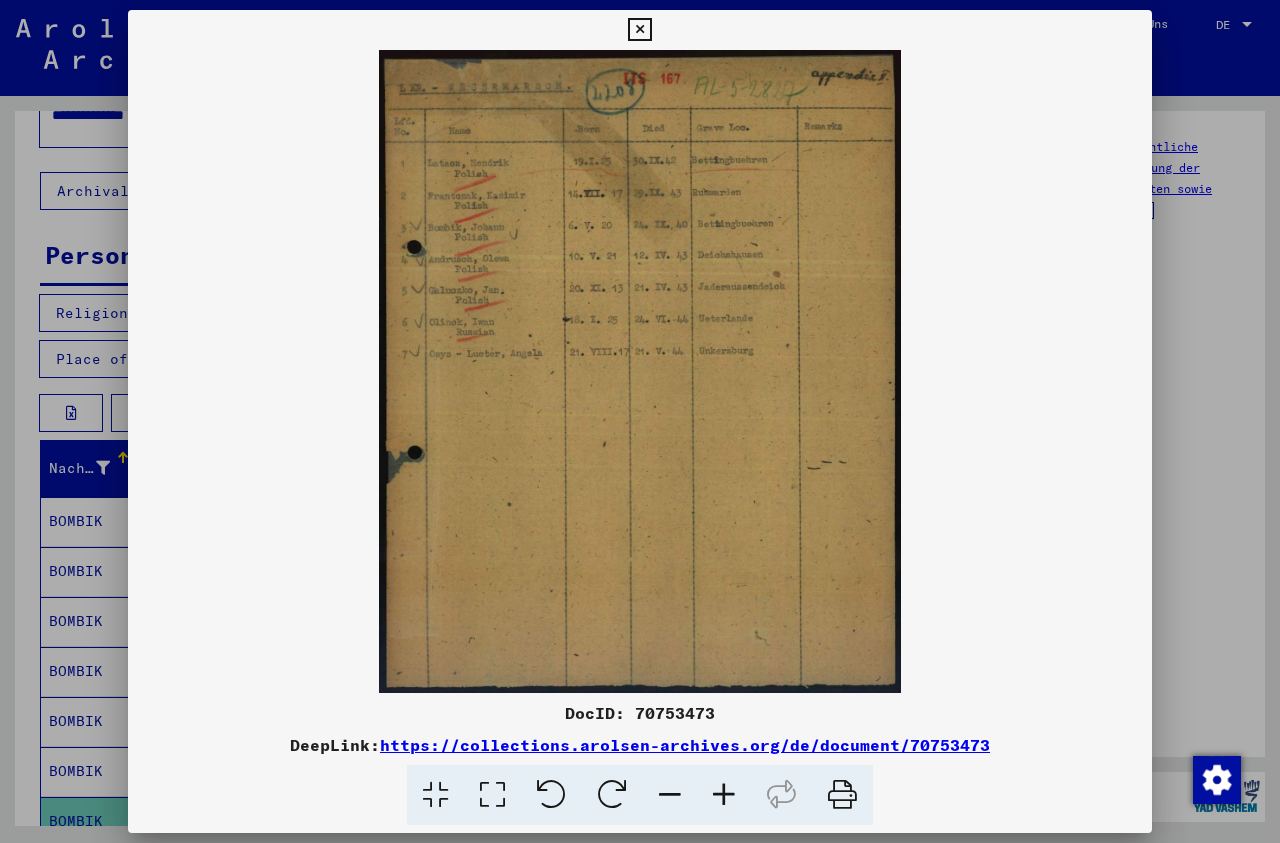 click at bounding box center [639, 30] 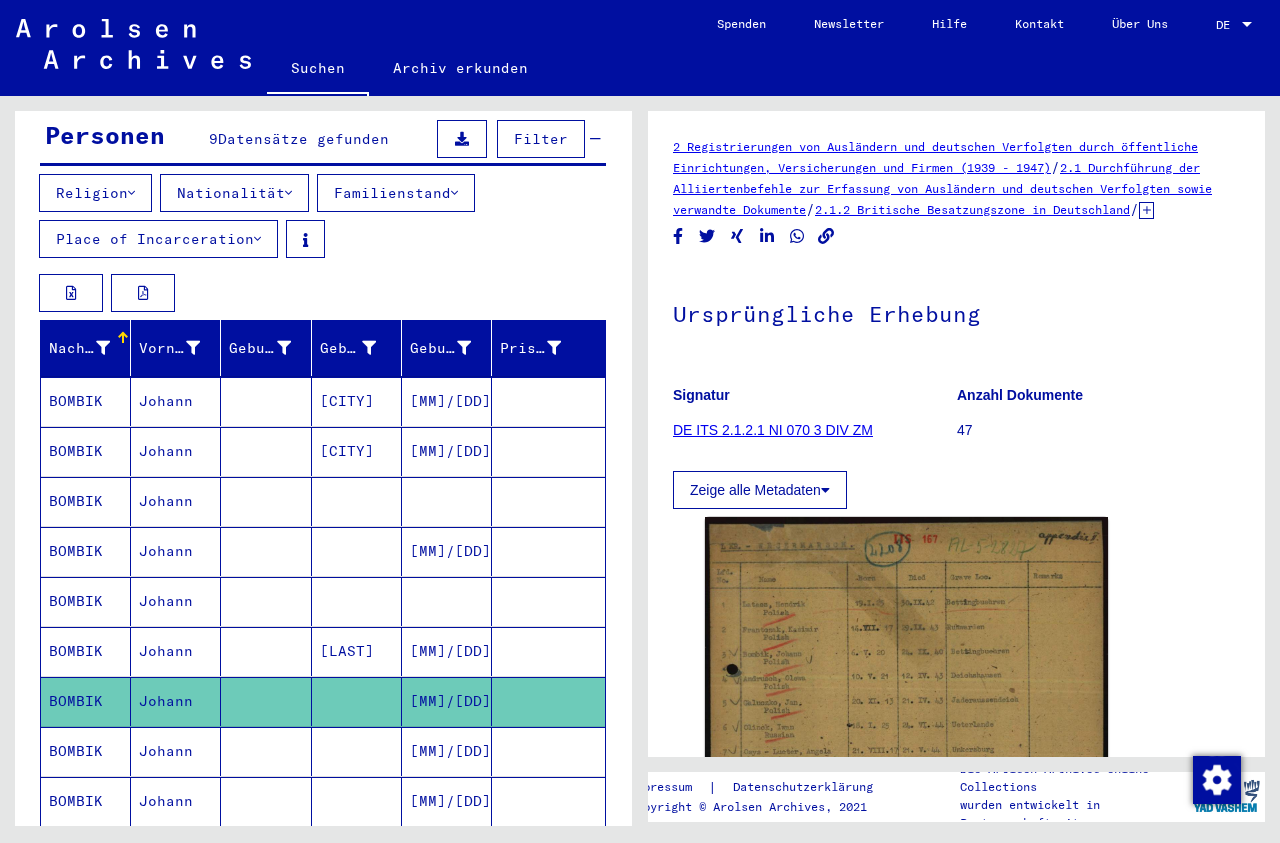 scroll, scrollTop: 323, scrollLeft: 0, axis: vertical 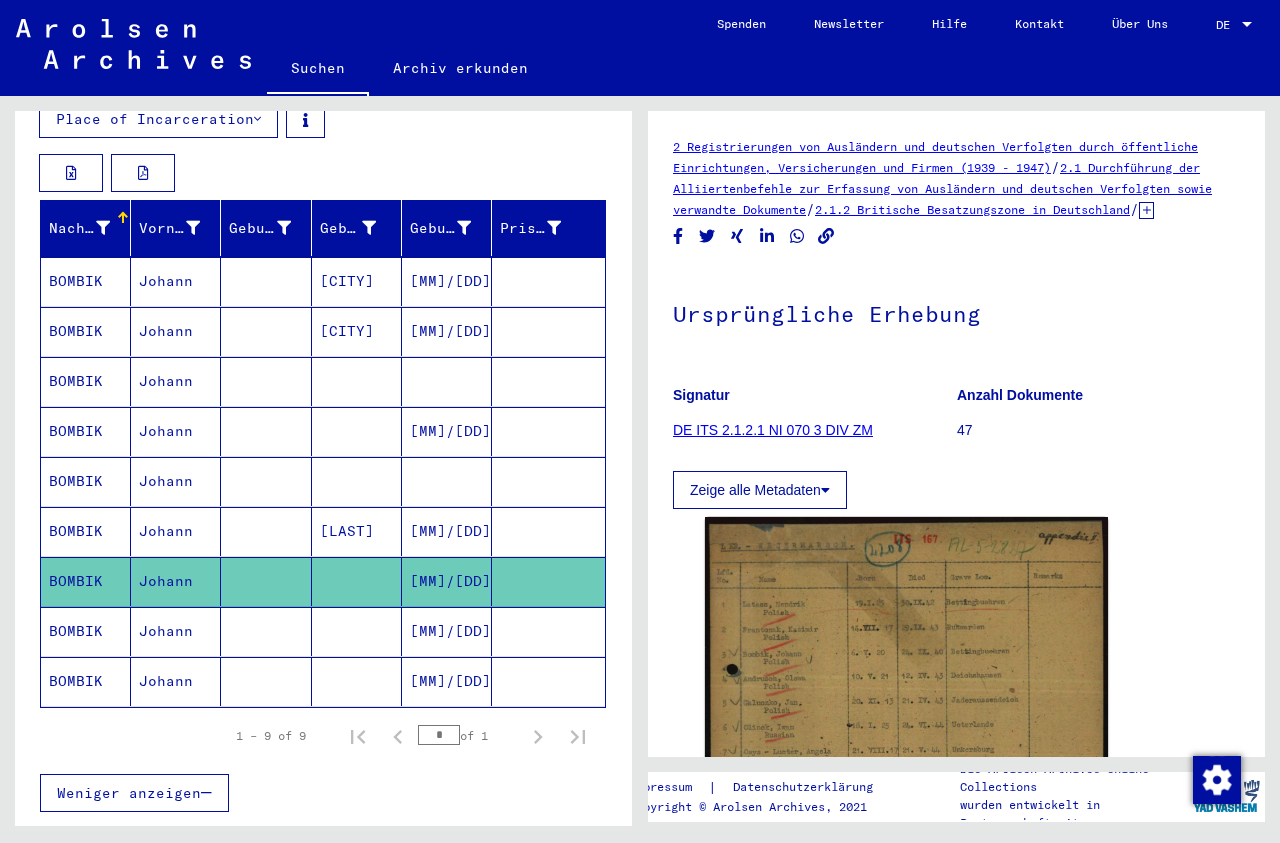 click on "[MM]/[DD]/[YYYY]" at bounding box center [447, 681] 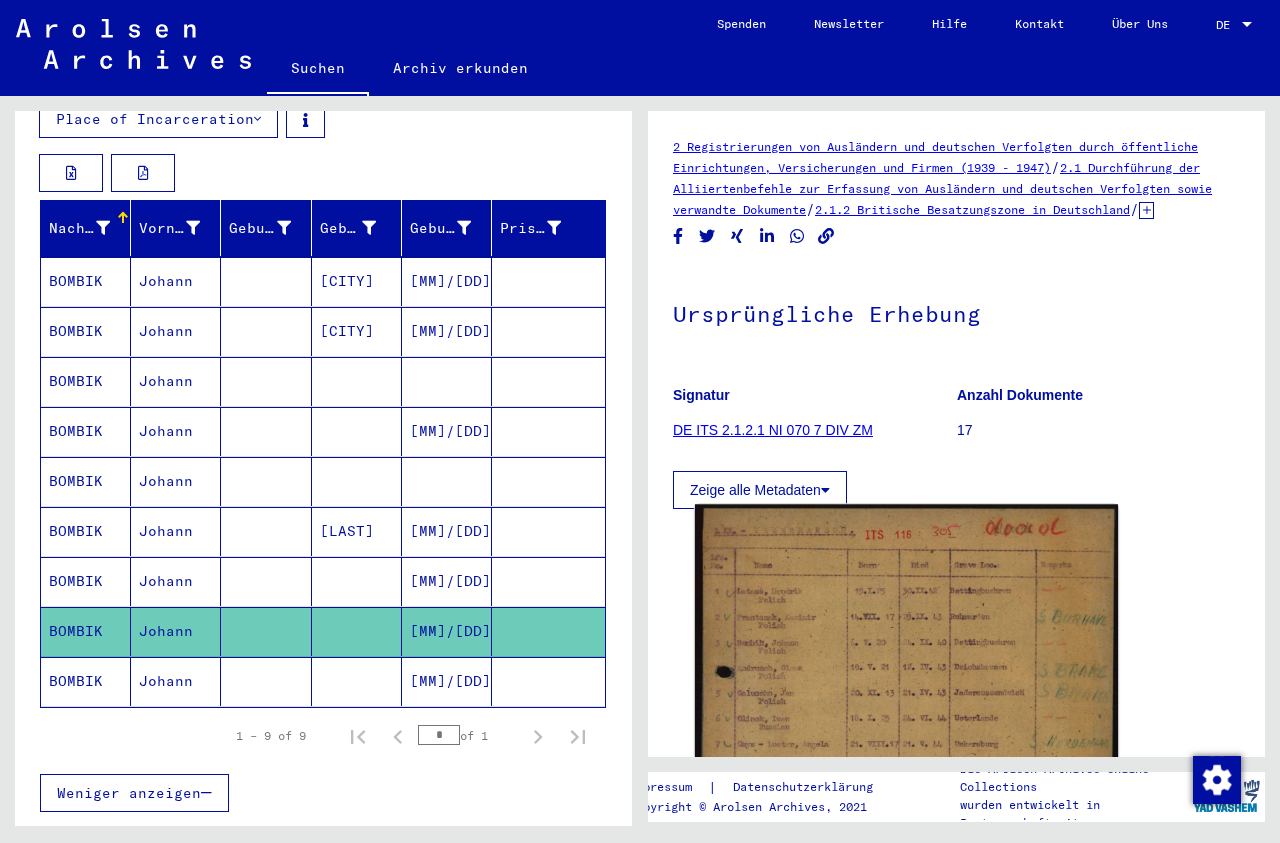 click 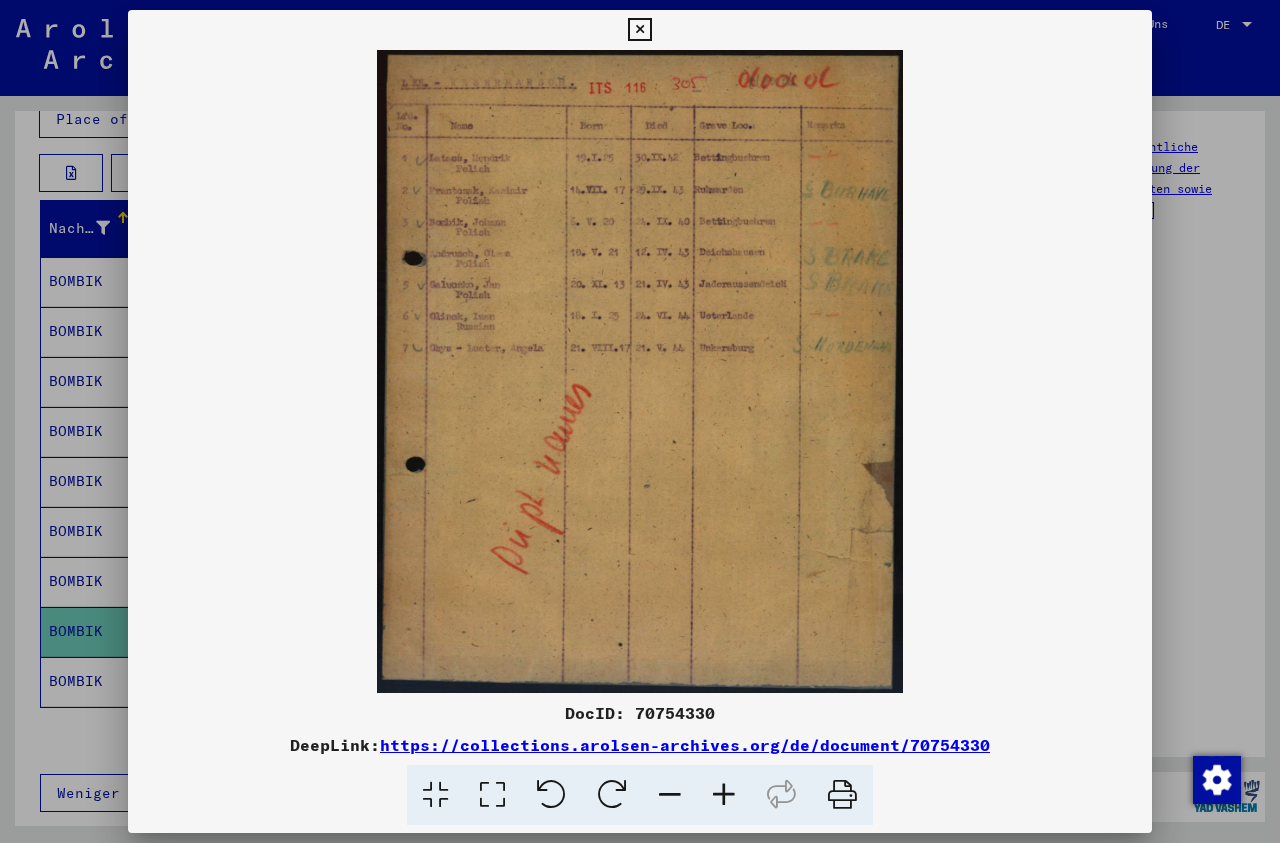 click at bounding box center [639, 30] 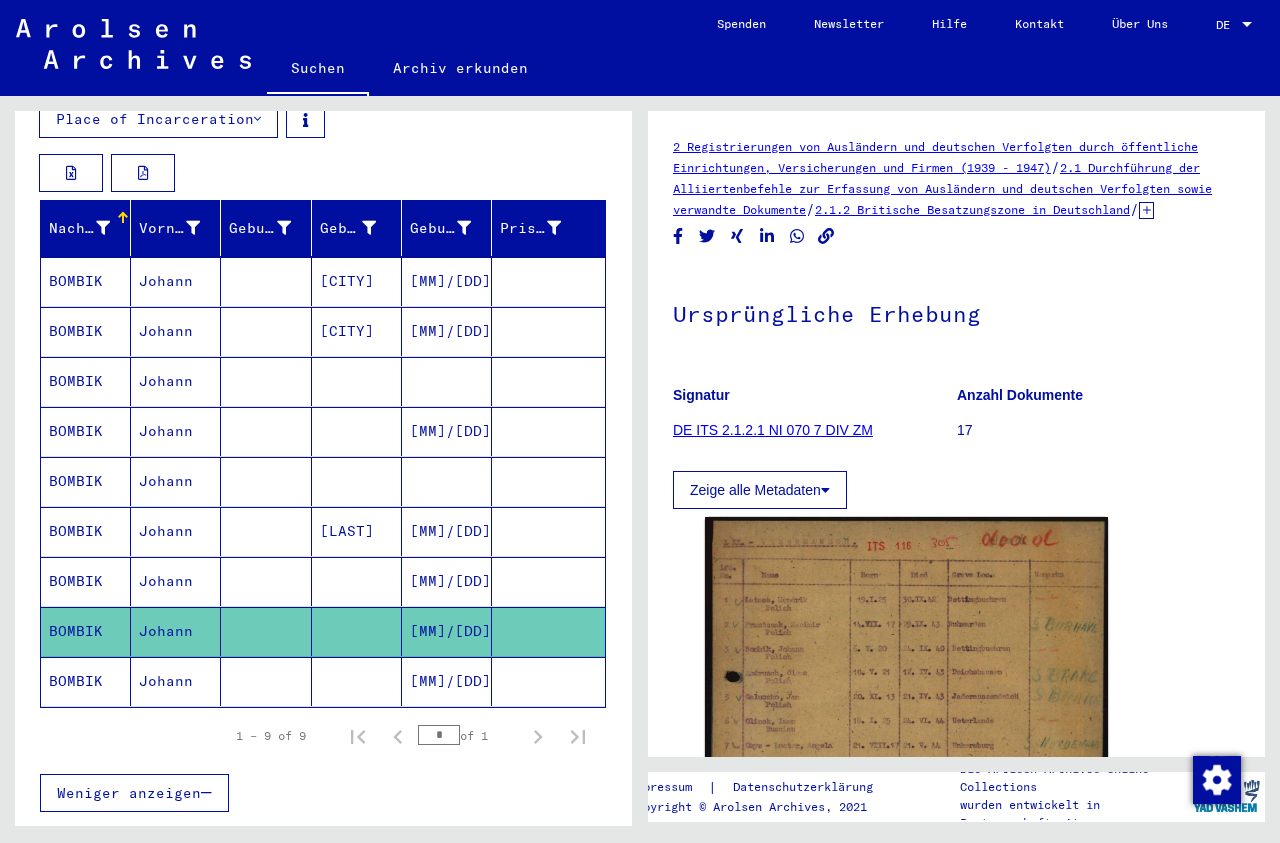 click 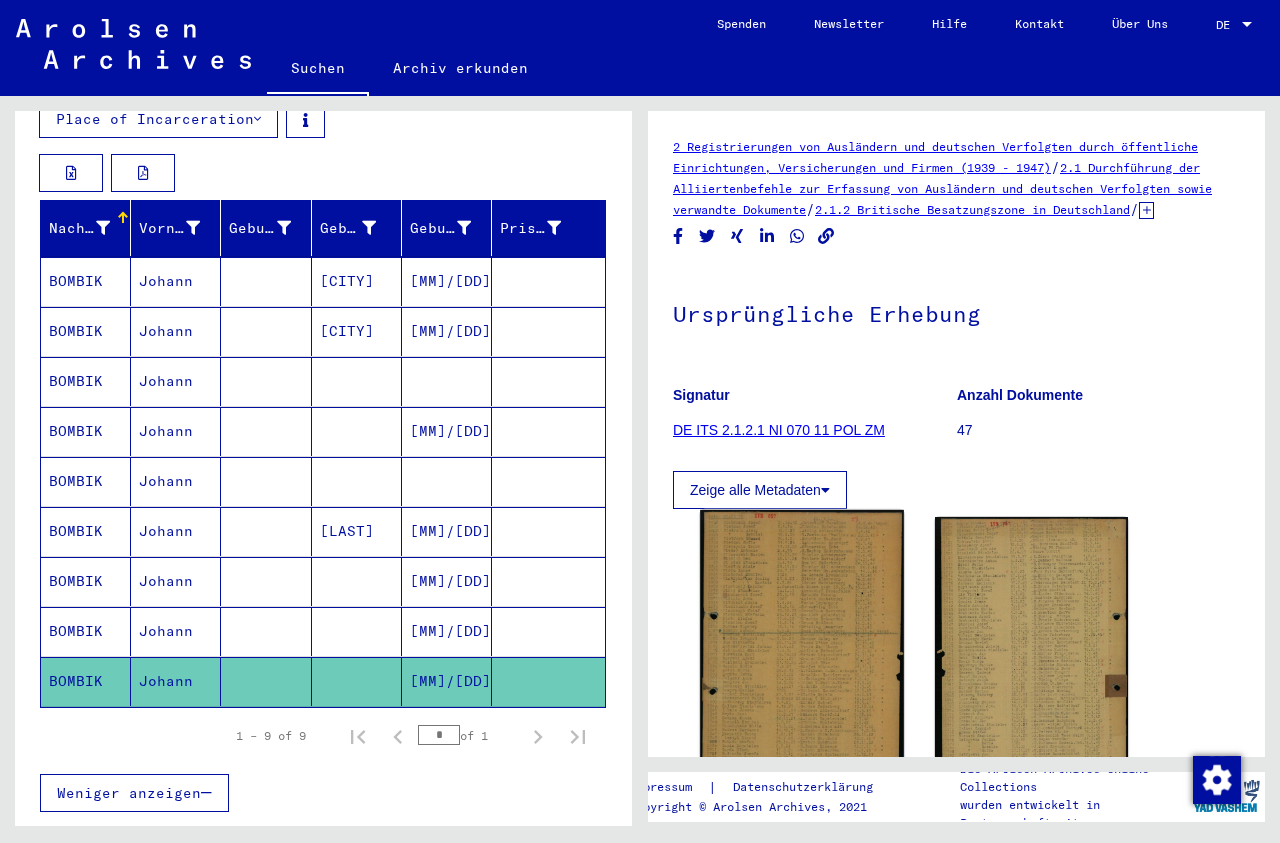 click 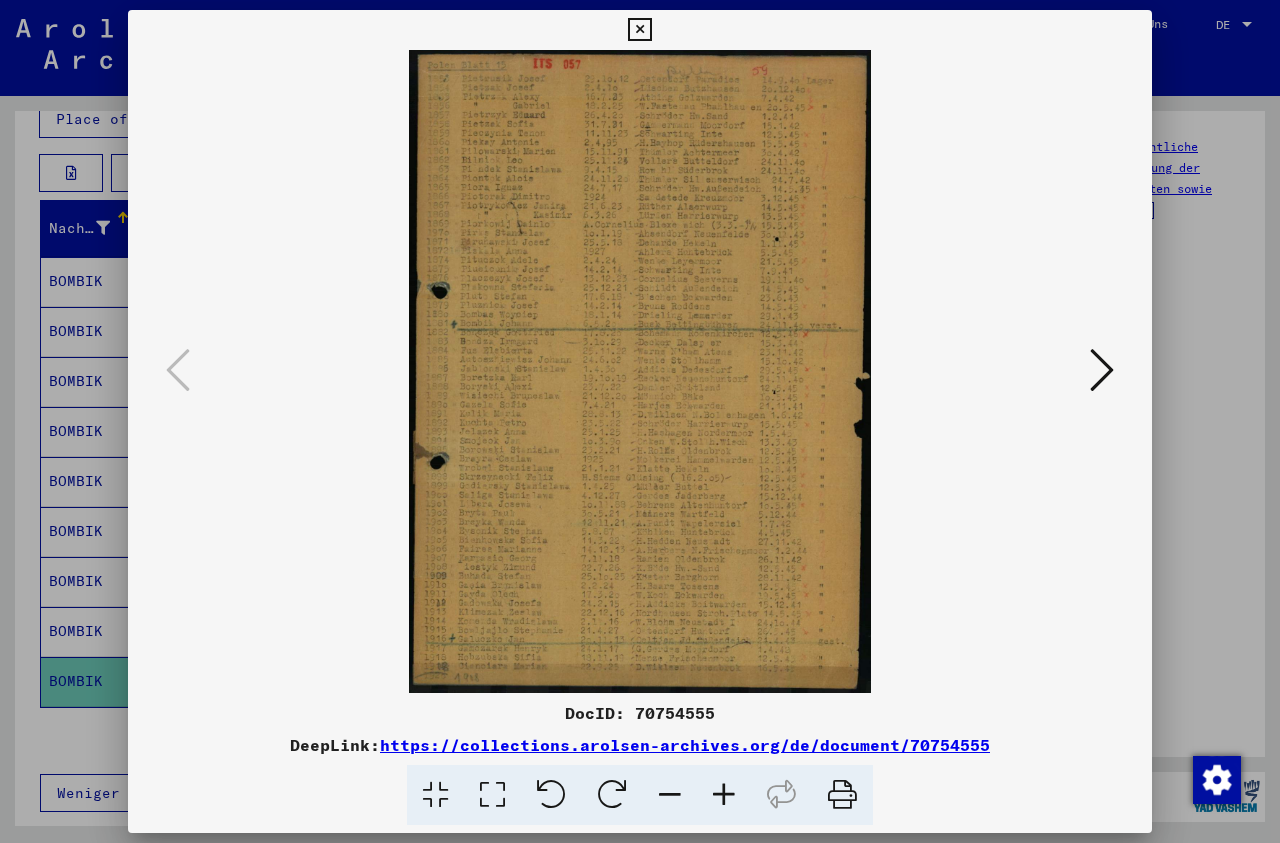 click at bounding box center [724, 795] 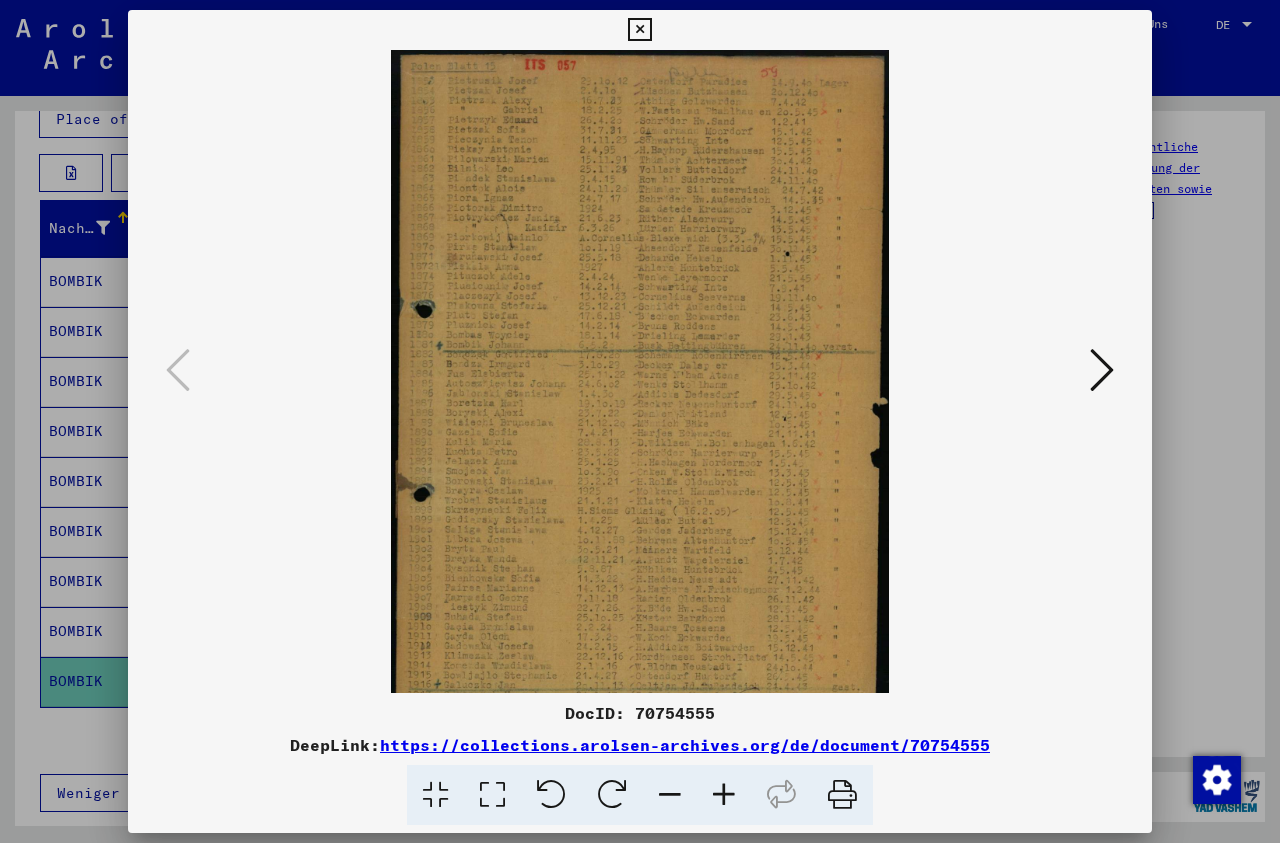 click at bounding box center (724, 795) 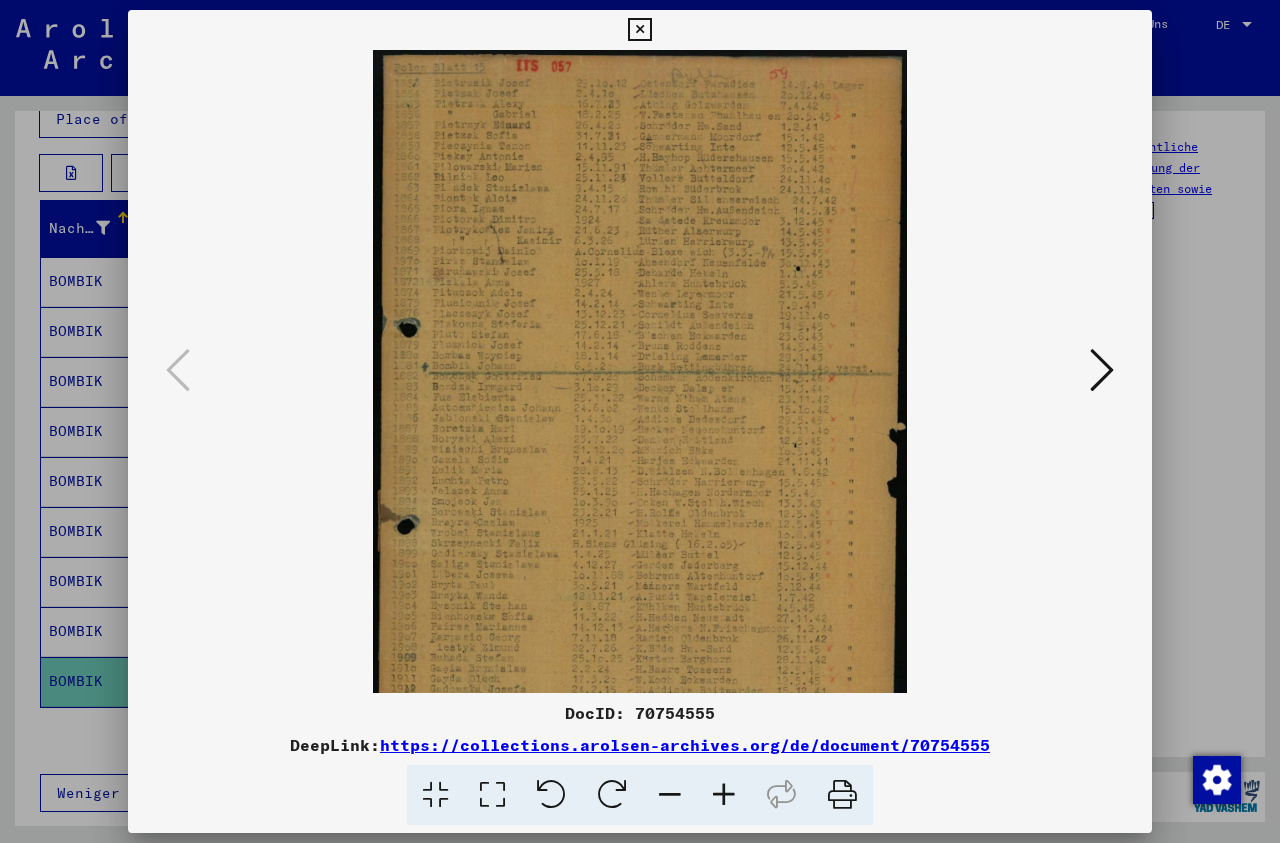 click at bounding box center (724, 795) 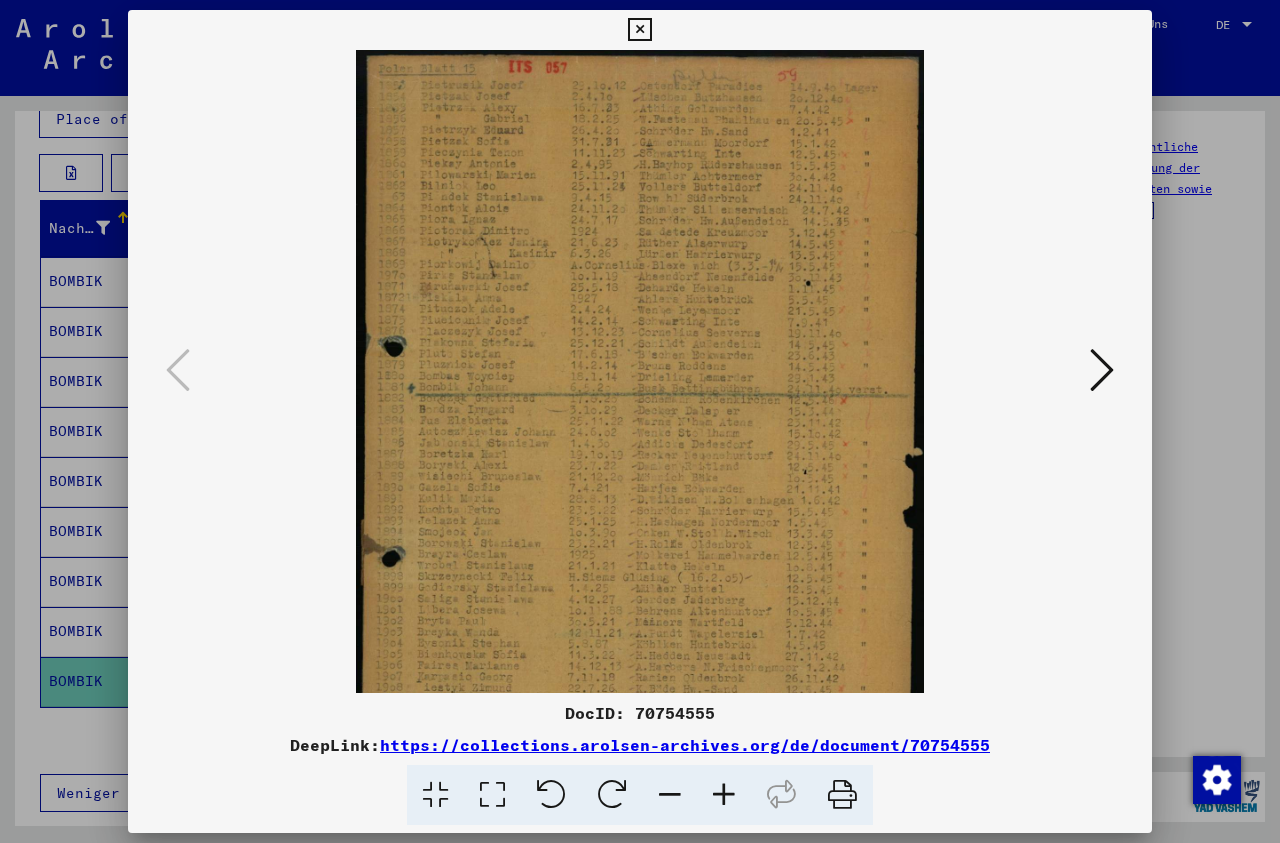 click at bounding box center [724, 795] 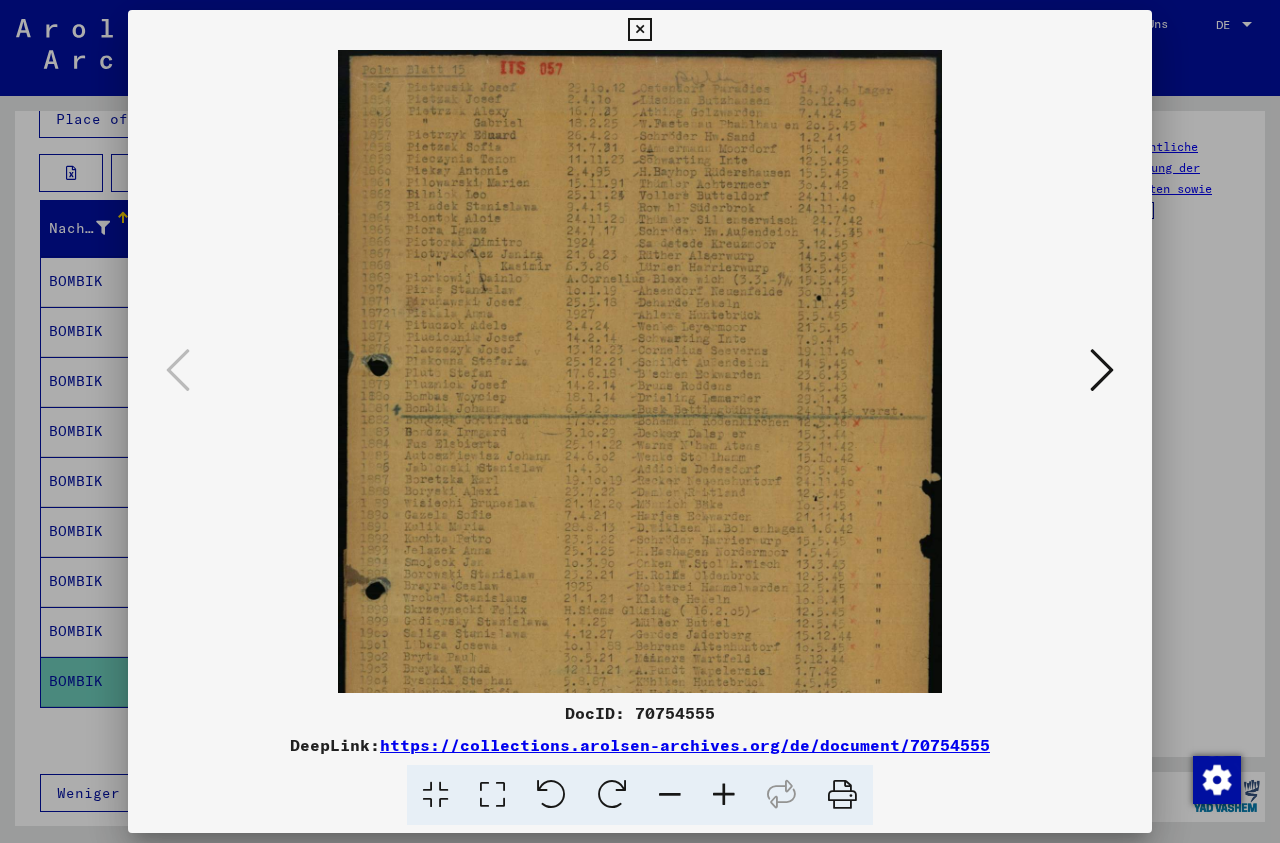 click at bounding box center [724, 795] 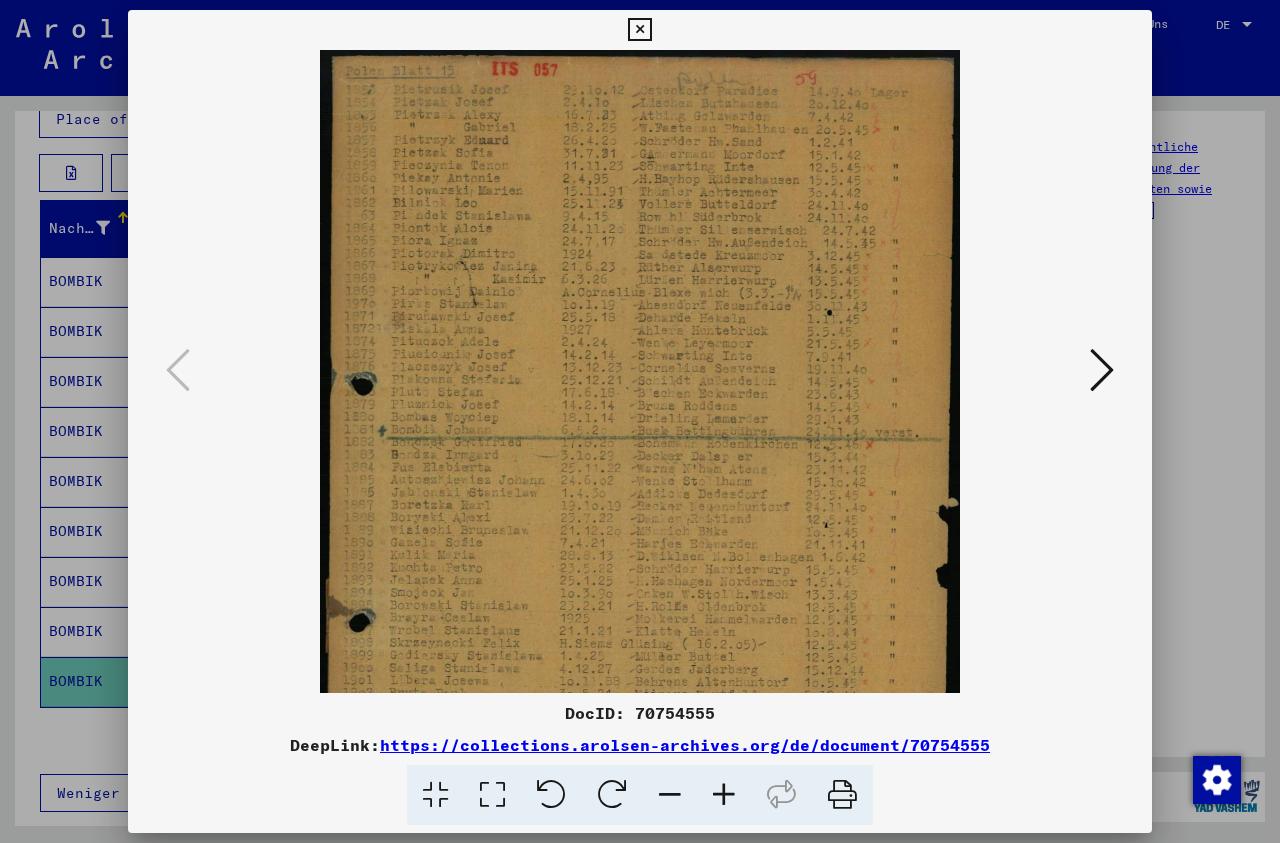 click at bounding box center (724, 795) 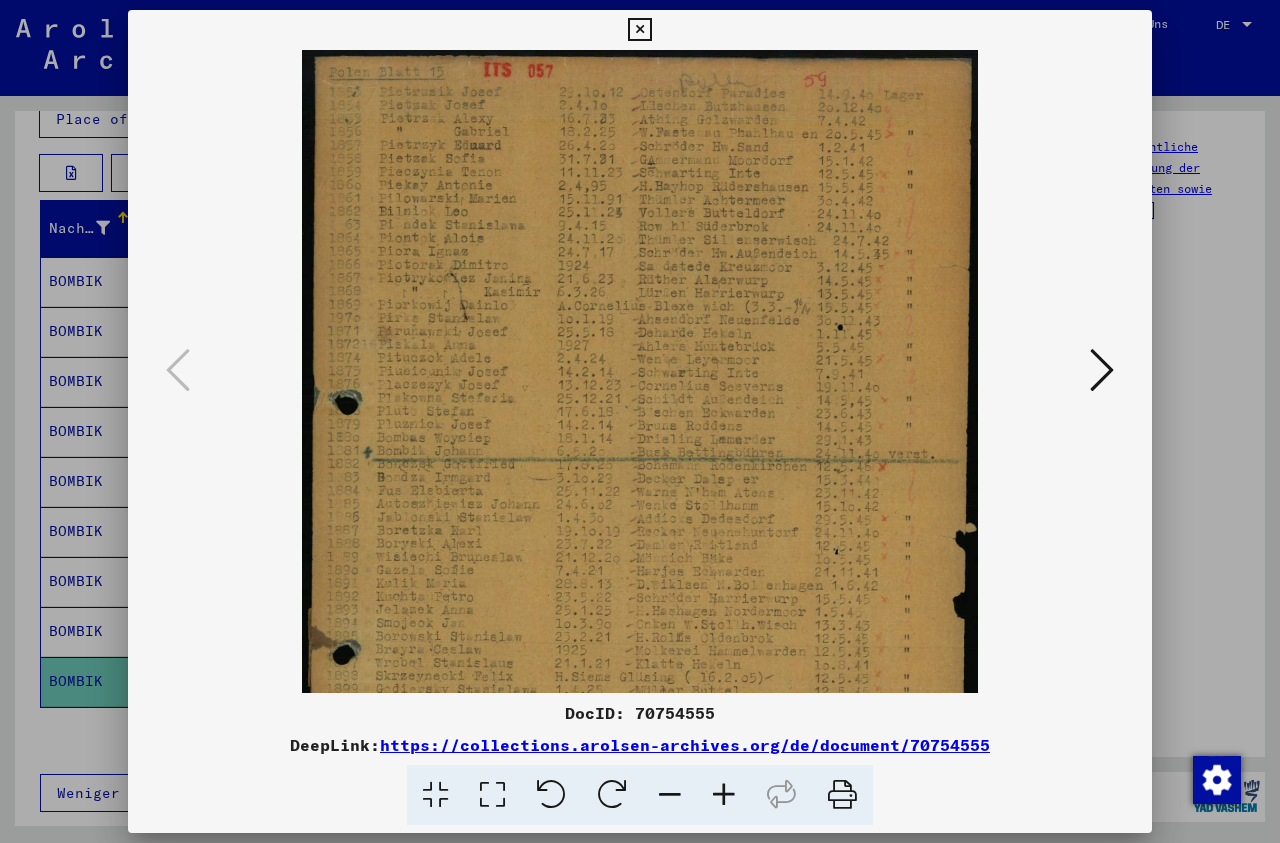 click at bounding box center (724, 795) 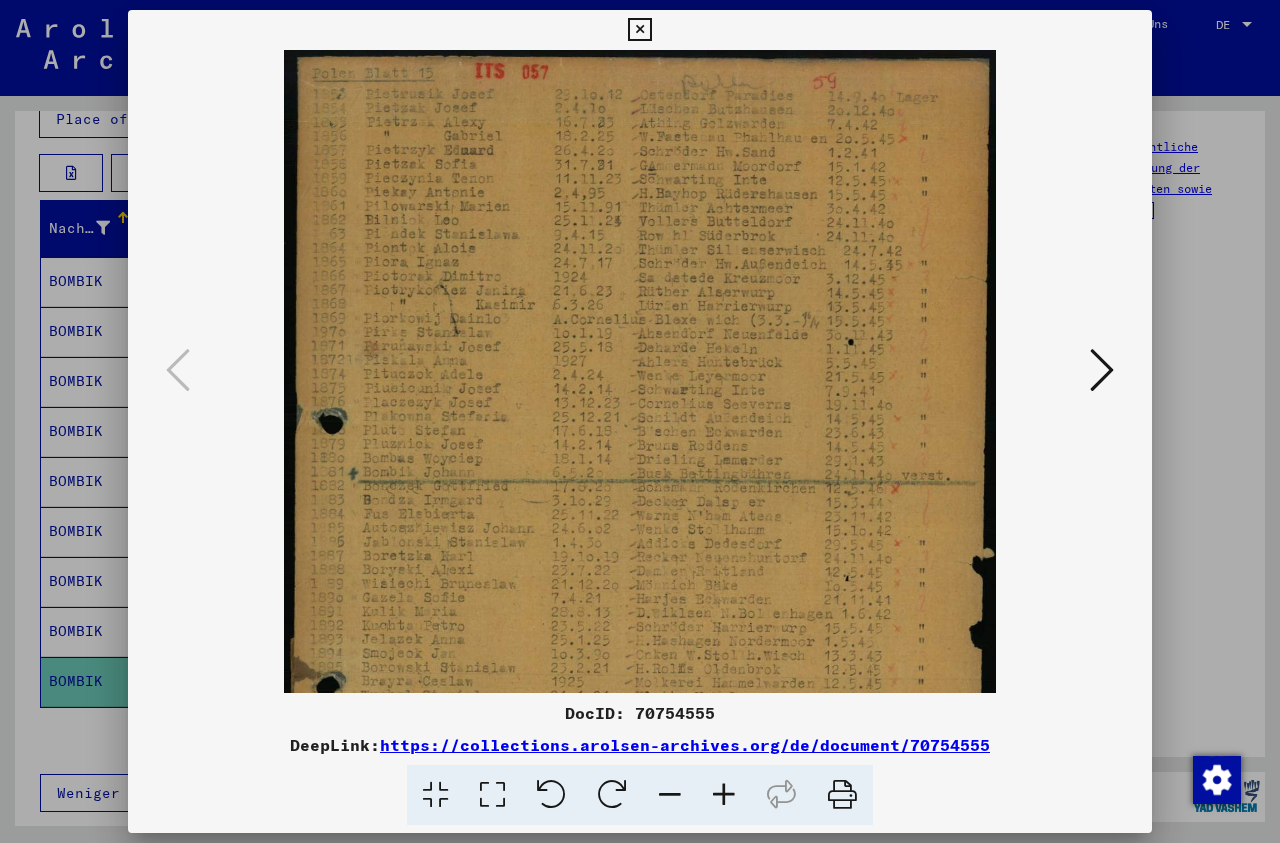 click at bounding box center [724, 795] 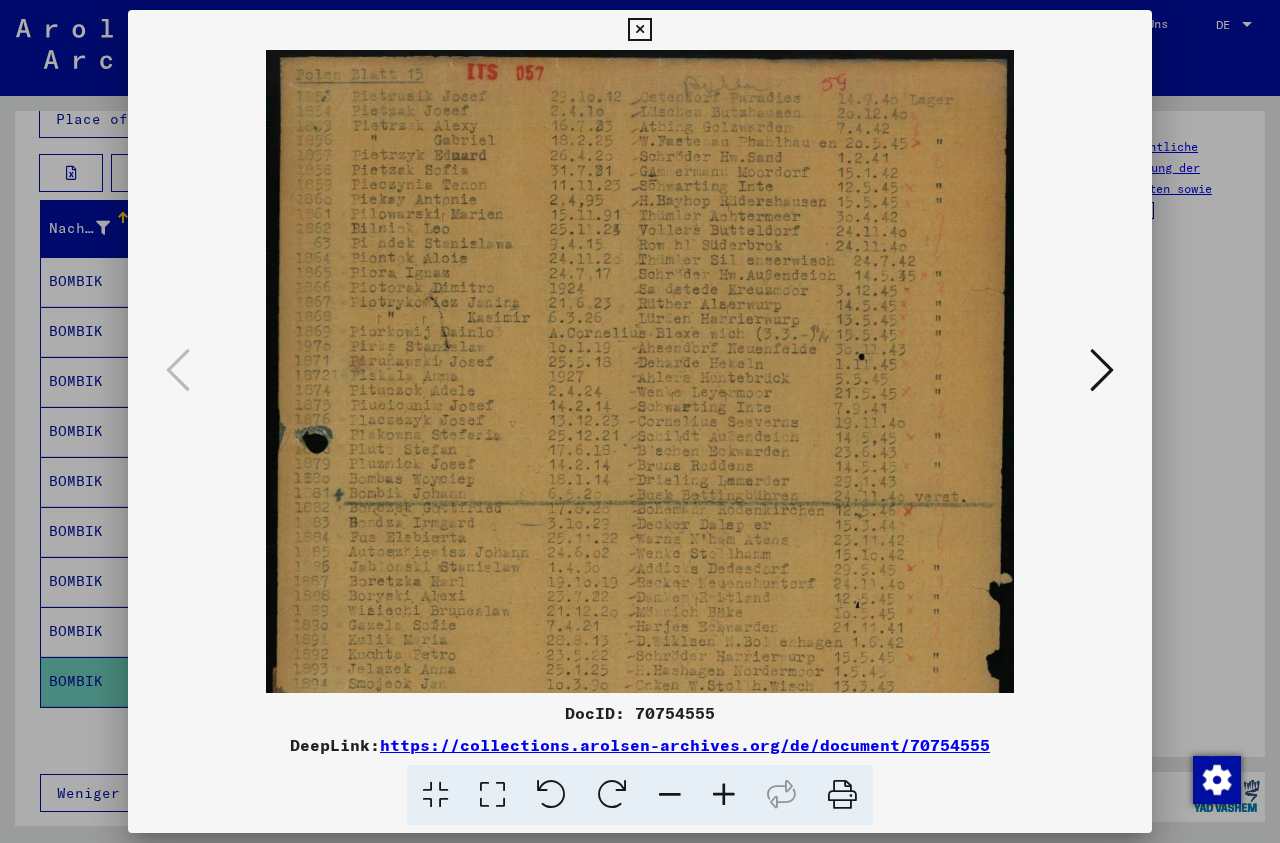click at bounding box center (724, 795) 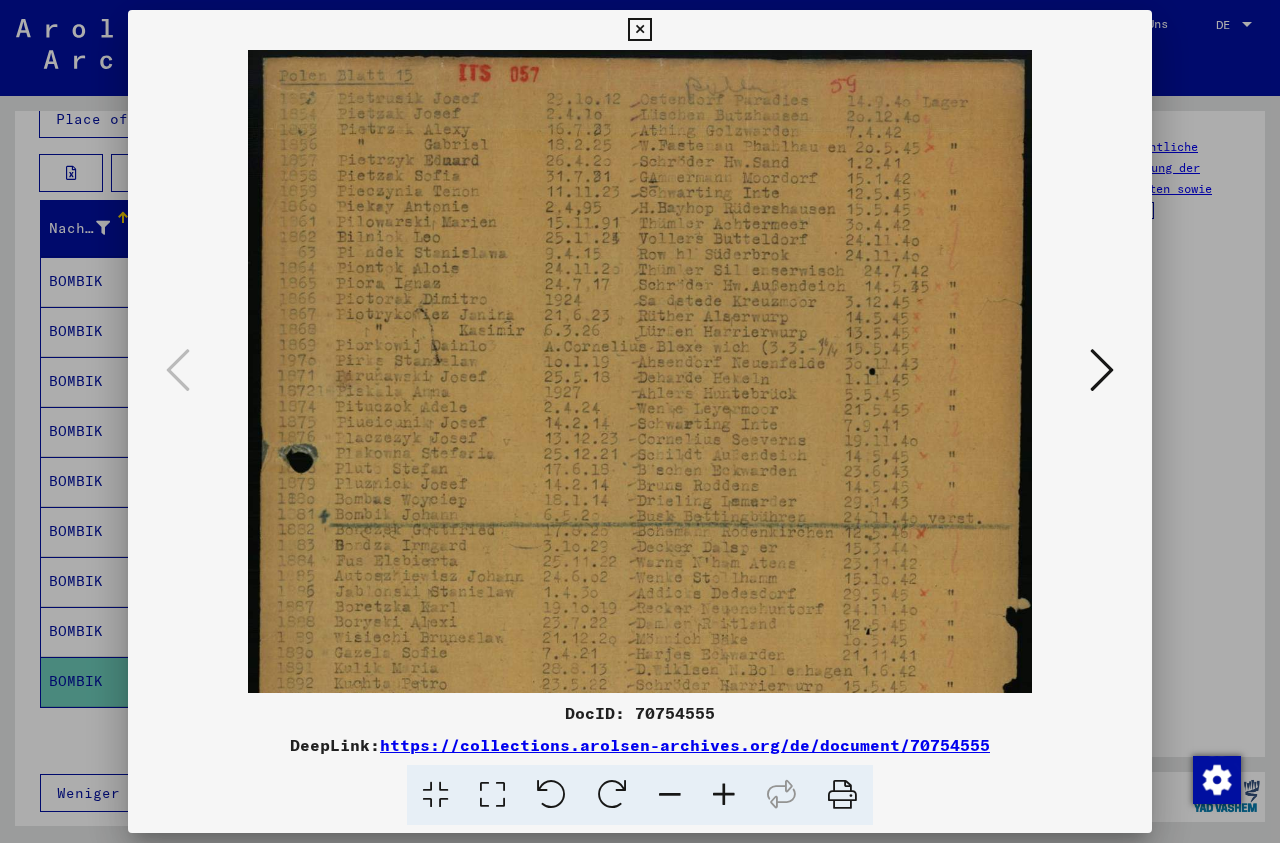 click at bounding box center [724, 795] 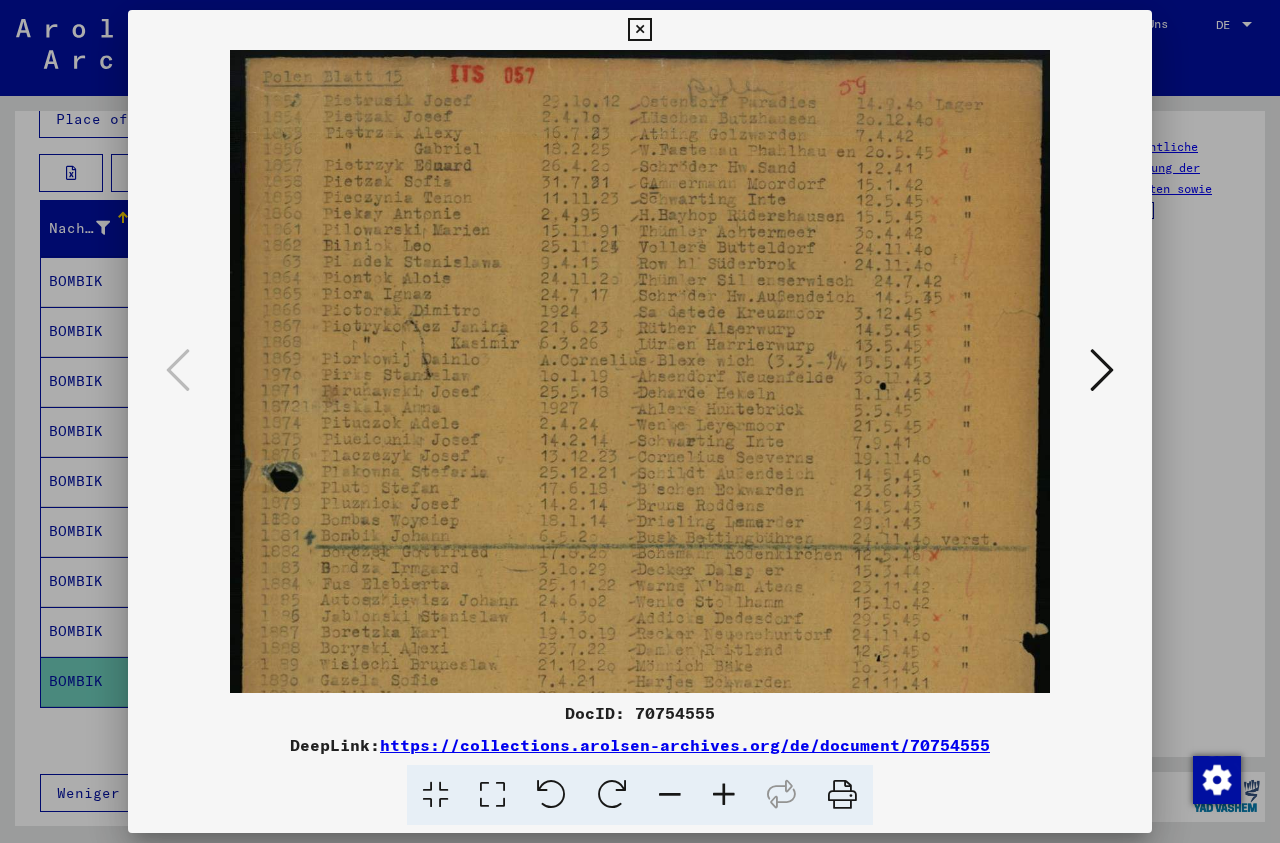 click at bounding box center (724, 795) 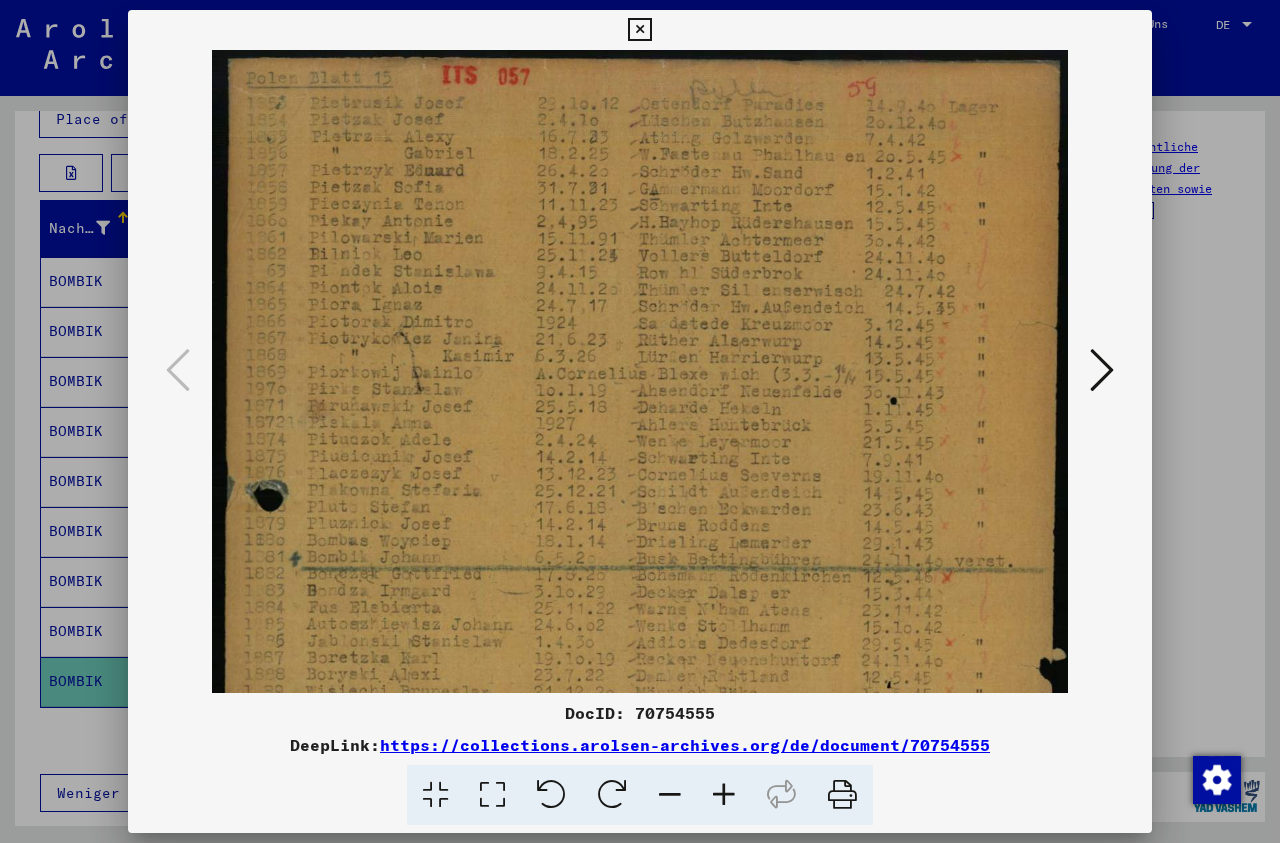 click at bounding box center [724, 795] 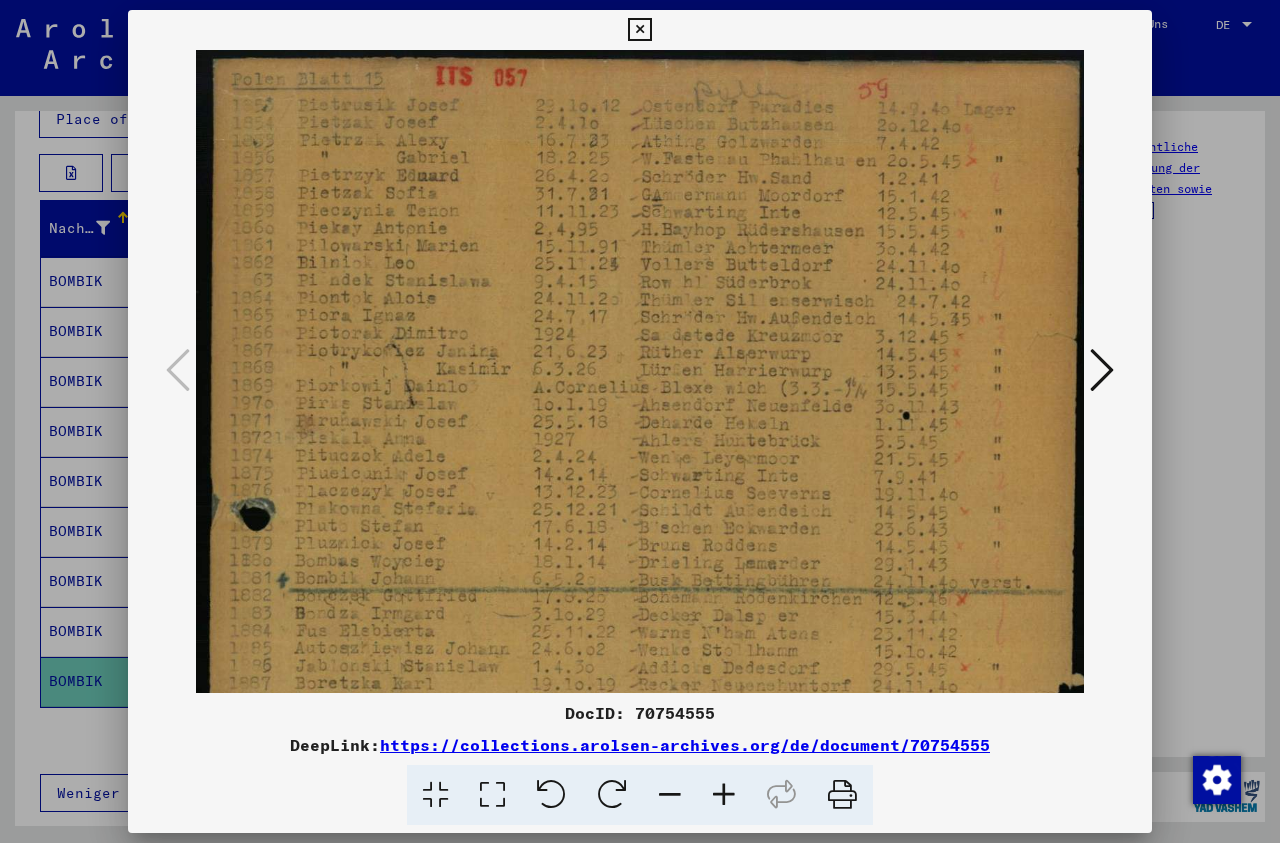 click at bounding box center (724, 795) 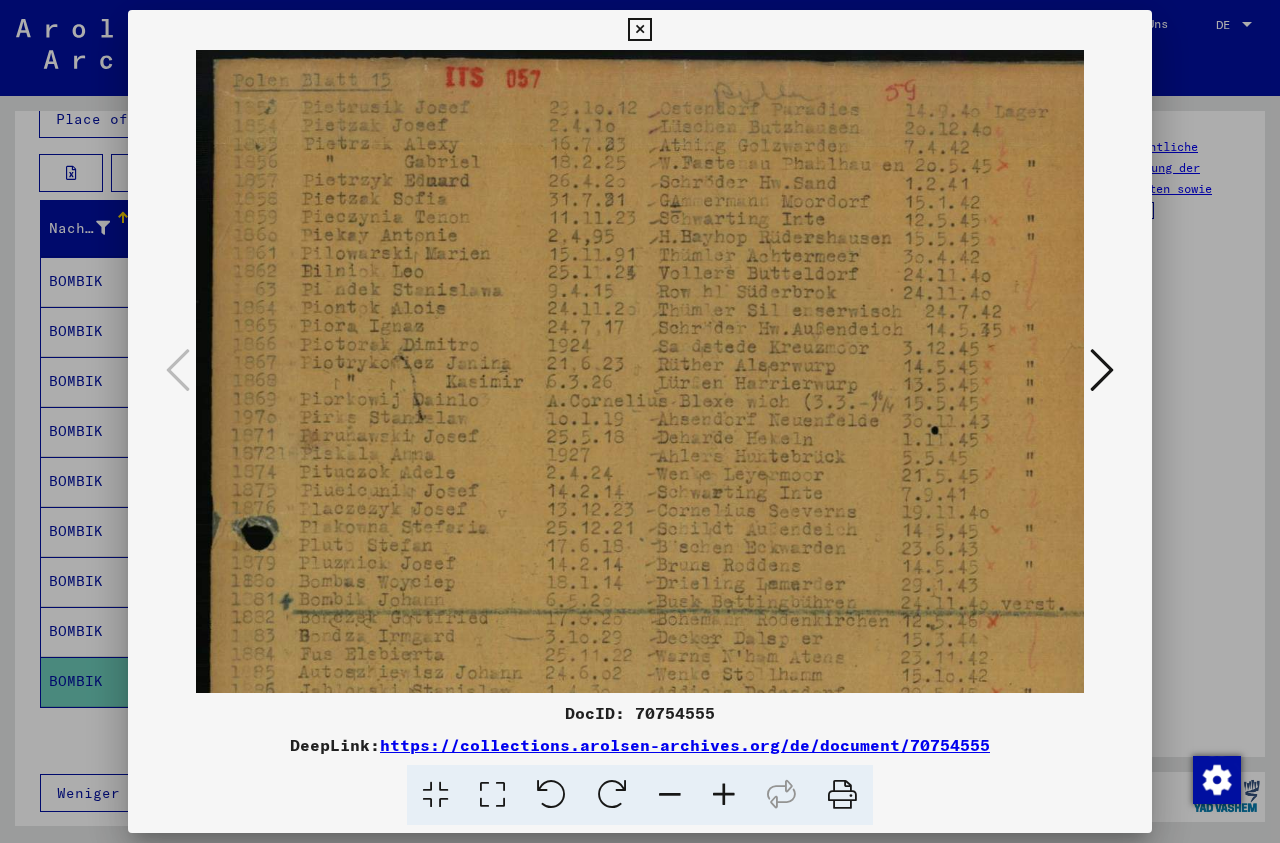 click at bounding box center [724, 795] 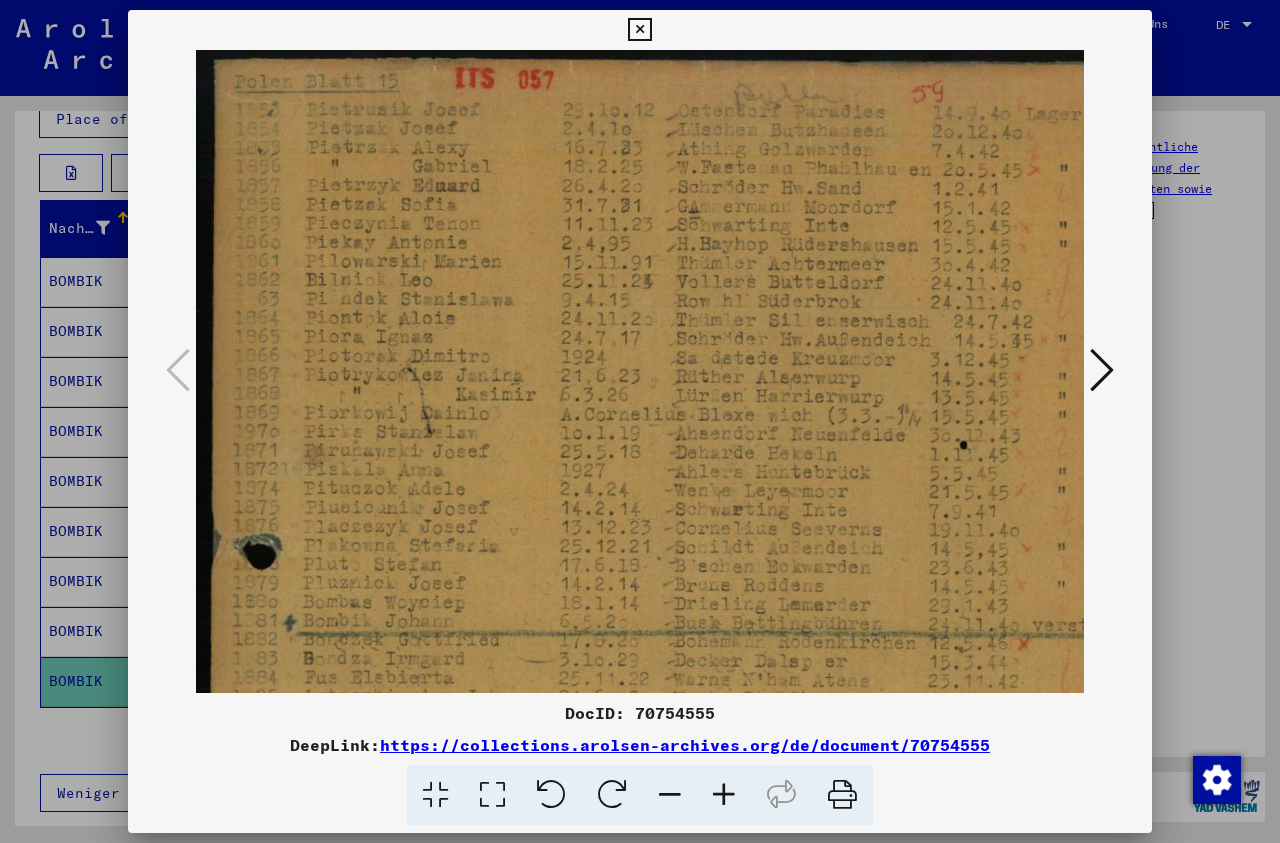 click at bounding box center [724, 795] 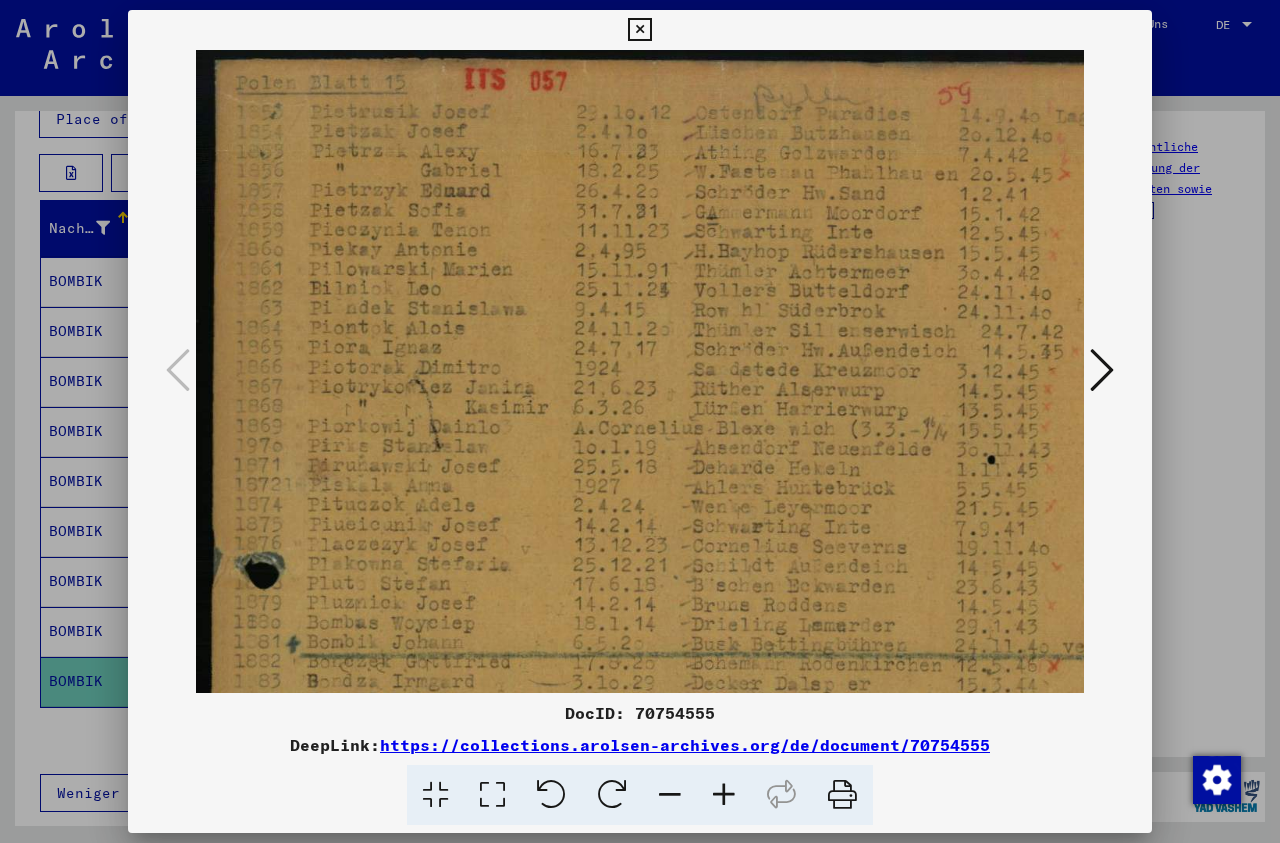 click at bounding box center [724, 795] 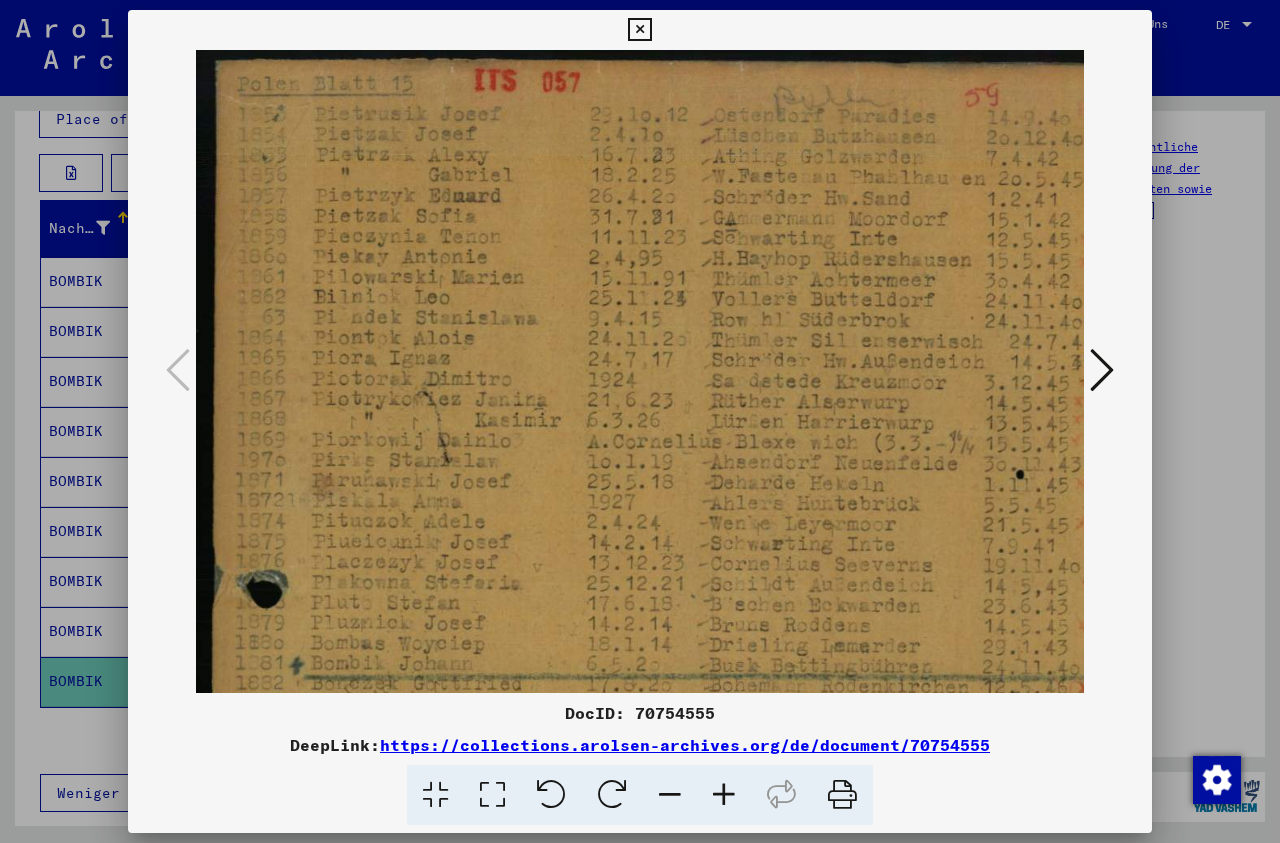 click at bounding box center [724, 795] 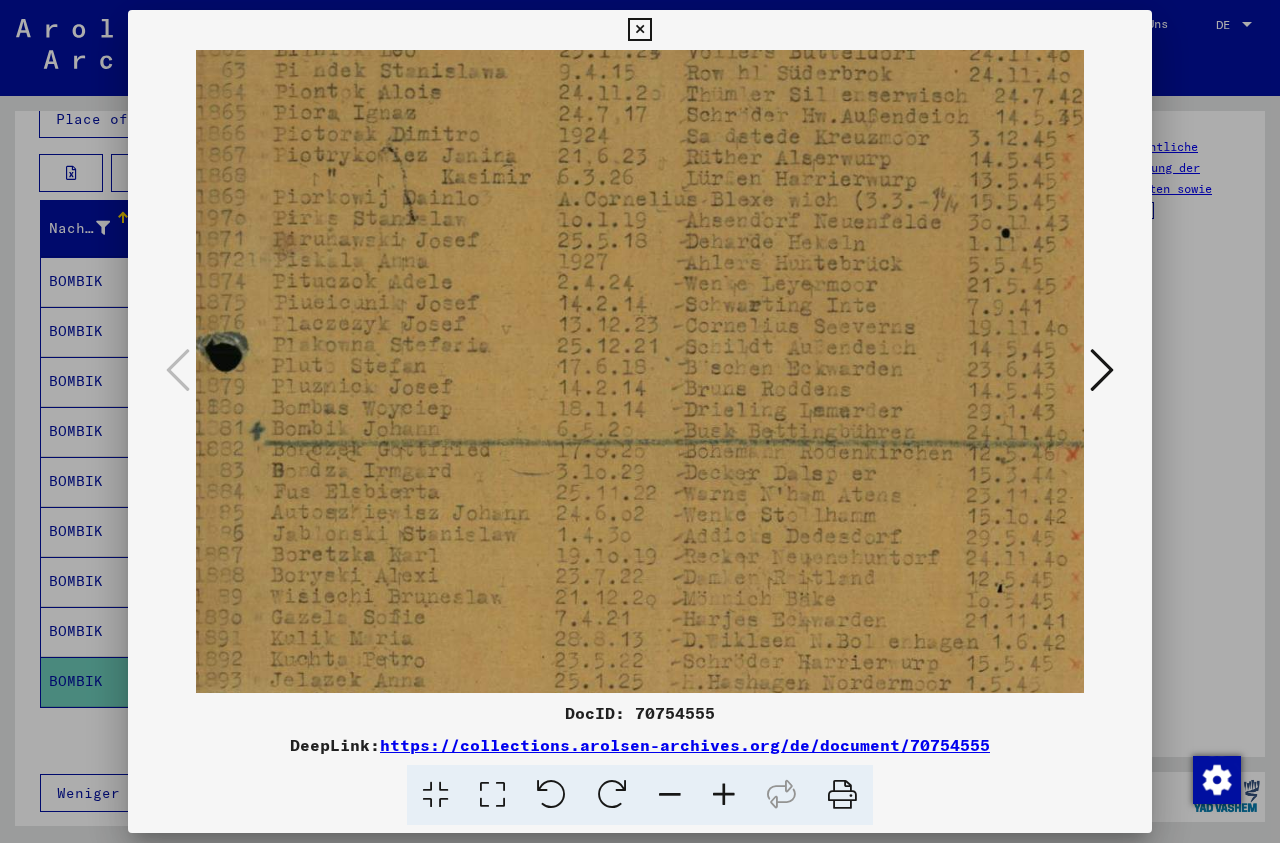 scroll, scrollTop: 263, scrollLeft: 46, axis: both 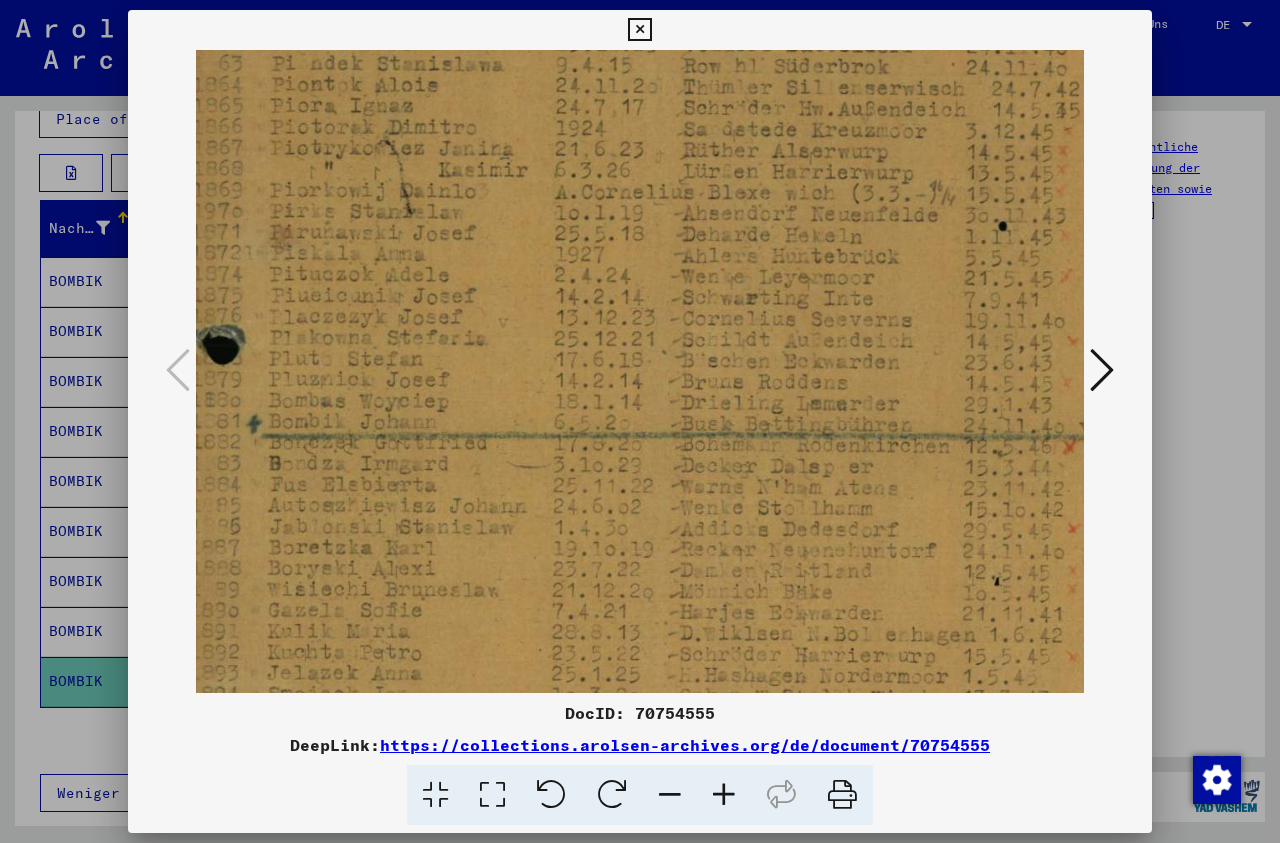 drag, startPoint x: 736, startPoint y: 637, endPoint x: 690, endPoint y: 374, distance: 266.99252 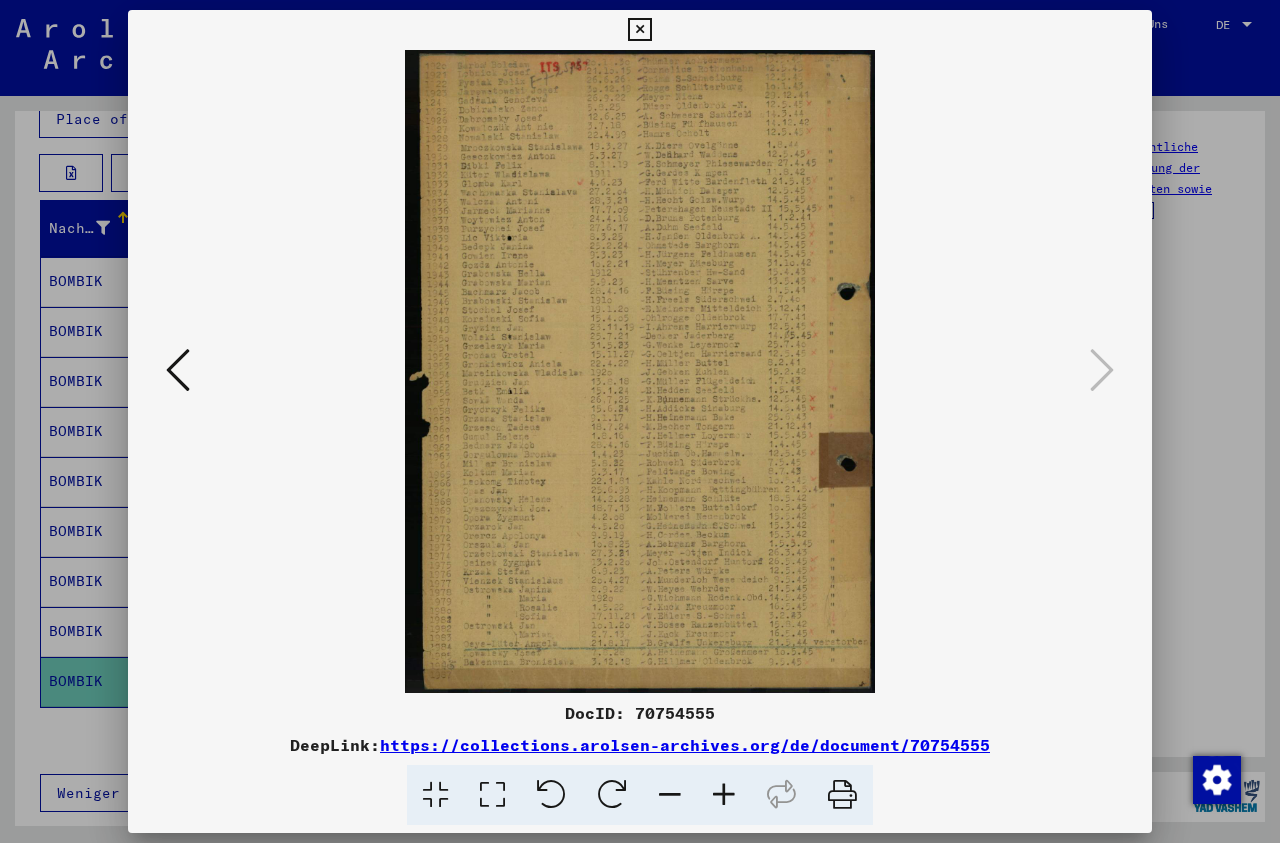 scroll, scrollTop: 0, scrollLeft: 0, axis: both 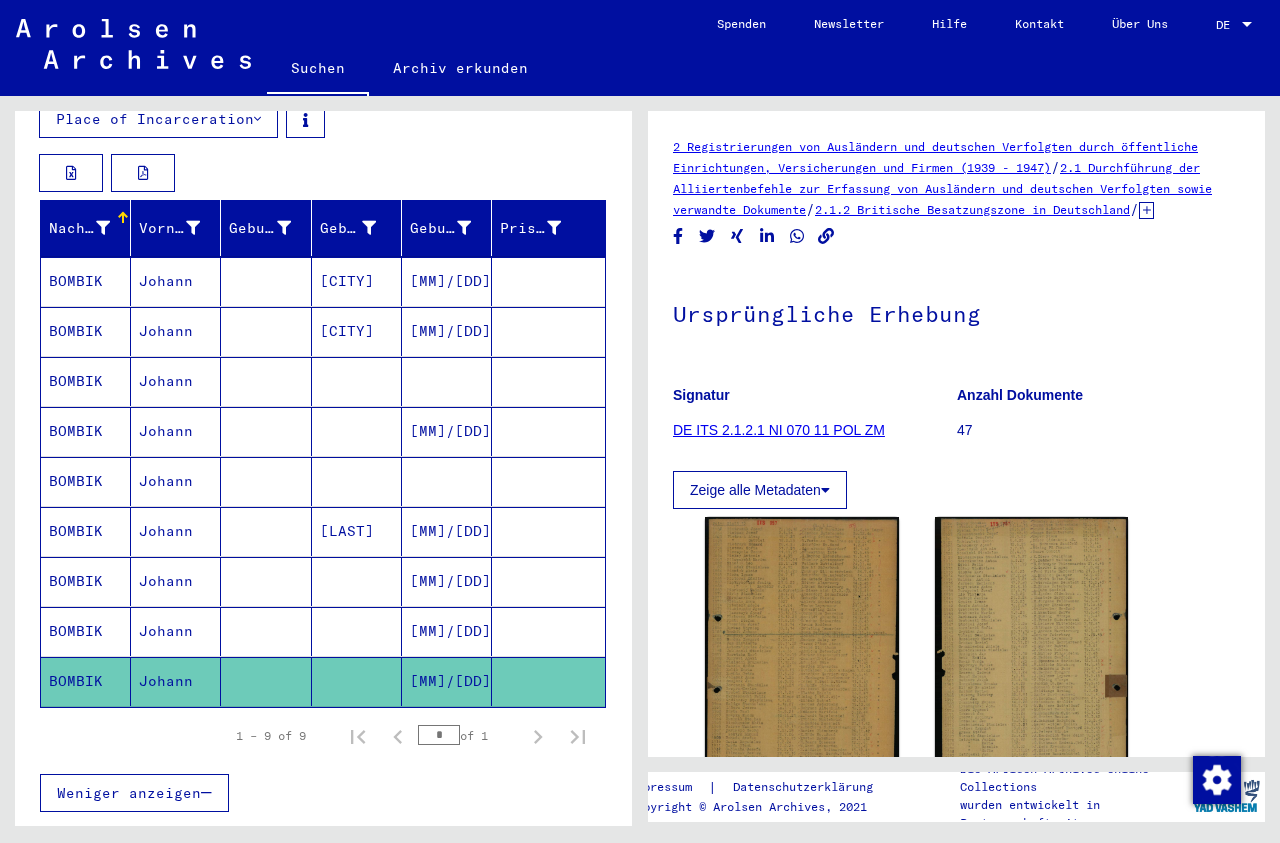 click on "DE ITS 2.1.2.1 NI 070 11 POL ZM" 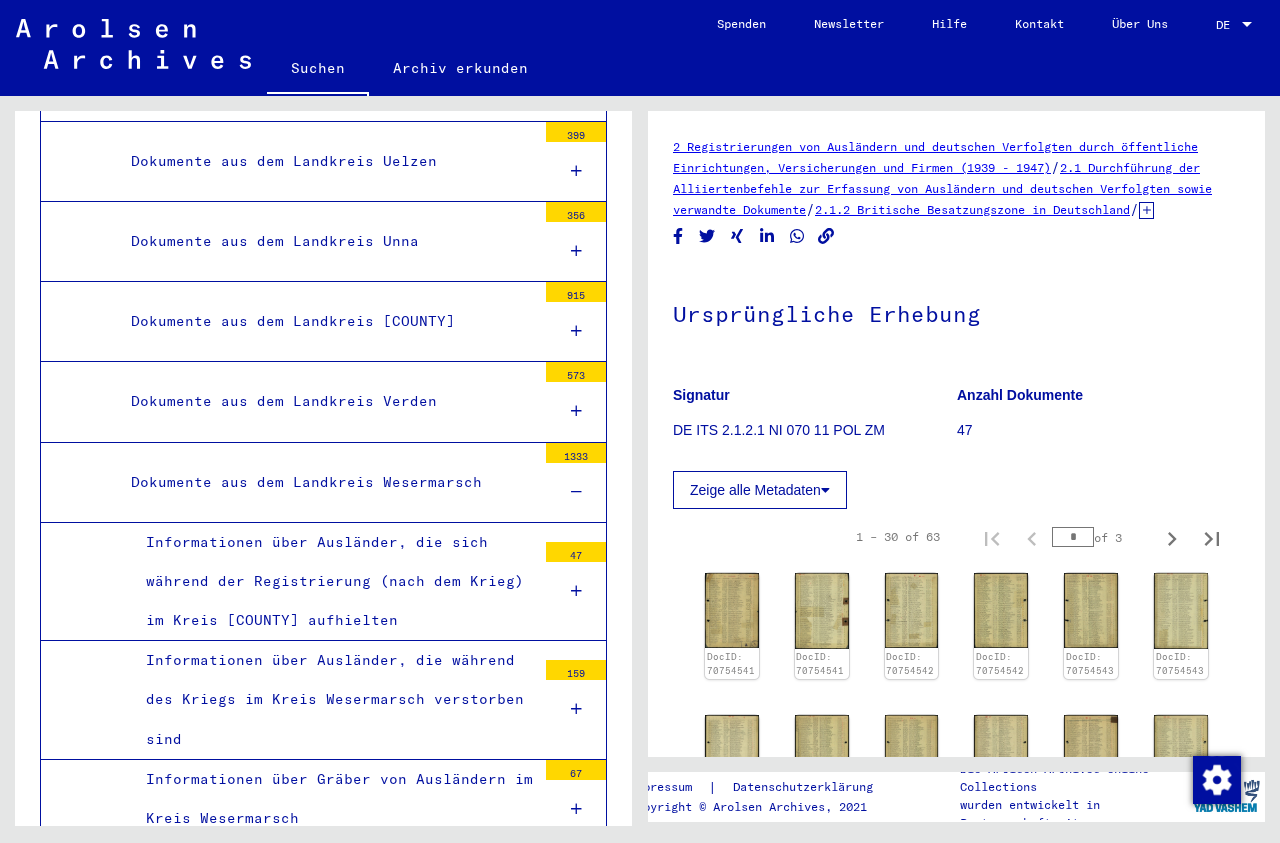 scroll, scrollTop: 6383, scrollLeft: 0, axis: vertical 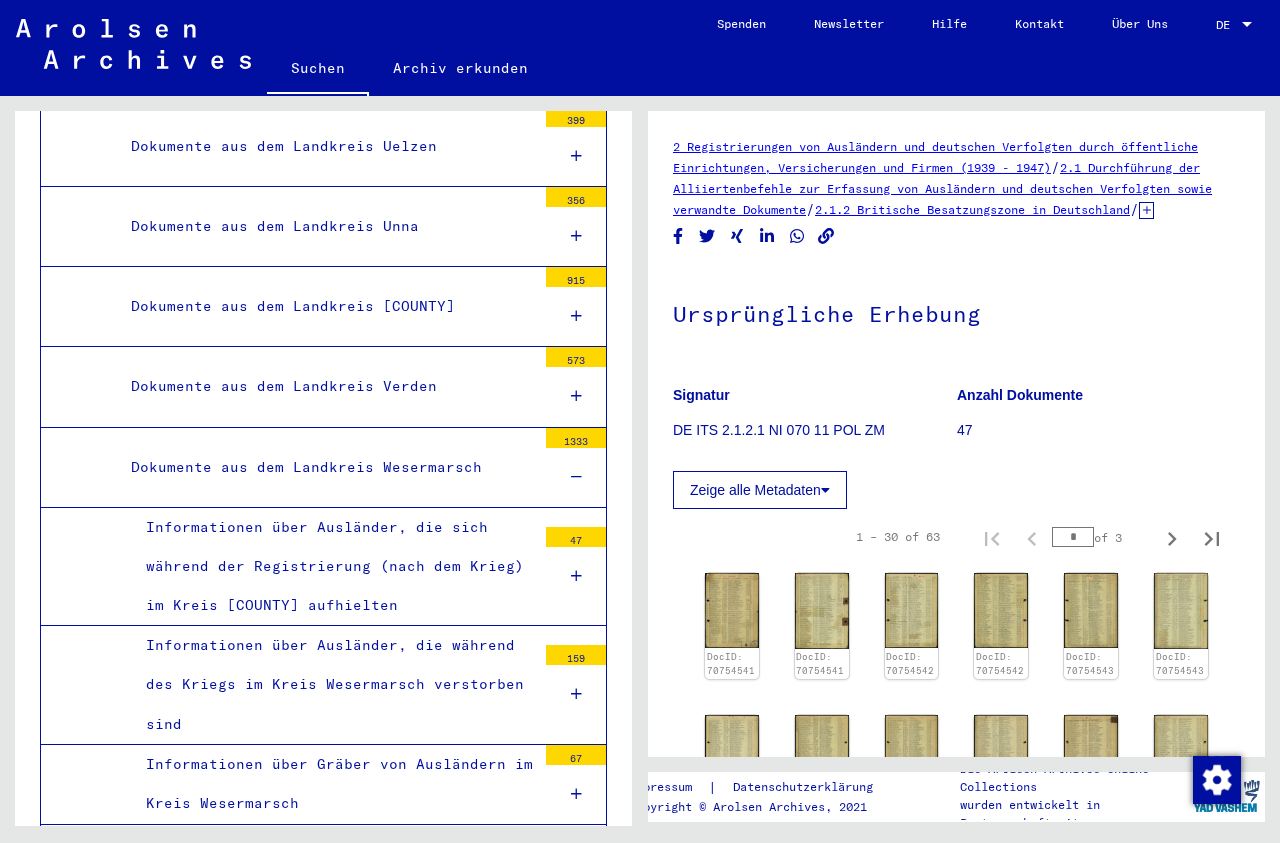 click at bounding box center (576, 576) 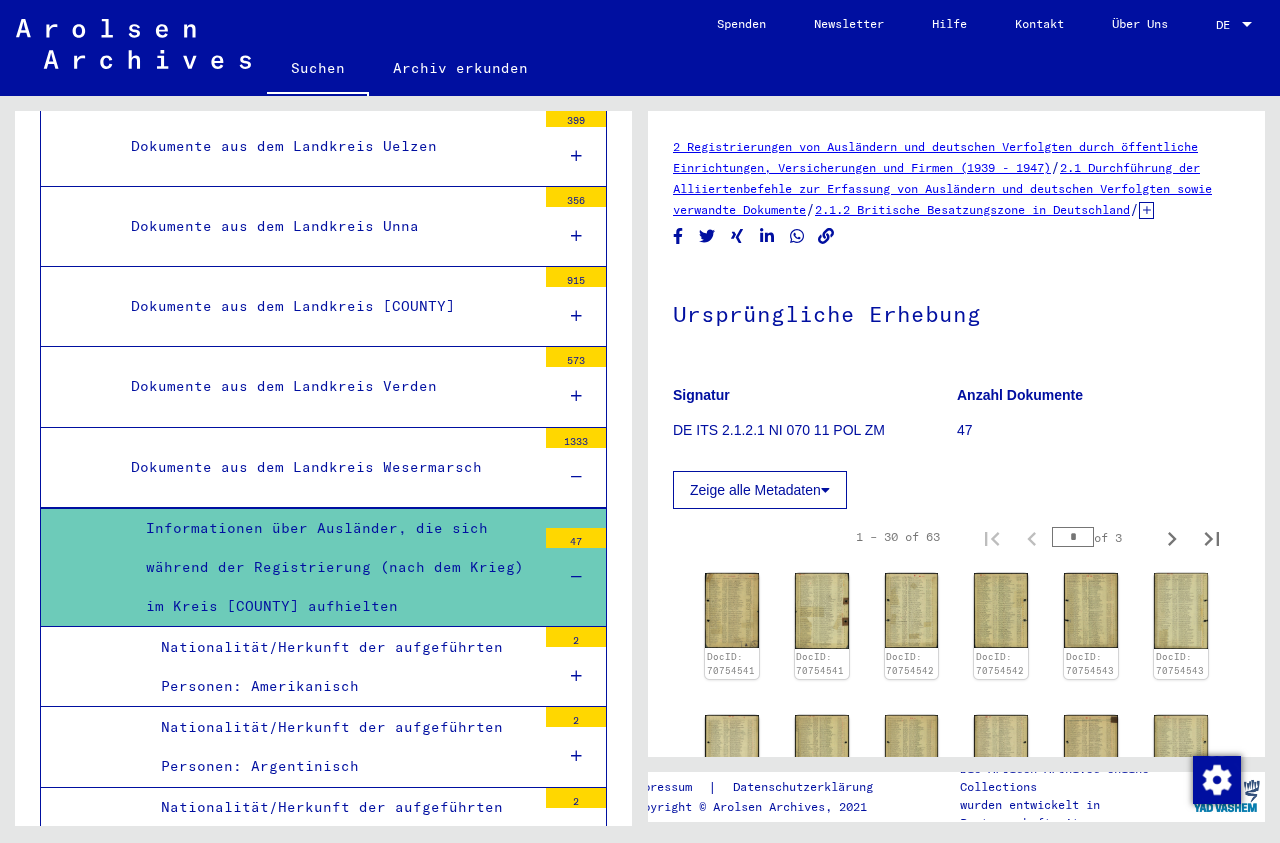click on "Informationen über Ausländer, die sich während der Registrierung (nach dem Krieg) im Kreis [COUNTY] aufhielten" at bounding box center (333, 568) 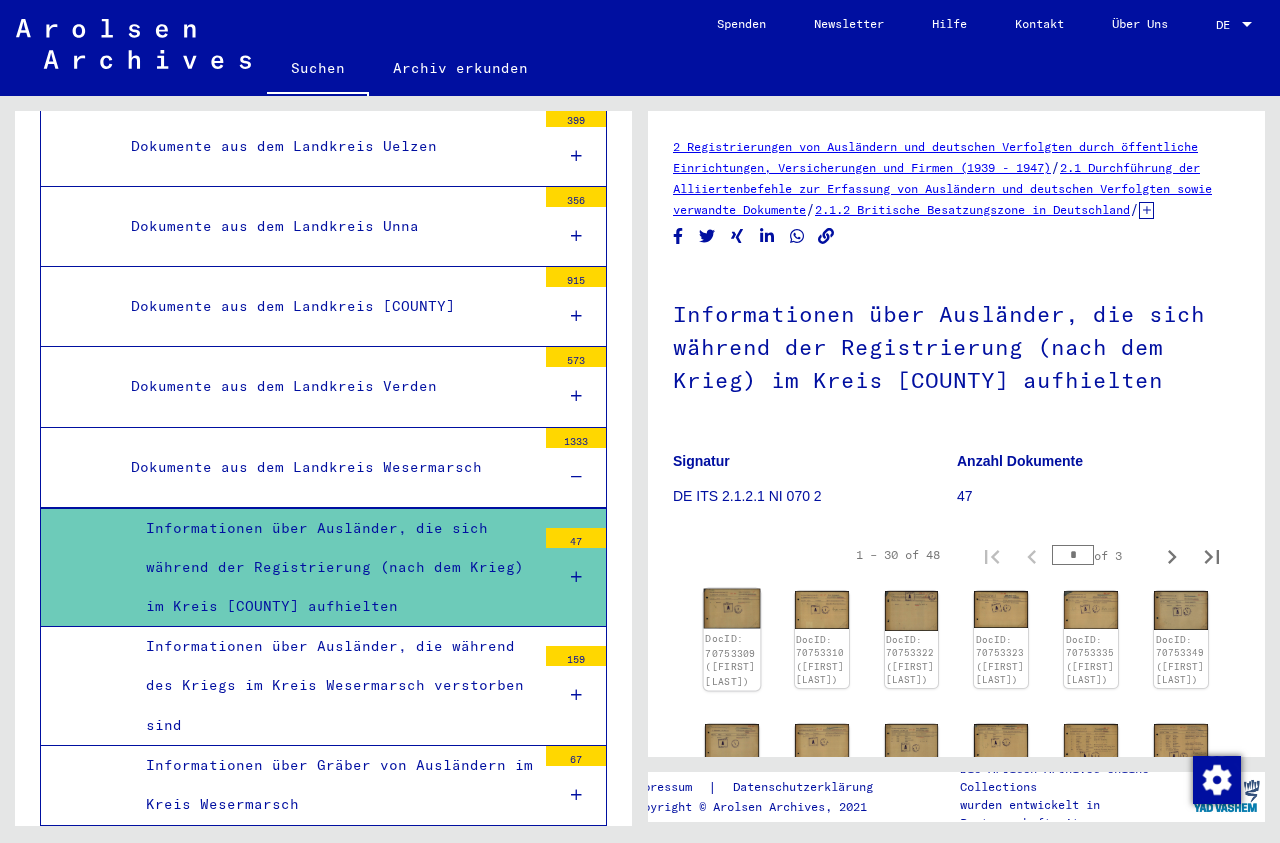 click 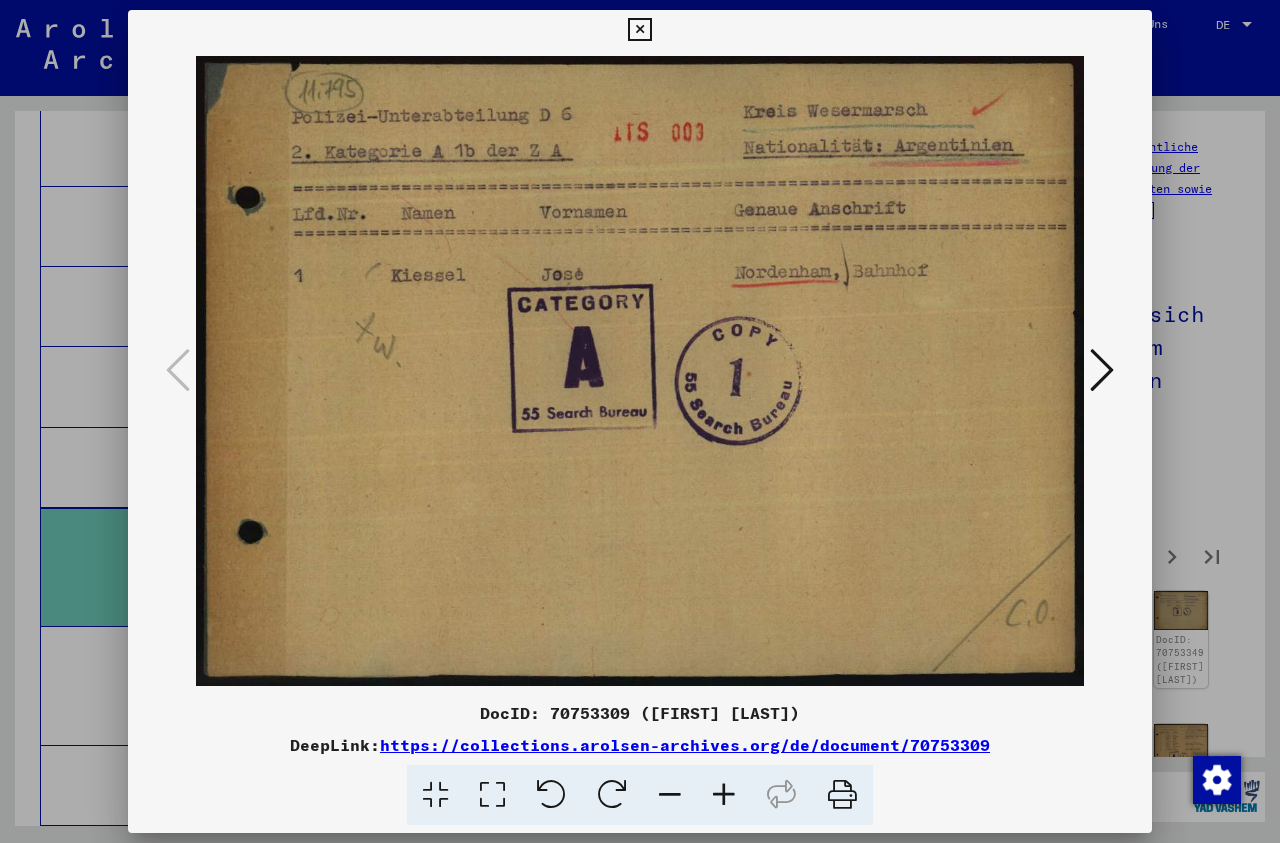 click at bounding box center [639, 30] 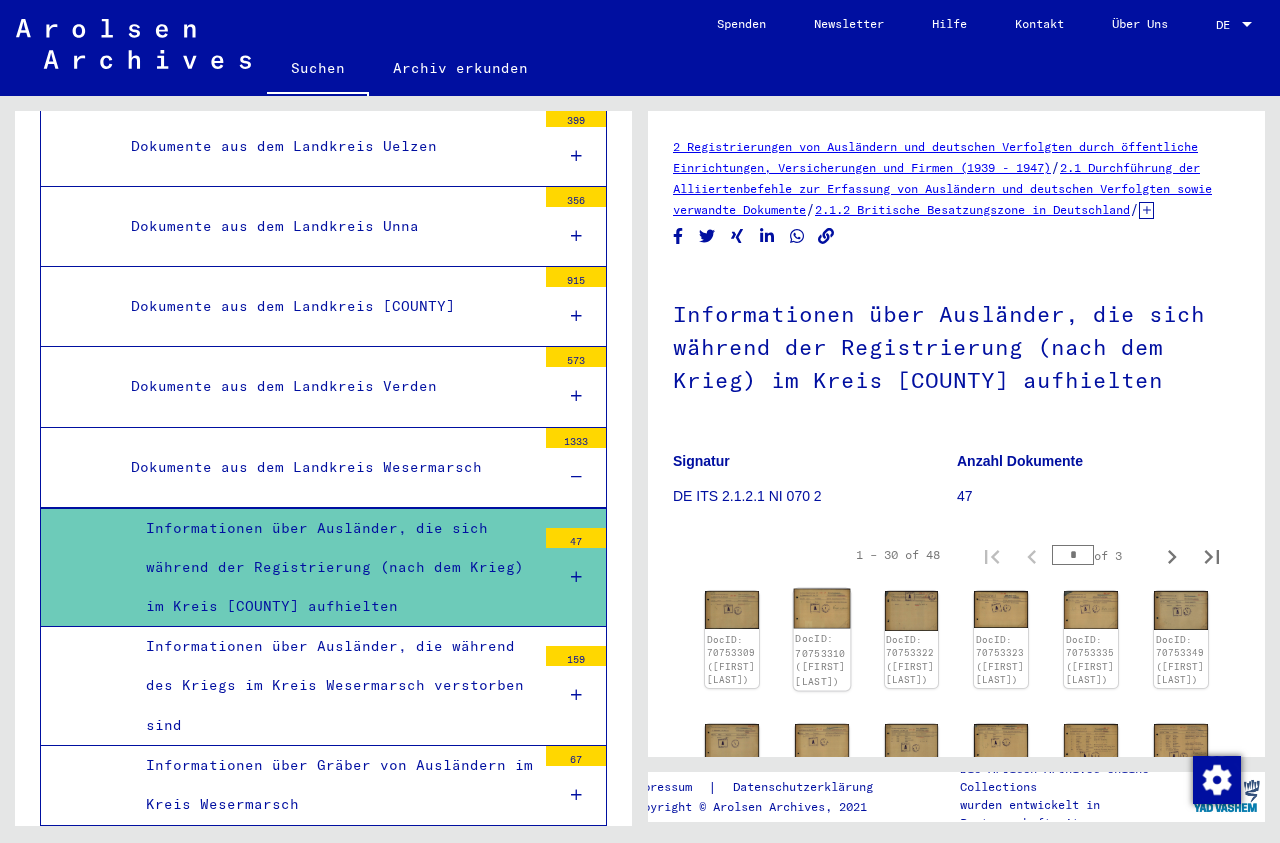click 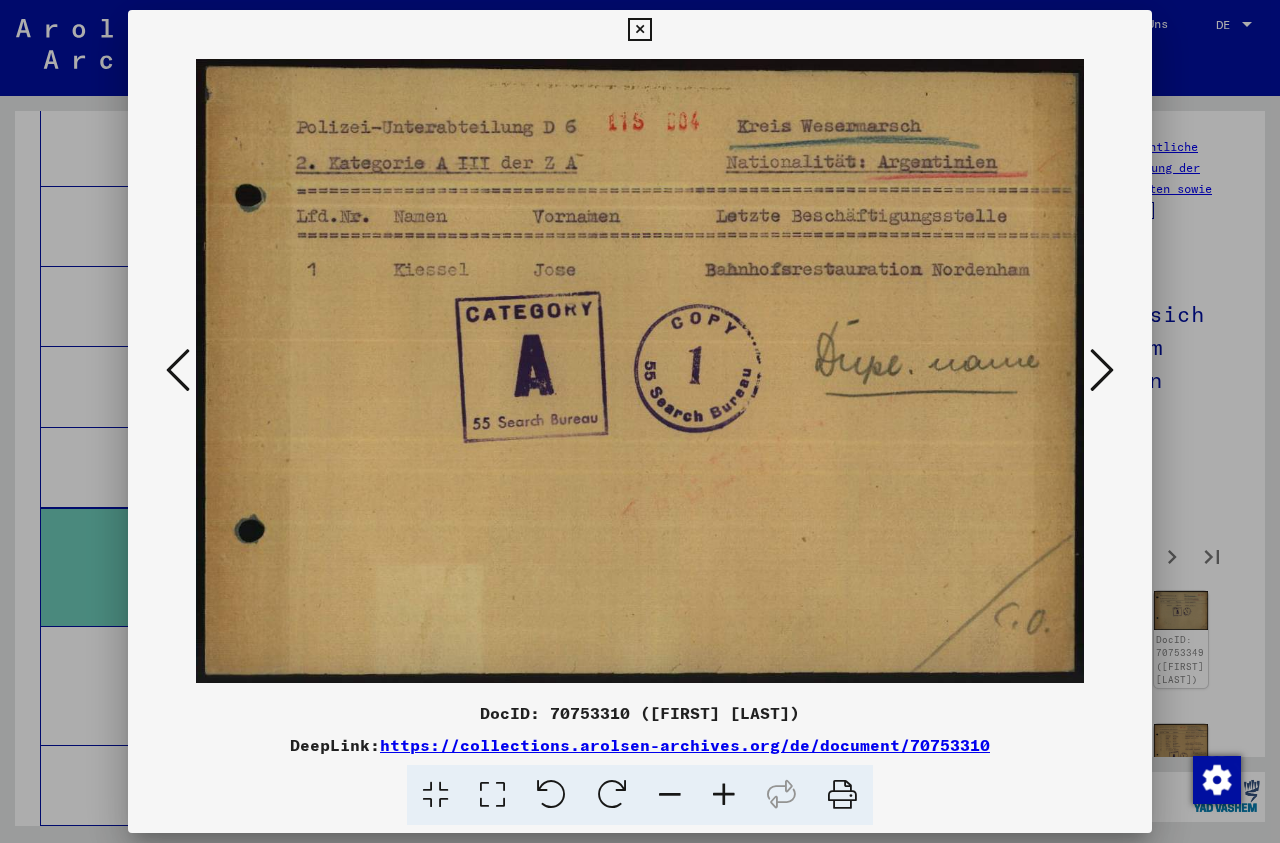 click at bounding box center (639, 30) 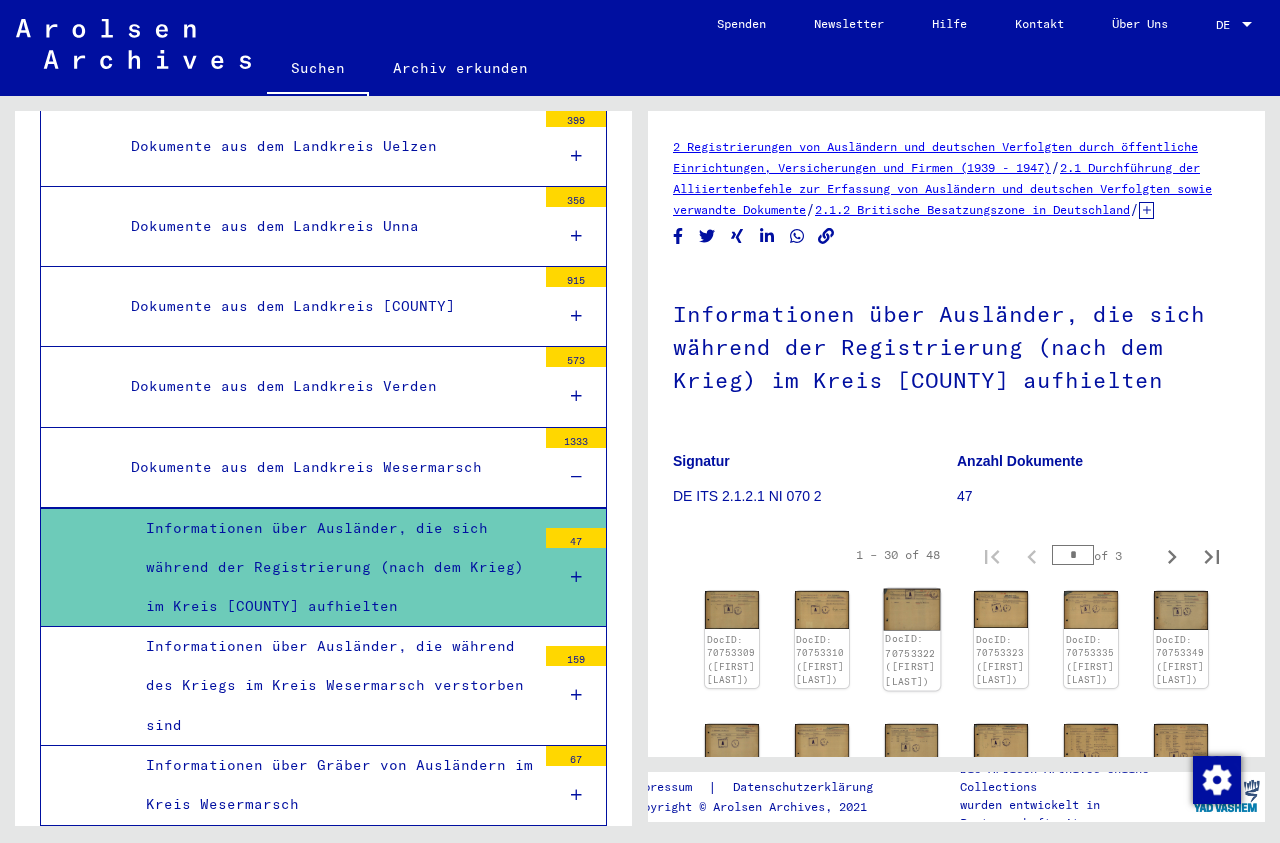 click 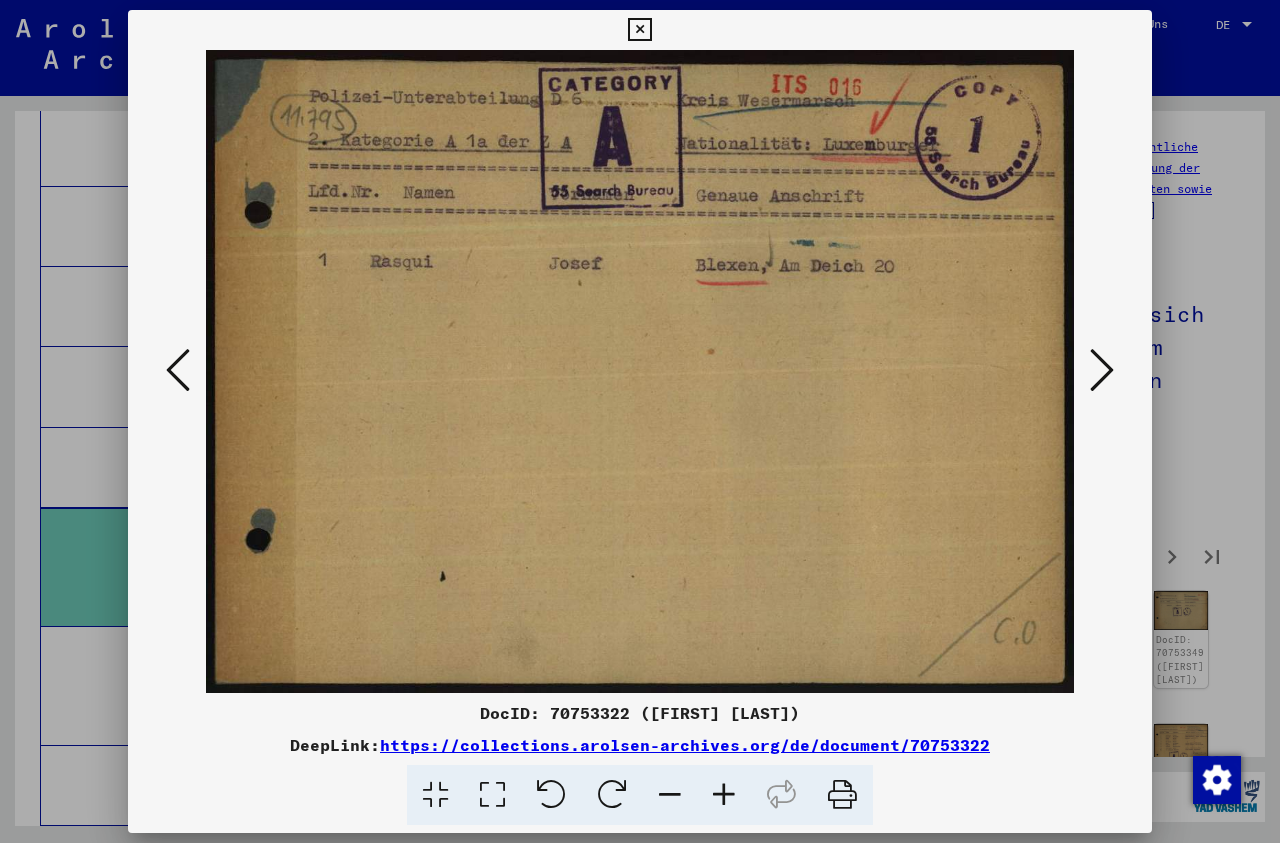 click at bounding box center (639, 30) 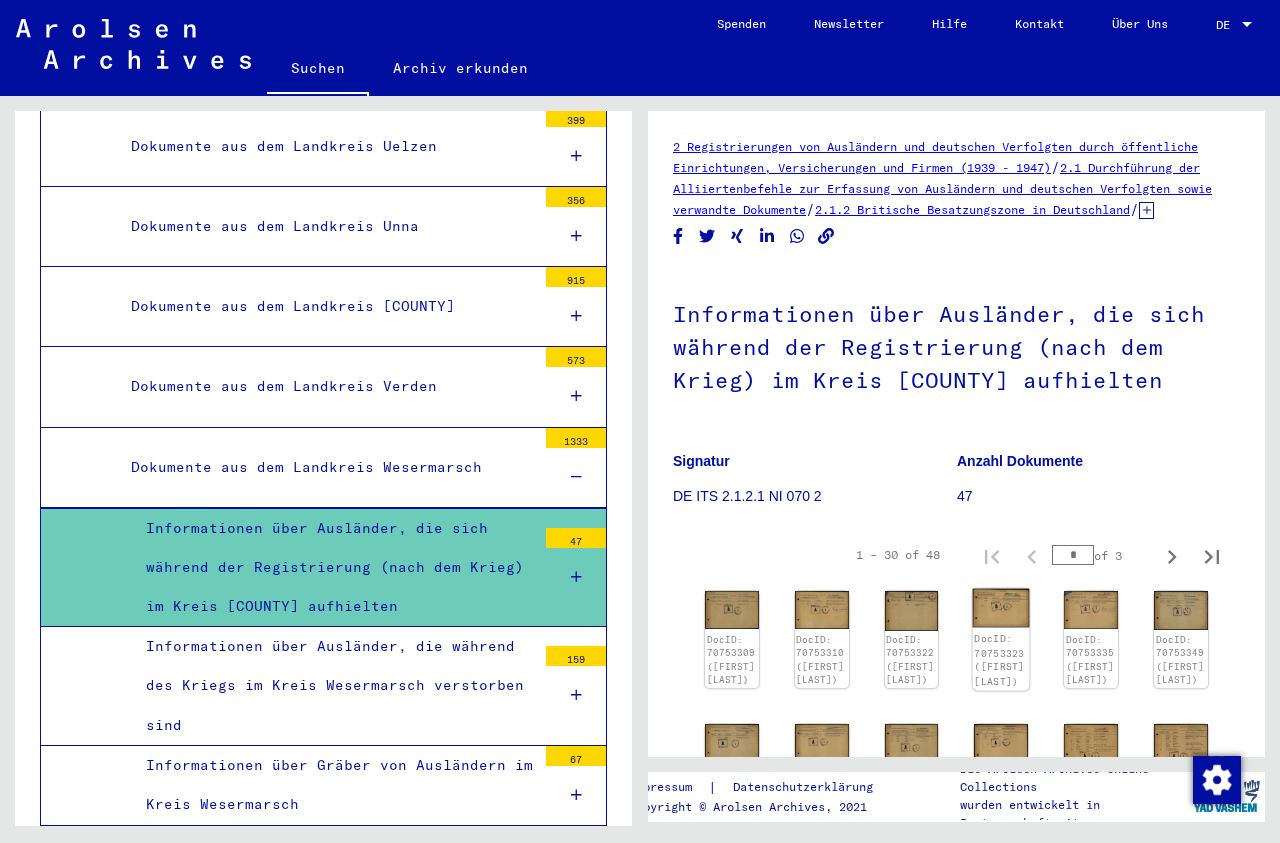 click 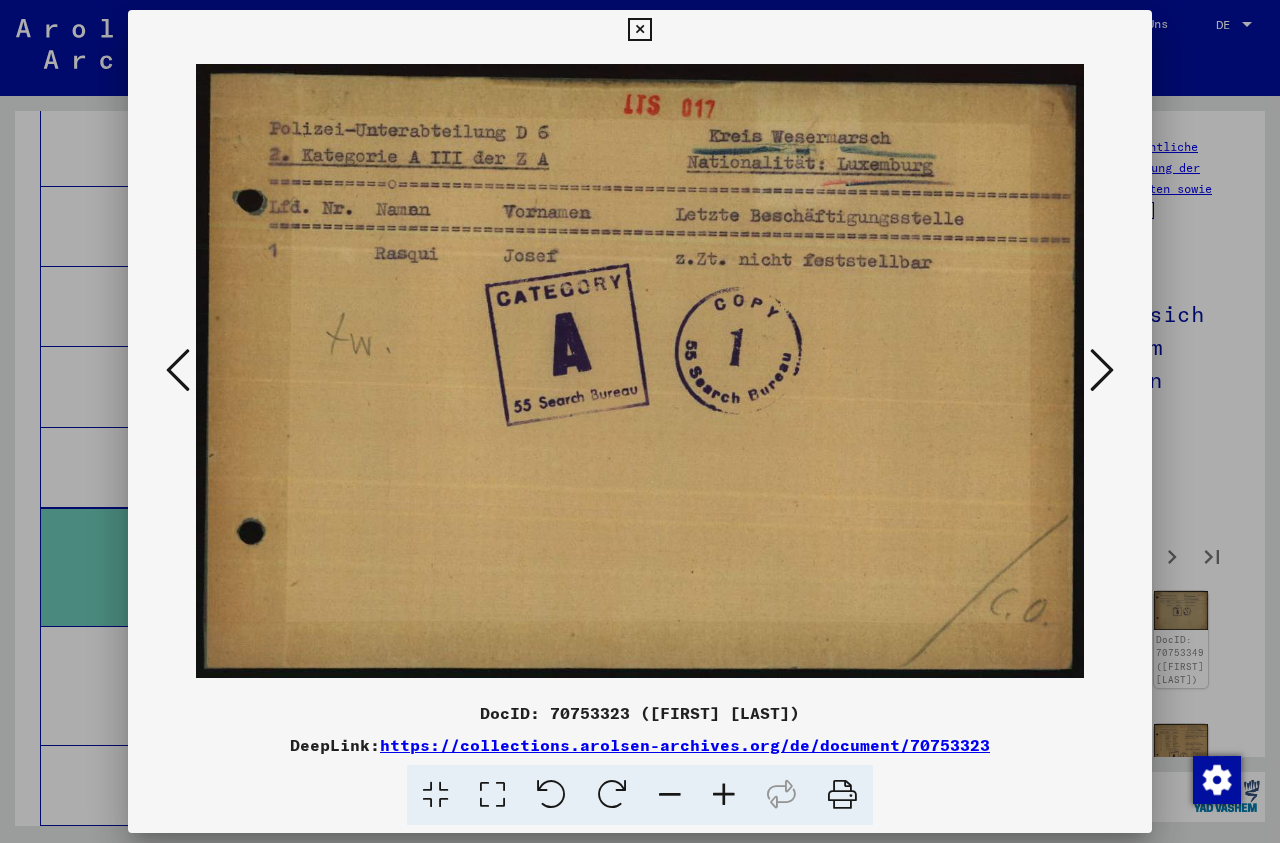 click at bounding box center (639, 30) 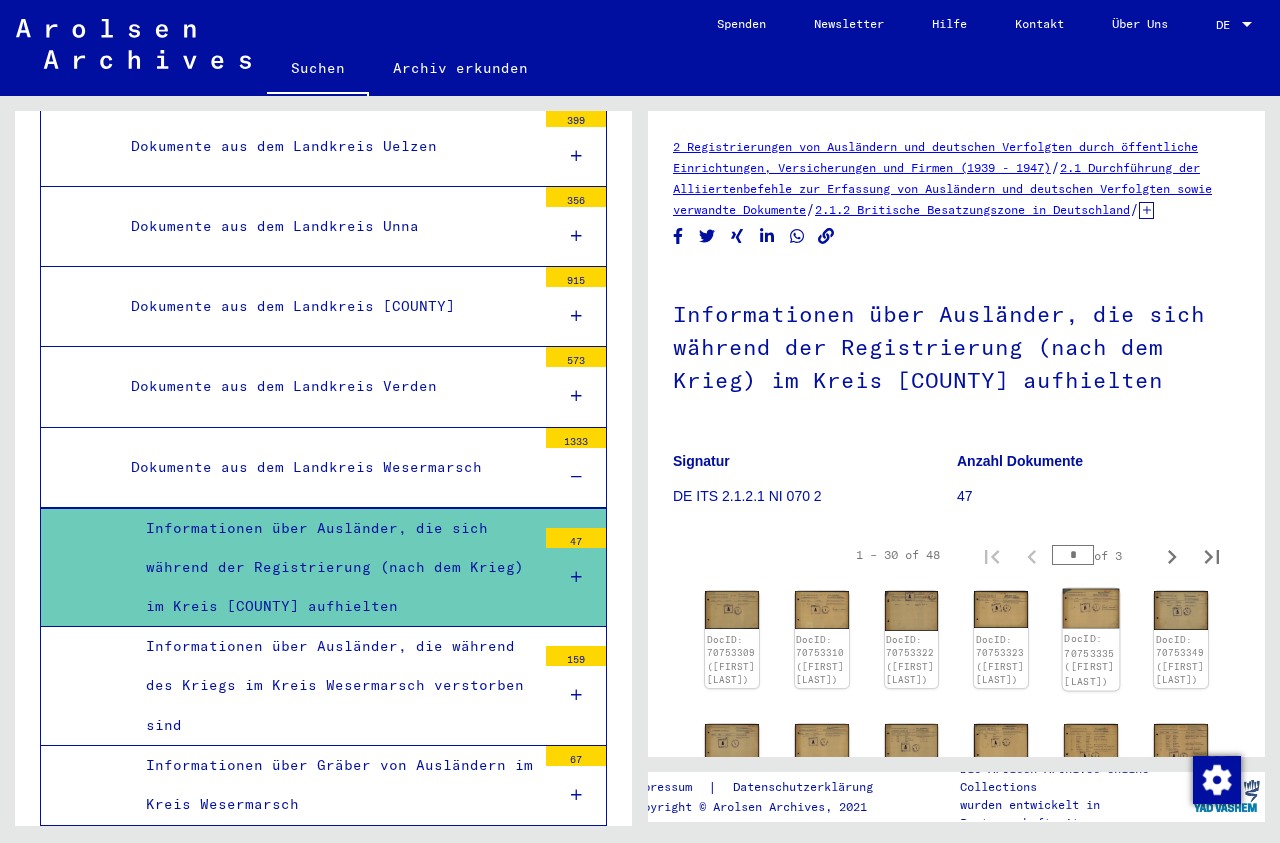 click 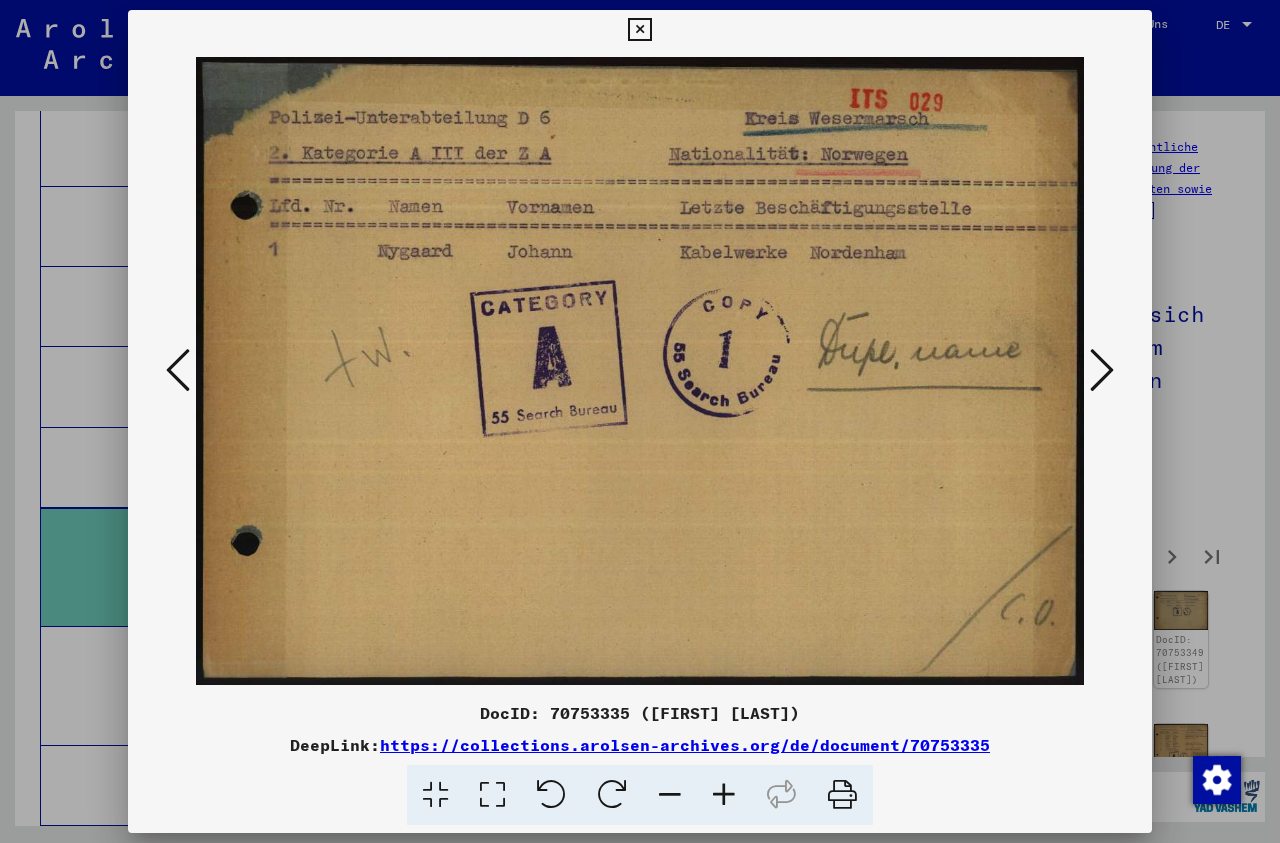 click at bounding box center [639, 30] 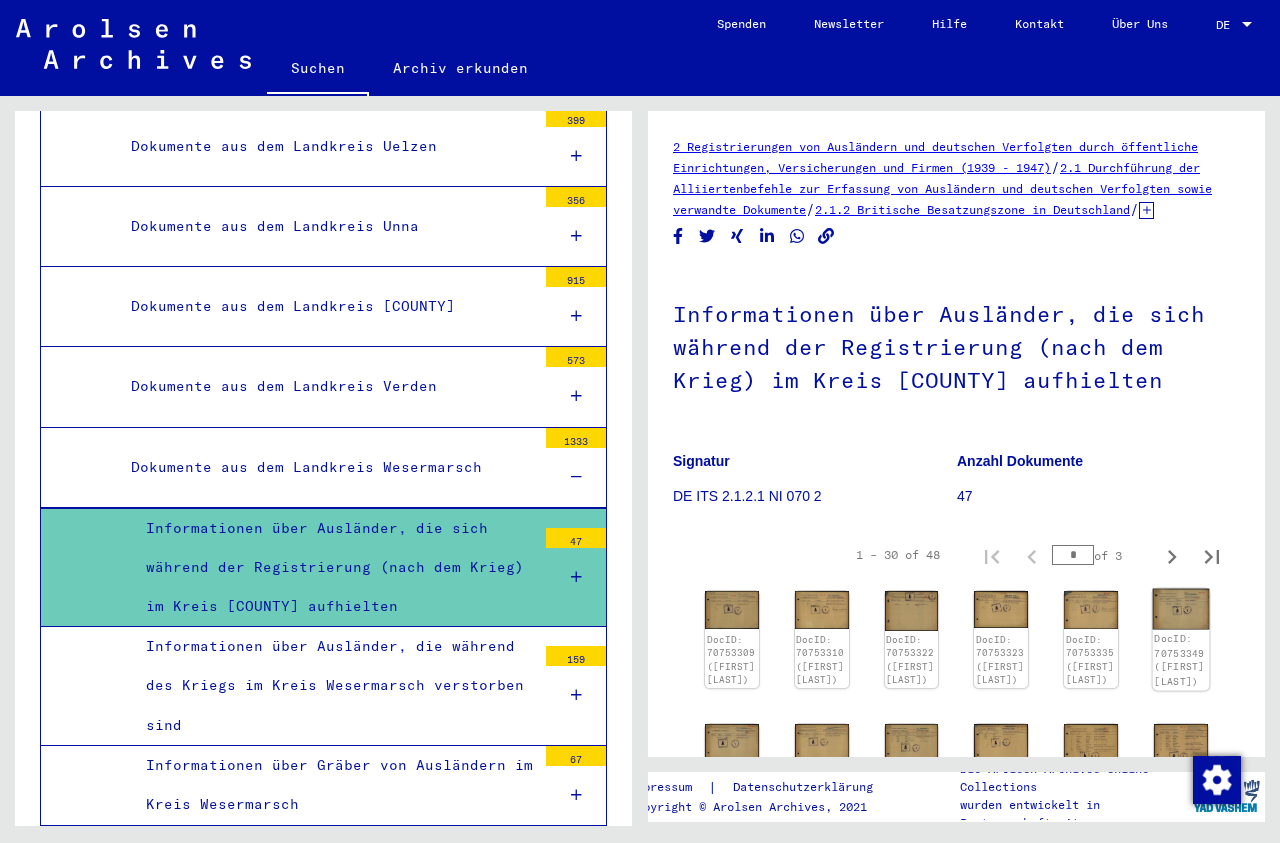 click 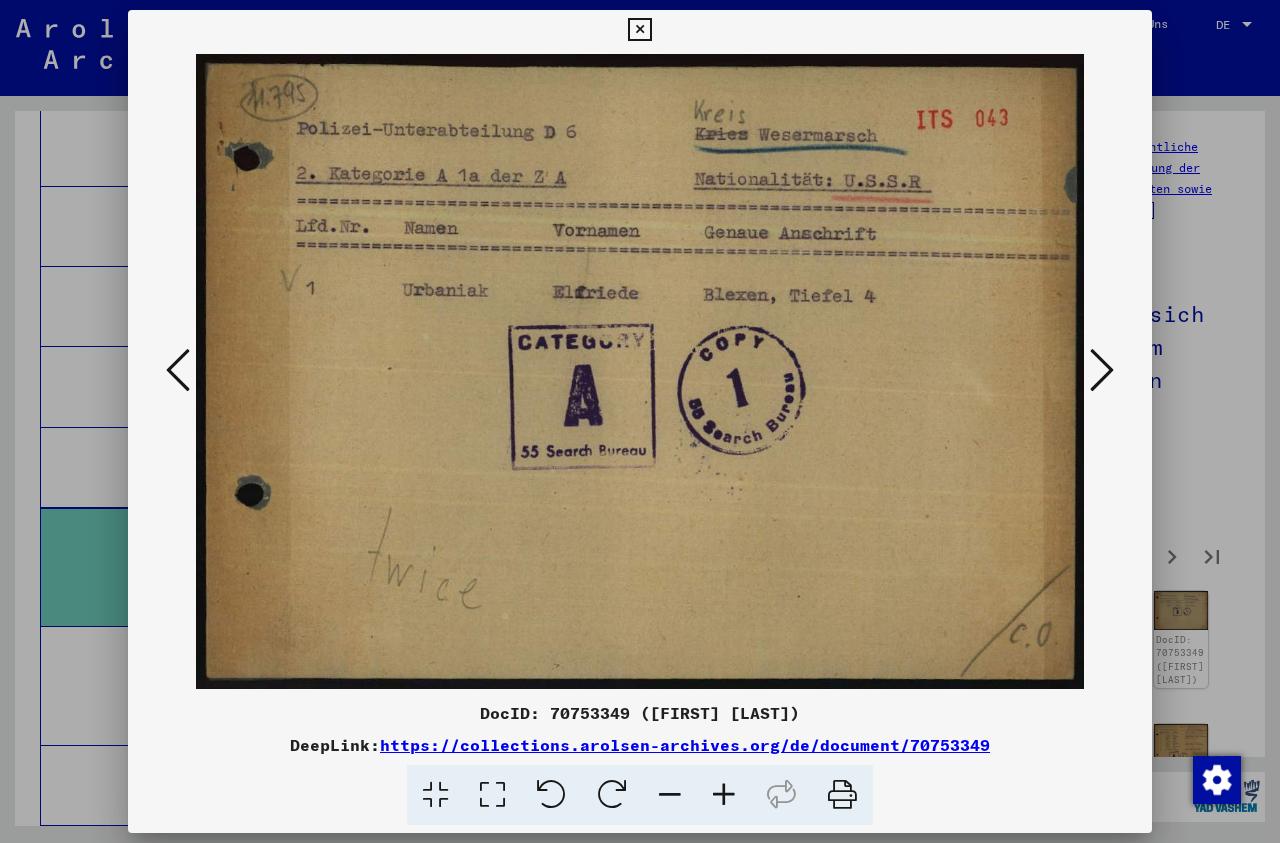 click at bounding box center (639, 30) 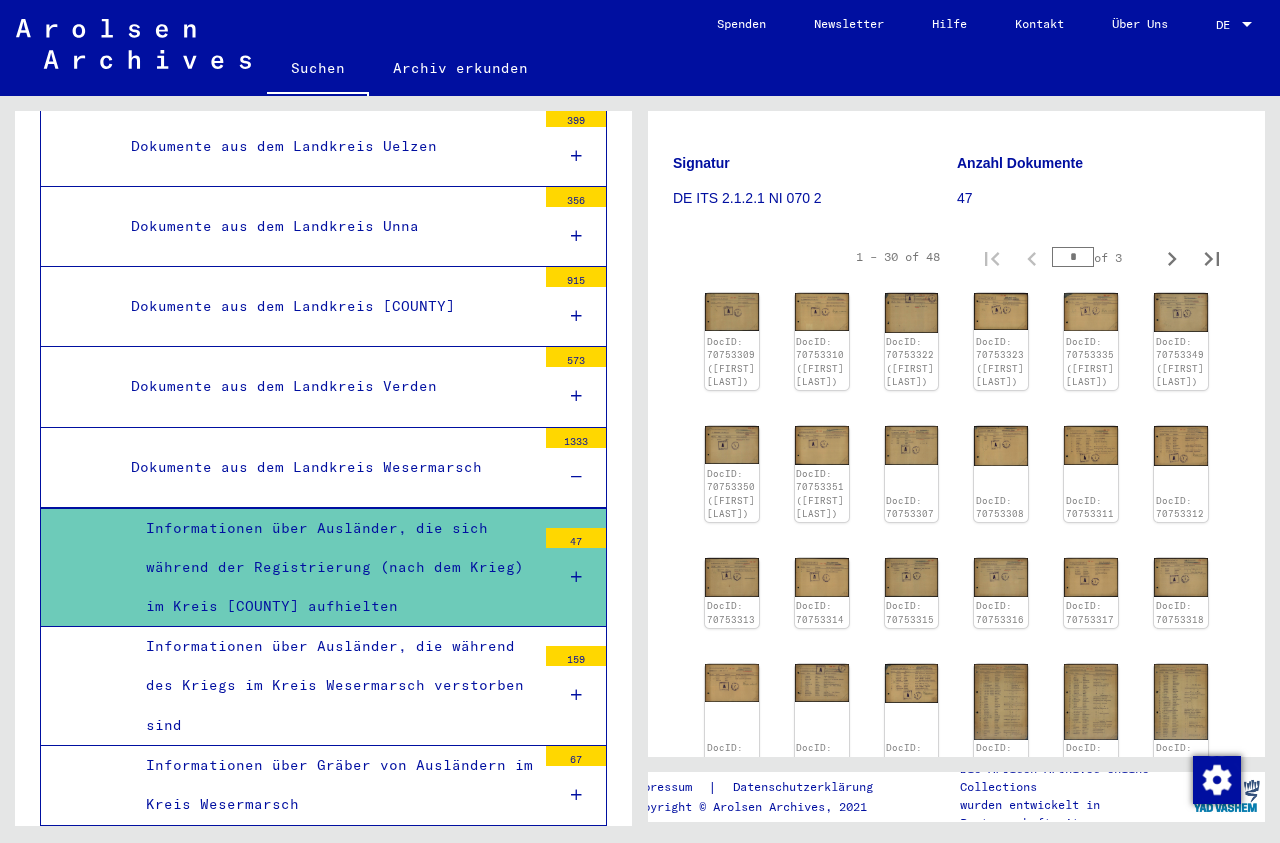 scroll, scrollTop: 306, scrollLeft: 0, axis: vertical 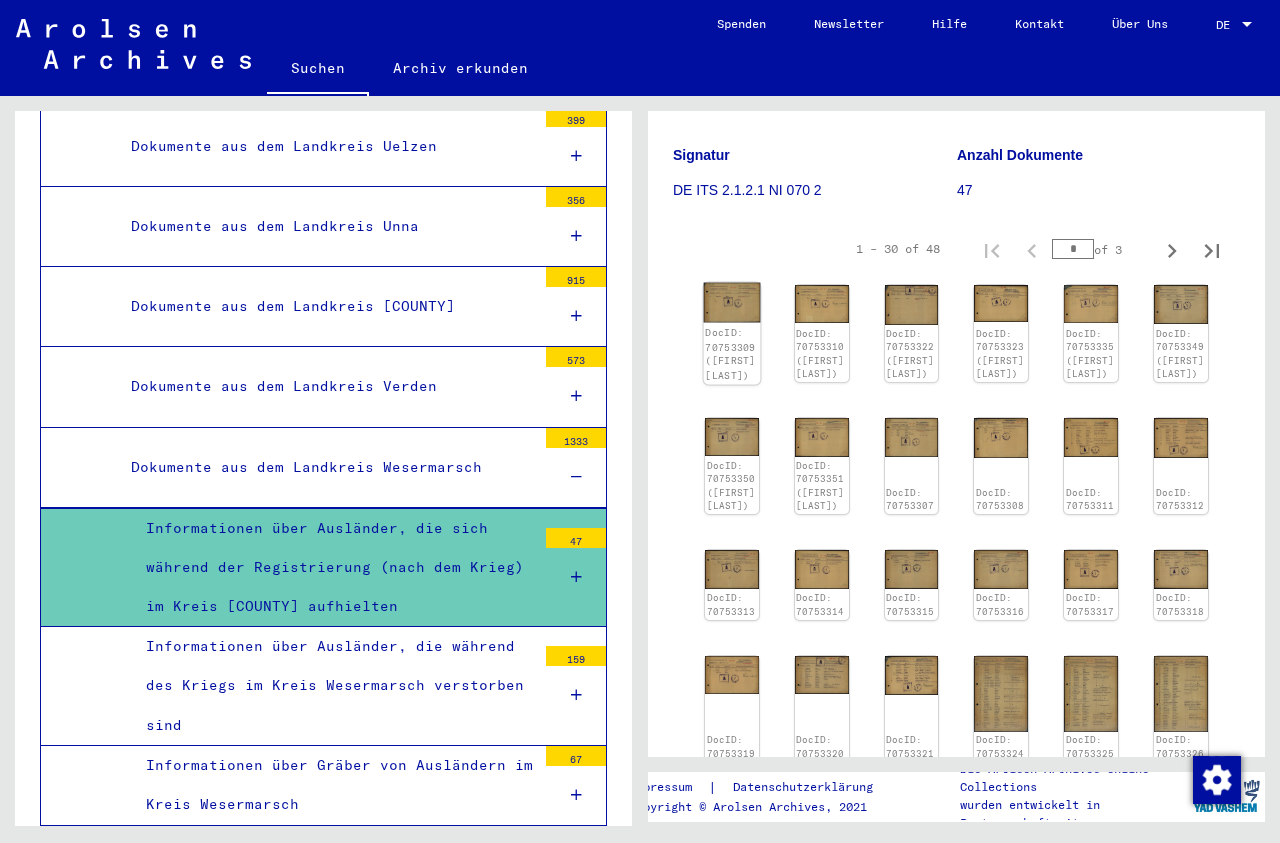 click 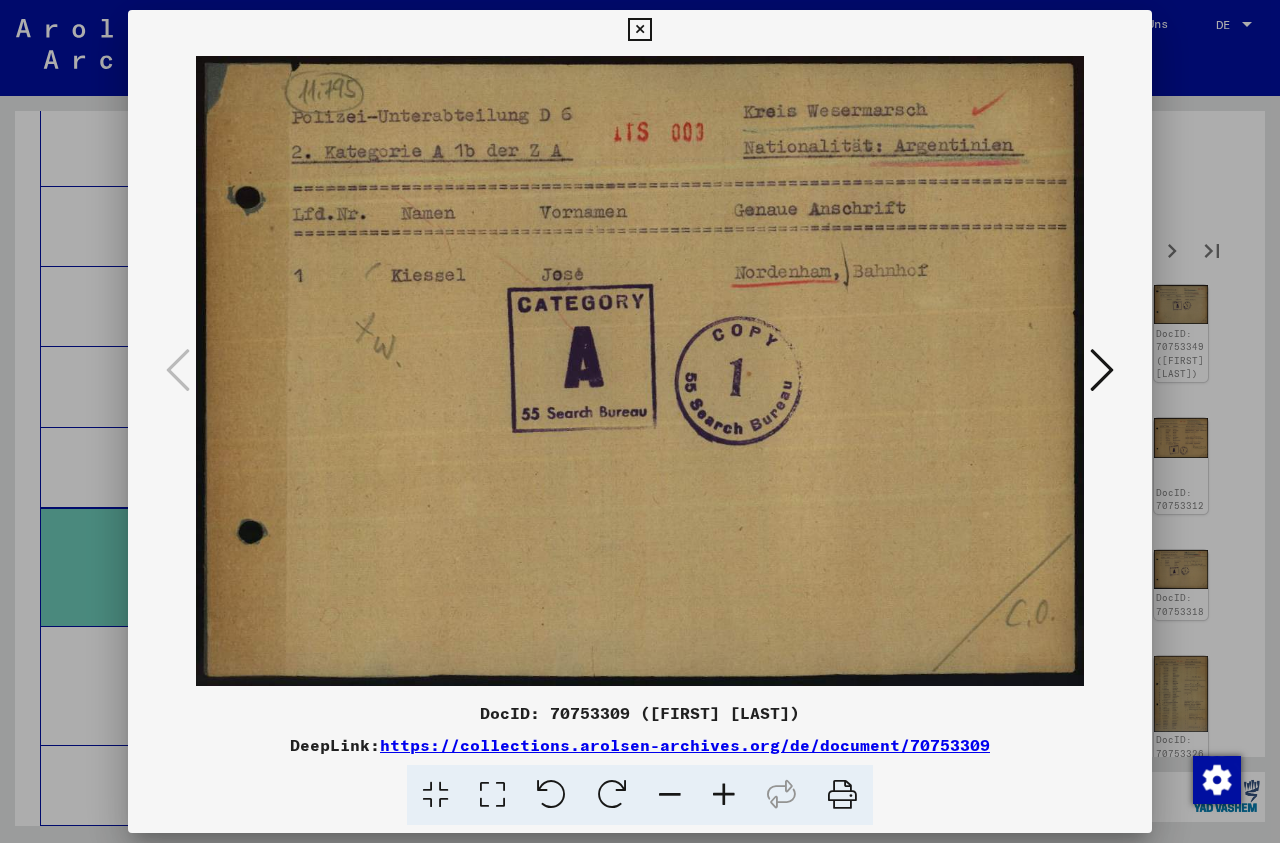 click at bounding box center [639, 30] 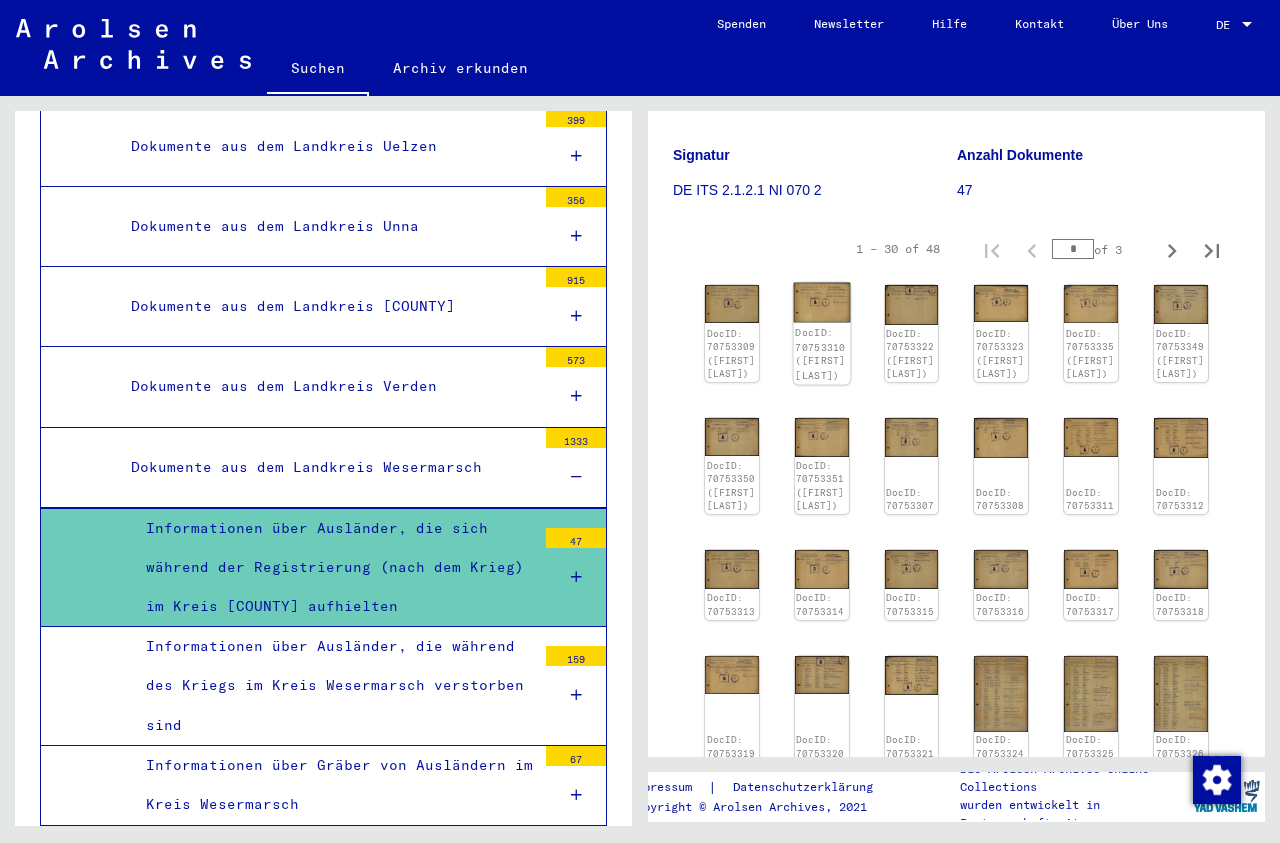 click 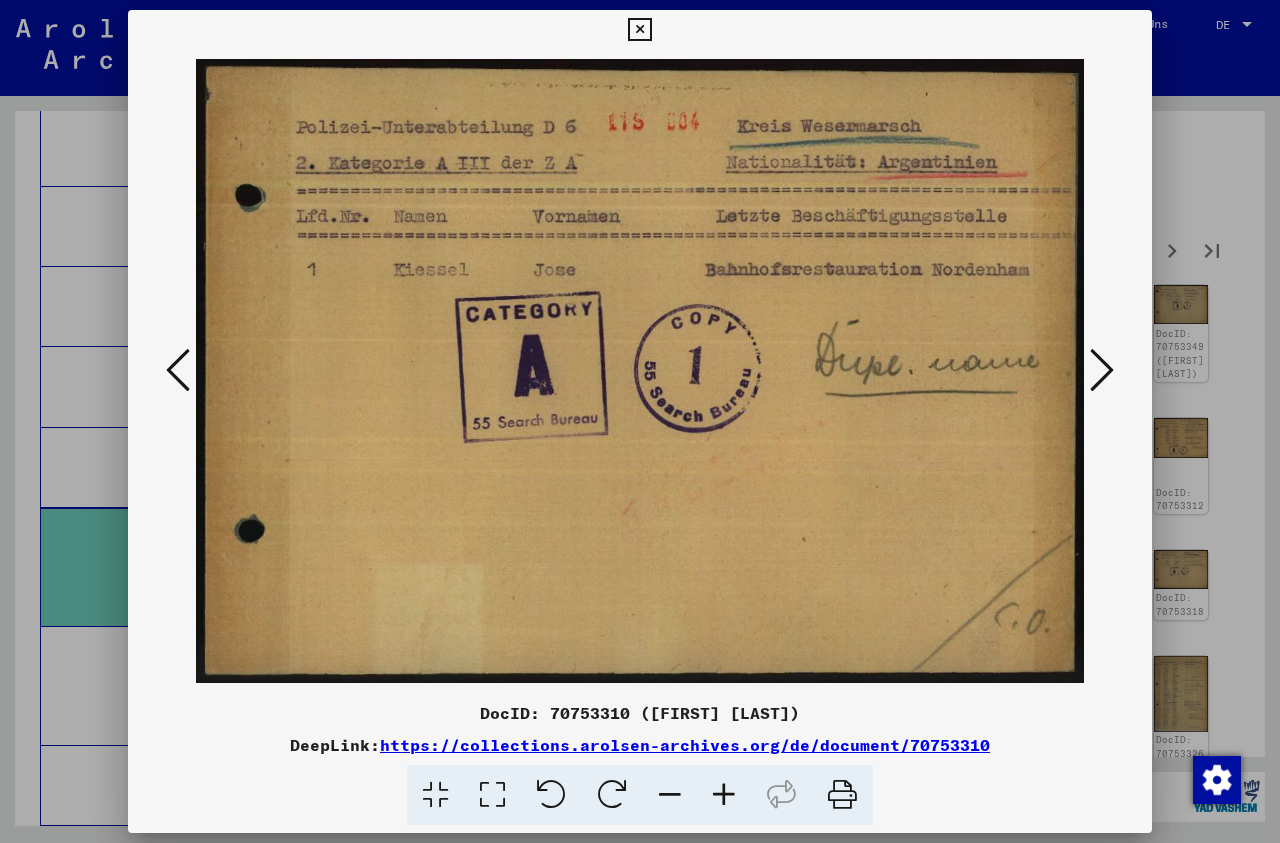 click at bounding box center (639, 30) 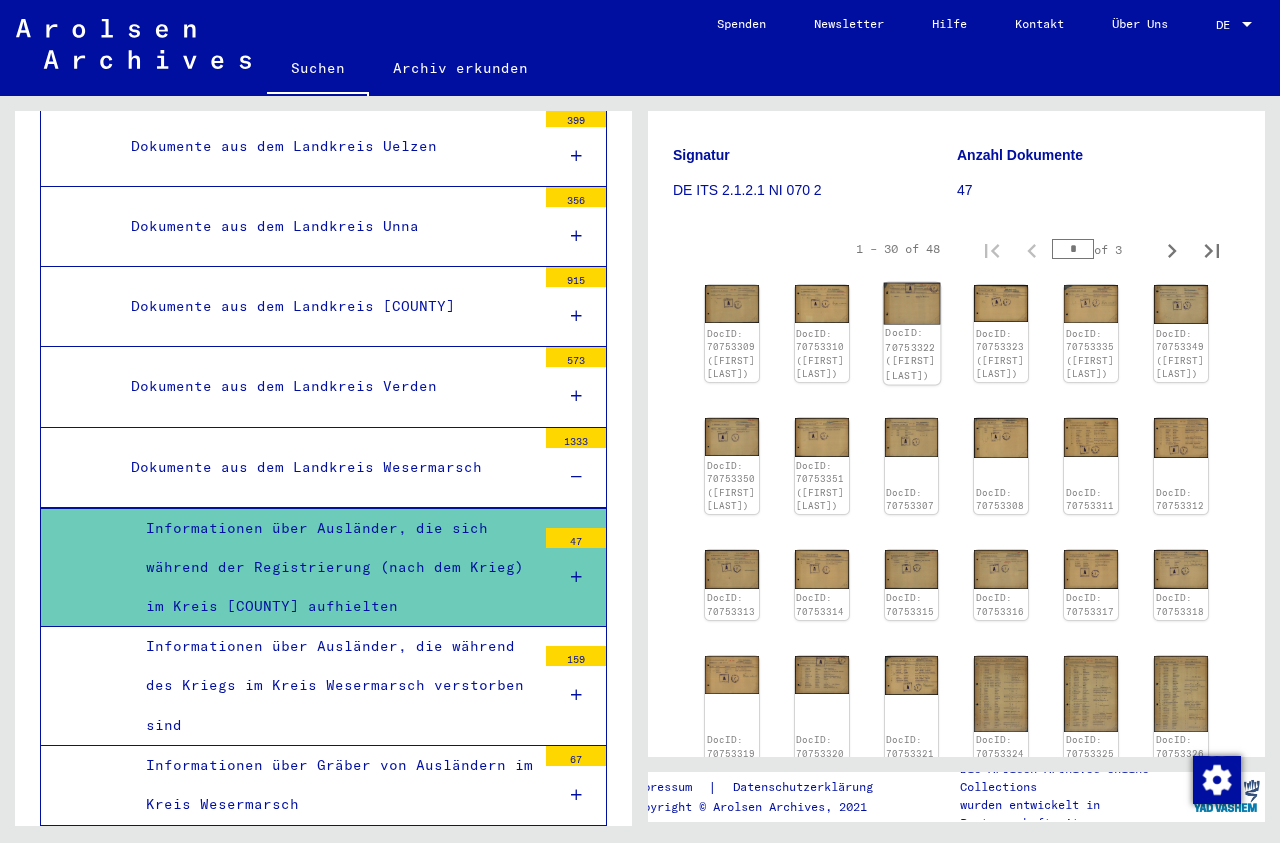 click on "DocID: 70753322 ([FIRST] [LAST])" 